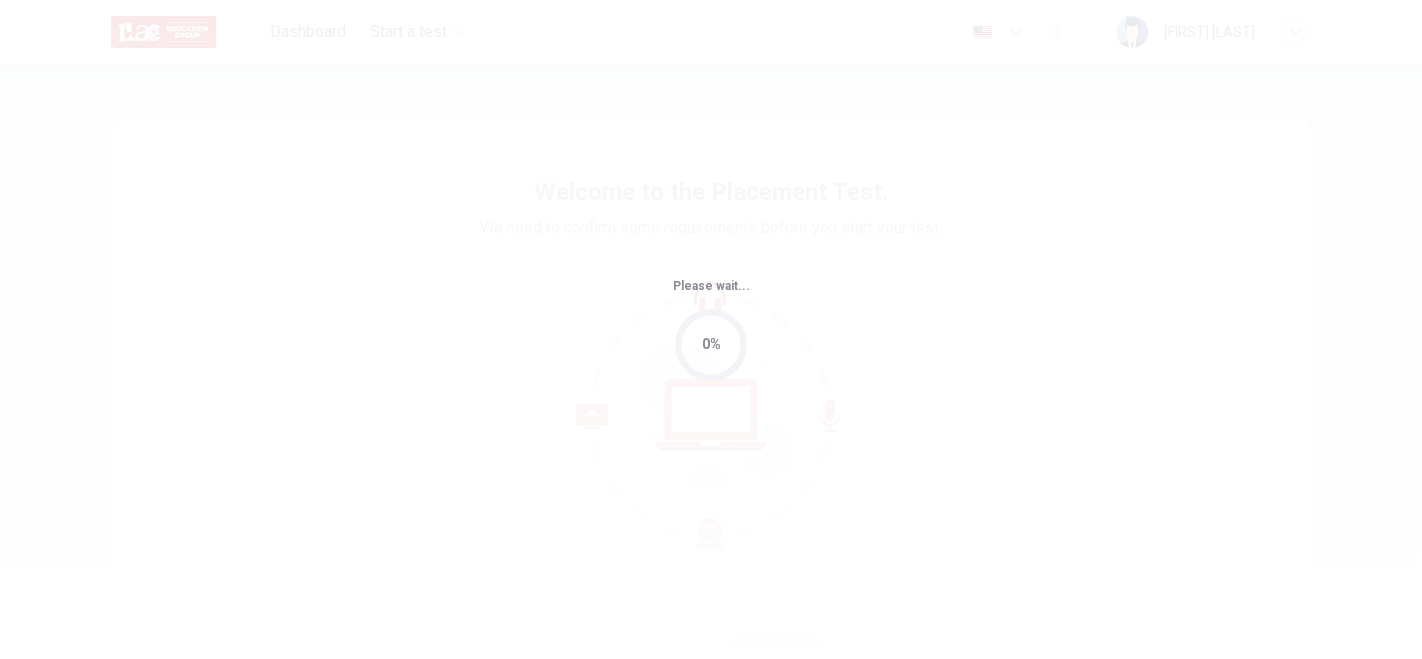 scroll, scrollTop: 0, scrollLeft: 0, axis: both 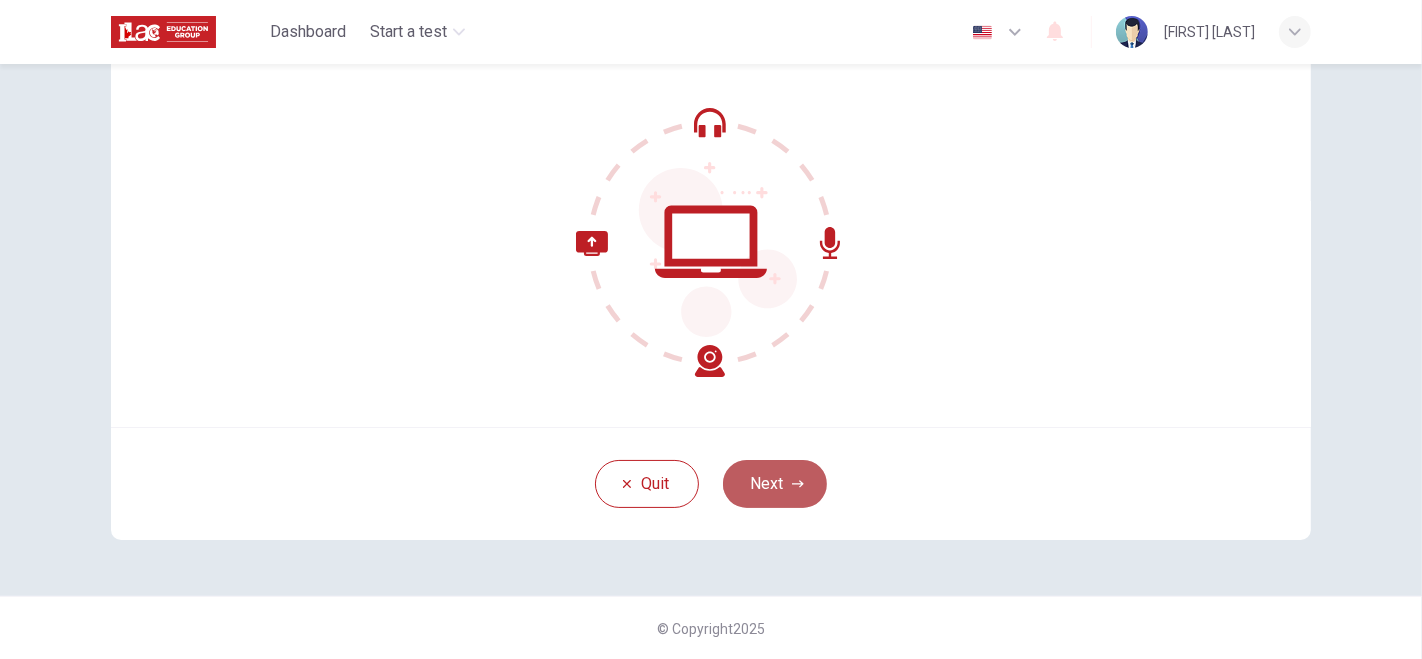 click on "Next" at bounding box center (775, 484) 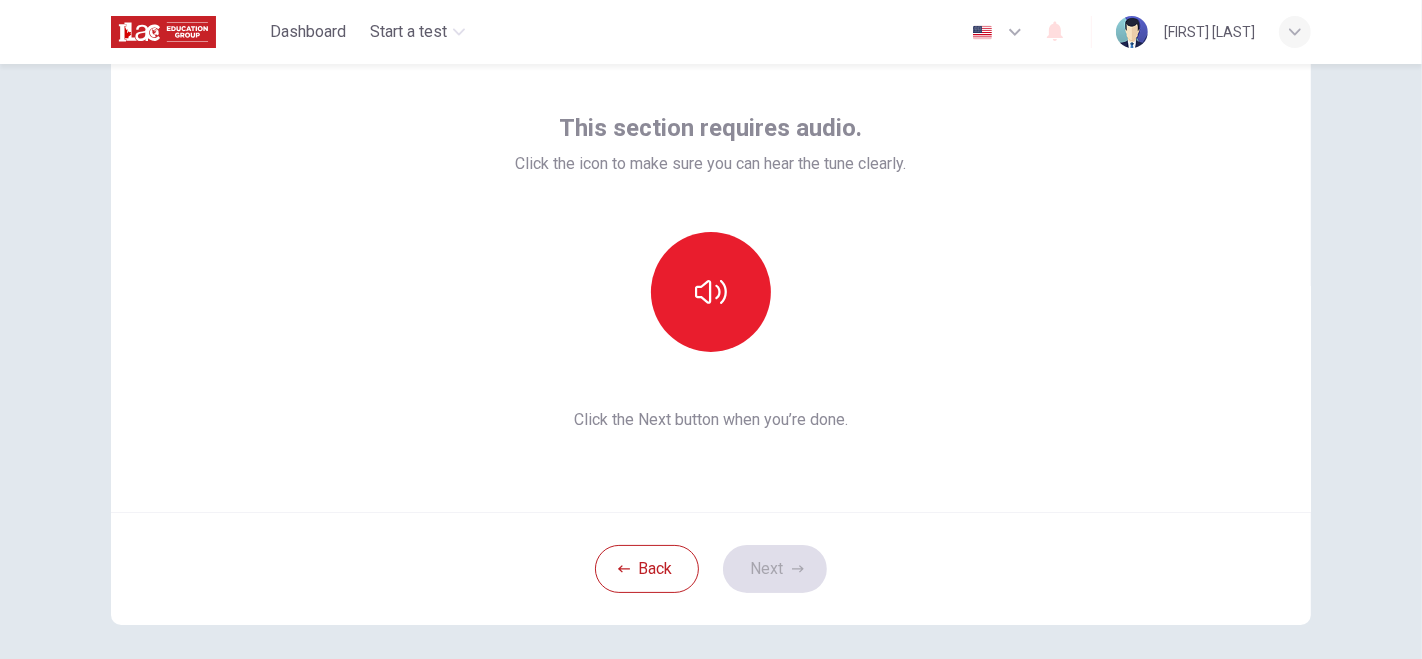 scroll, scrollTop: 0, scrollLeft: 0, axis: both 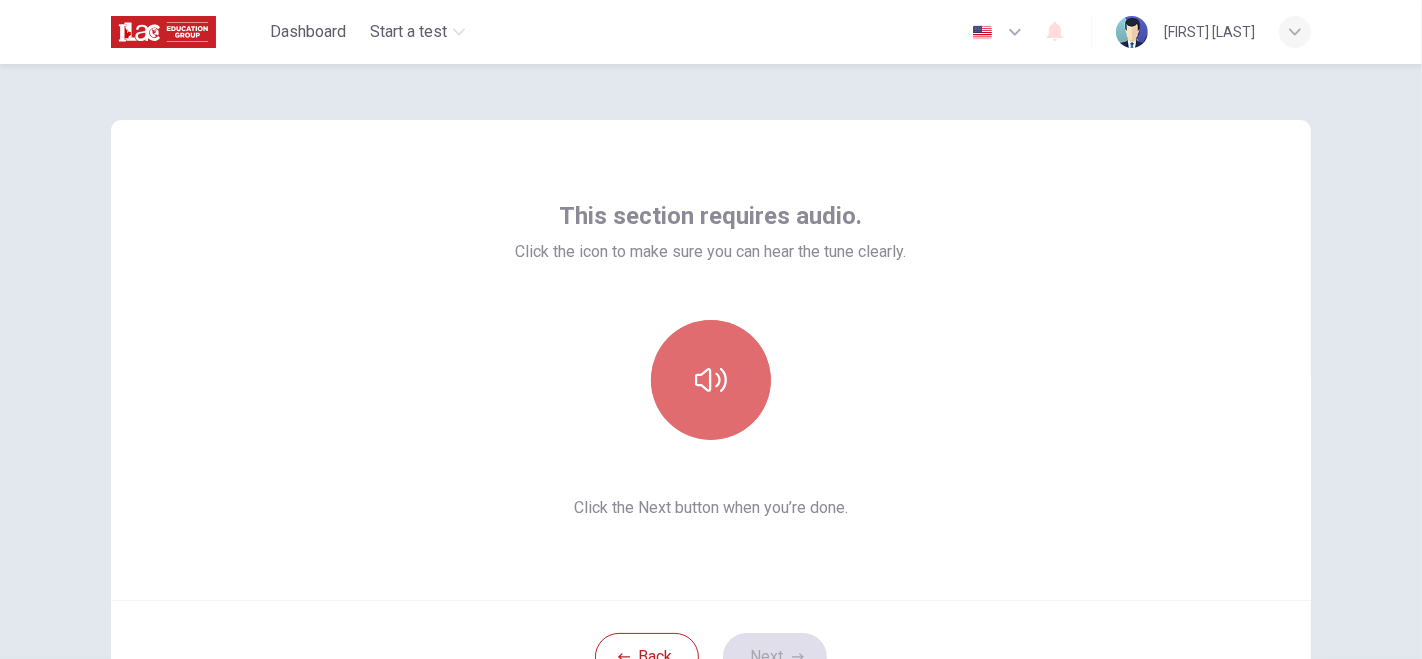 click 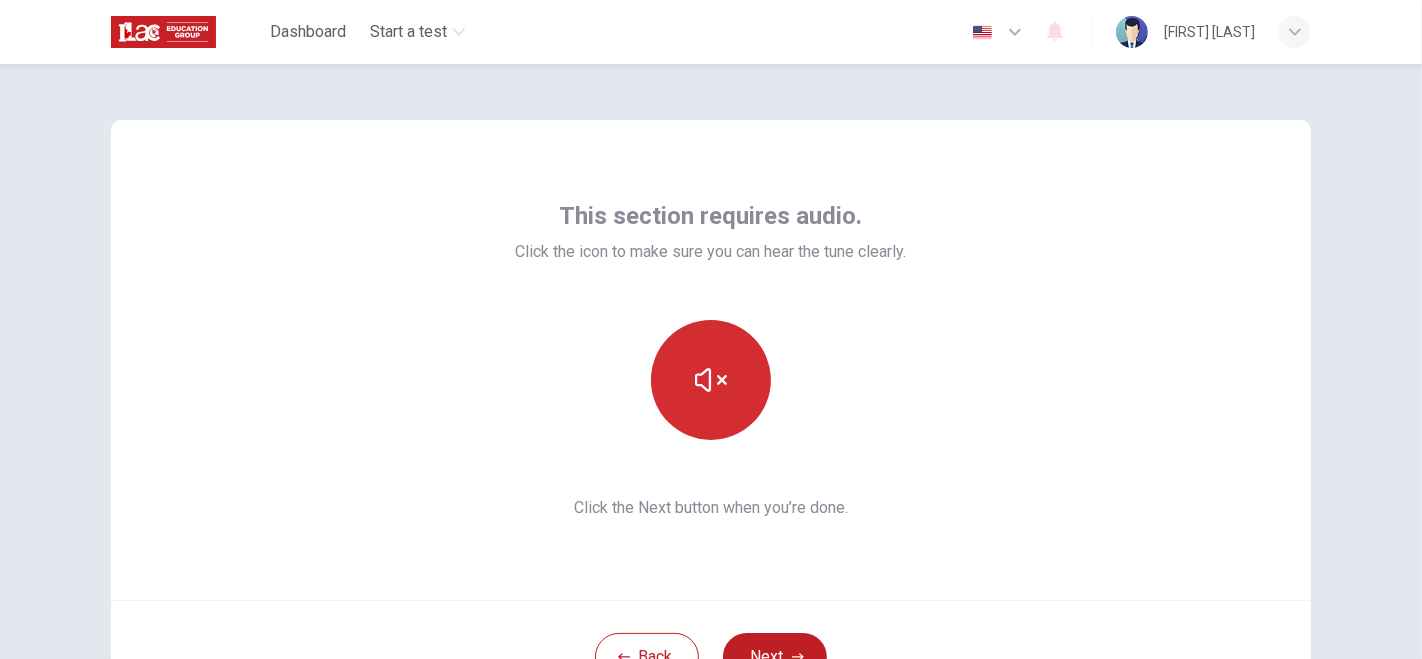 scroll, scrollTop: 111, scrollLeft: 0, axis: vertical 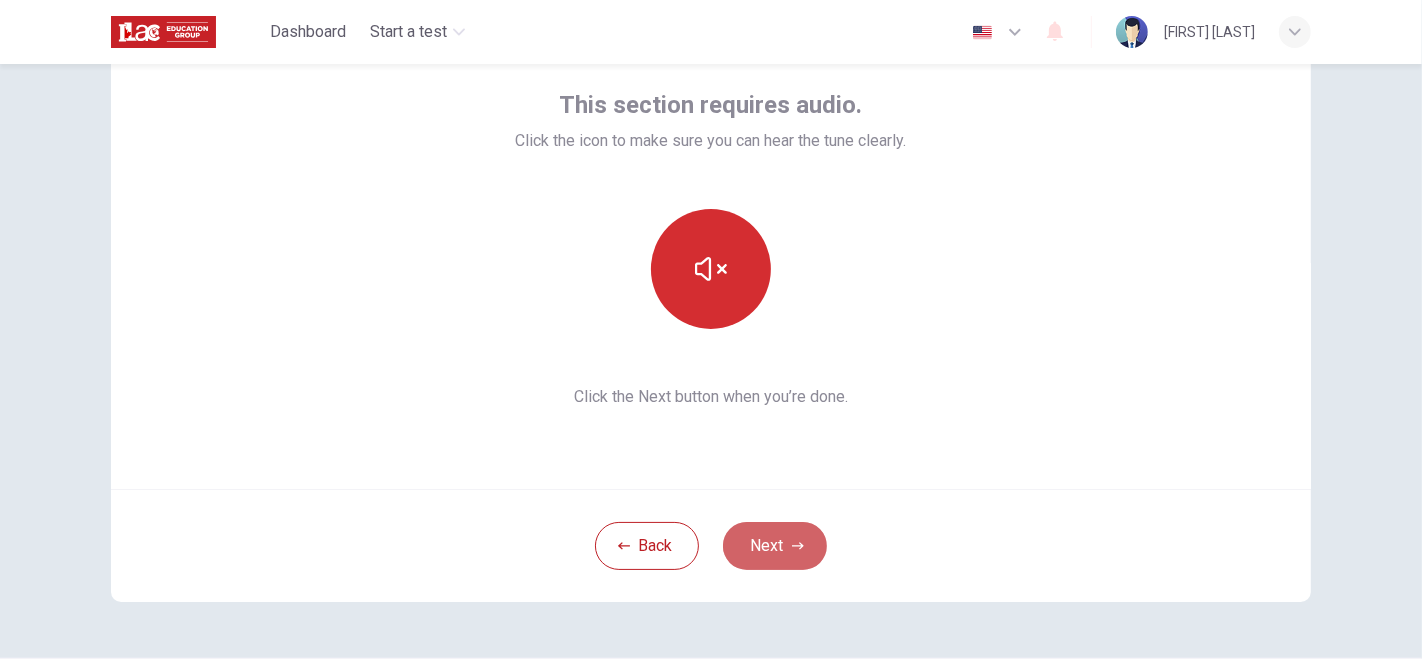 click on "Next" at bounding box center [775, 546] 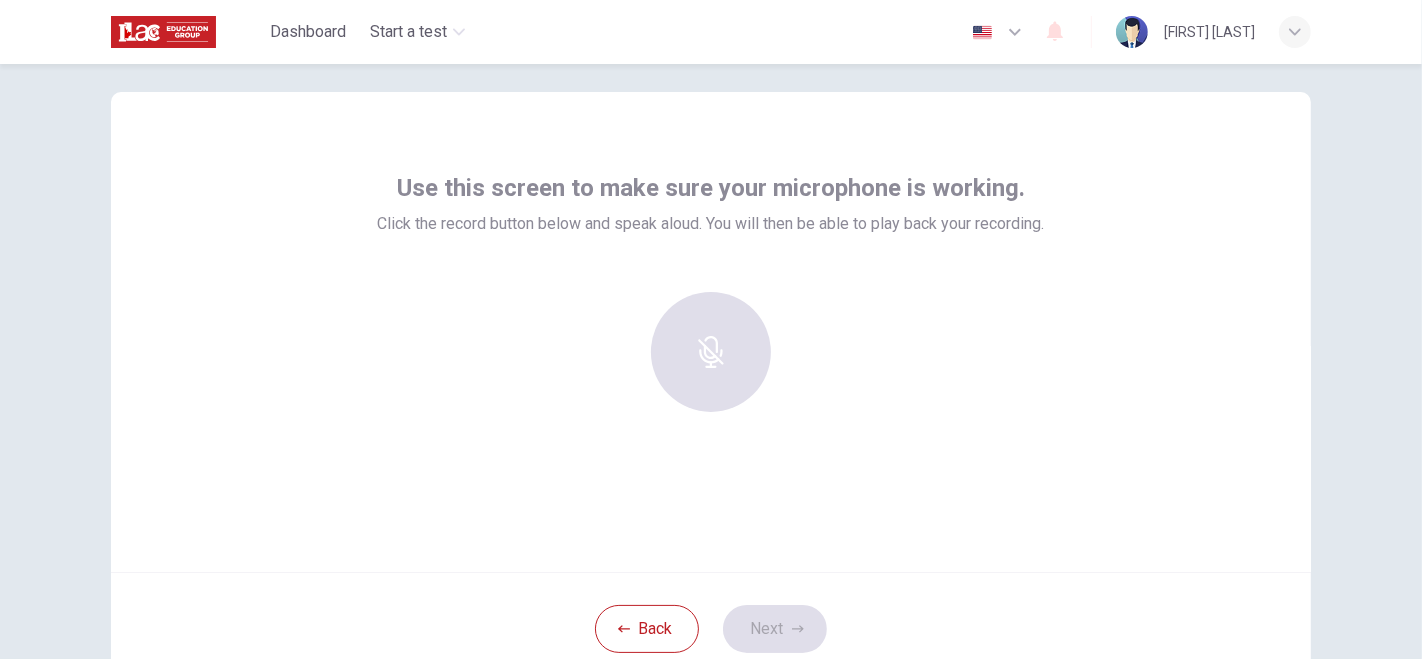 scroll, scrollTop: 0, scrollLeft: 0, axis: both 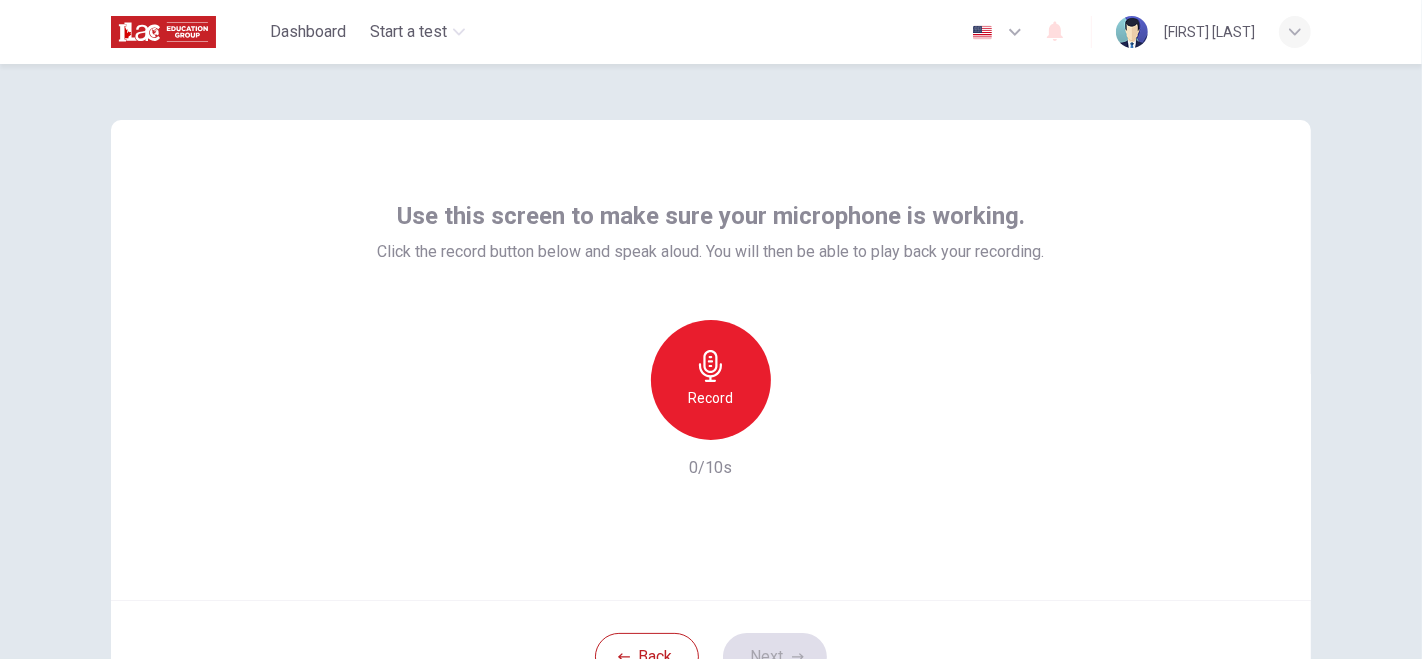 click on "Record" at bounding box center [711, 398] 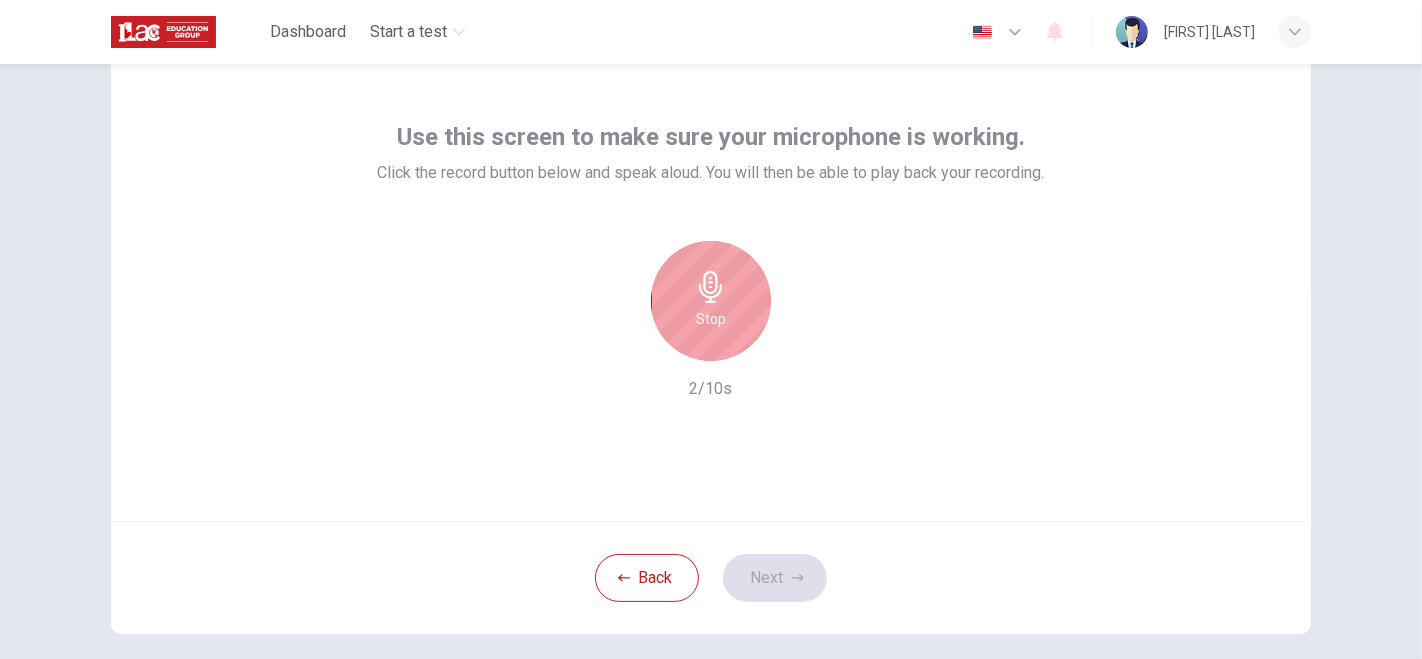 scroll, scrollTop: 111, scrollLeft: 0, axis: vertical 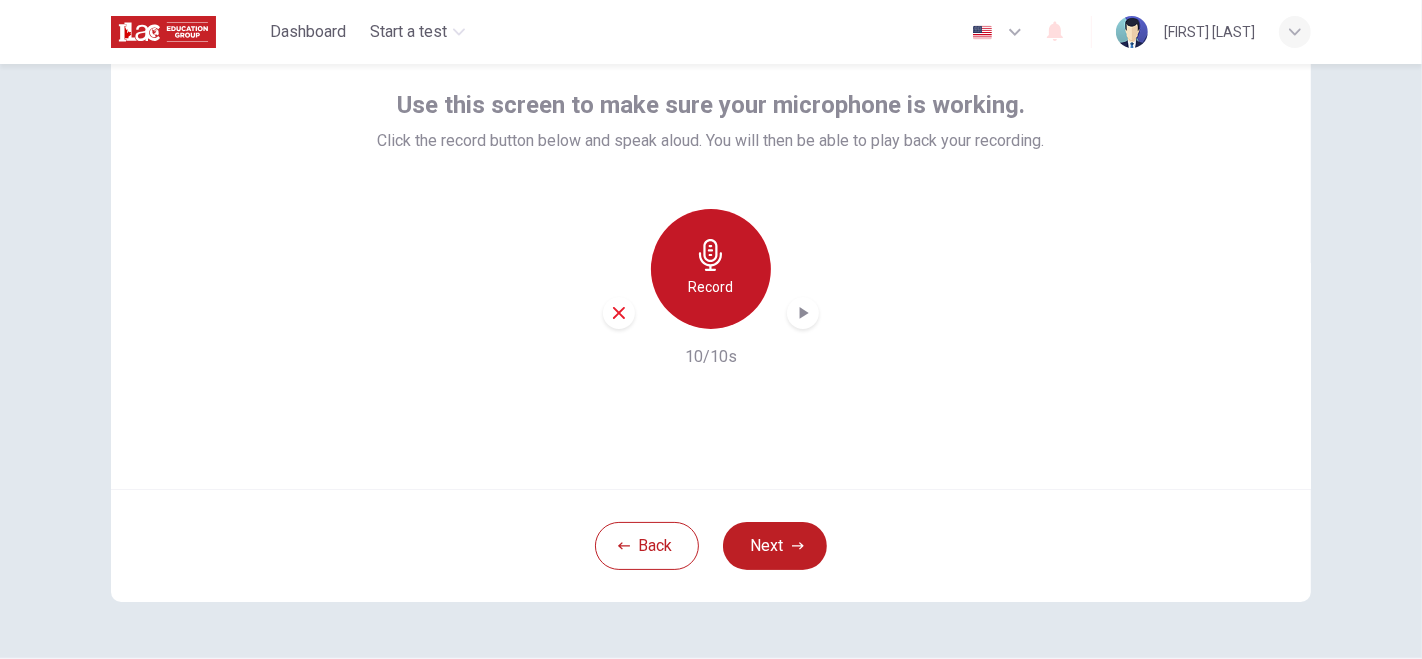 click on "Record" at bounding box center [711, 287] 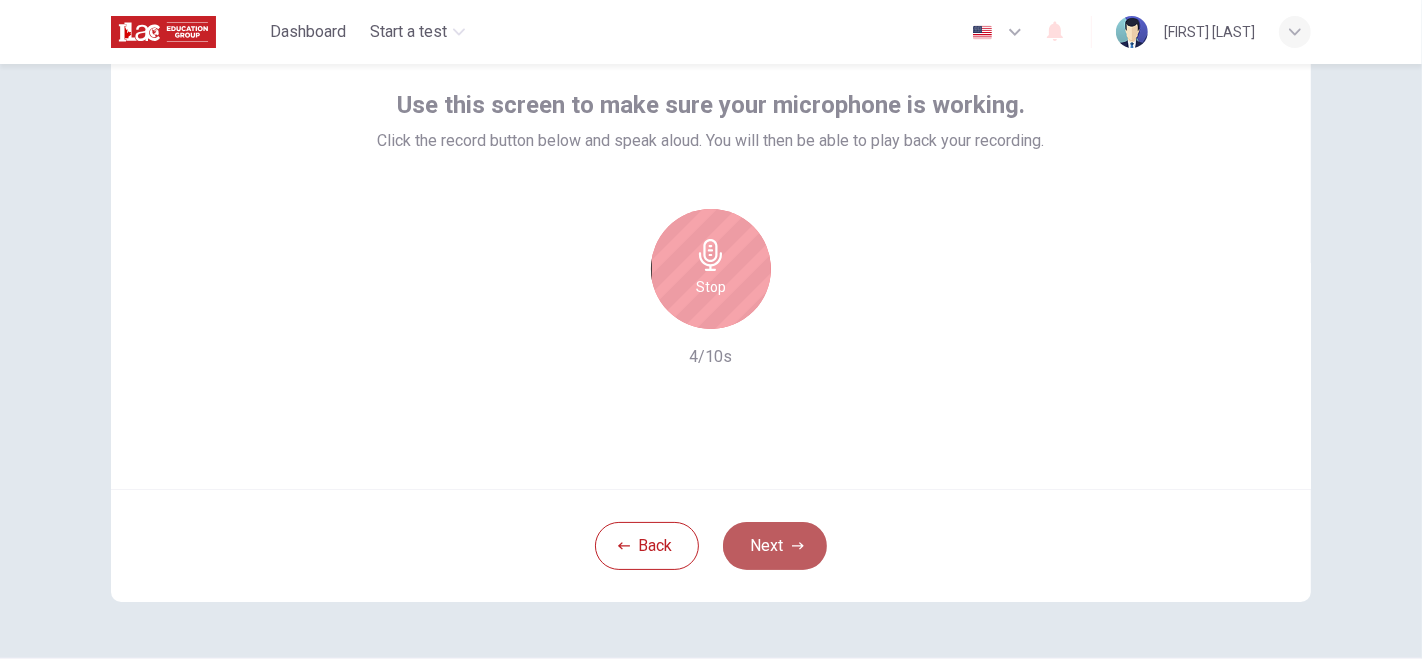 click on "Next" at bounding box center [775, 546] 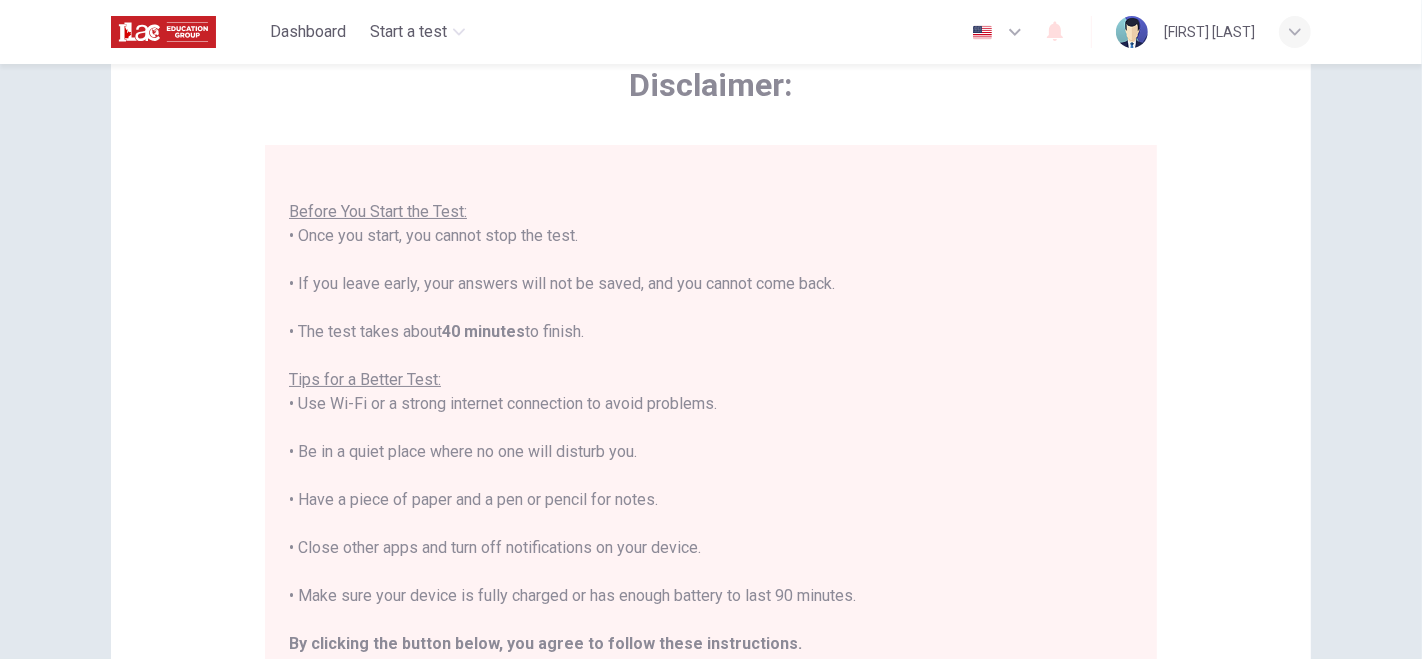 scroll, scrollTop: 22, scrollLeft: 0, axis: vertical 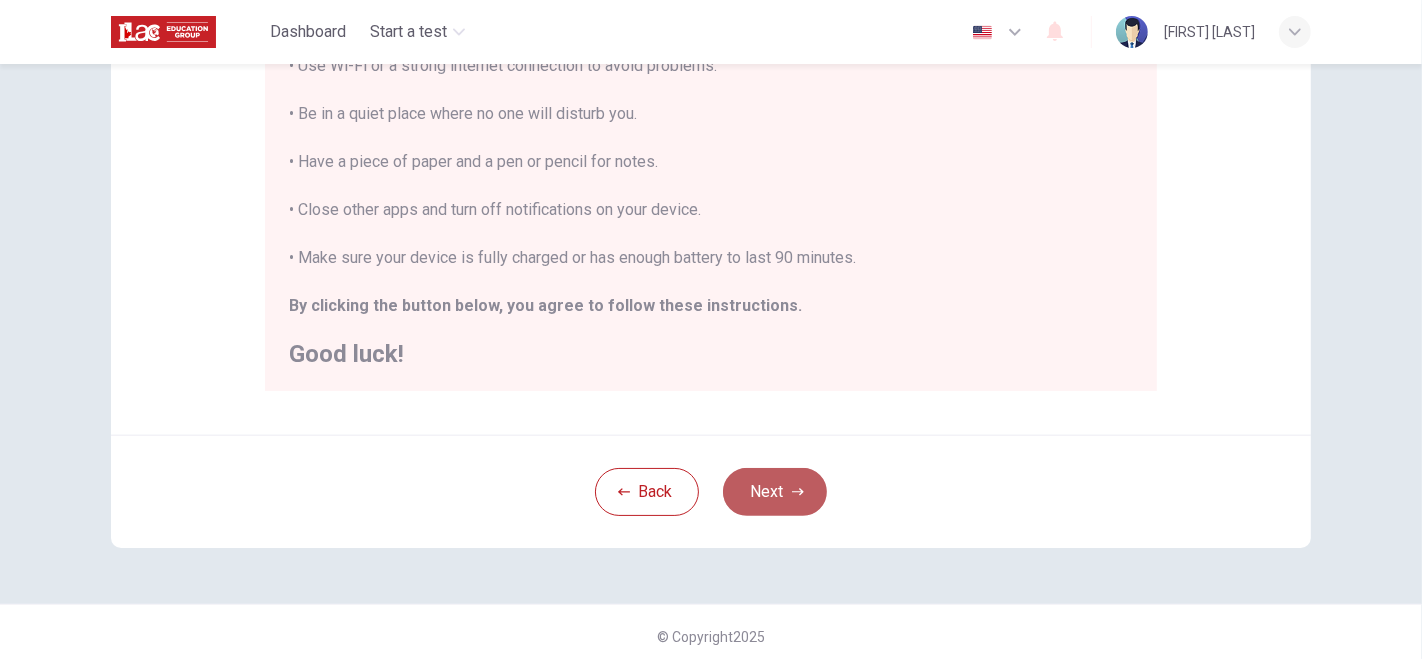 click on "Next" at bounding box center (775, 492) 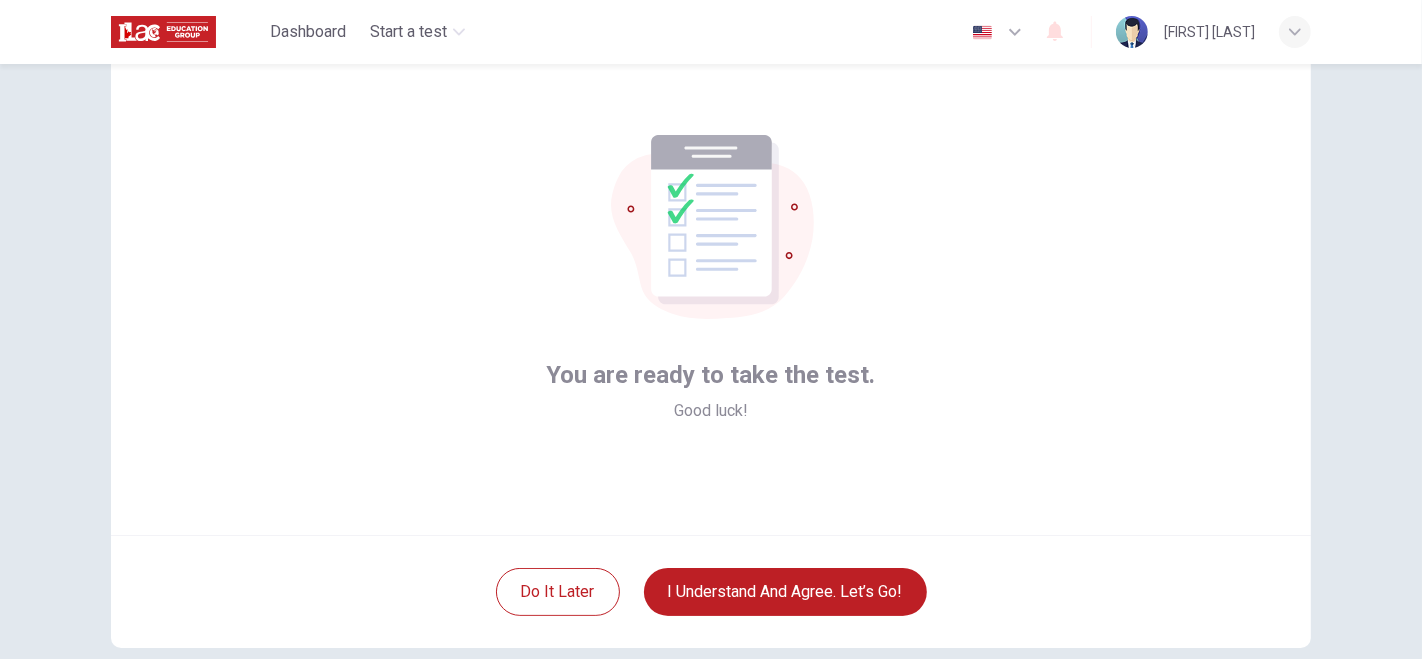 scroll, scrollTop: 111, scrollLeft: 0, axis: vertical 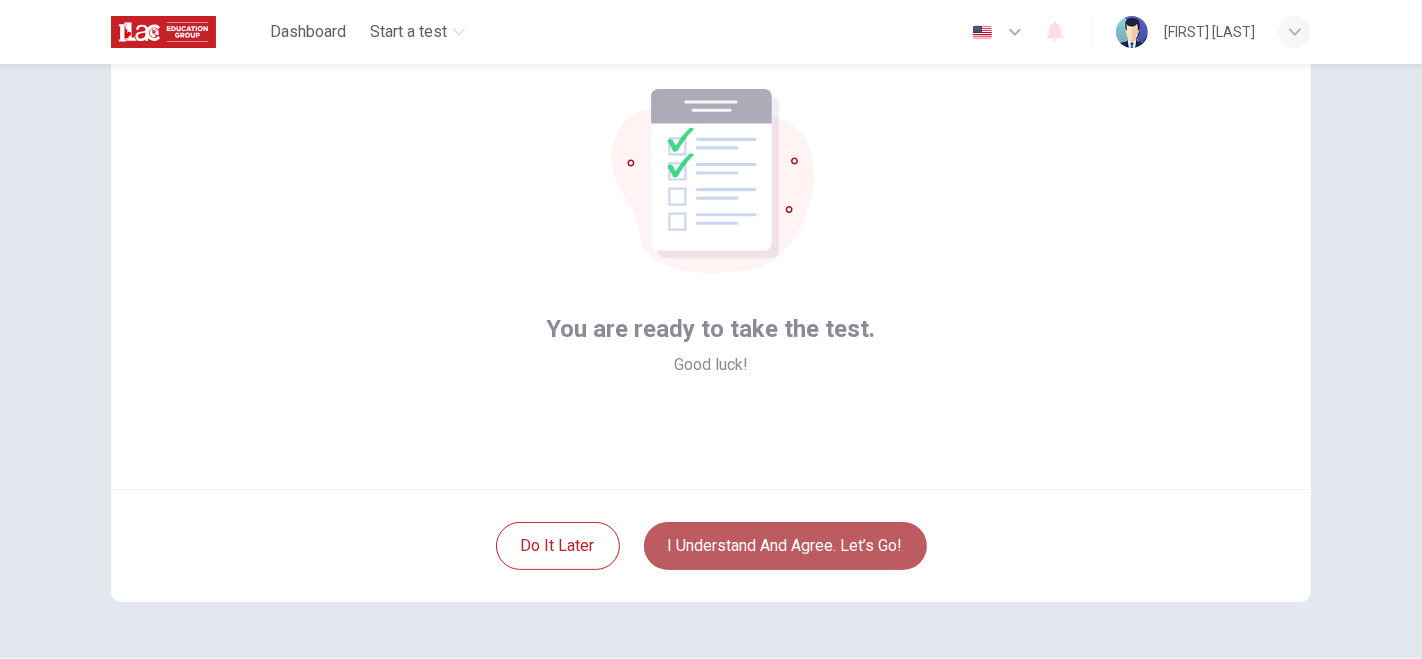 click on "I understand and agree. Let’s go!" at bounding box center [785, 546] 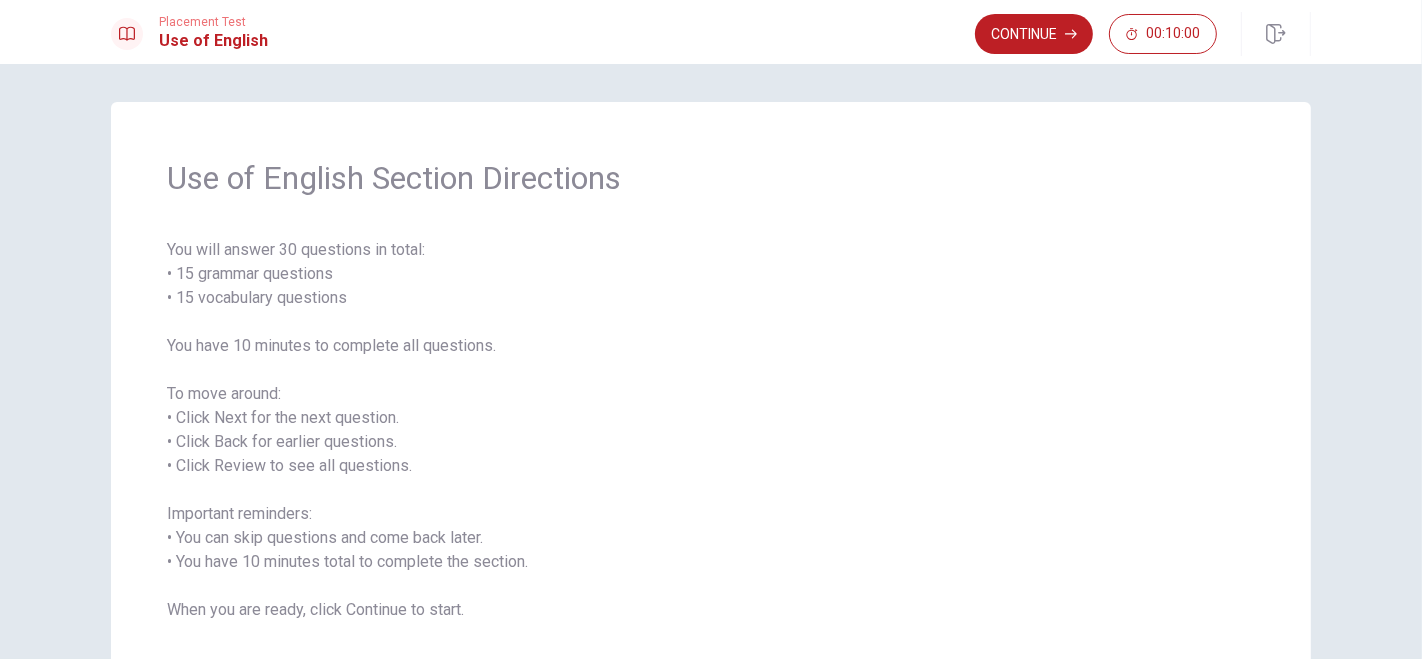 scroll, scrollTop: 0, scrollLeft: 0, axis: both 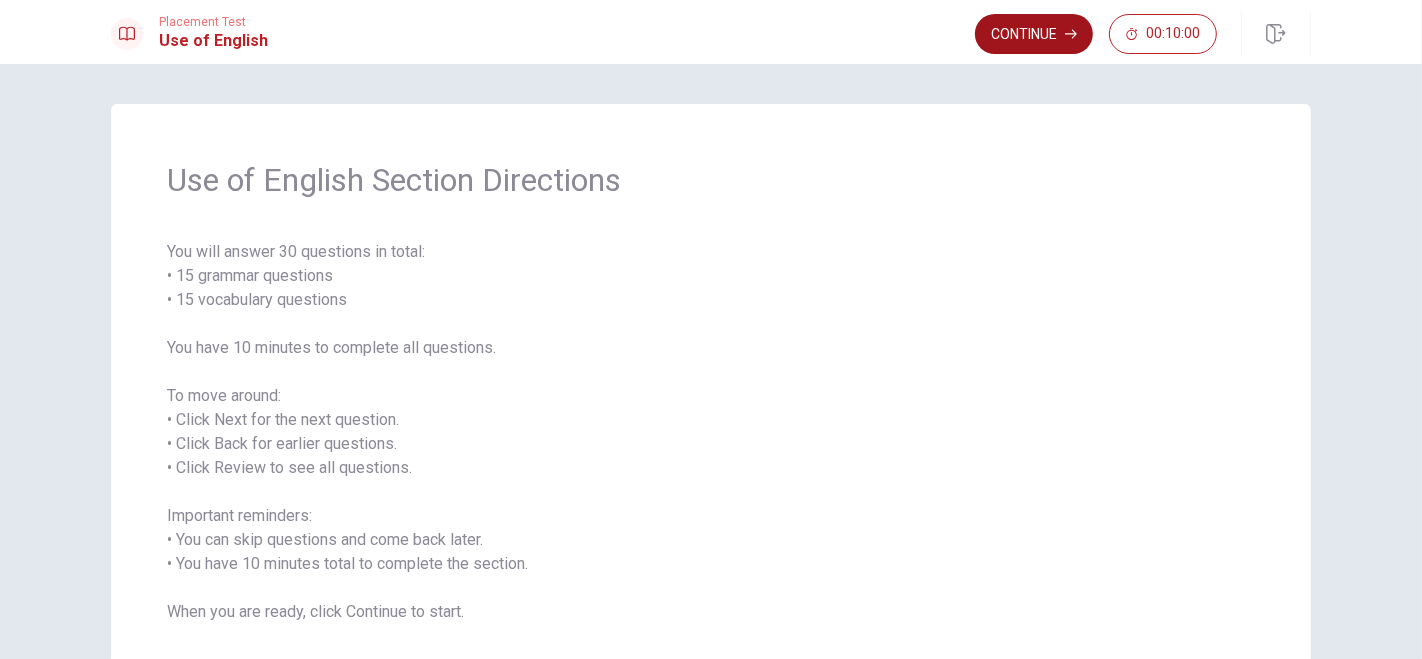 click on "Continue" at bounding box center [1034, 34] 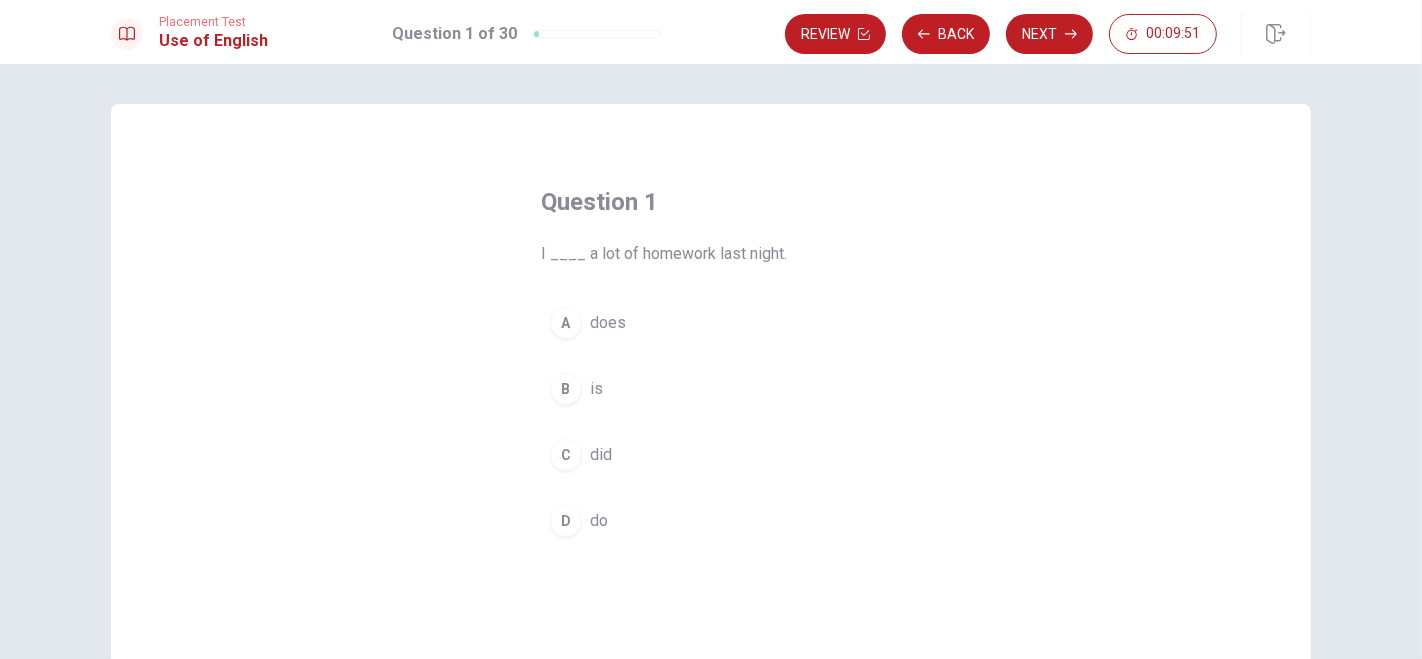 click on "C did" at bounding box center (711, 455) 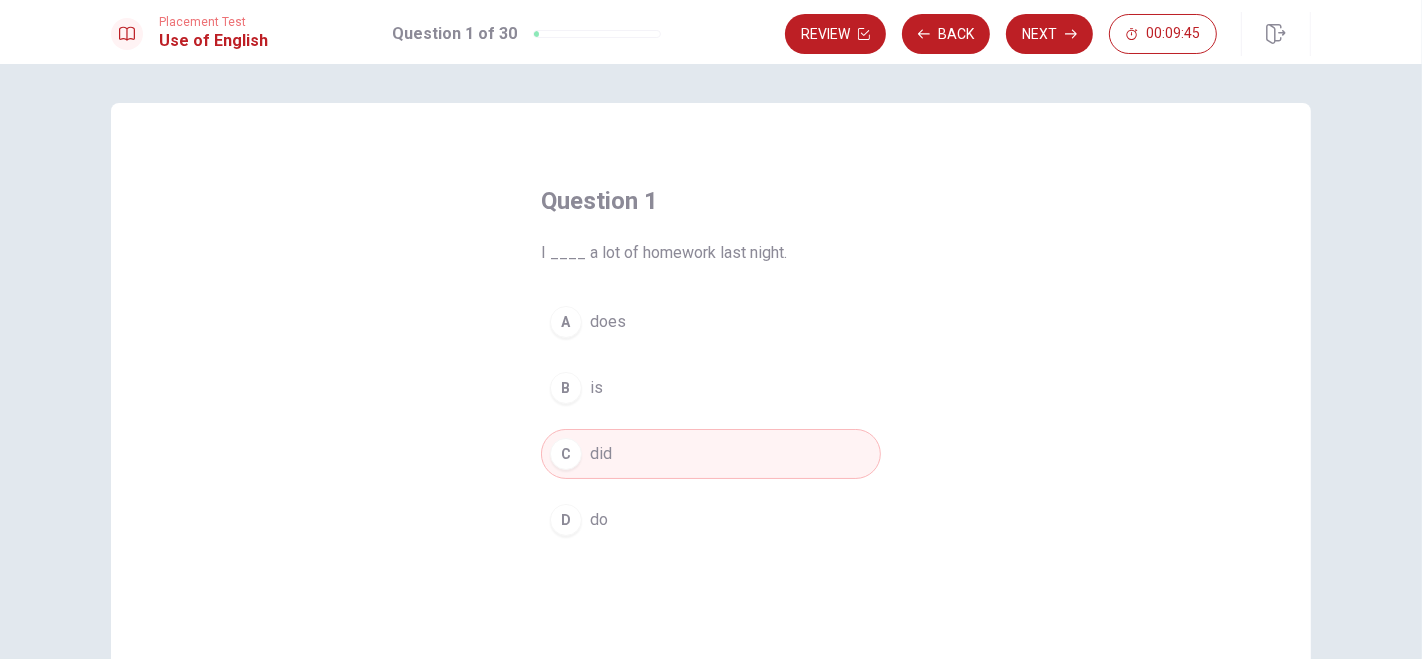 scroll, scrollTop: 0, scrollLeft: 0, axis: both 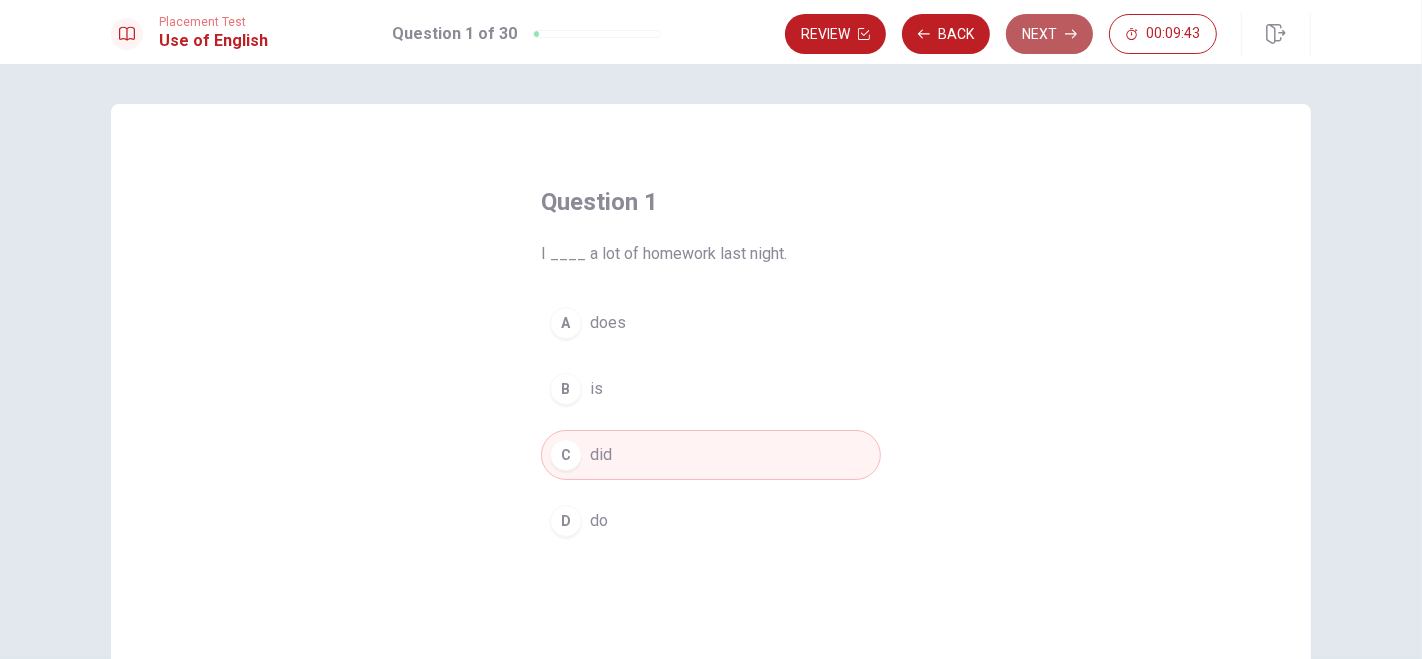 click on "Next" at bounding box center (1049, 34) 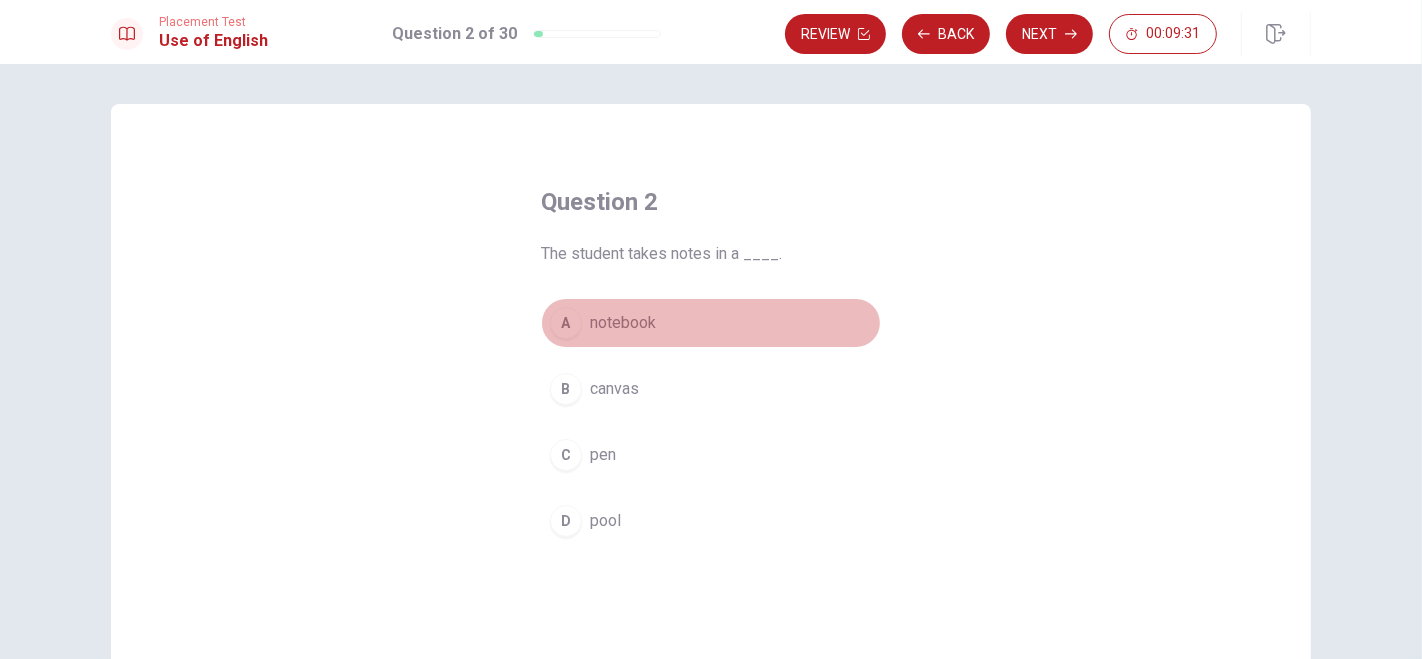 click on "notebook" at bounding box center (623, 323) 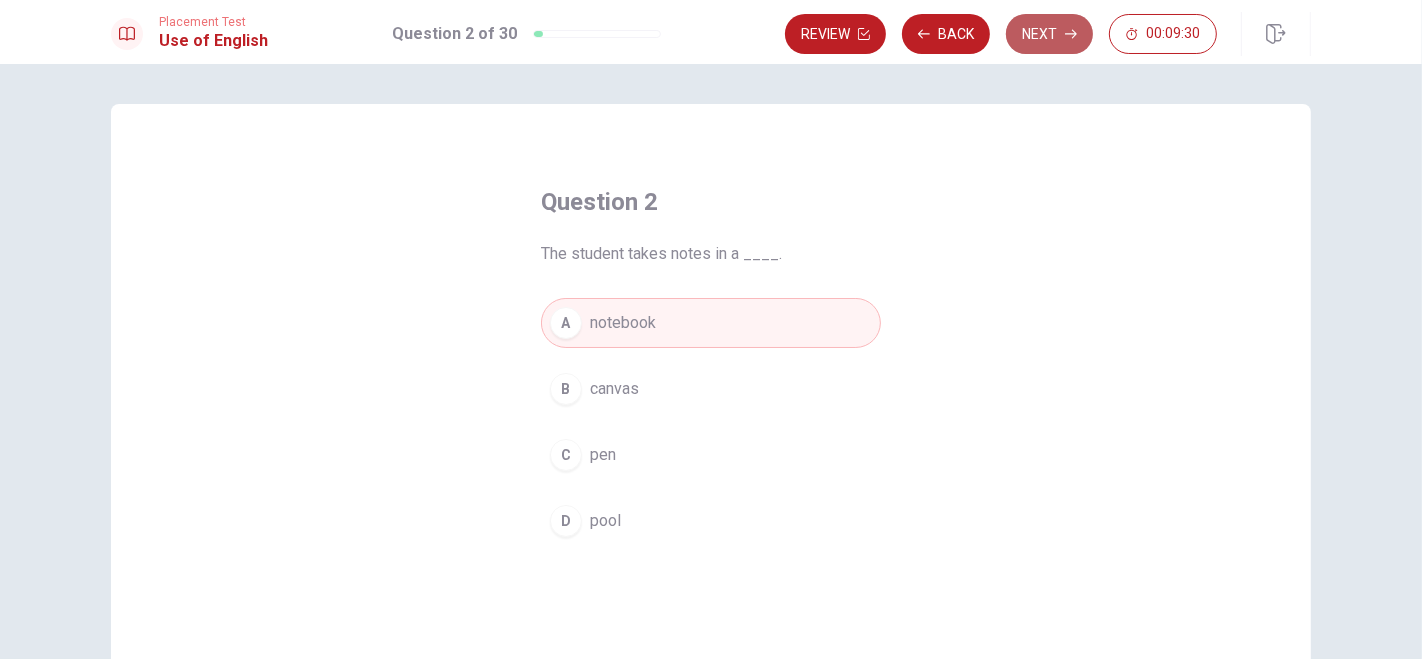 click on "Next" at bounding box center (1049, 34) 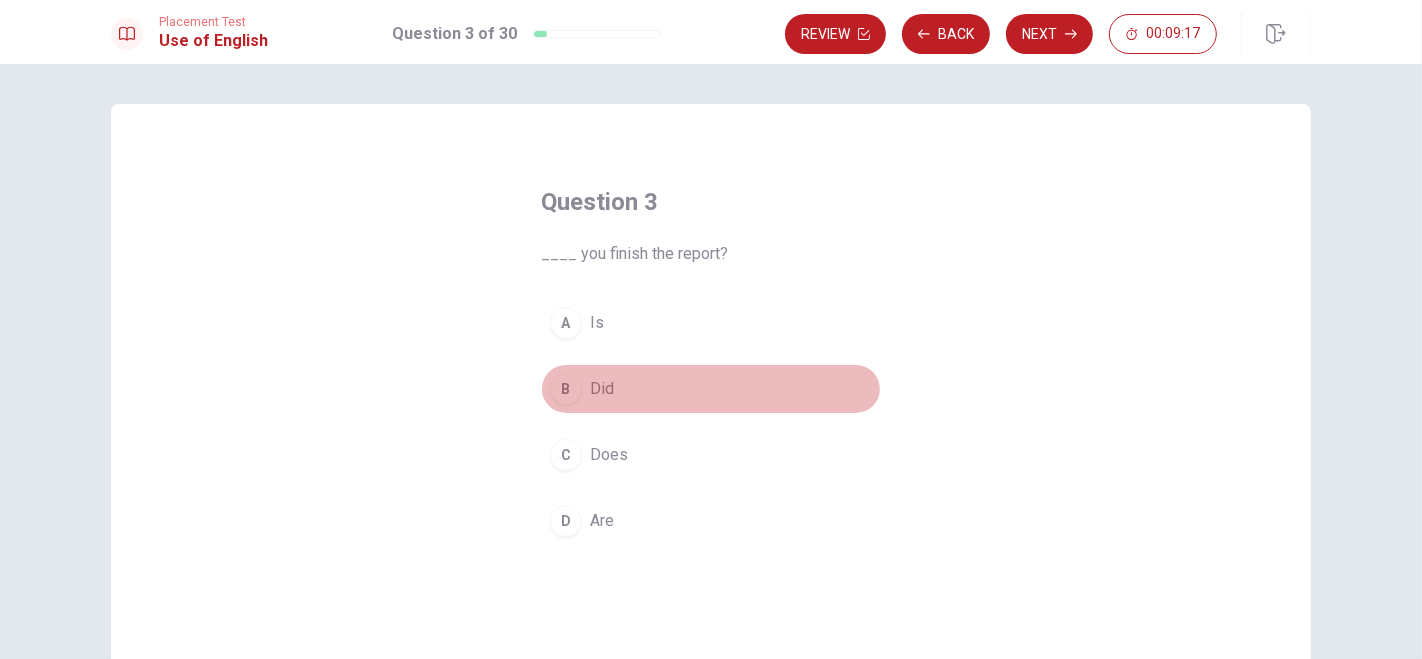 click on "B Did" at bounding box center [711, 389] 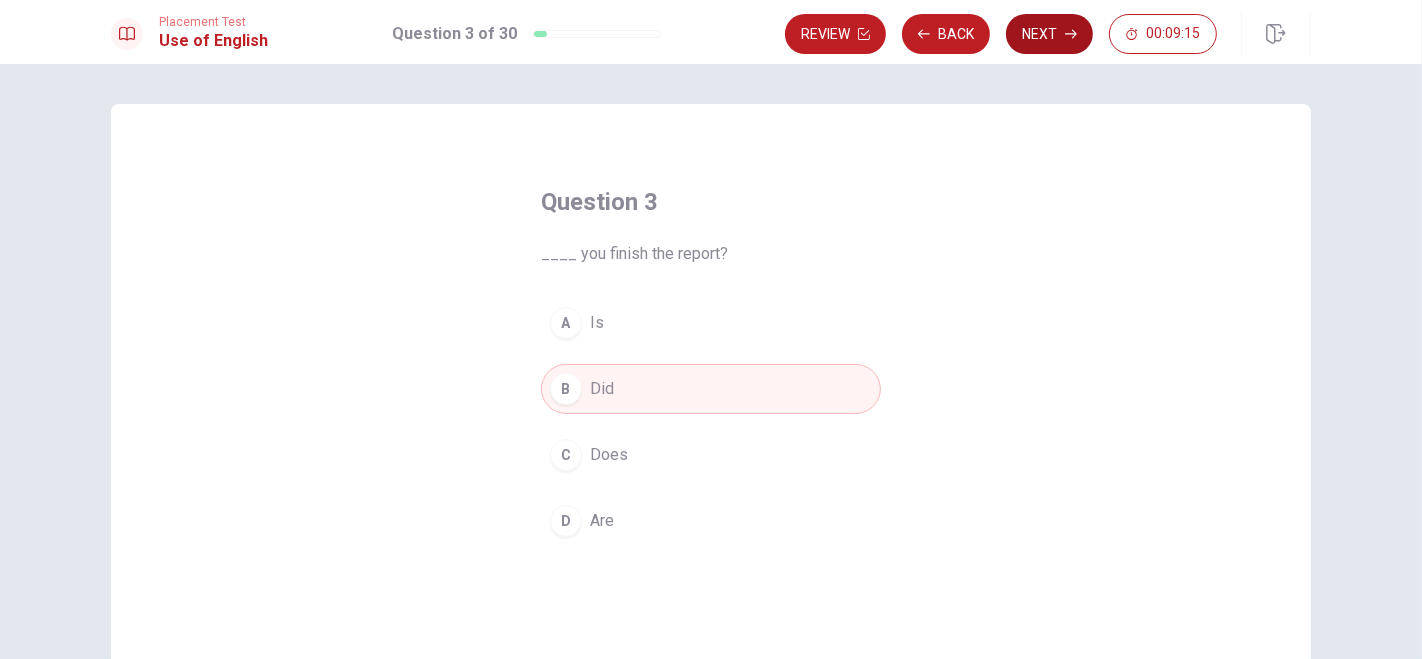 click on "Next" at bounding box center [1049, 34] 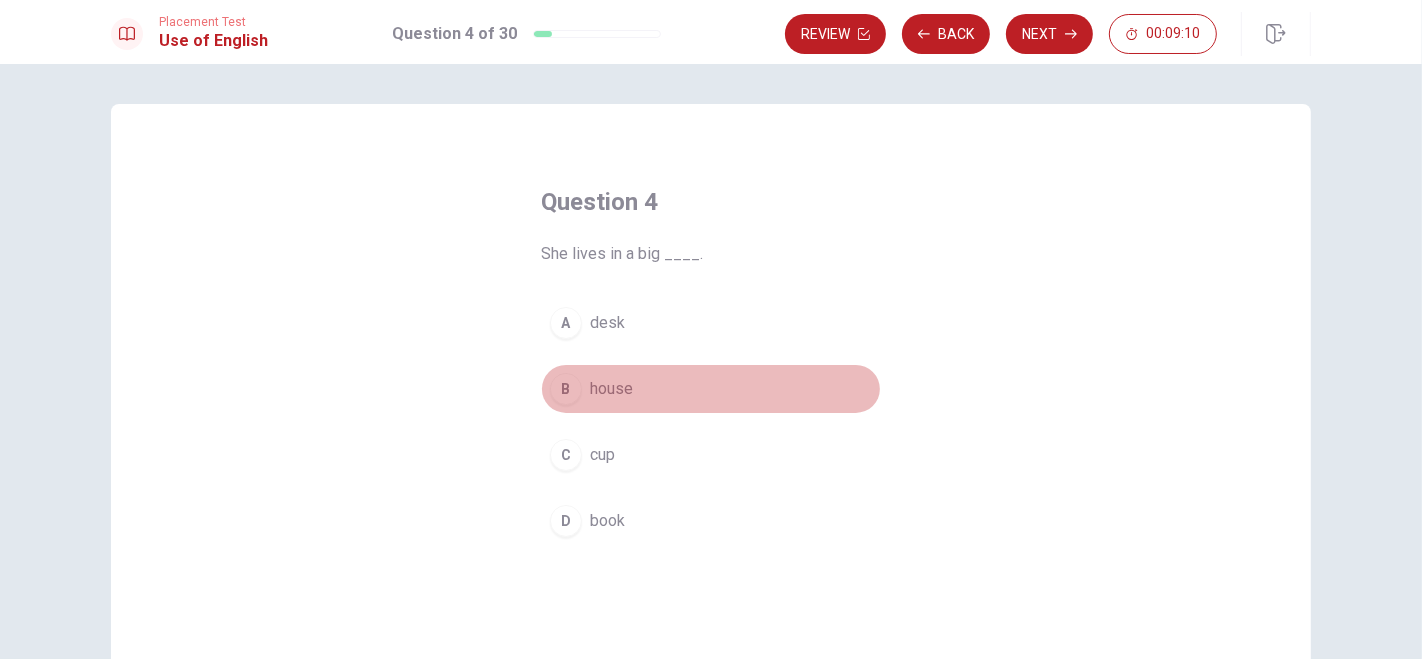 click on "house" at bounding box center (611, 389) 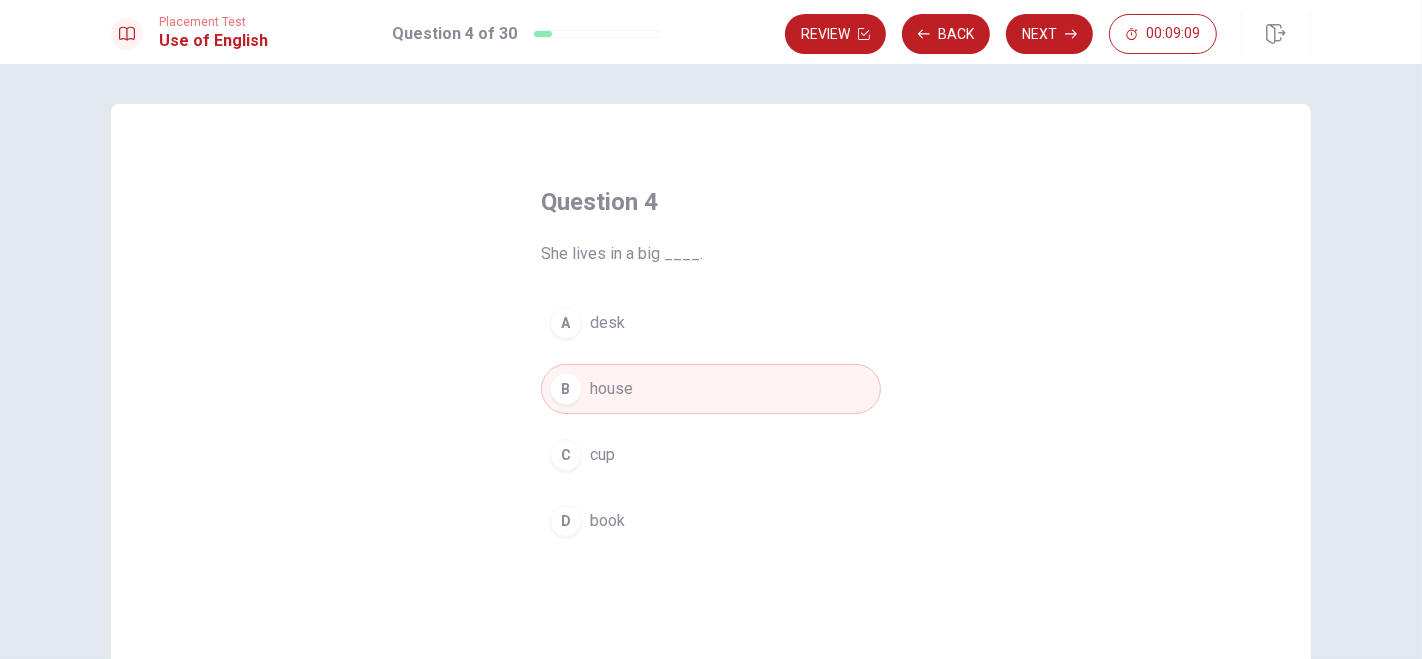 click on "Next" at bounding box center [1049, 34] 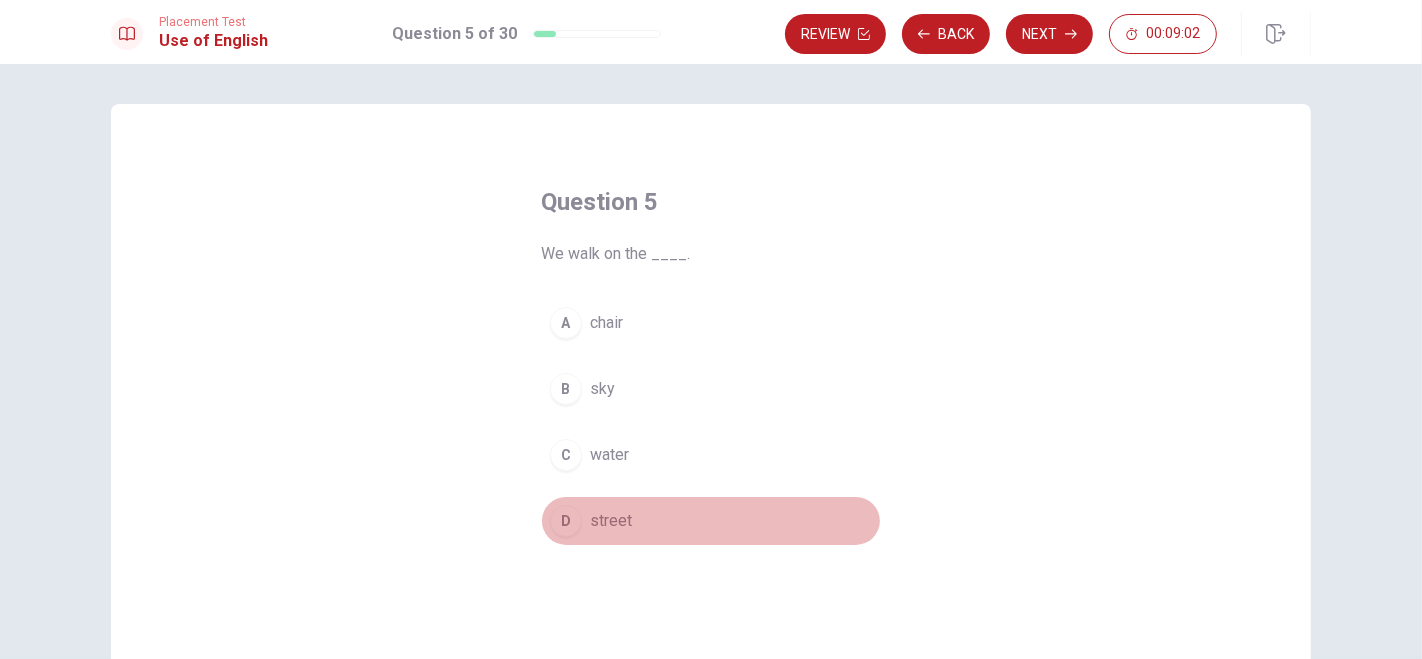 click on "street" at bounding box center [611, 521] 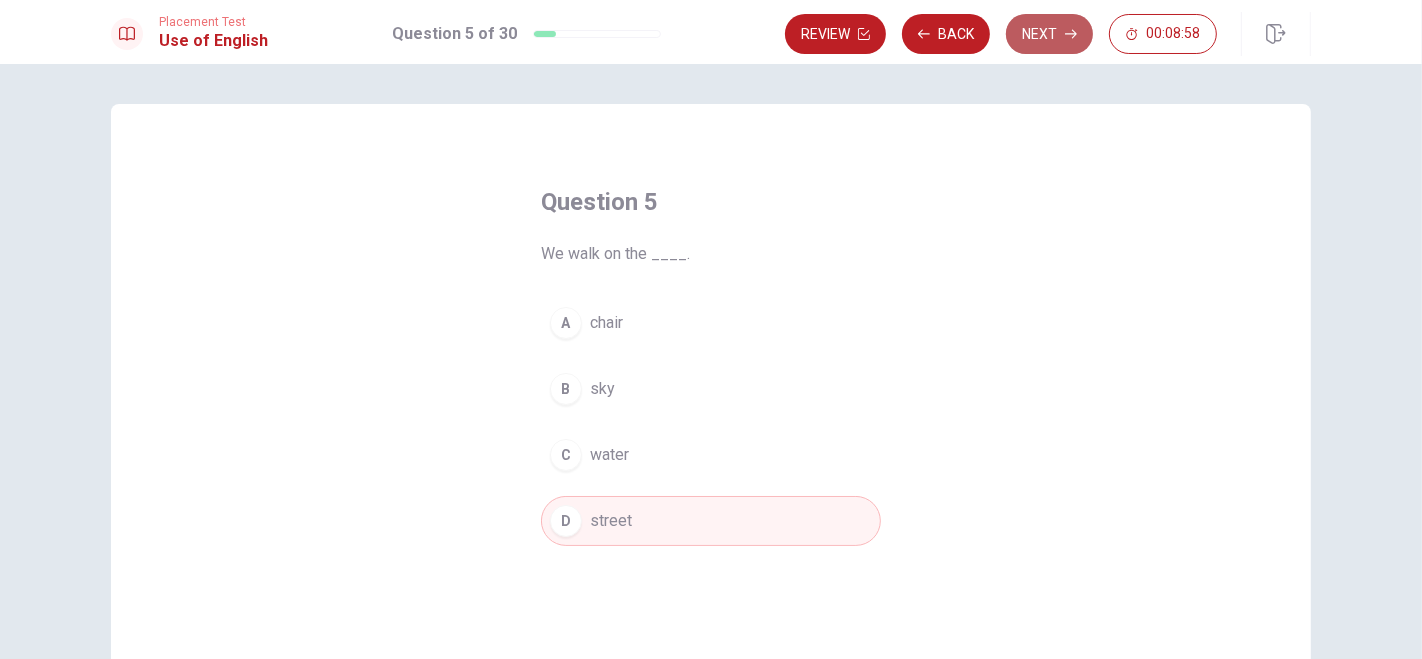 click on "Next" at bounding box center (1049, 34) 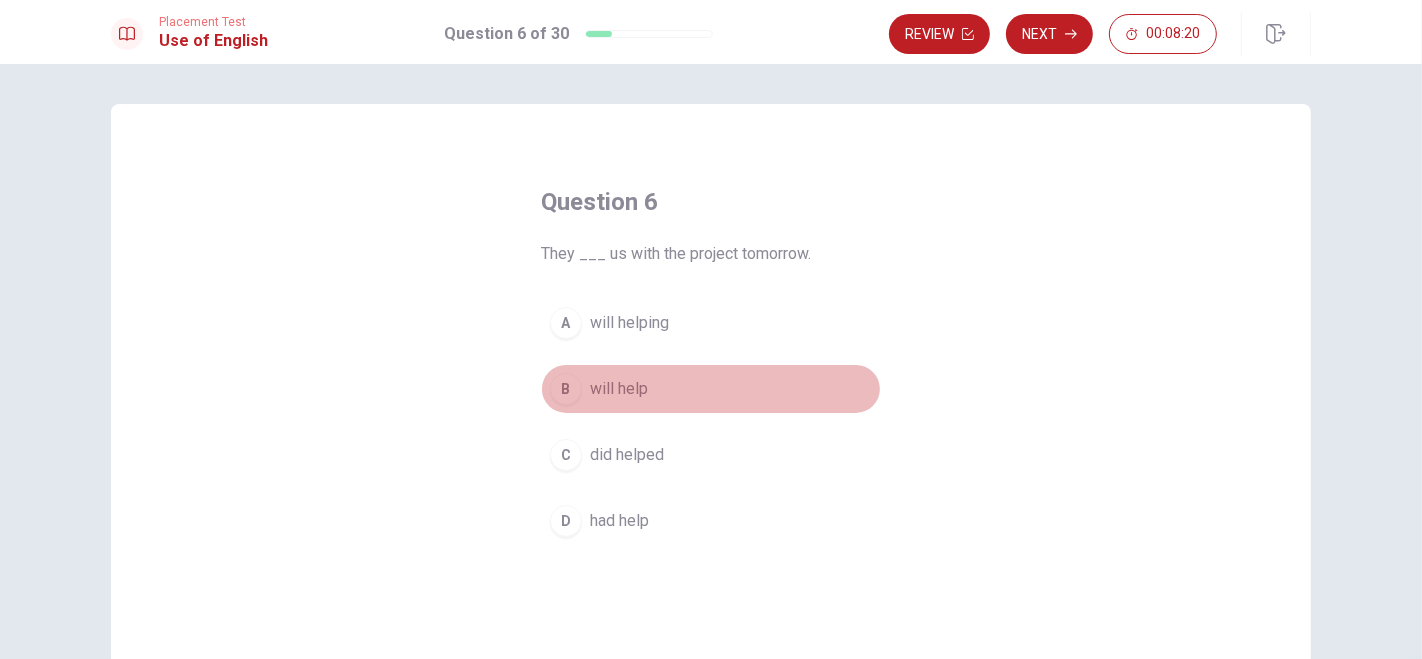 click on "will help" at bounding box center [619, 389] 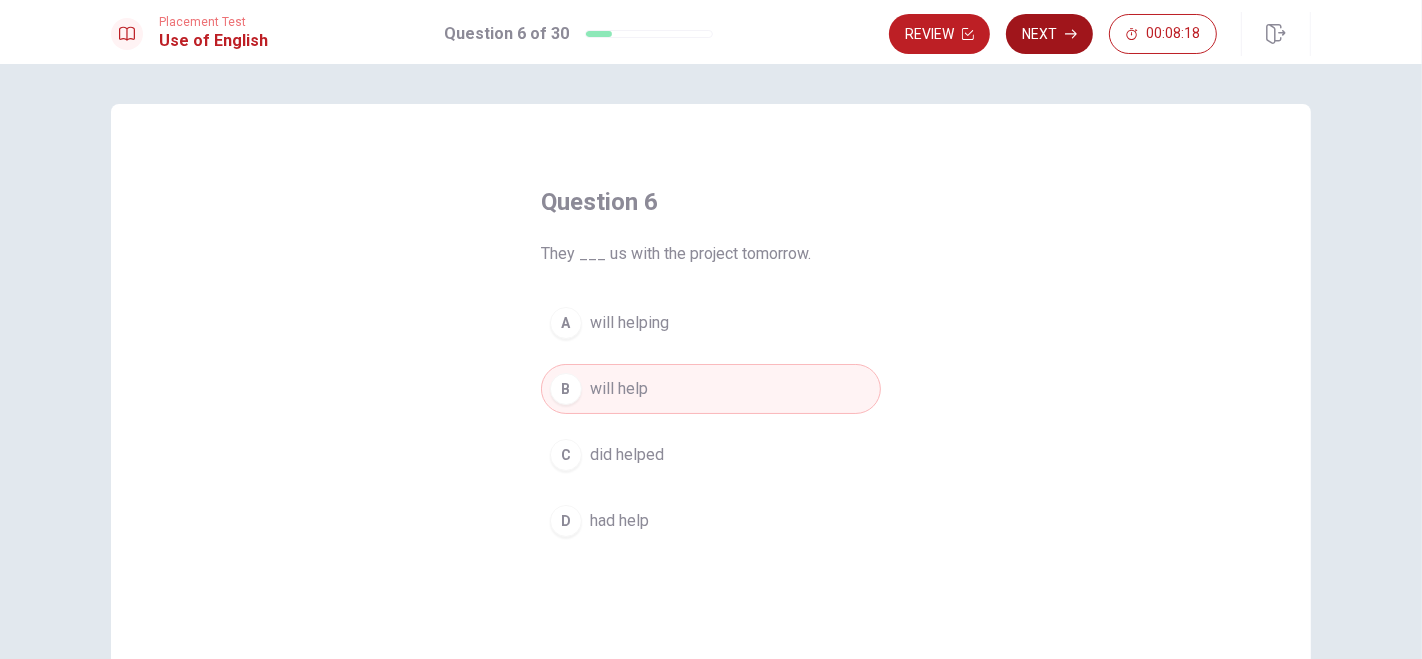 click on "Next" at bounding box center [1049, 34] 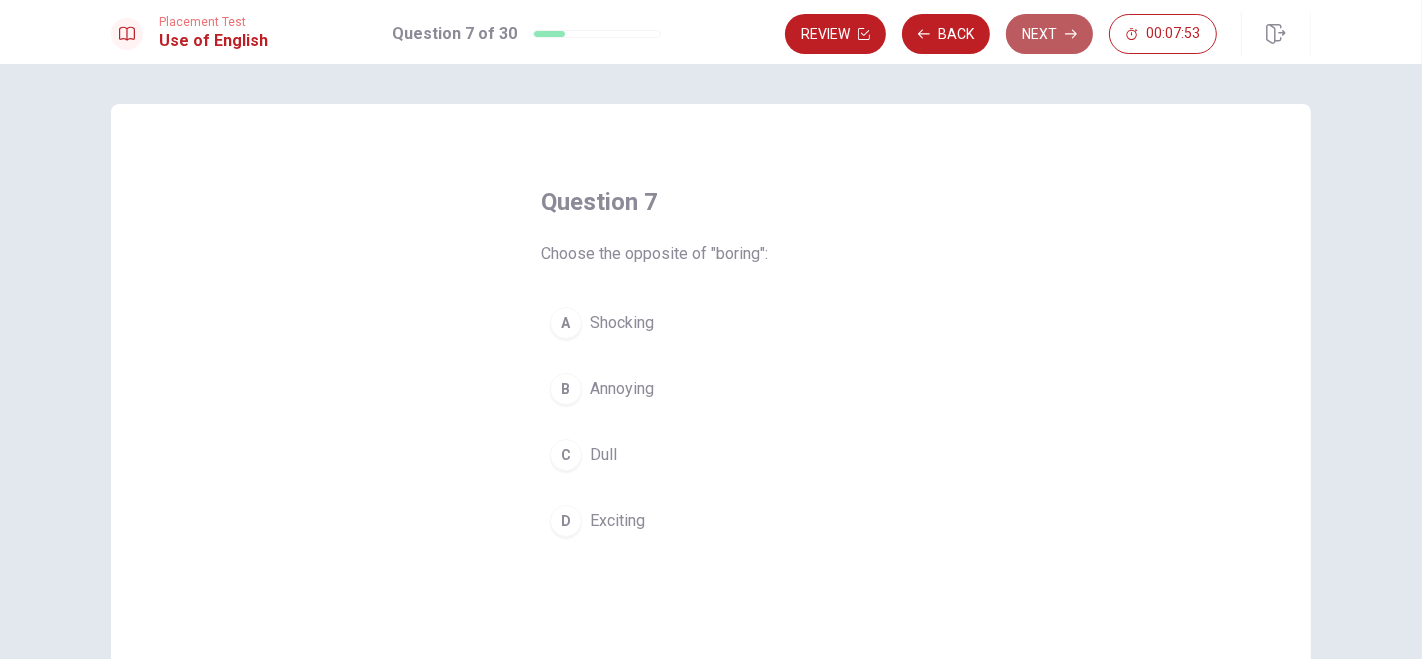 click on "Next" at bounding box center (1049, 34) 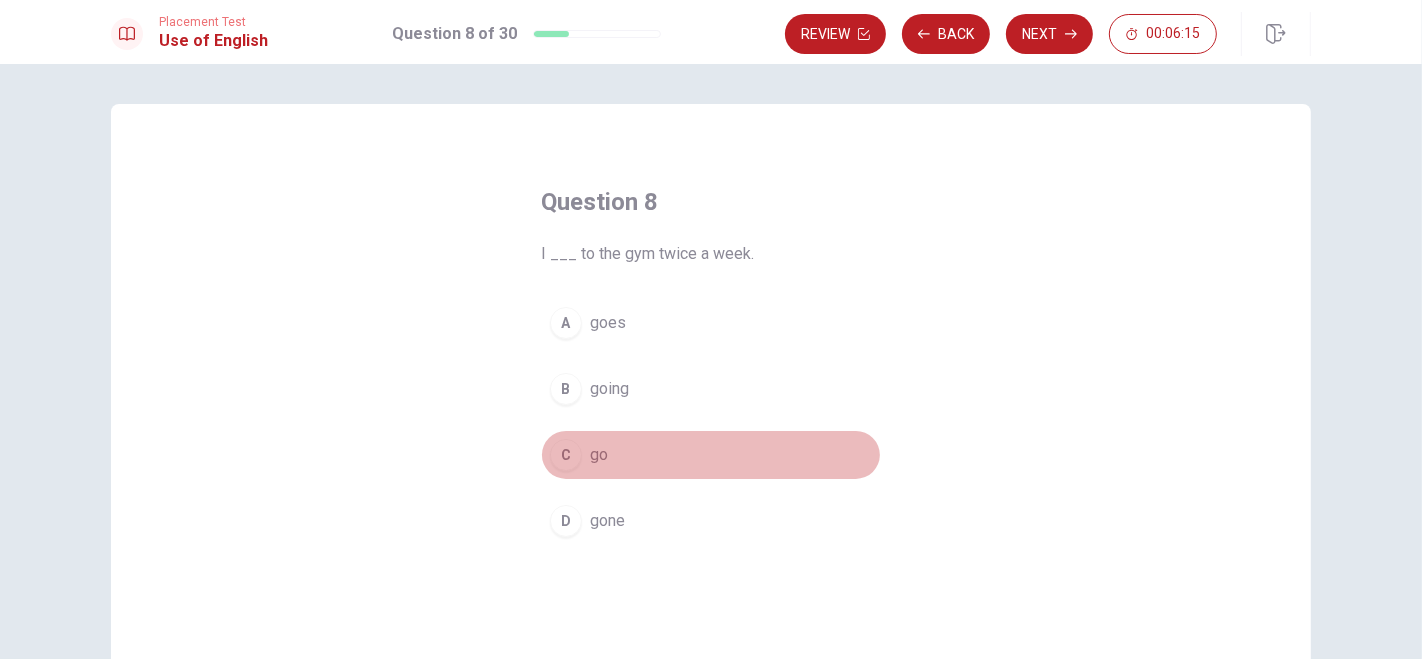 click on "go" at bounding box center [599, 455] 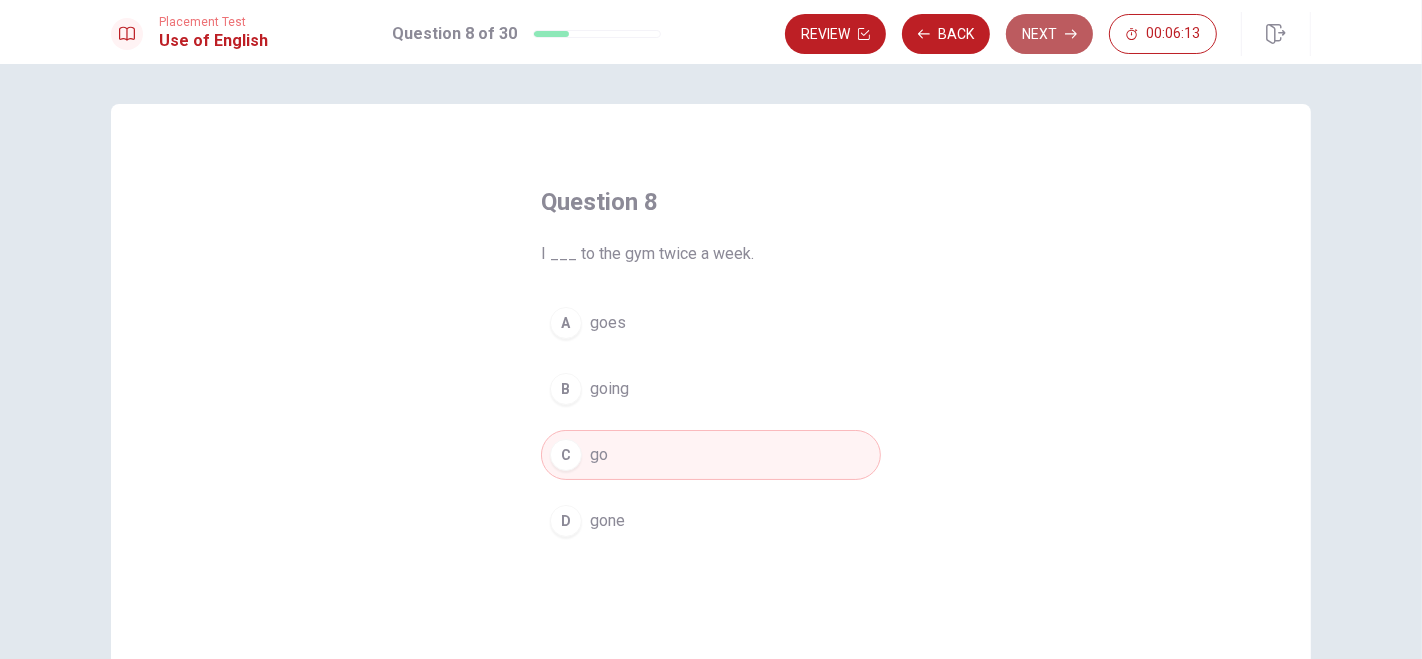 click on "Next" at bounding box center (1049, 34) 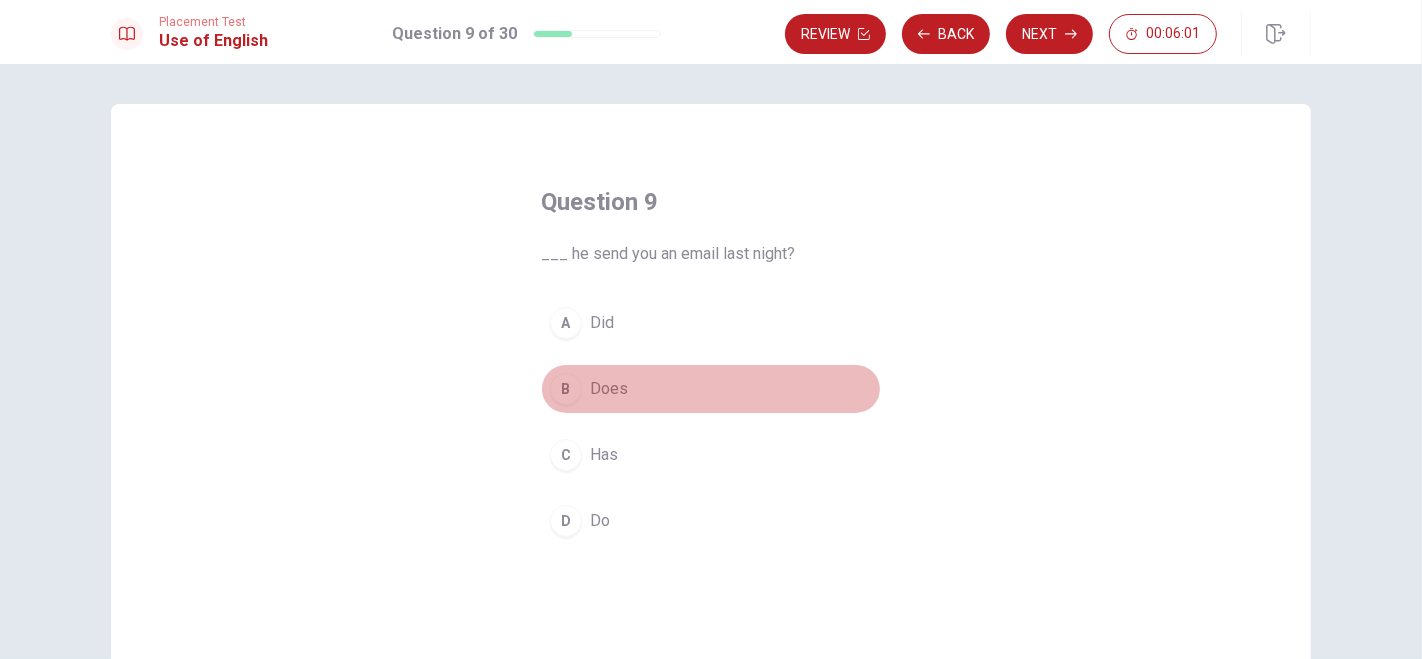 click on "Does" at bounding box center [609, 389] 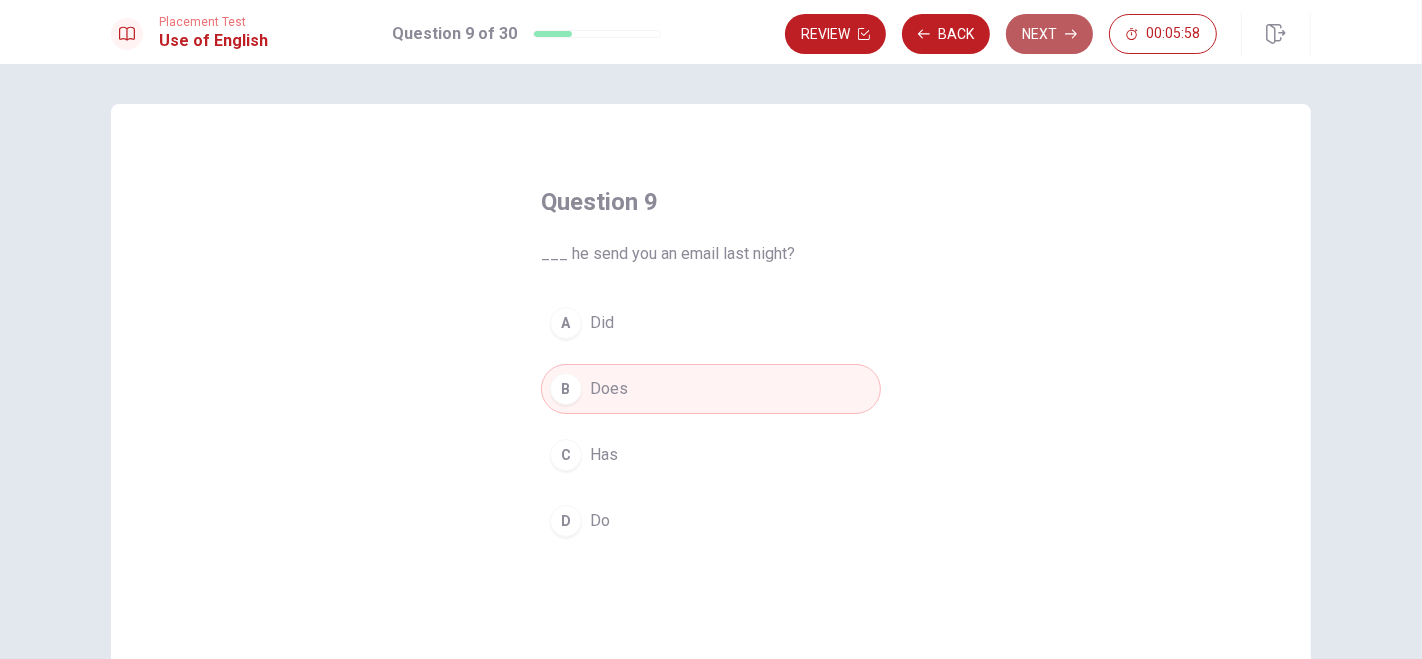 click on "Next" at bounding box center [1049, 34] 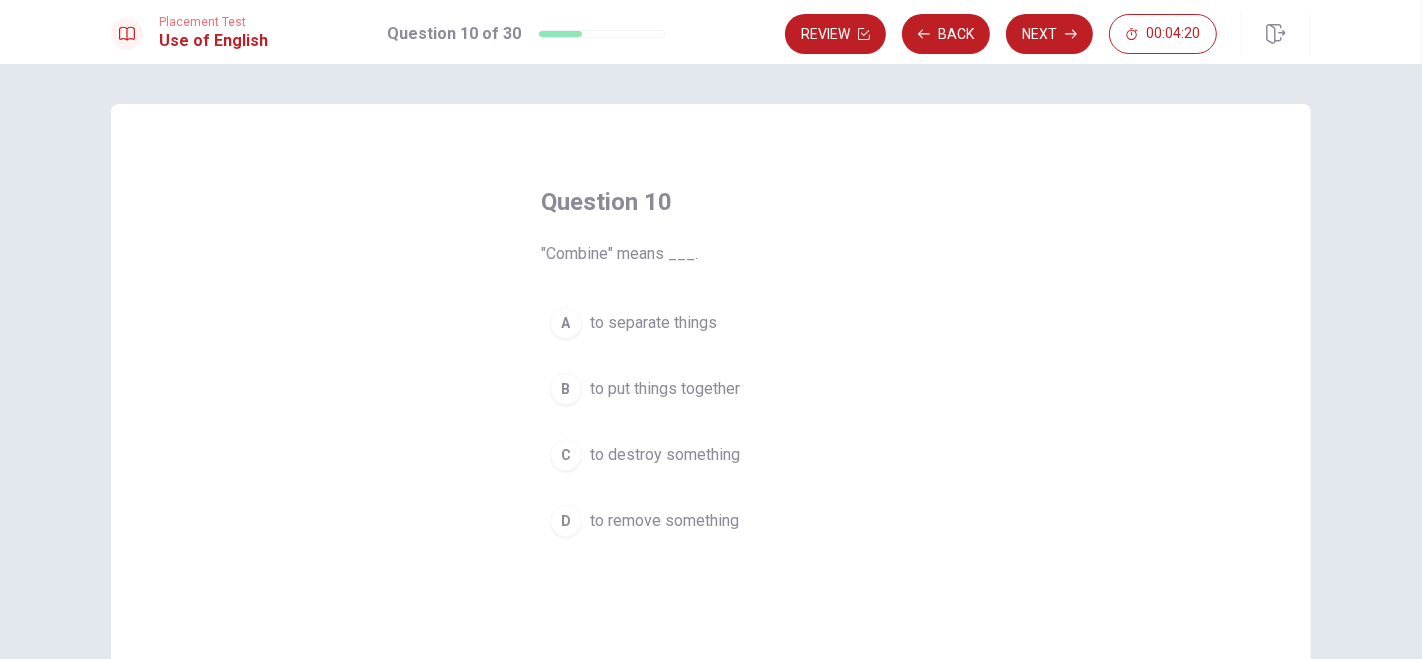 click on "Next" at bounding box center (1049, 34) 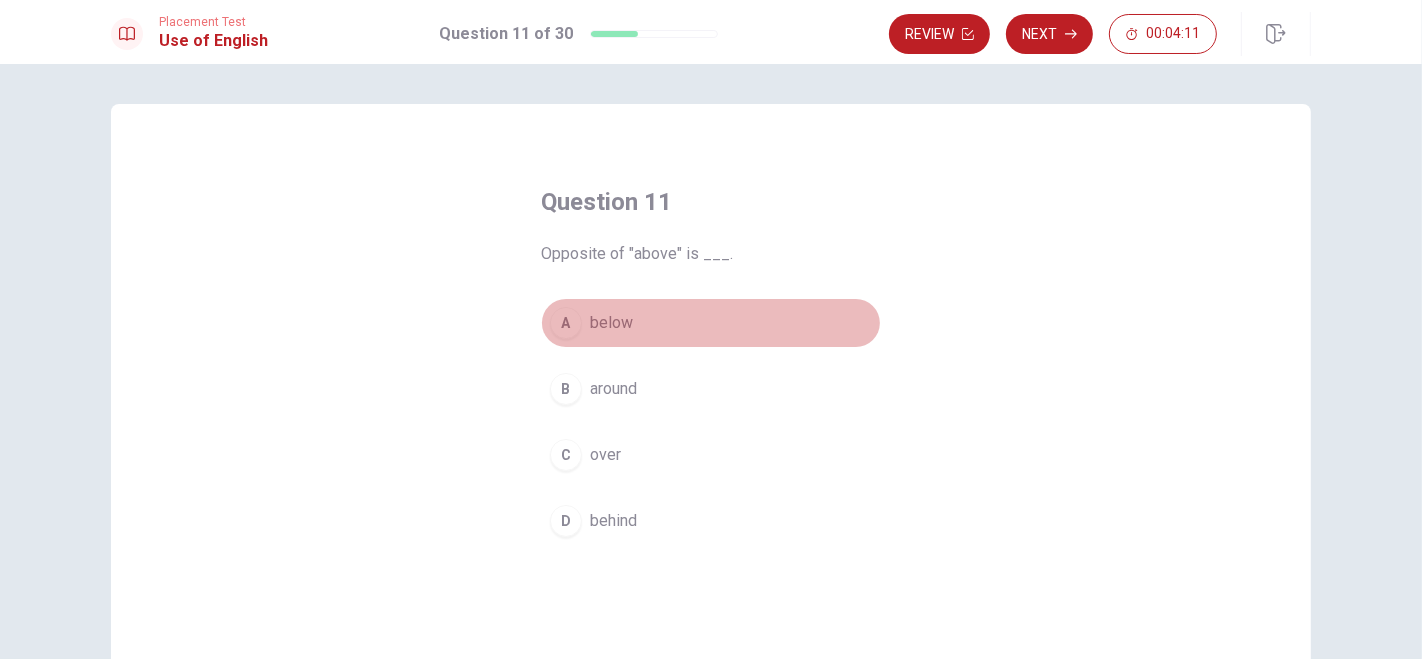 click on "below" at bounding box center (611, 323) 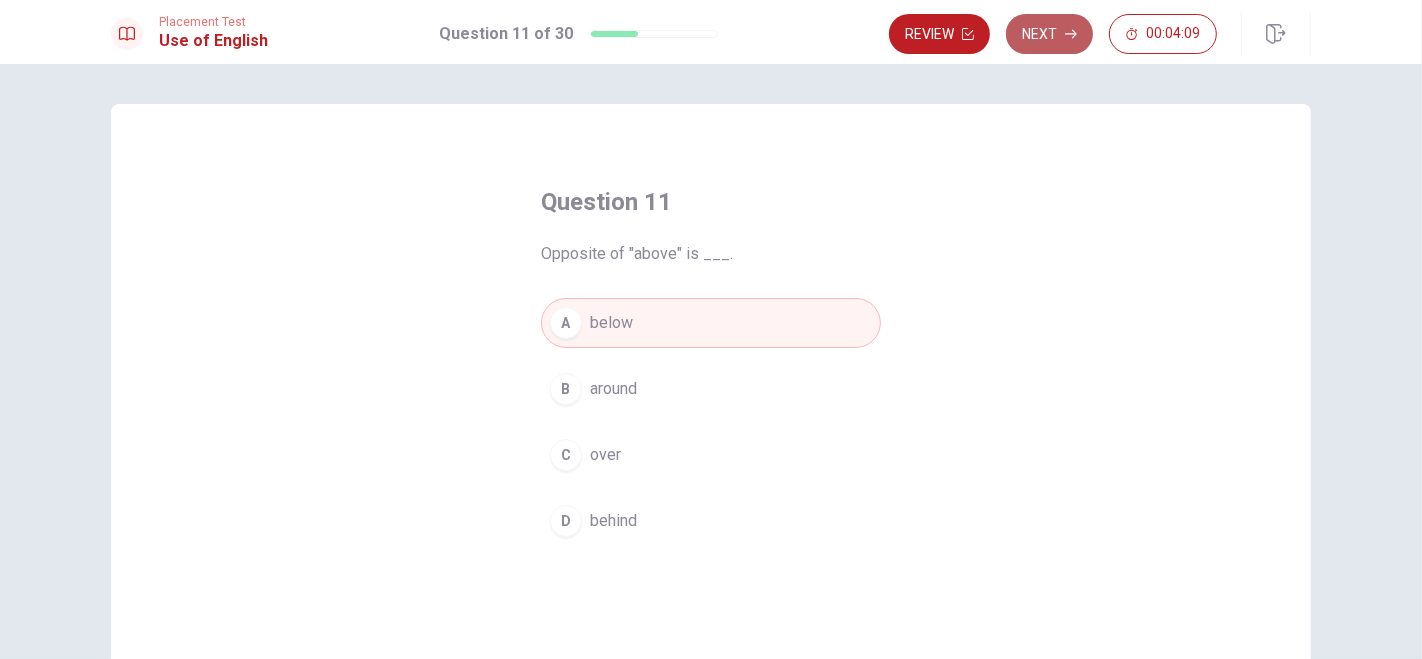 click on "Next" at bounding box center (1049, 34) 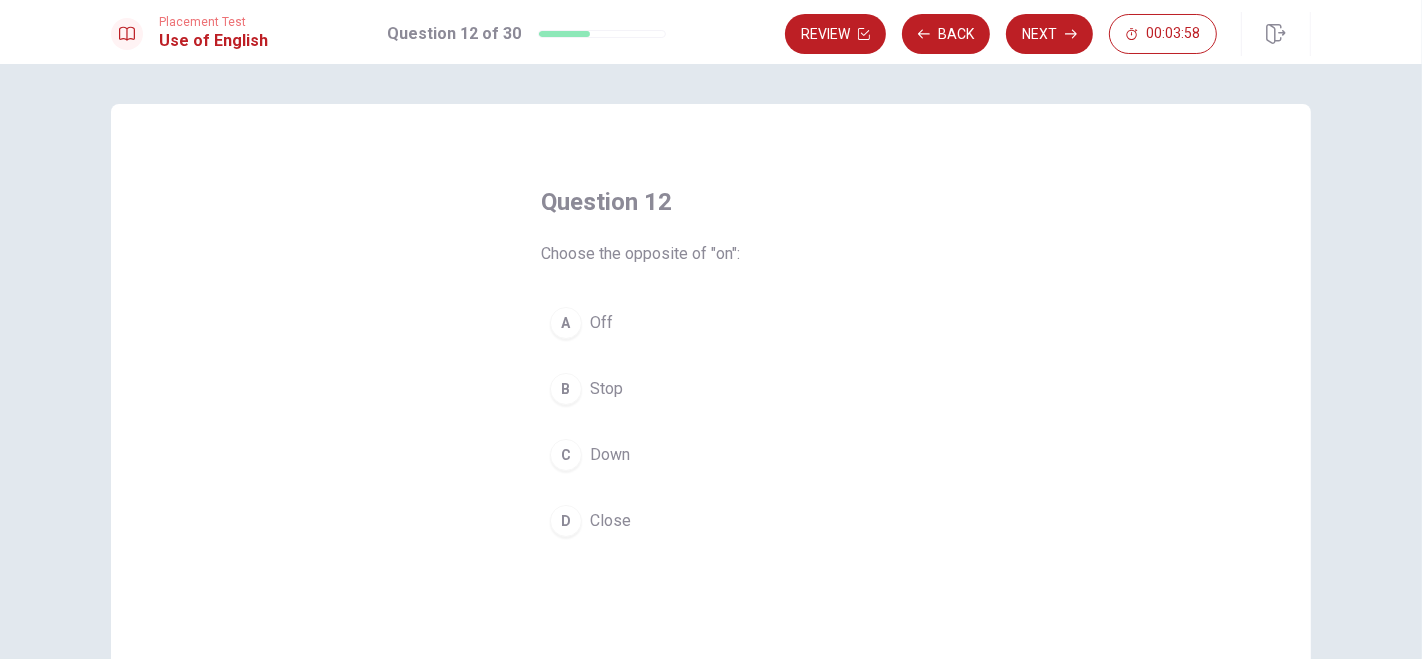 click on "Off" at bounding box center [601, 323] 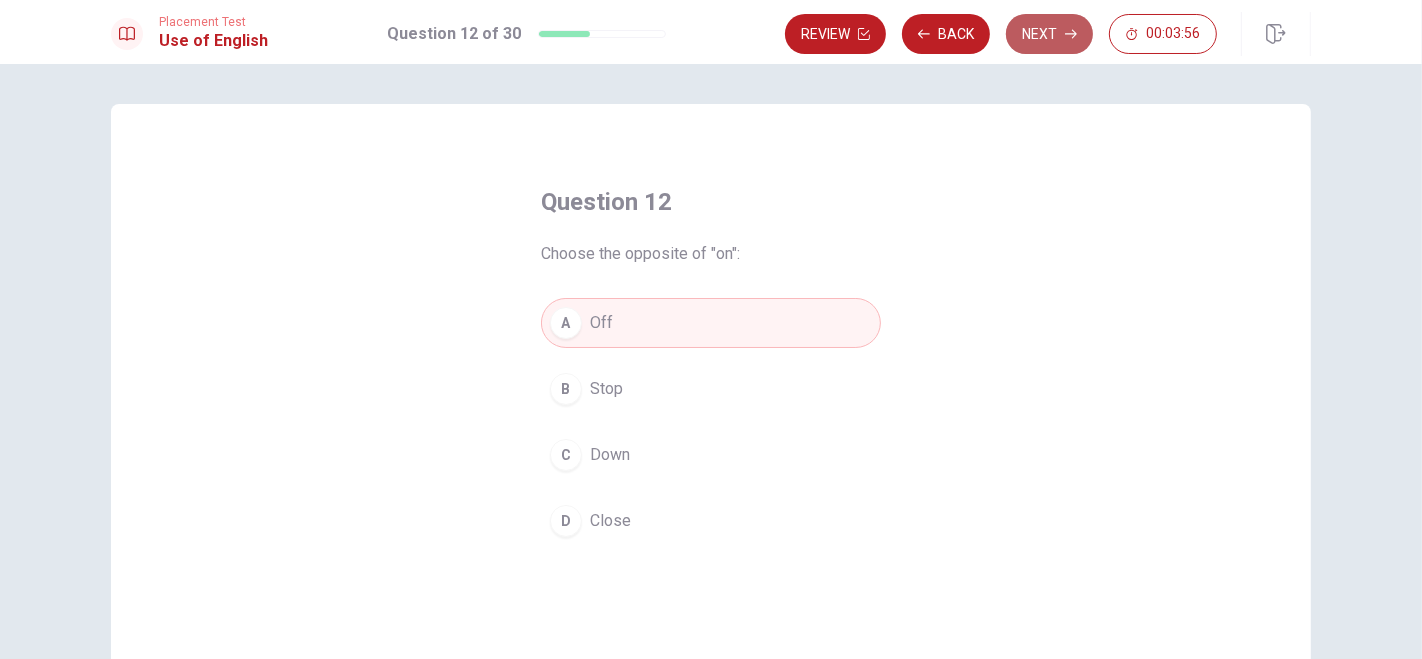 click on "Next" at bounding box center [1049, 34] 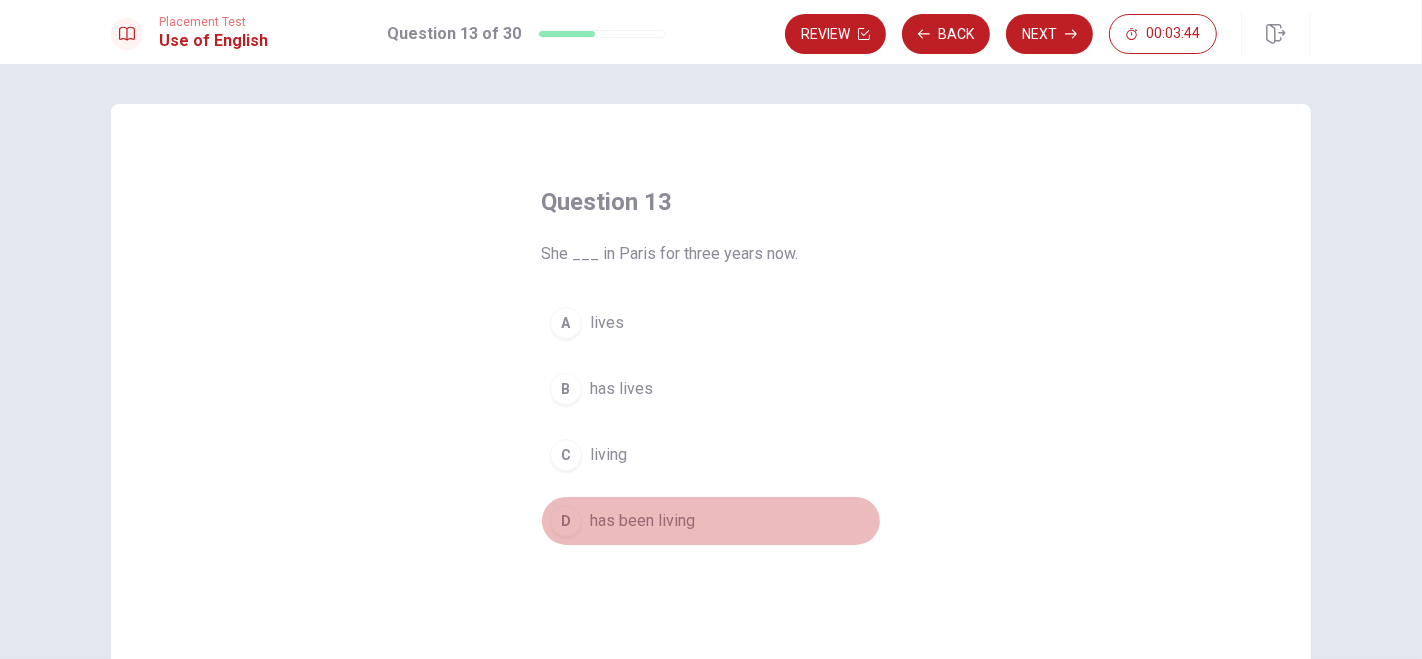 click on "has been living" at bounding box center [642, 521] 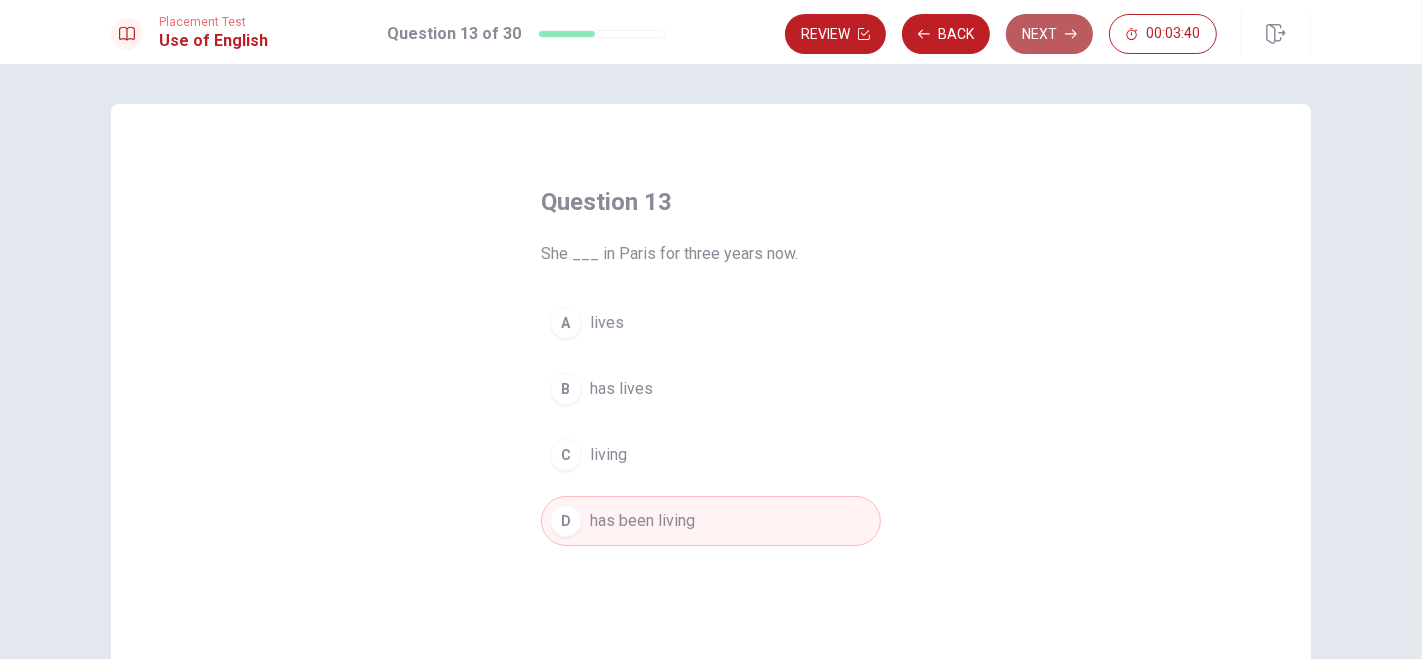 click on "Next" at bounding box center (1049, 34) 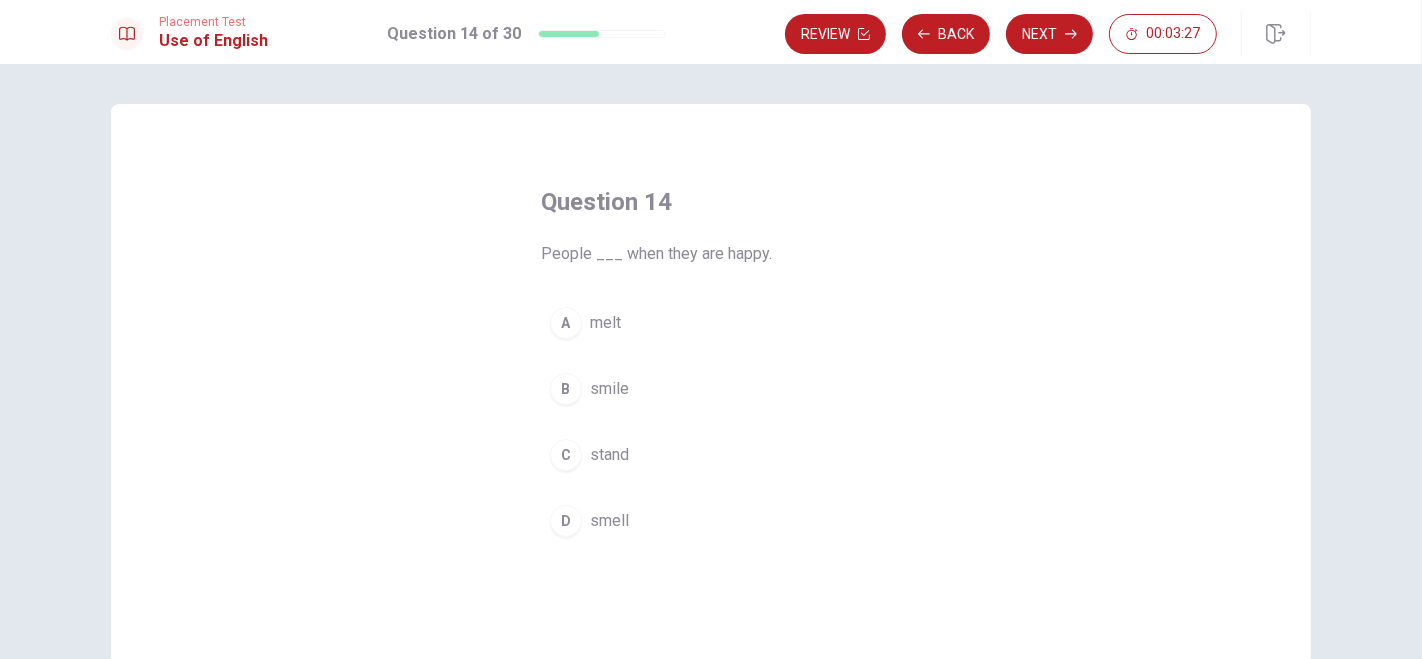click on "smile" at bounding box center [609, 389] 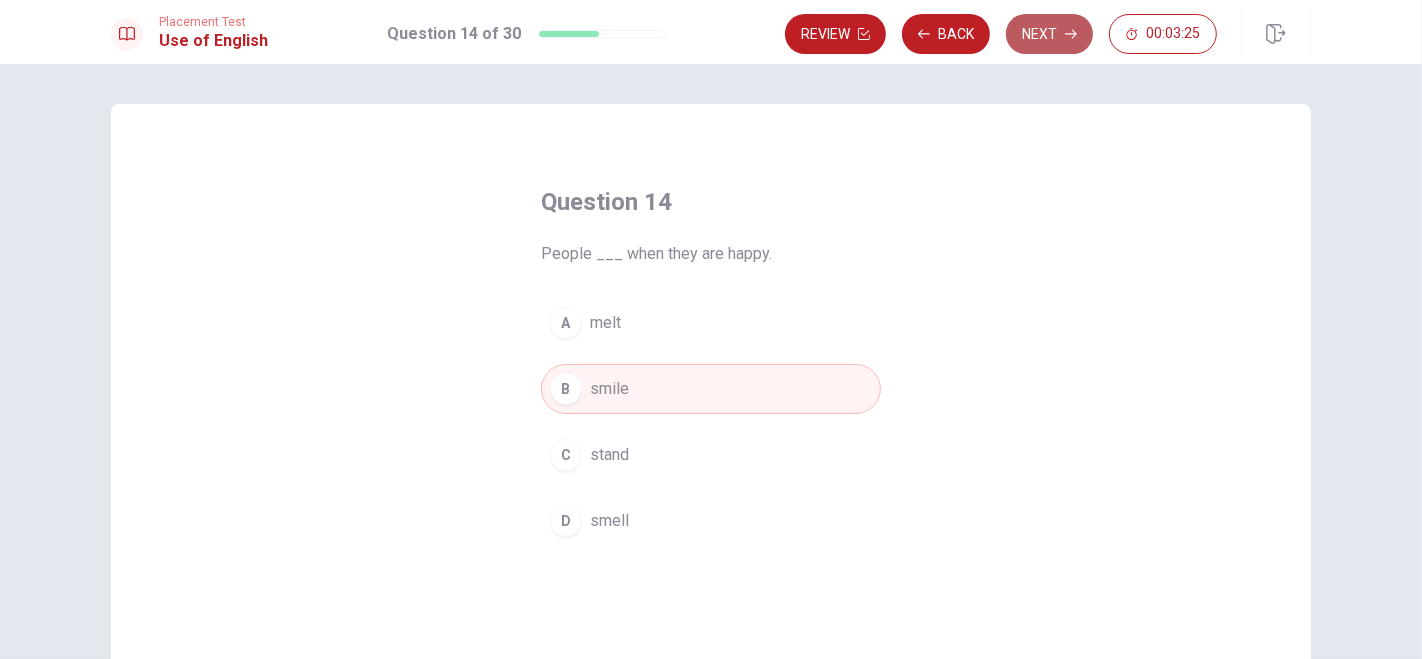click on "Next" at bounding box center [1049, 34] 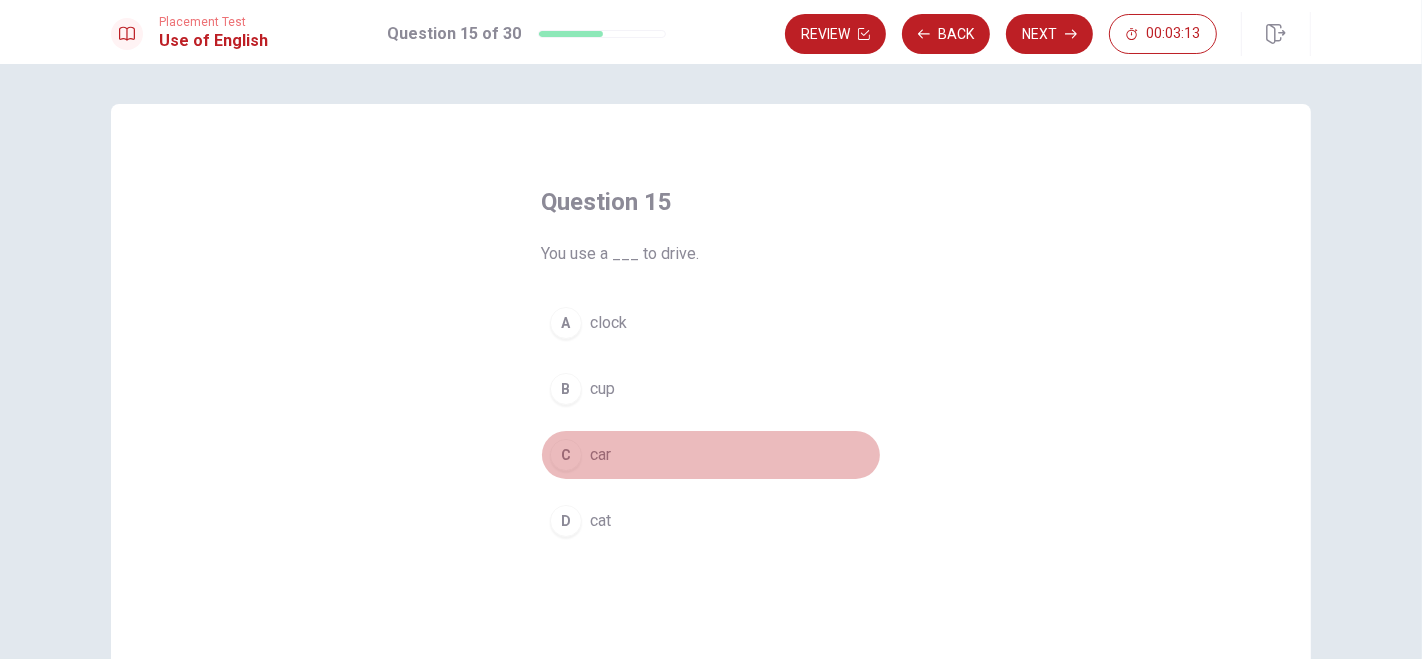 click on "car" at bounding box center [600, 455] 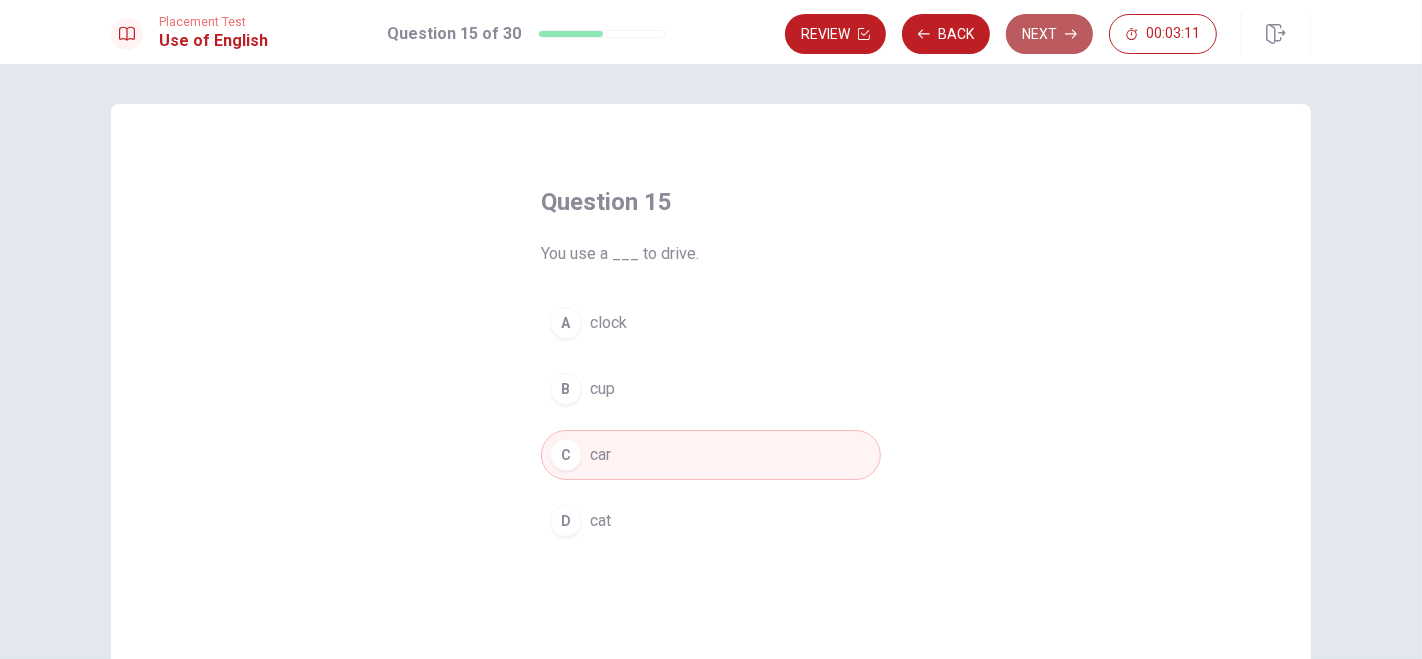click on "Next" at bounding box center [1049, 34] 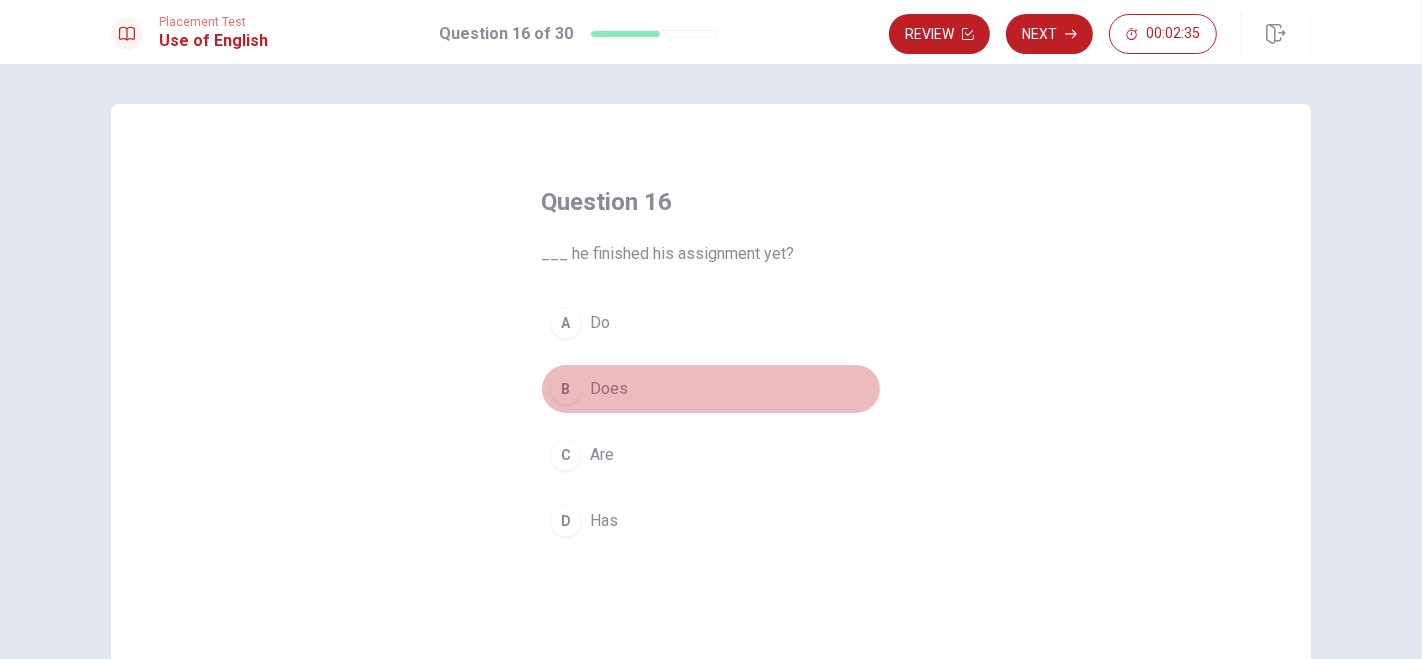 click on "Does" at bounding box center [609, 389] 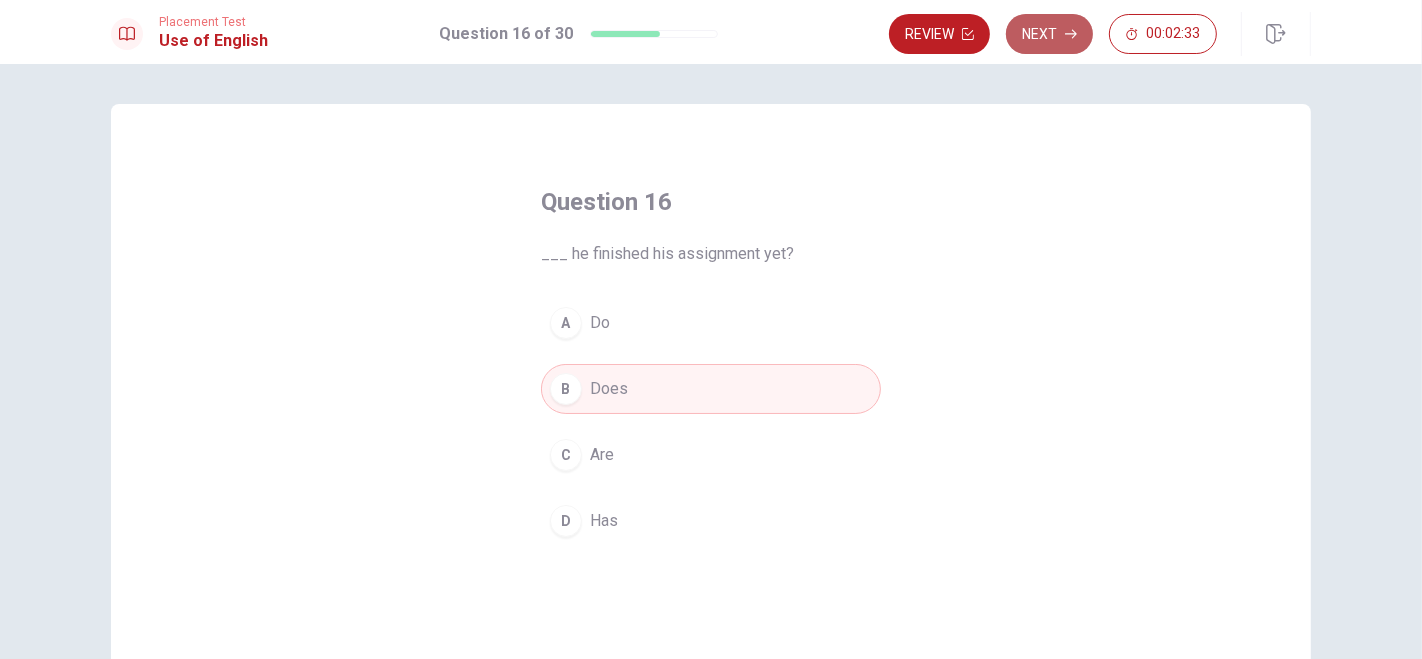 click on "Next" at bounding box center [1049, 34] 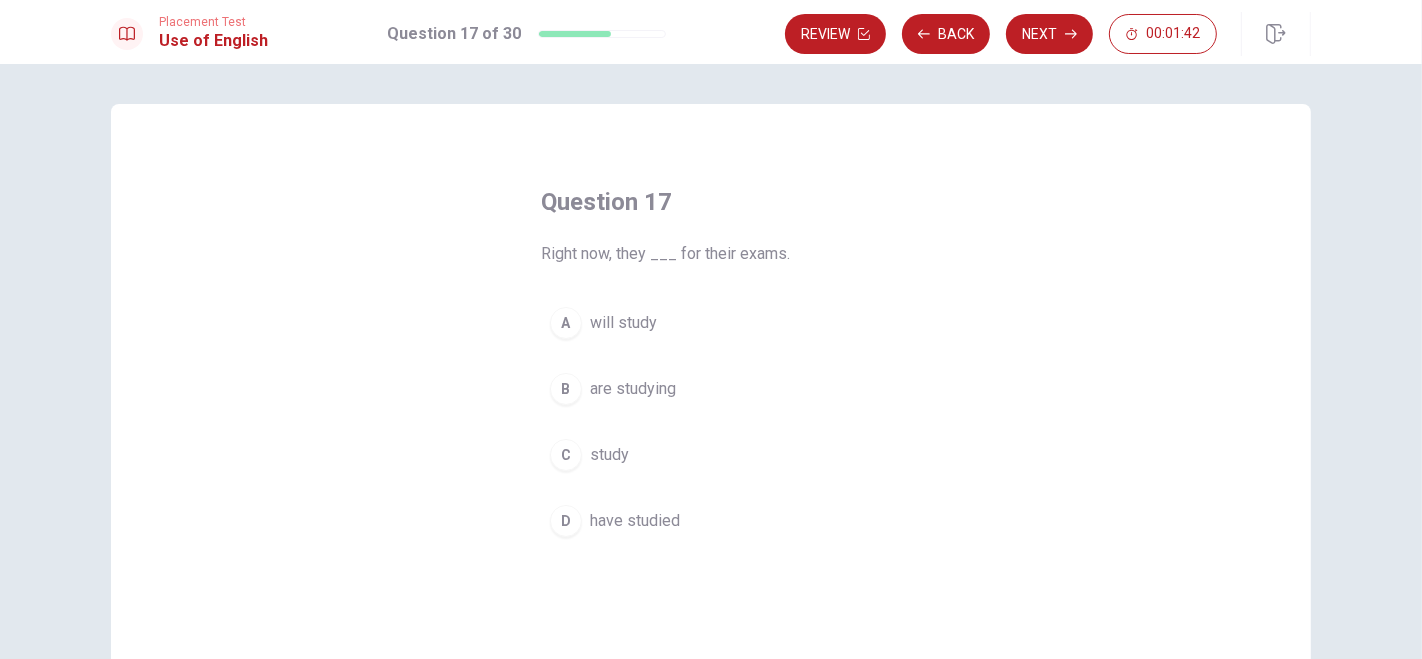 click on "are studying" at bounding box center (633, 389) 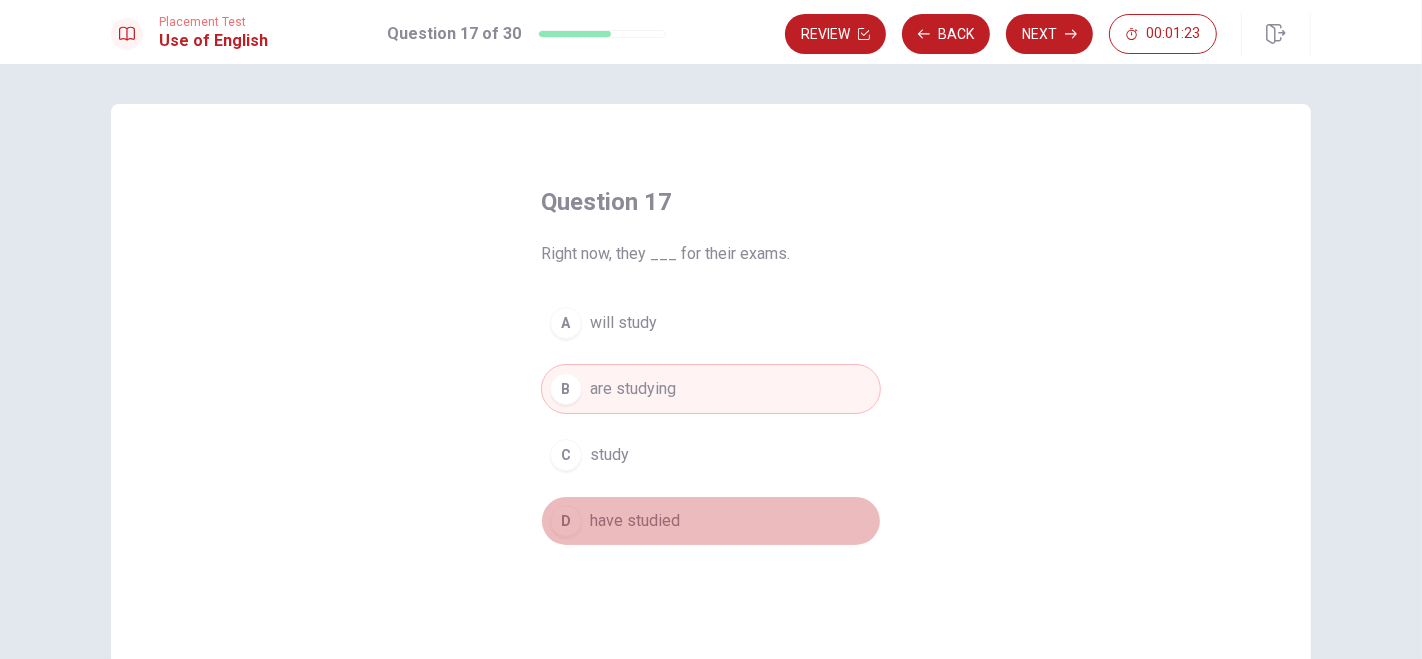 click on "have studied" at bounding box center [635, 521] 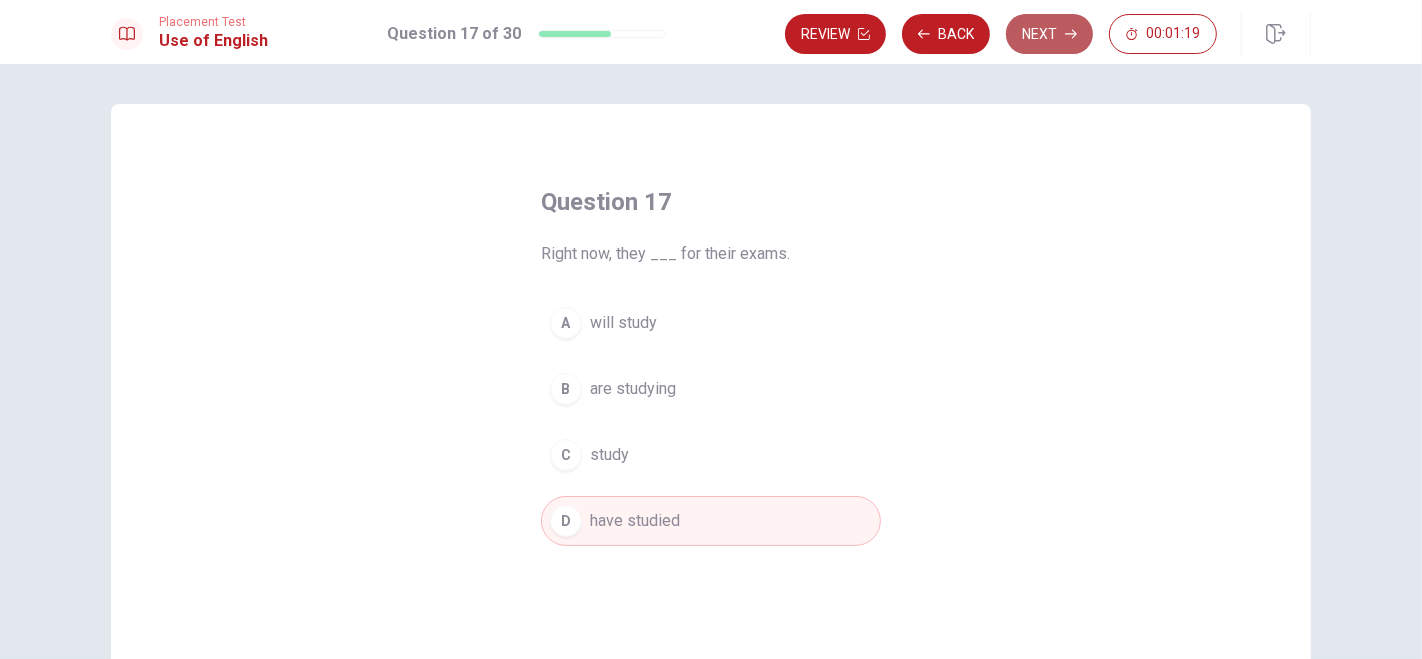 click on "Next" at bounding box center [1049, 34] 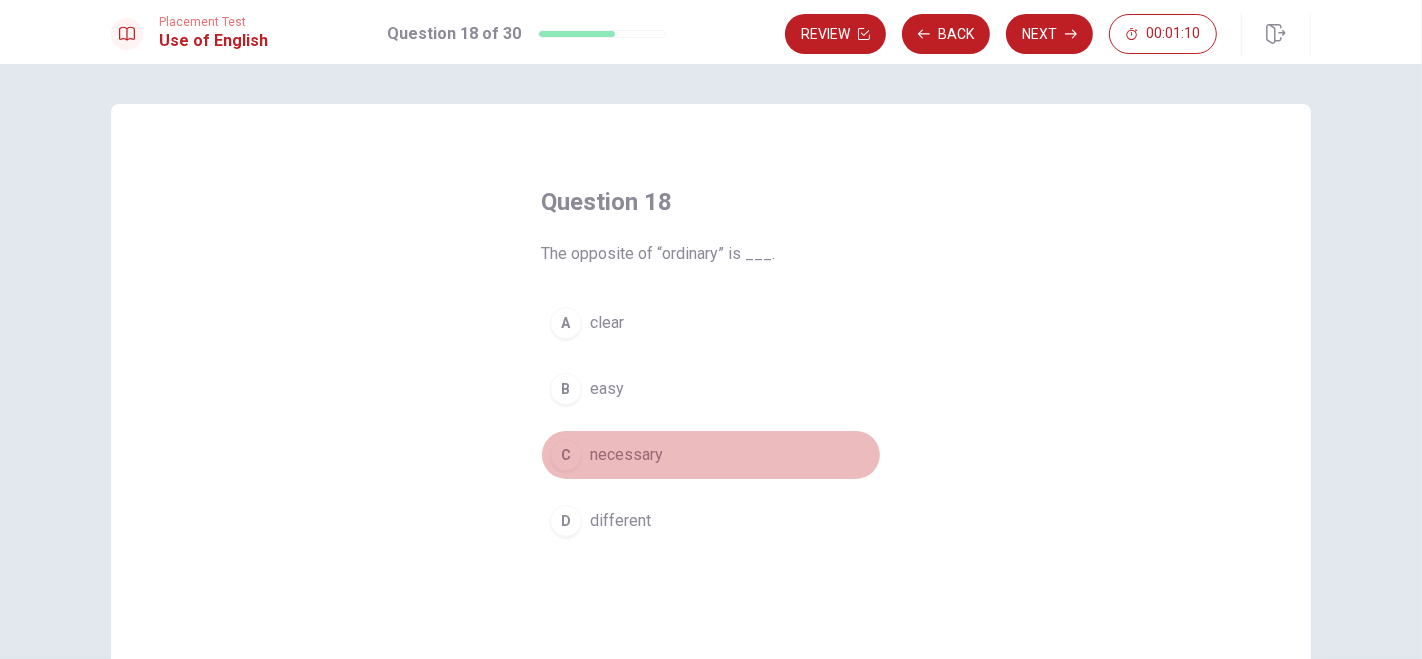 drag, startPoint x: 627, startPoint y: 452, endPoint x: 626, endPoint y: 440, distance: 12.0415945 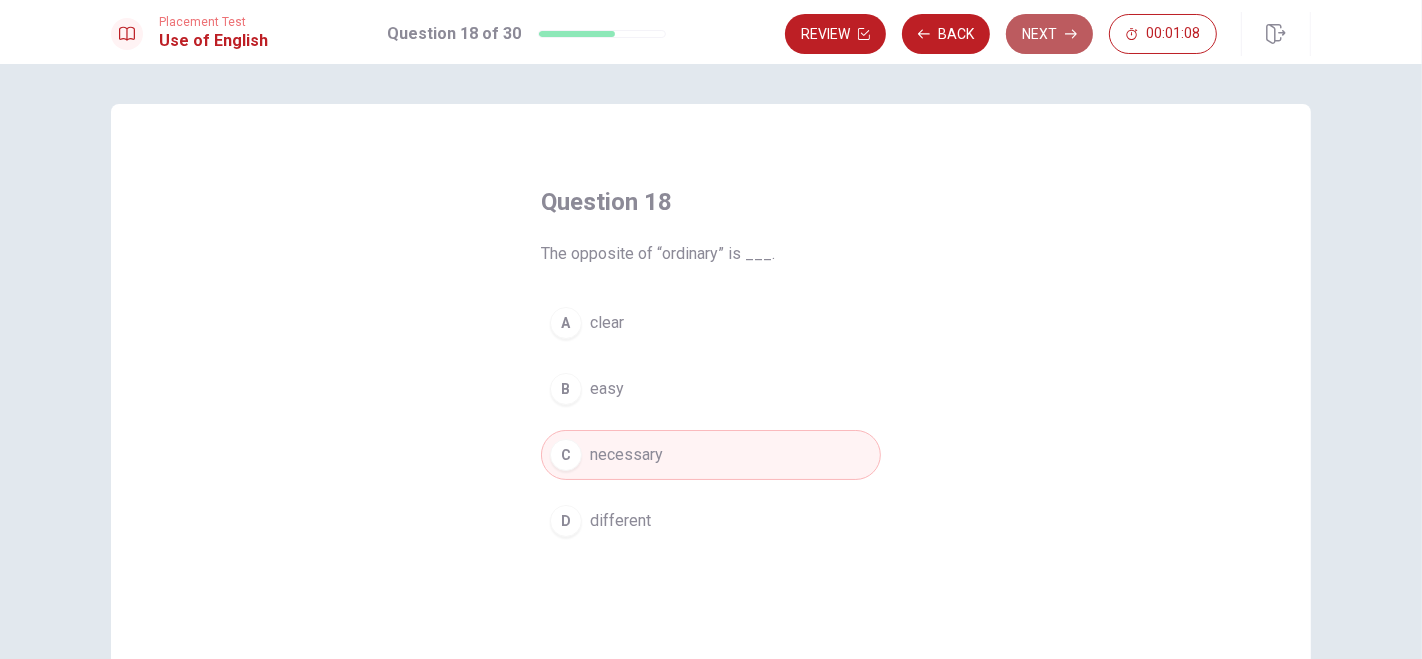 click on "Next" at bounding box center [1049, 34] 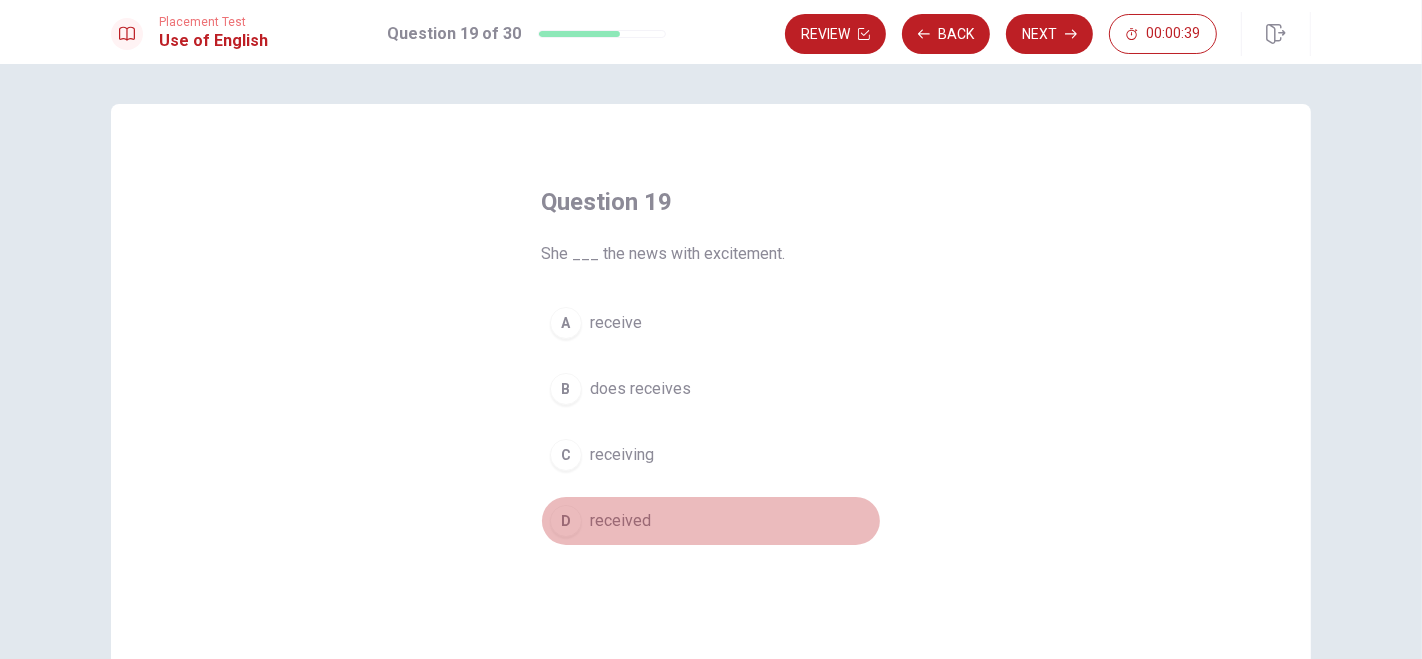 click on "received" at bounding box center [620, 521] 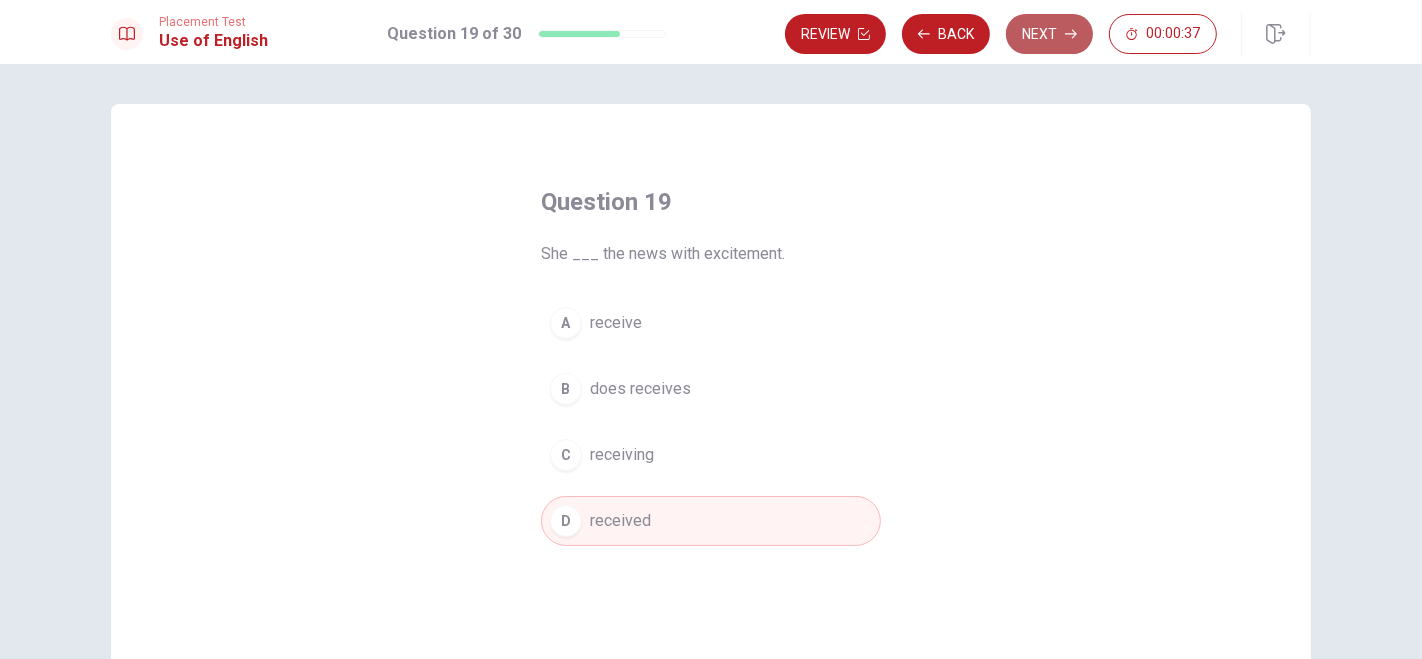 click on "Next" at bounding box center (1049, 34) 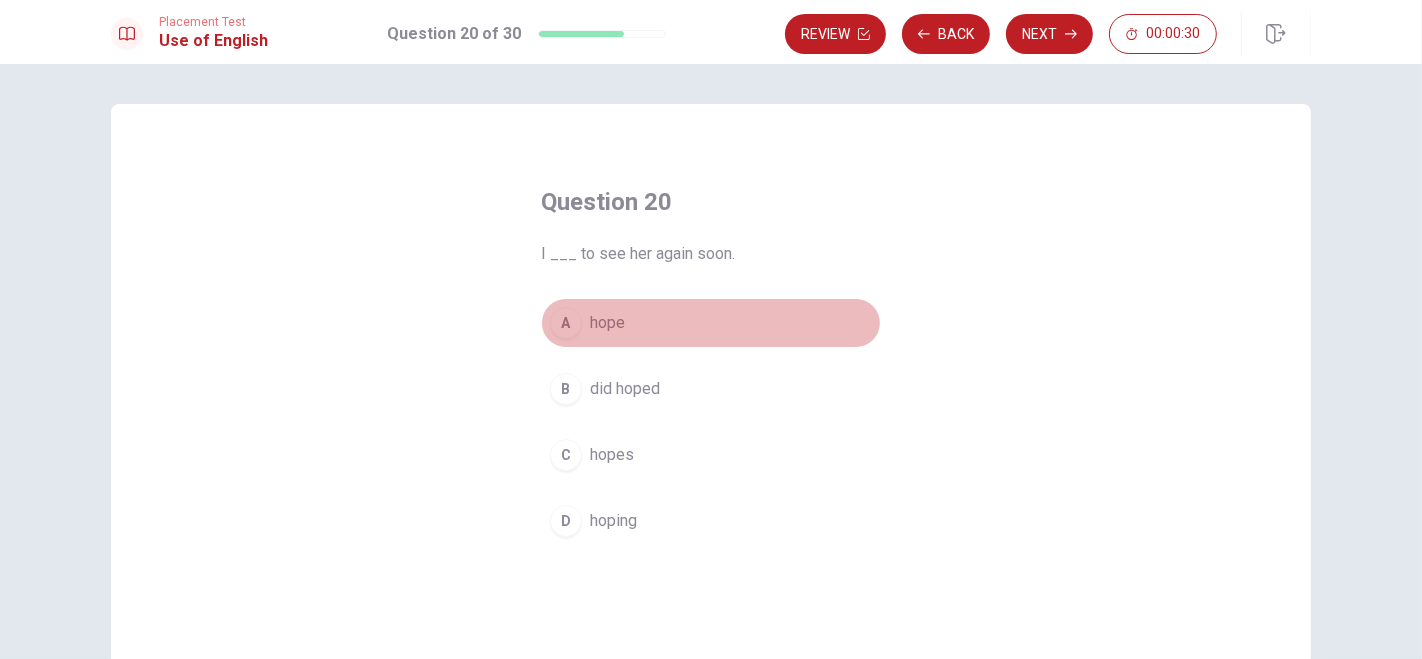click on "hope" at bounding box center [607, 323] 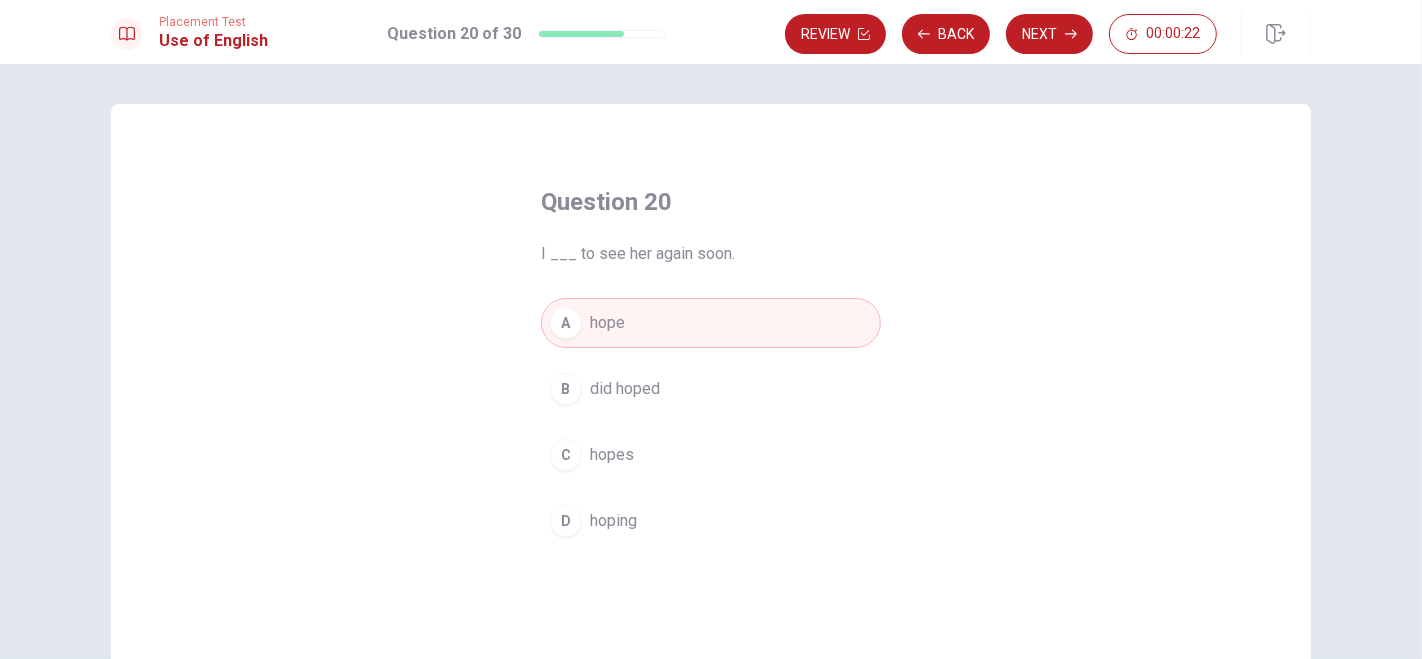 click on "Next" at bounding box center [1049, 34] 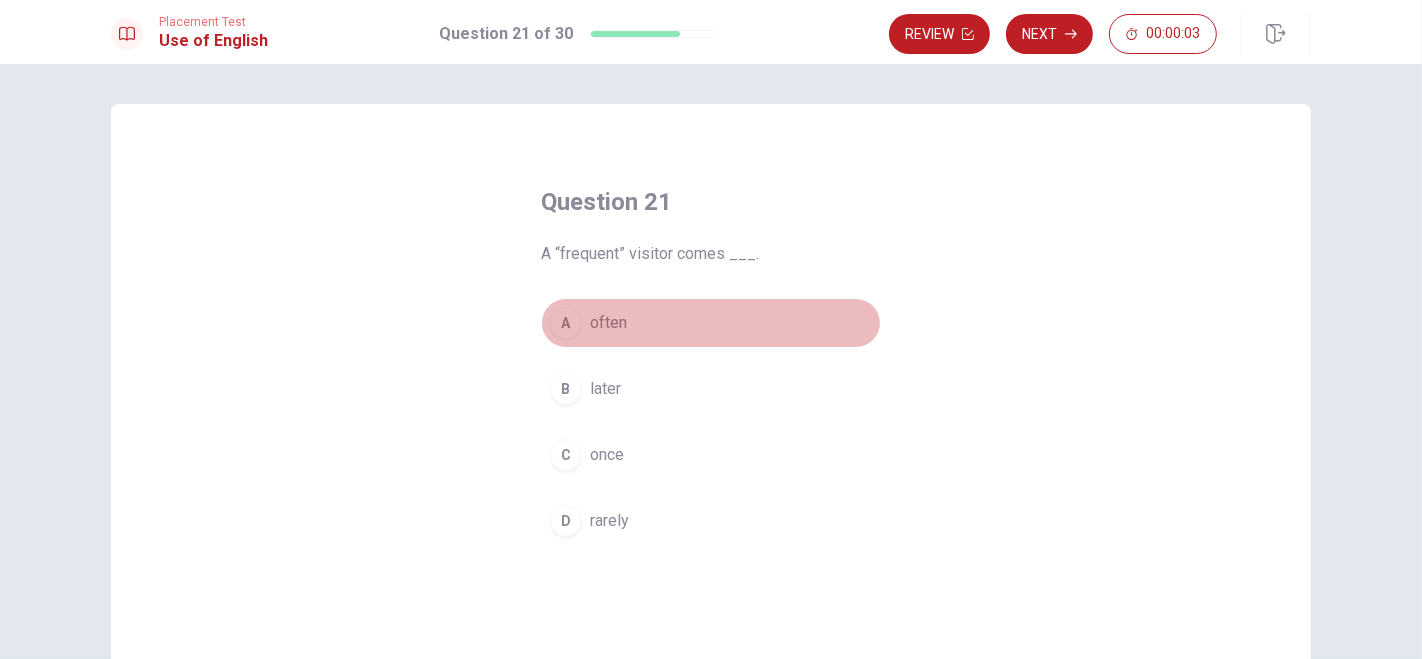 click on "often" at bounding box center [608, 323] 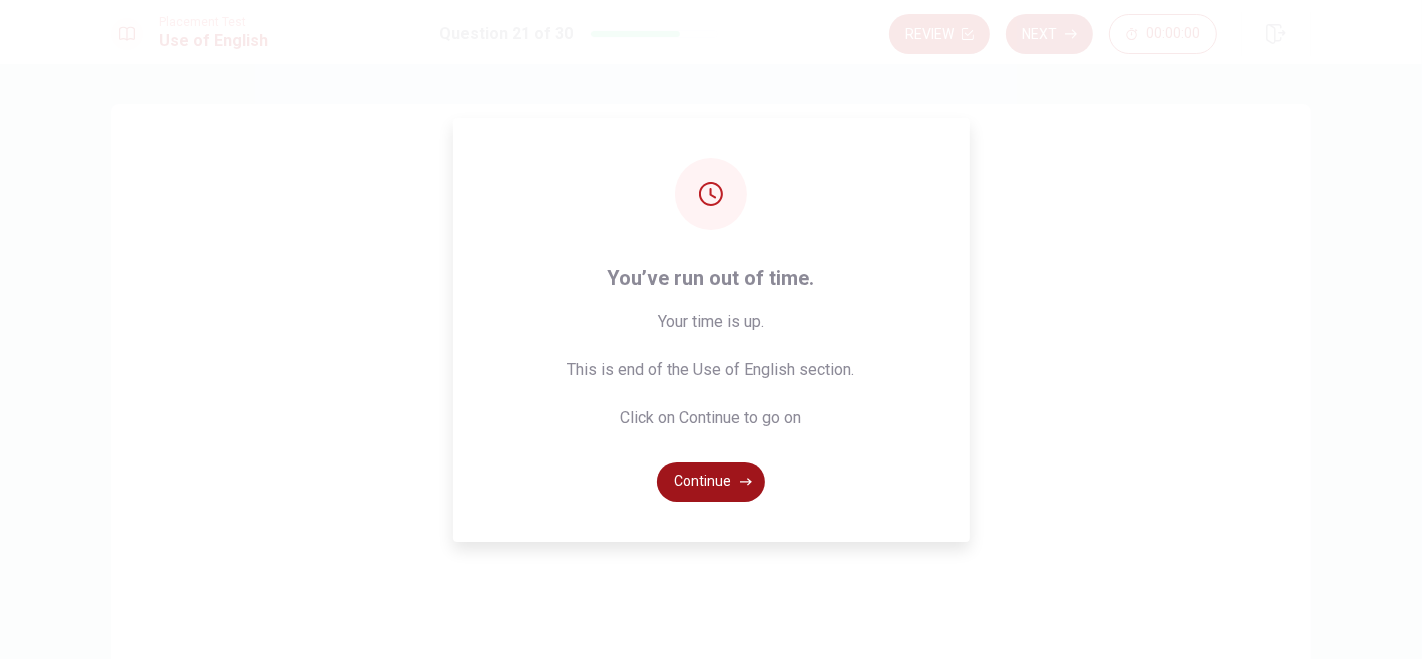 click on "Continue" at bounding box center (711, 482) 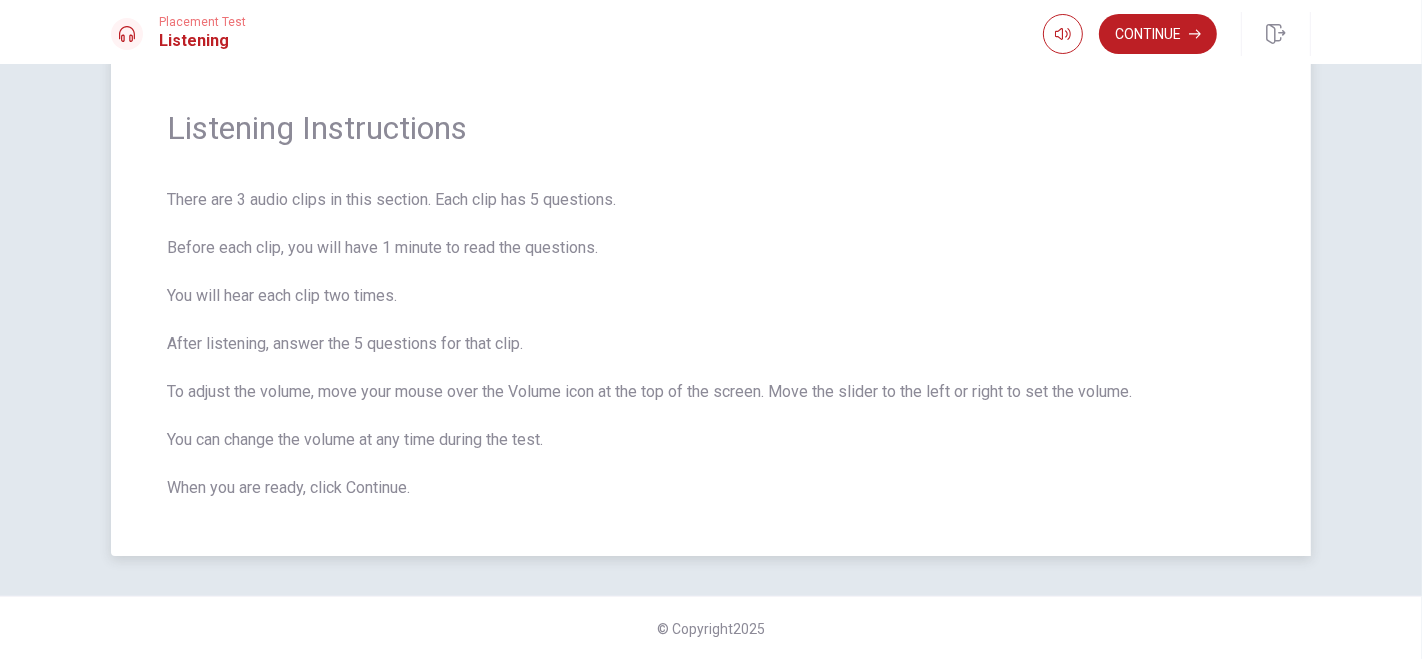 scroll, scrollTop: 0, scrollLeft: 0, axis: both 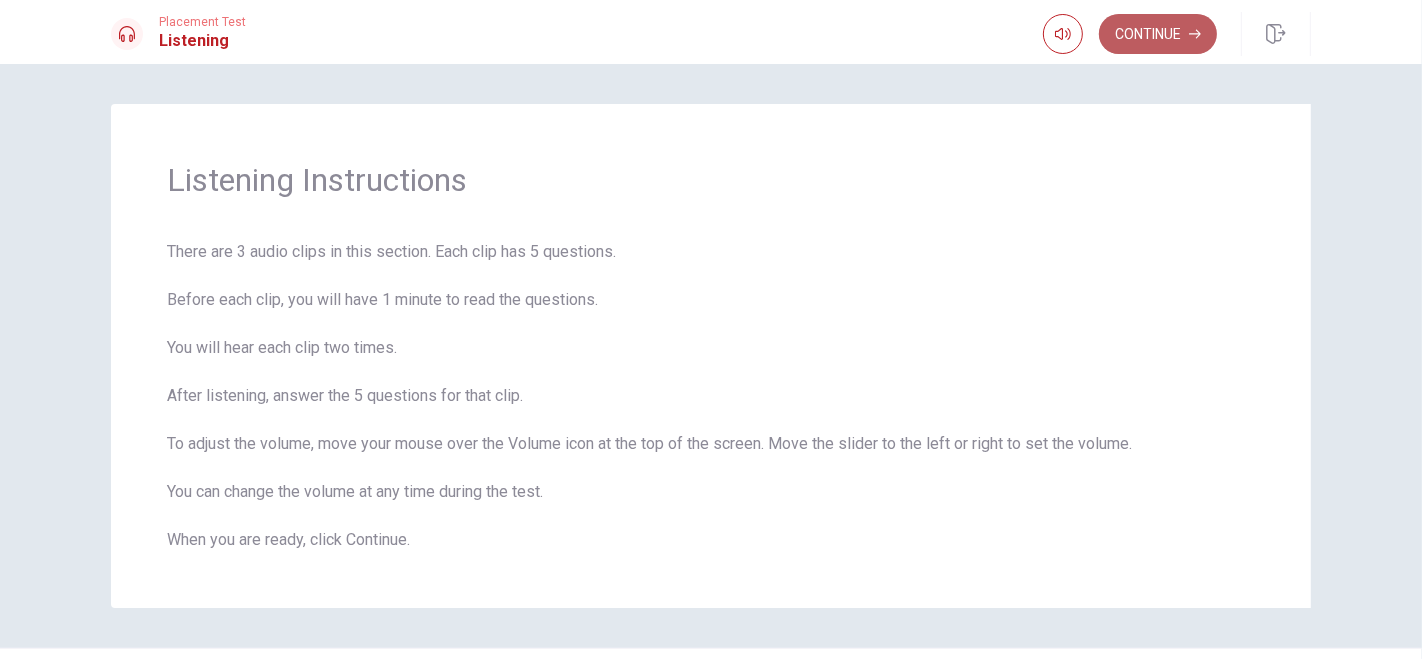 click on "Continue" at bounding box center [1158, 34] 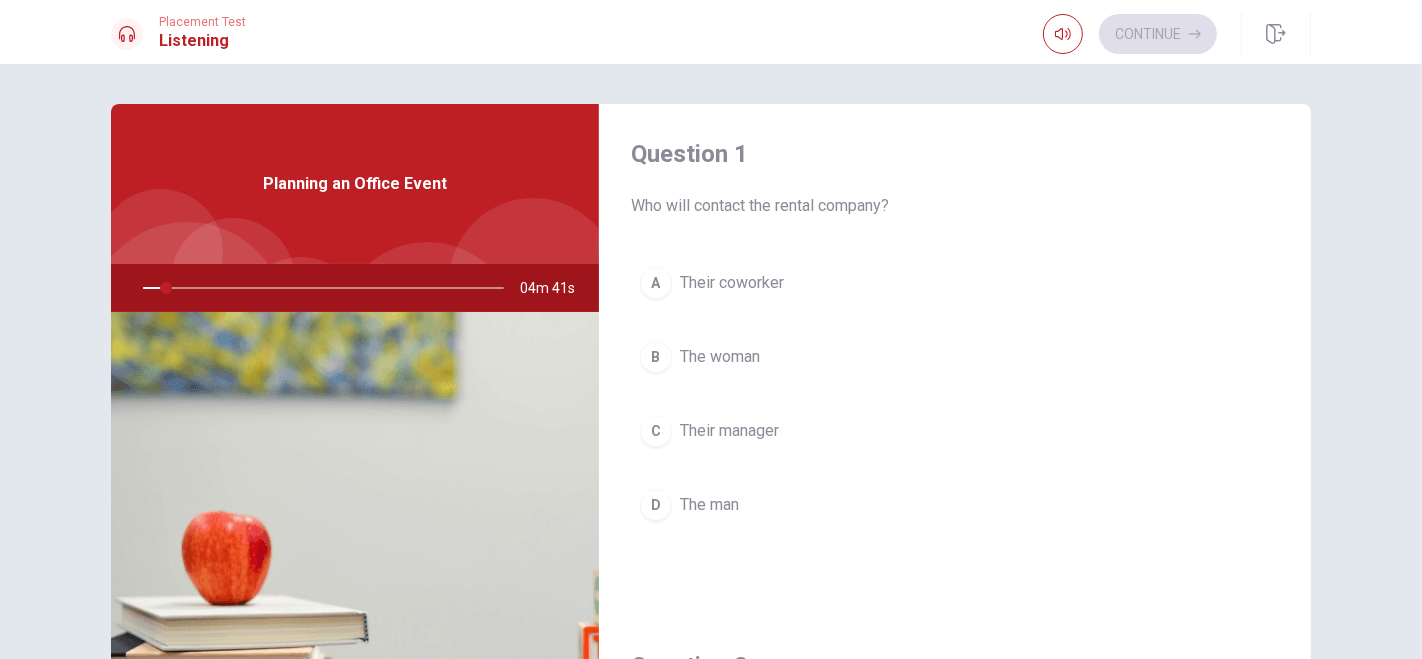 scroll, scrollTop: 0, scrollLeft: 0, axis: both 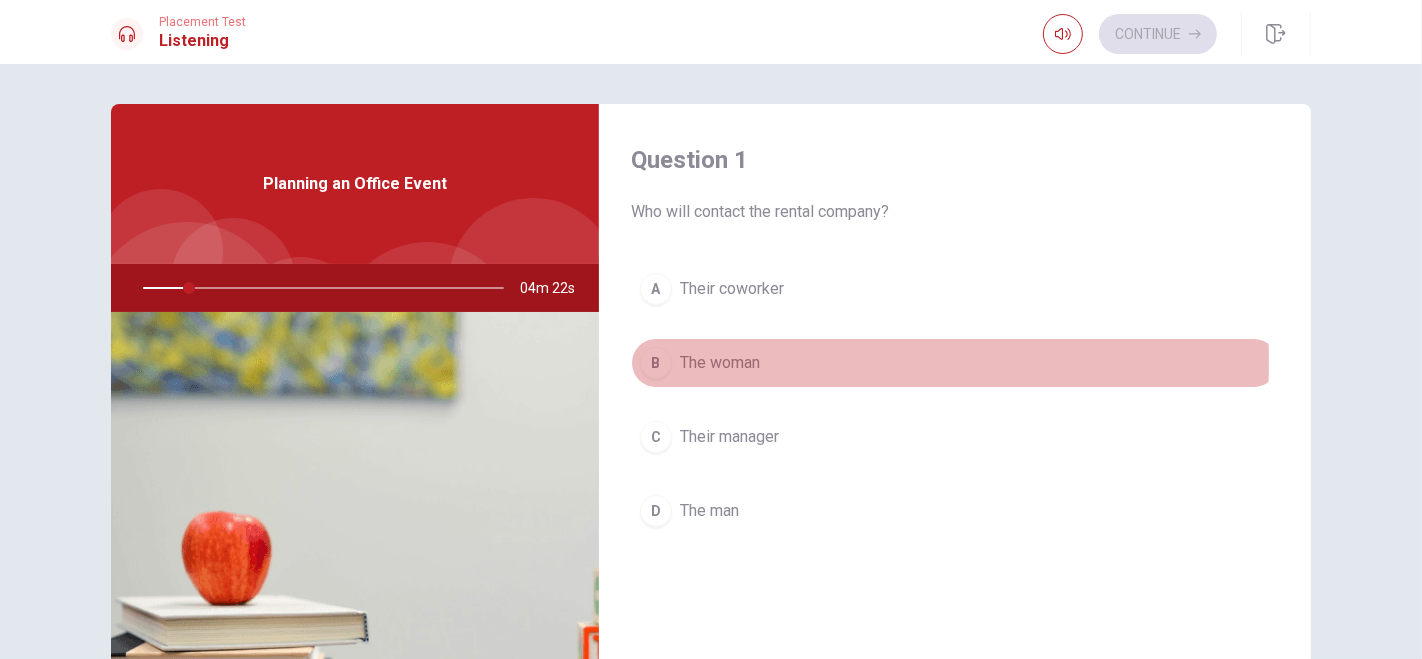 click on "The woman" at bounding box center [720, 363] 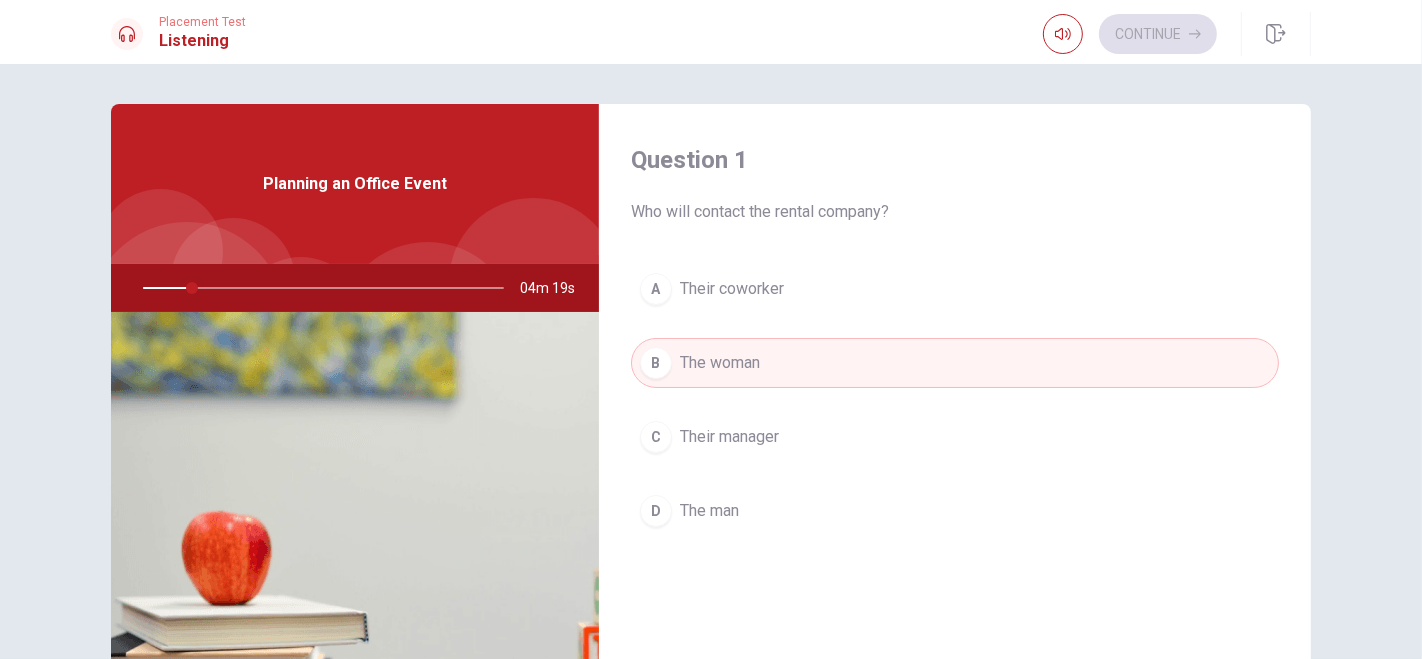 drag, startPoint x: 185, startPoint y: 285, endPoint x: 128, endPoint y: 265, distance: 60.40695 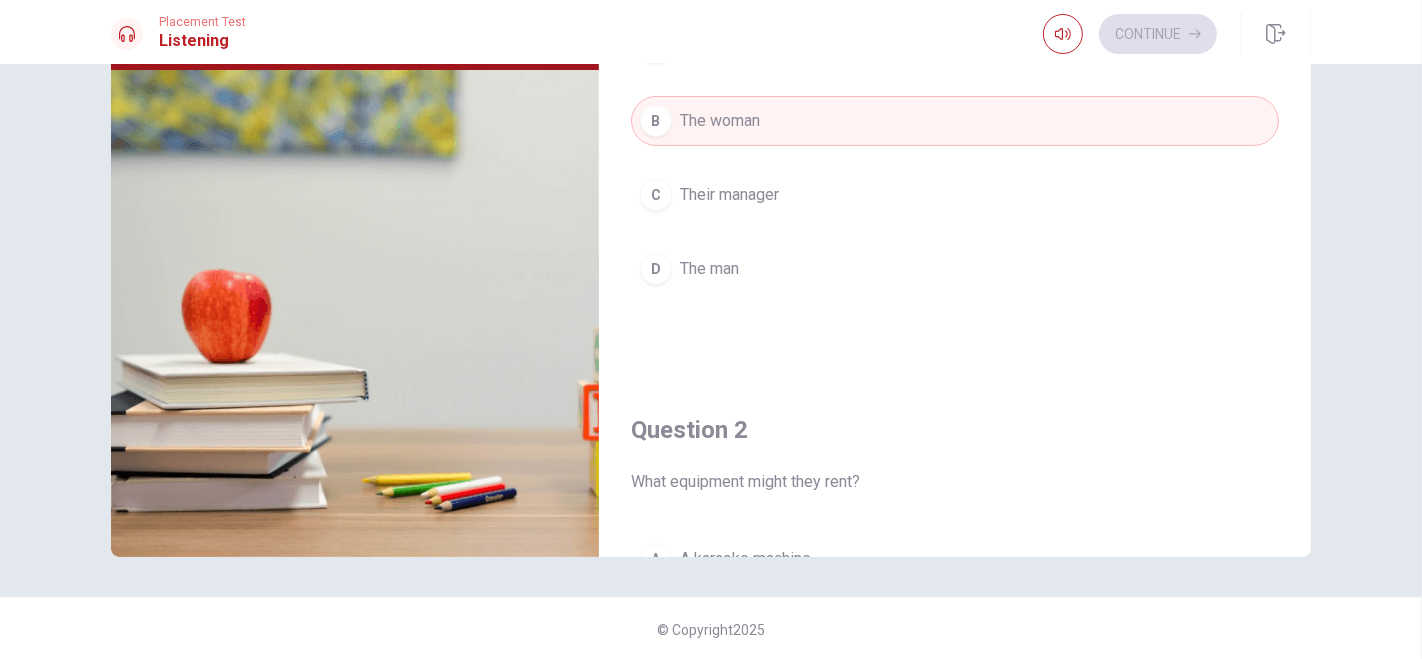 scroll, scrollTop: 243, scrollLeft: 0, axis: vertical 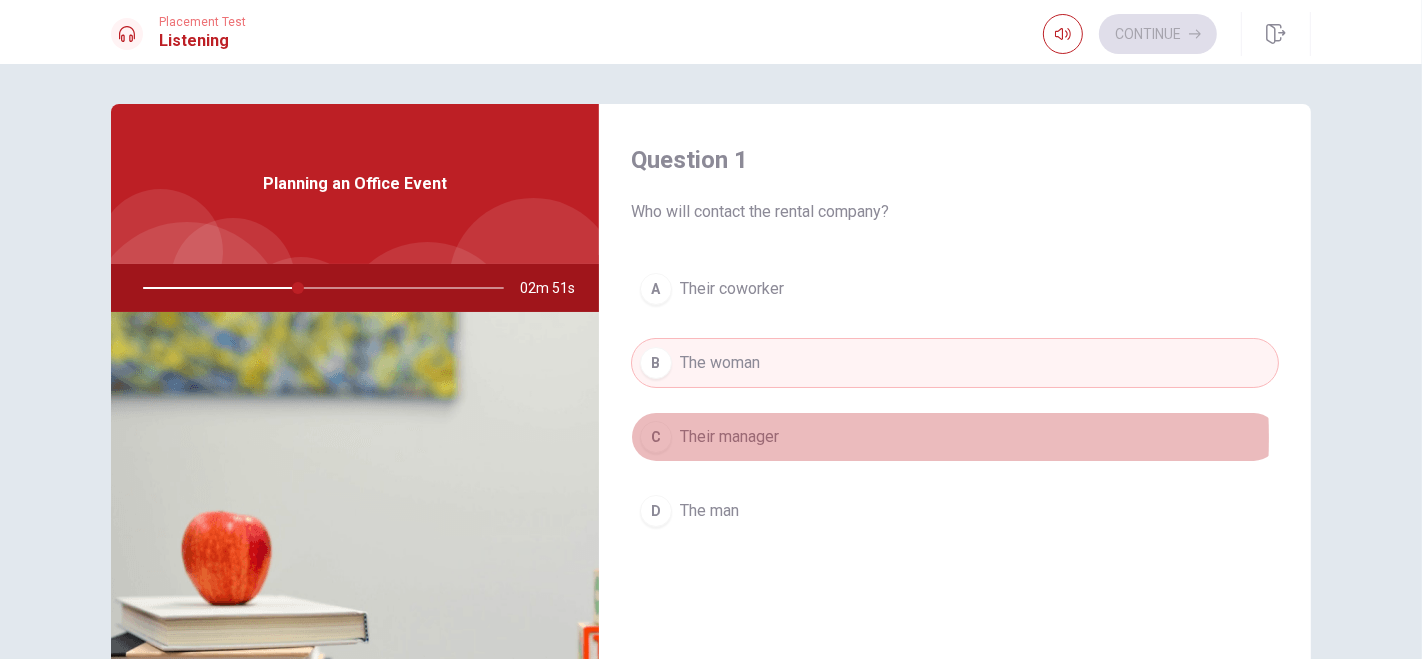 click on "Their manager" at bounding box center (729, 437) 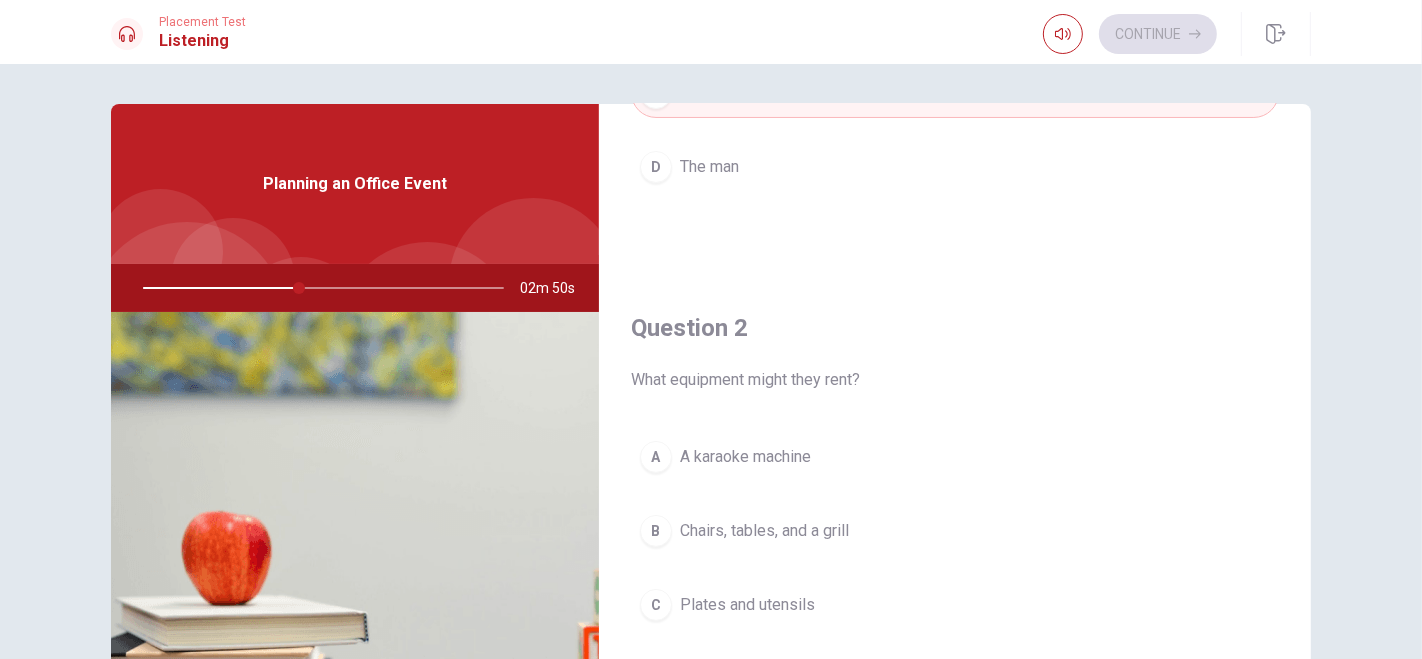 scroll, scrollTop: 444, scrollLeft: 0, axis: vertical 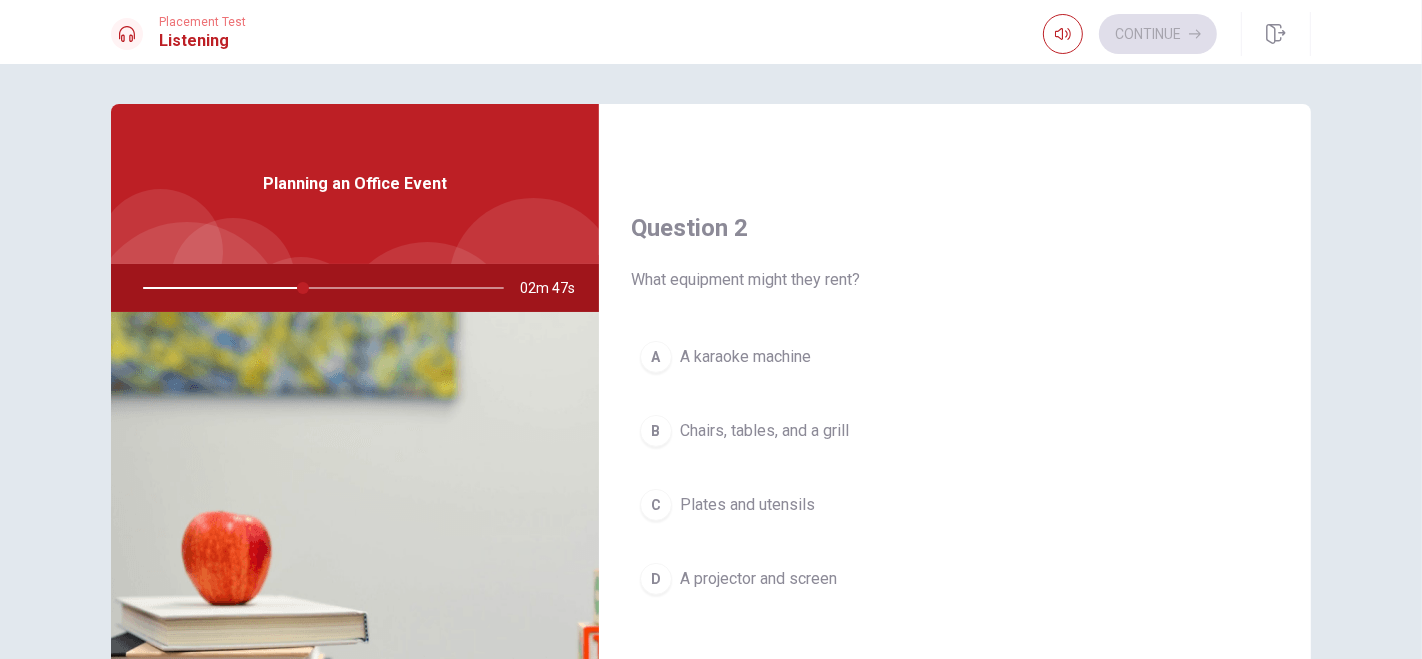 click on "Chairs, tables, and a grill" at bounding box center (764, 431) 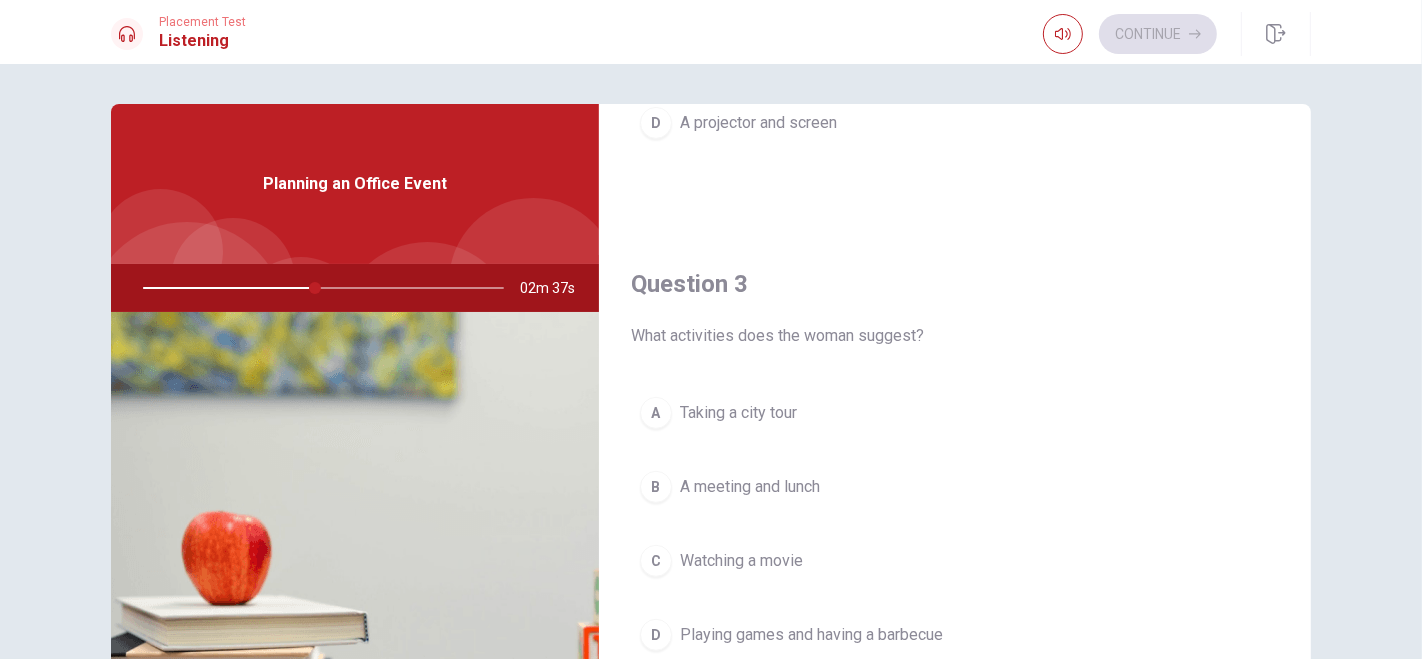 scroll, scrollTop: 888, scrollLeft: 0, axis: vertical 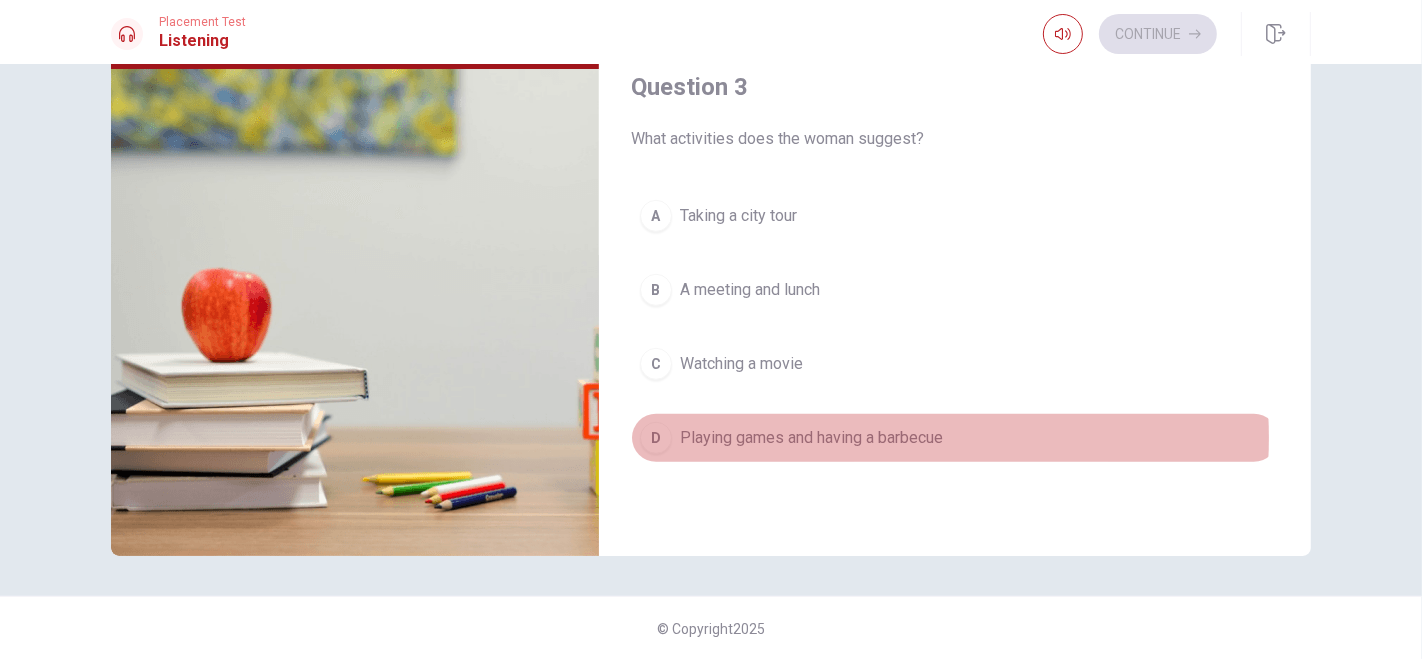 click on "Playing games and having a barbecue" at bounding box center [811, 438] 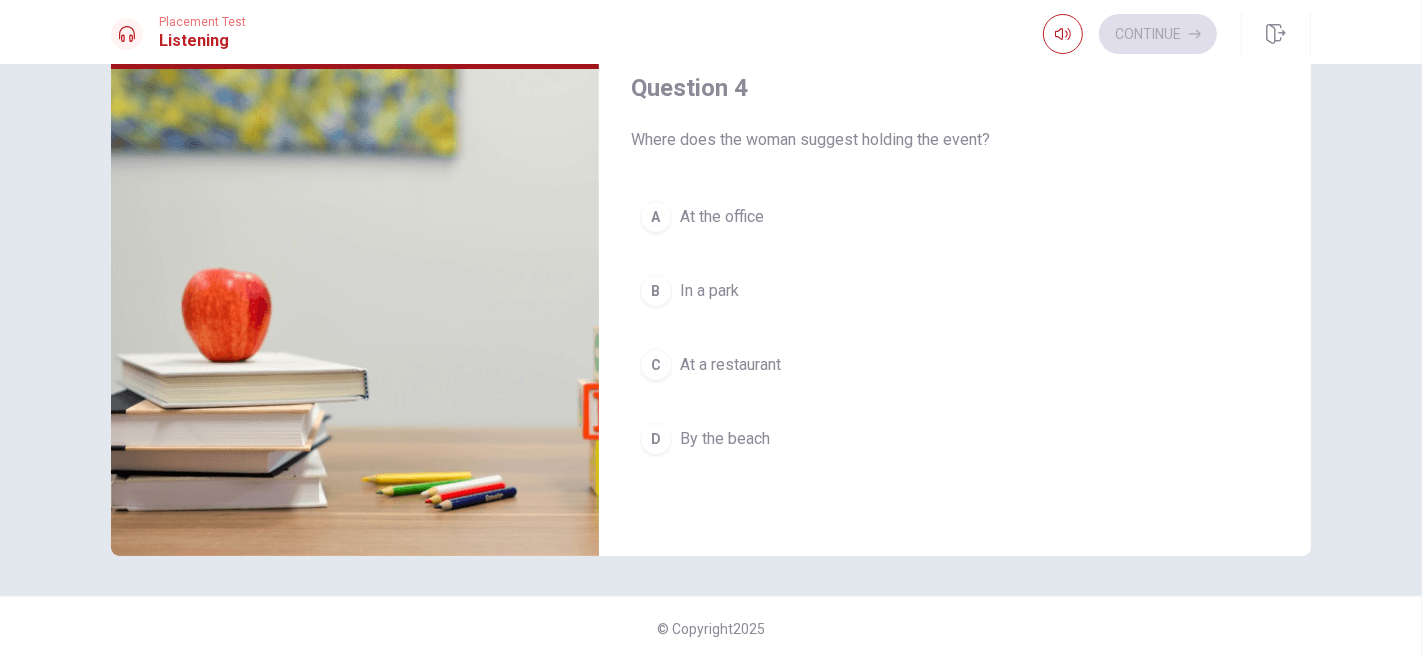 scroll, scrollTop: 1409, scrollLeft: 0, axis: vertical 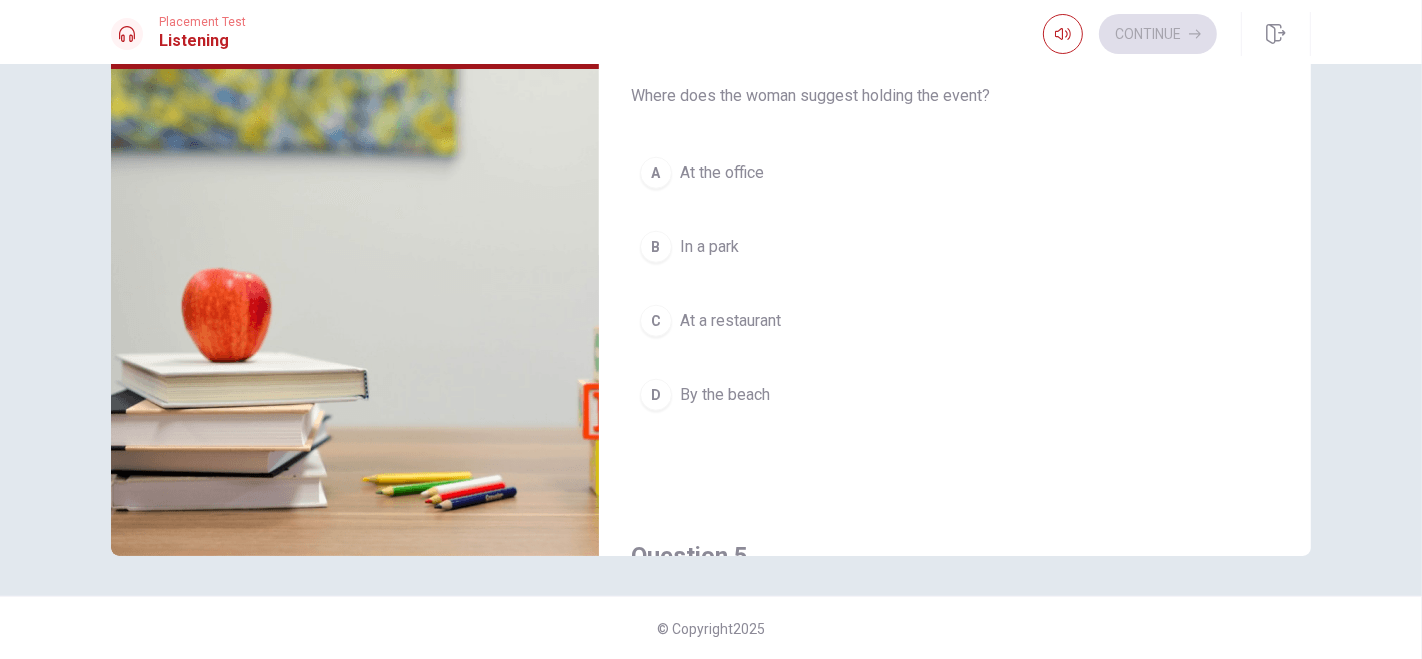 click on "In a park" at bounding box center (709, 247) 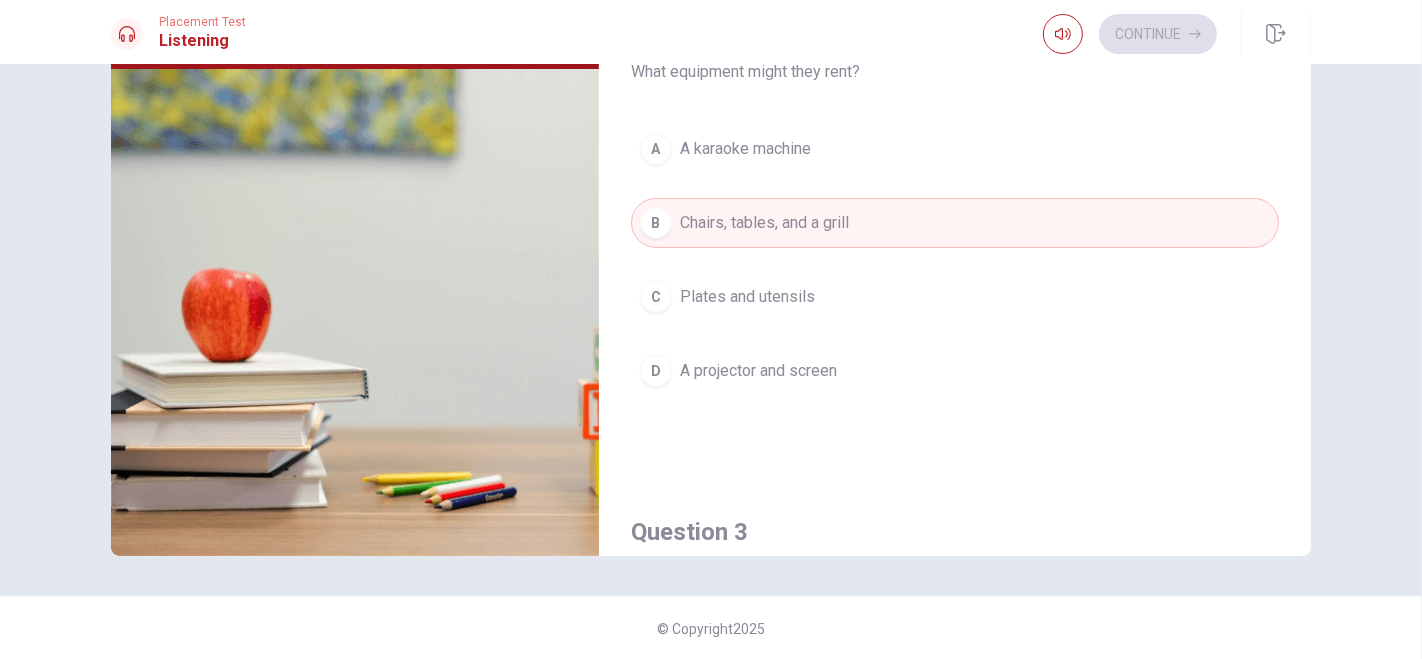 scroll, scrollTop: 0, scrollLeft: 0, axis: both 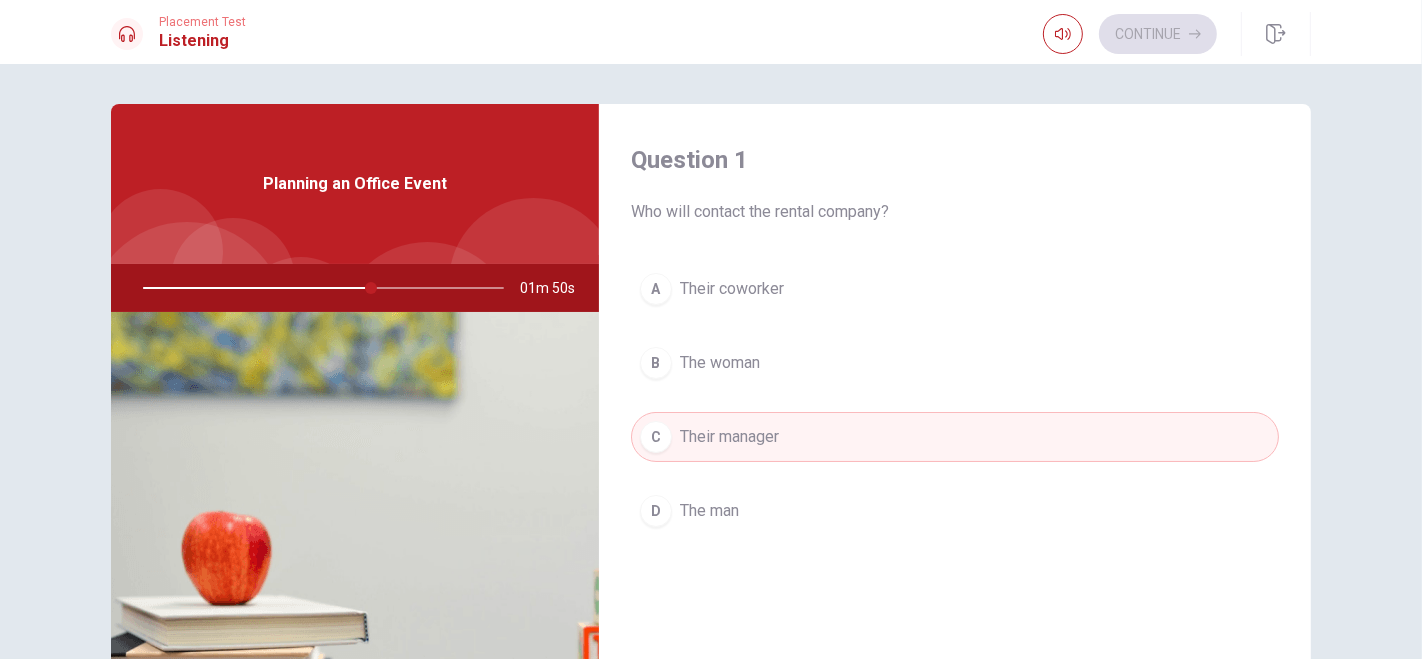 drag, startPoint x: 357, startPoint y: 289, endPoint x: 202, endPoint y: 255, distance: 158.68523 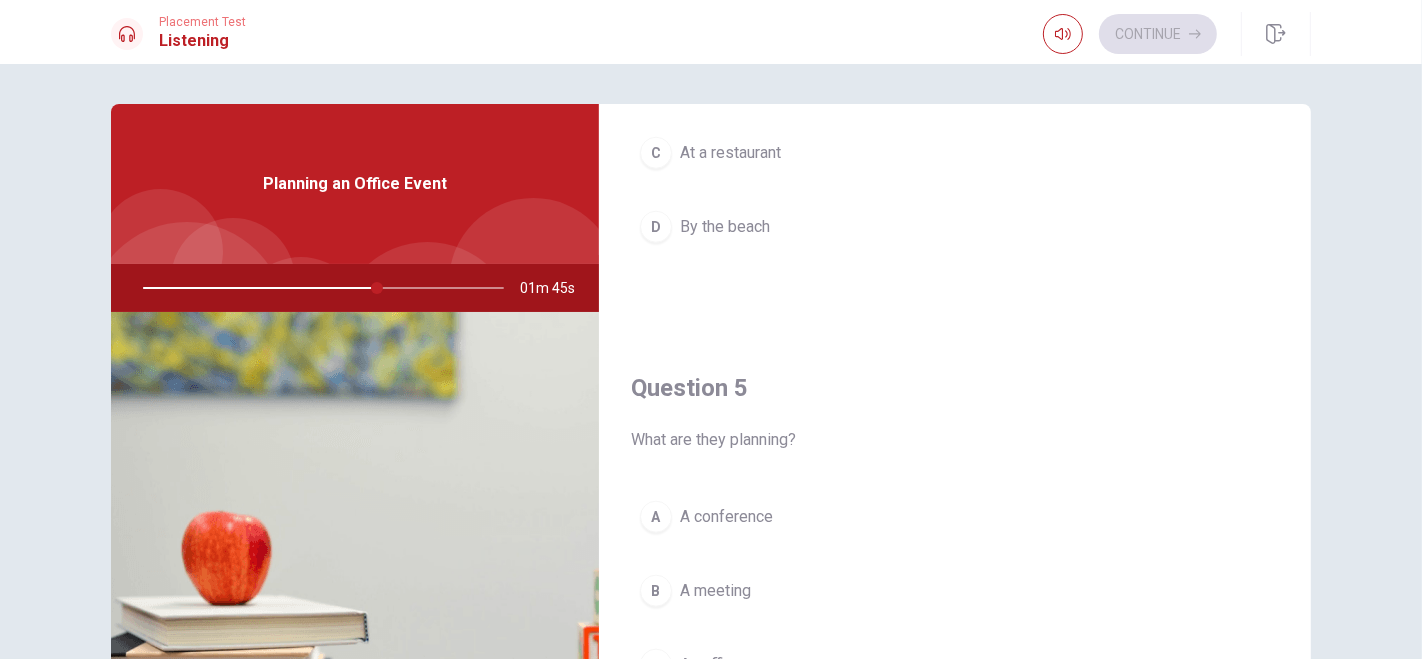 scroll, scrollTop: 1854, scrollLeft: 0, axis: vertical 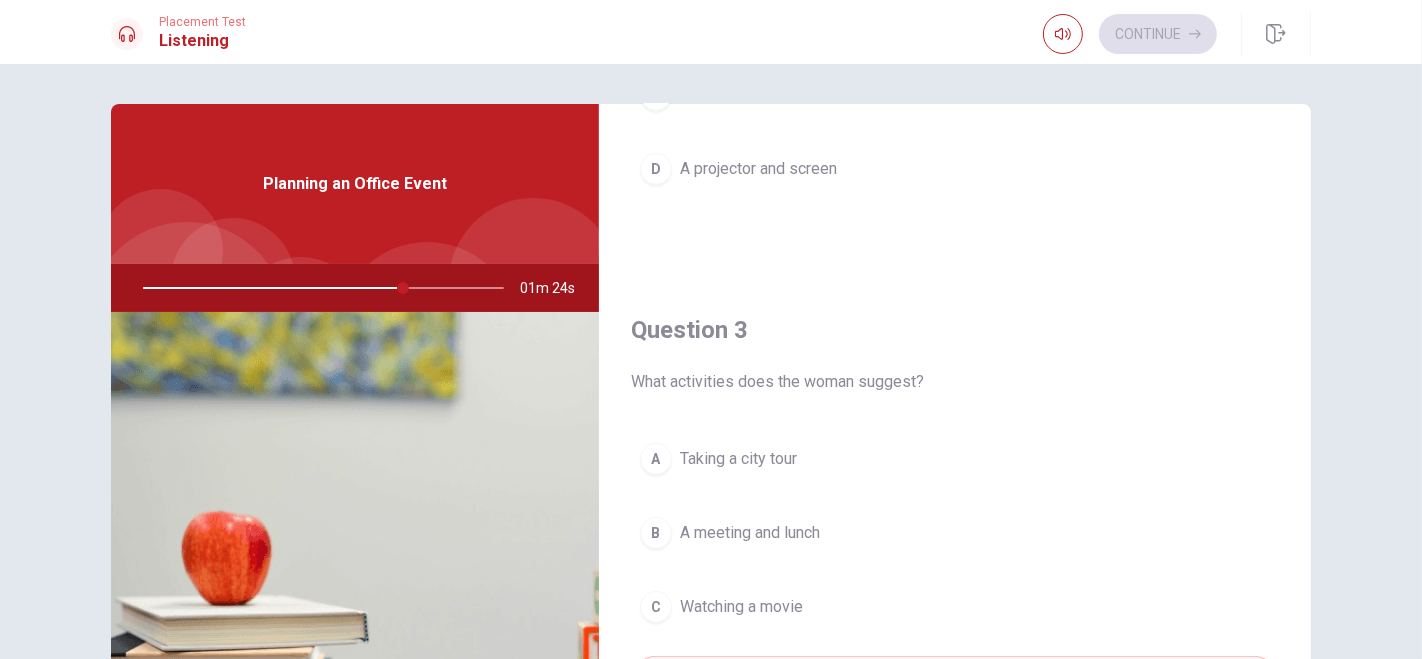 drag, startPoint x: 381, startPoint y: 290, endPoint x: 295, endPoint y: 269, distance: 88.52683 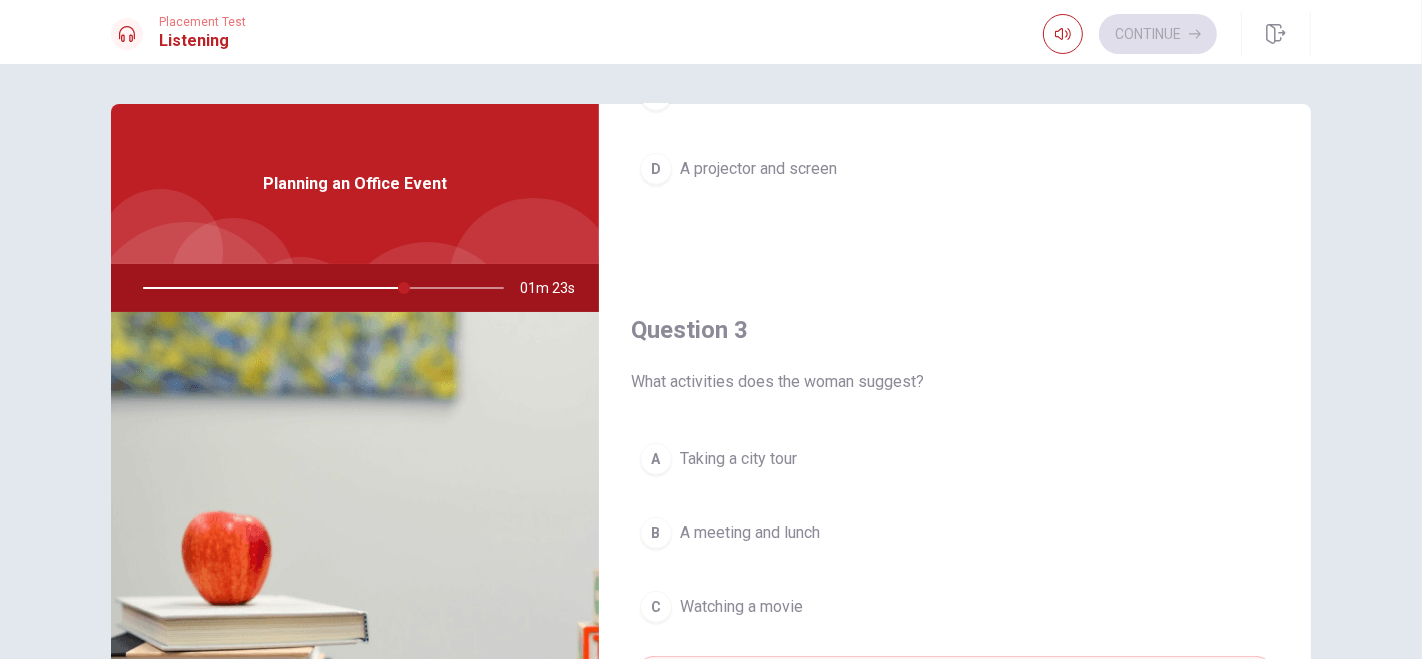 click at bounding box center (319, 288) 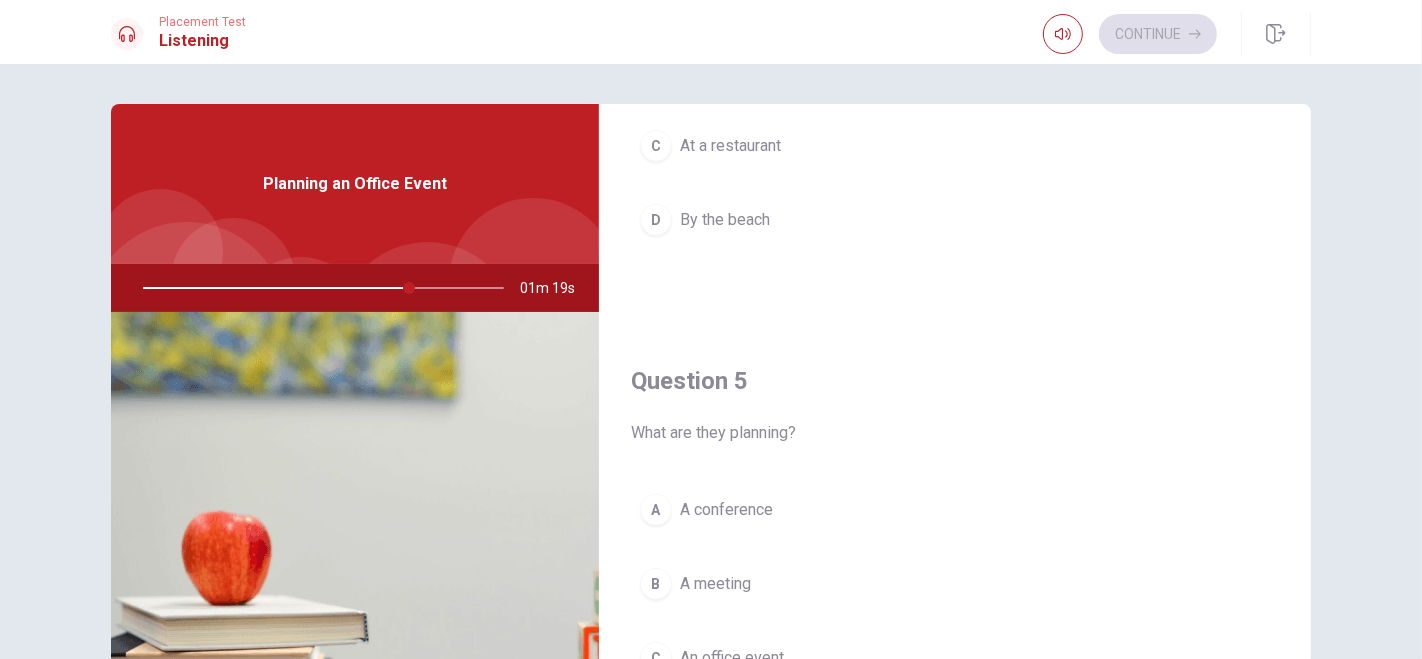 scroll, scrollTop: 1854, scrollLeft: 0, axis: vertical 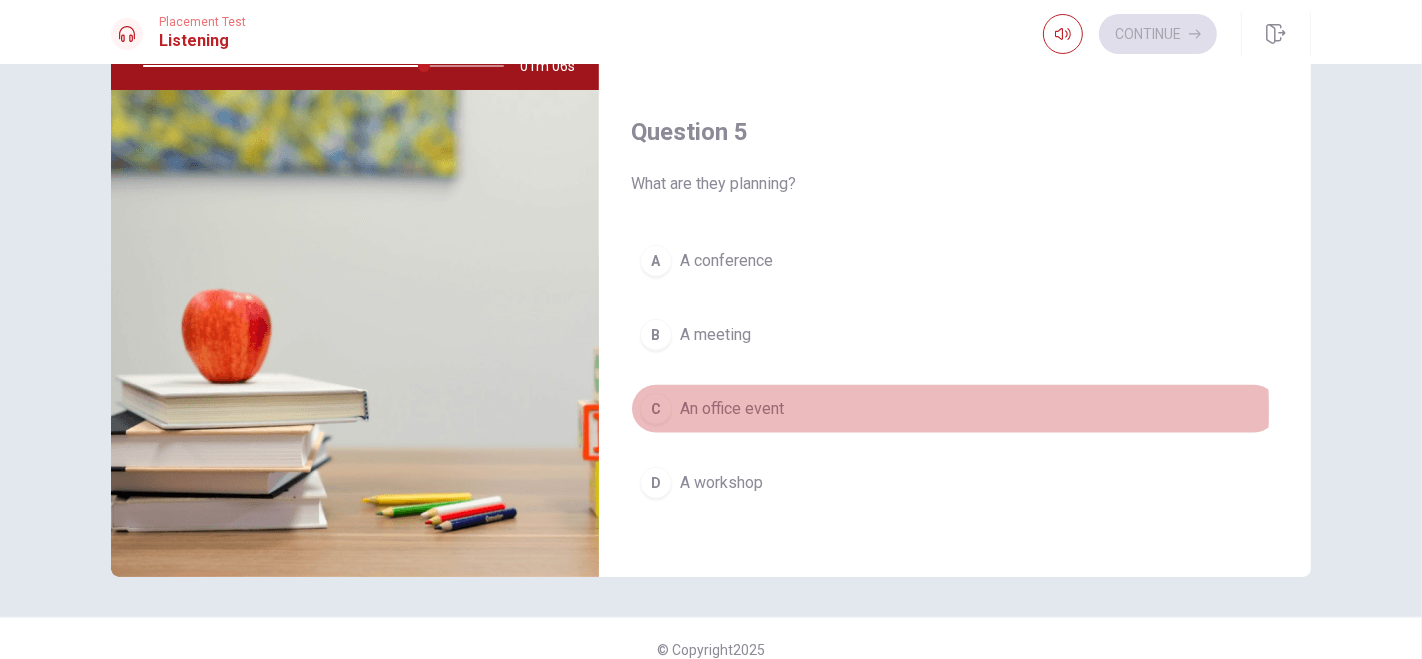click on "An office event" at bounding box center [732, 409] 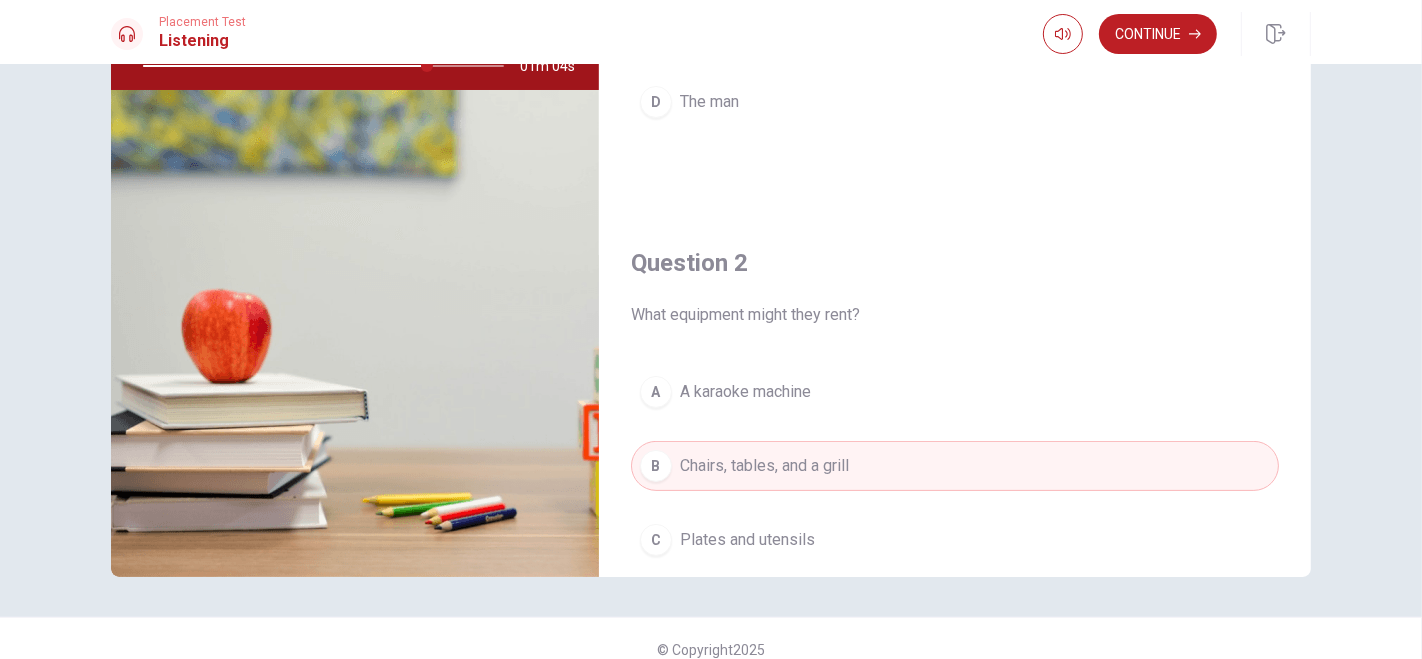 scroll, scrollTop: 0, scrollLeft: 0, axis: both 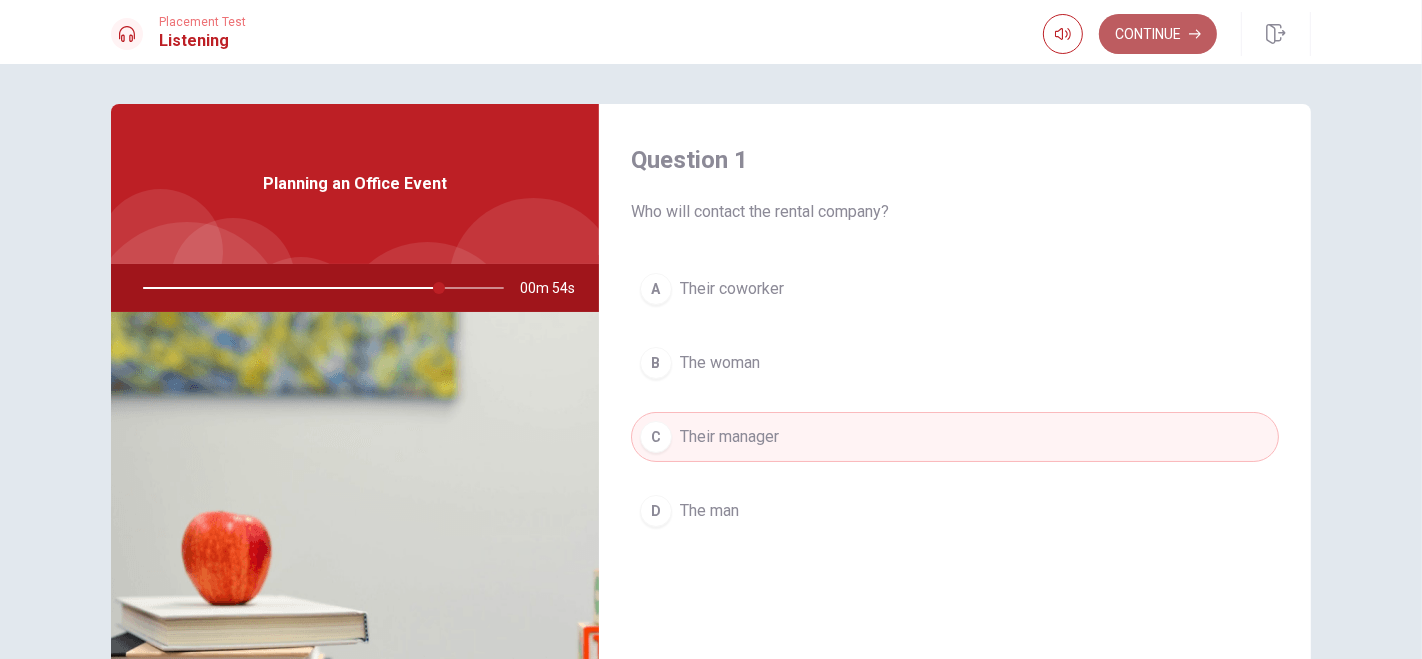 click on "Continue" at bounding box center (1158, 34) 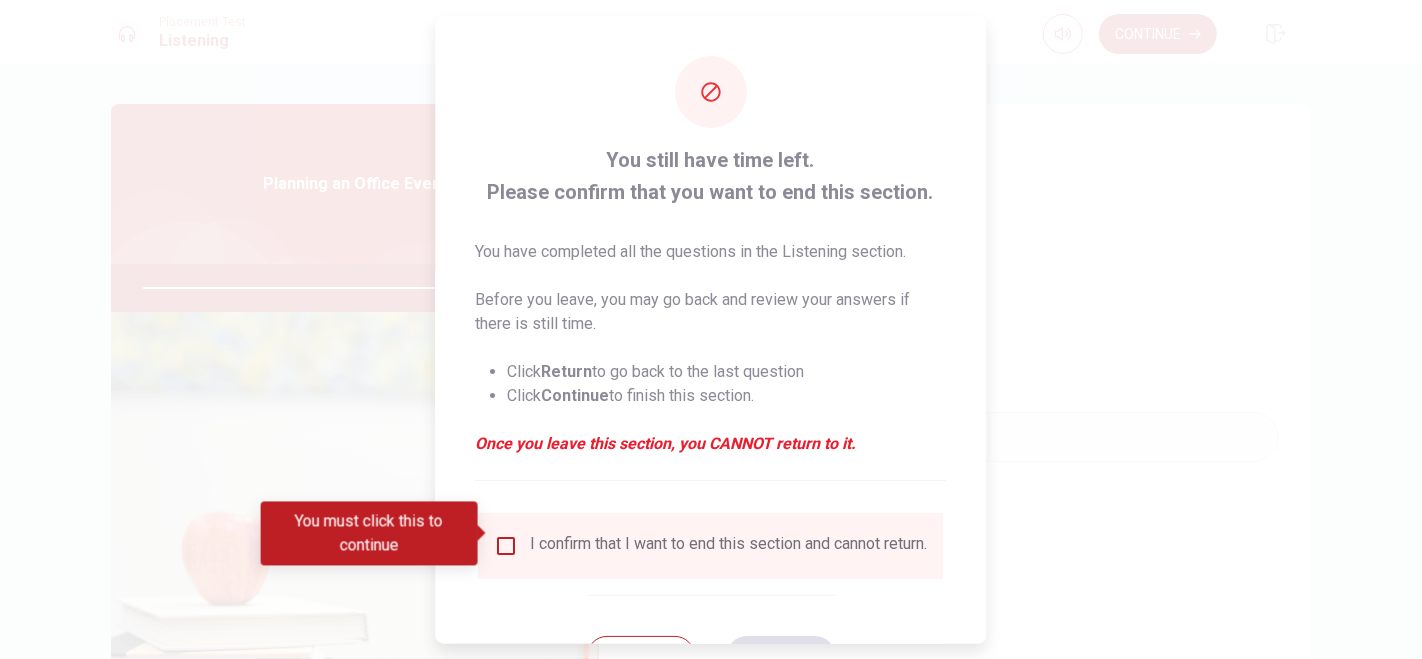 scroll, scrollTop: 86, scrollLeft: 0, axis: vertical 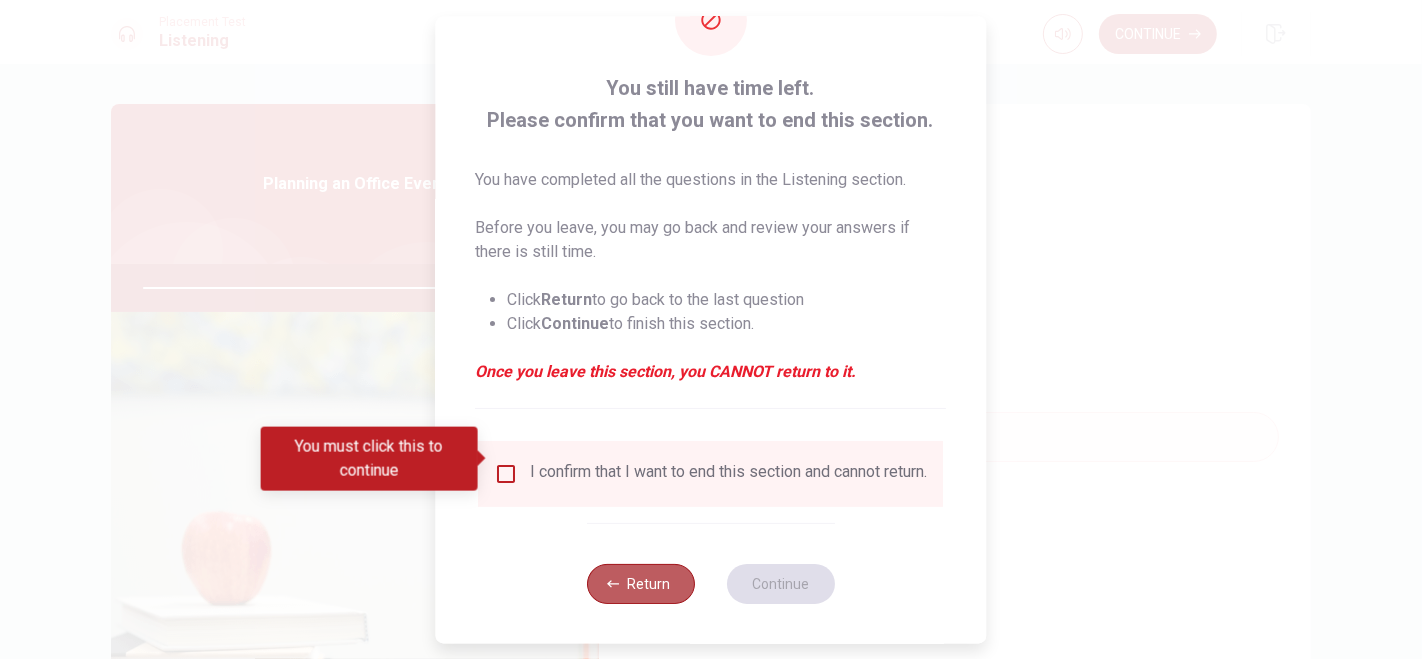 click on "Return" at bounding box center [641, 583] 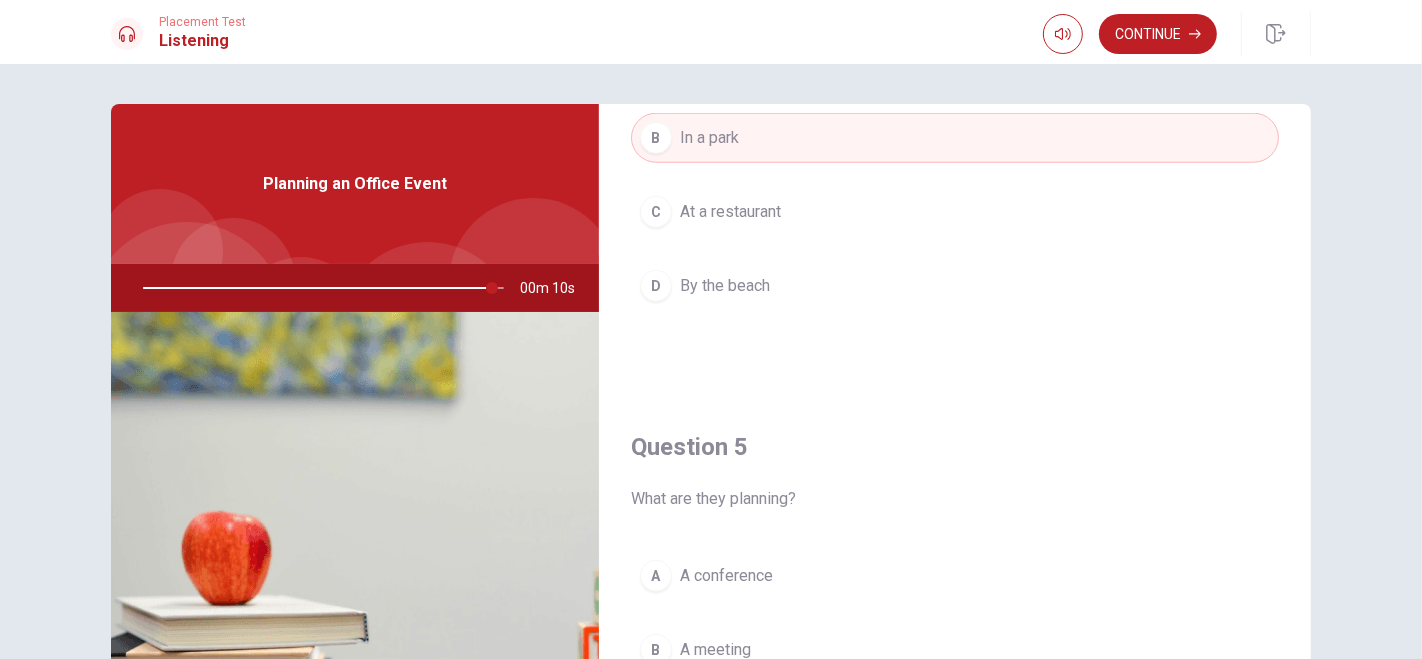 scroll, scrollTop: 1854, scrollLeft: 0, axis: vertical 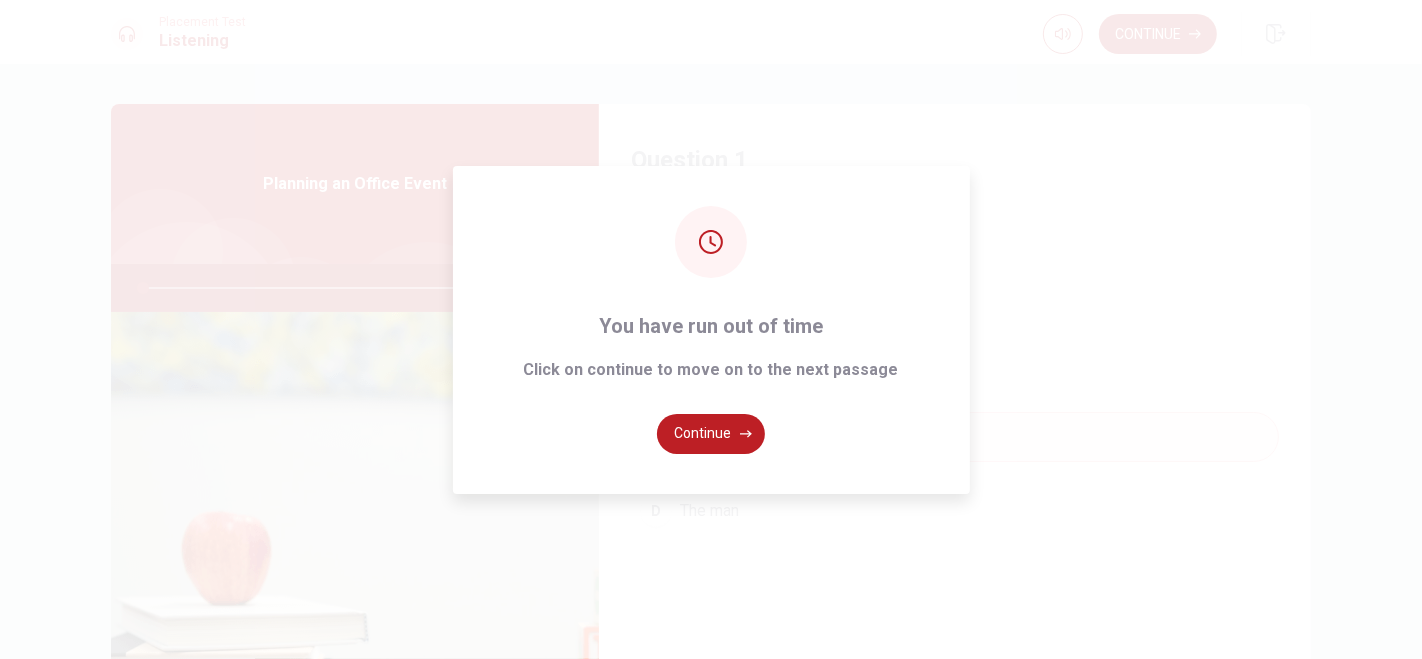 type on "0" 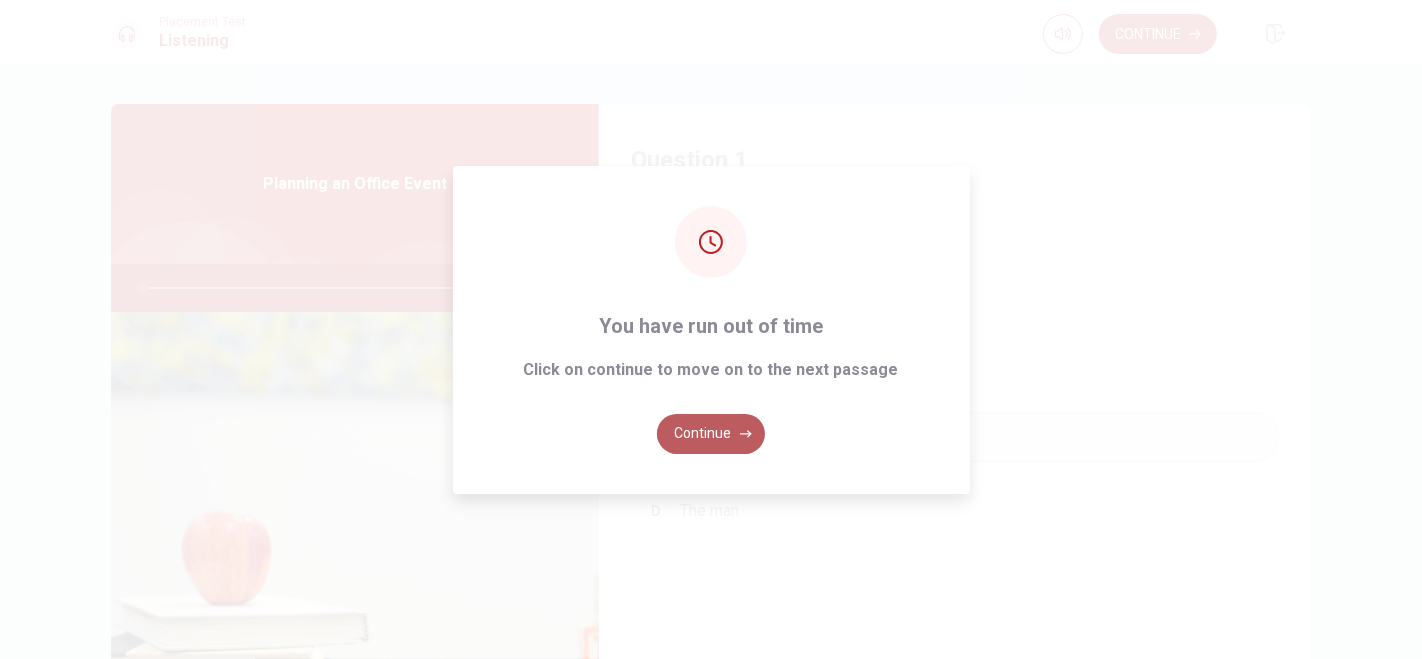 click on "Continue" at bounding box center [711, 434] 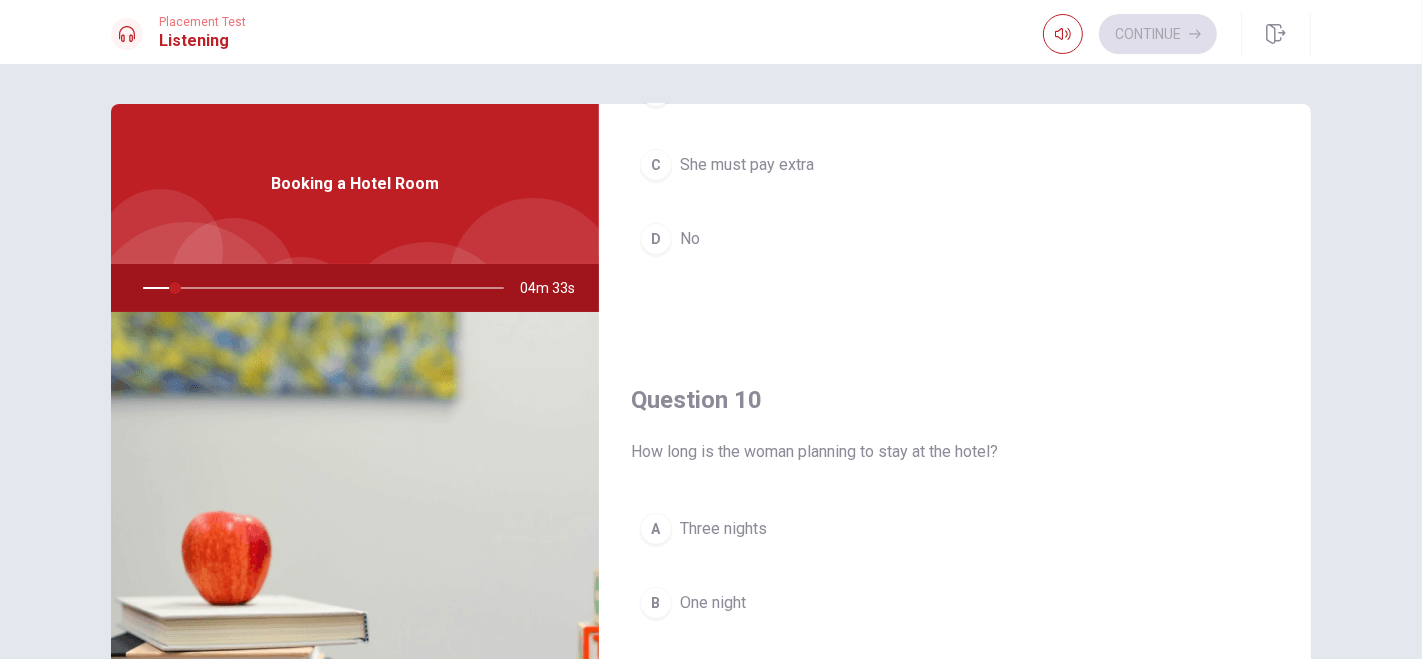 scroll, scrollTop: 1854, scrollLeft: 0, axis: vertical 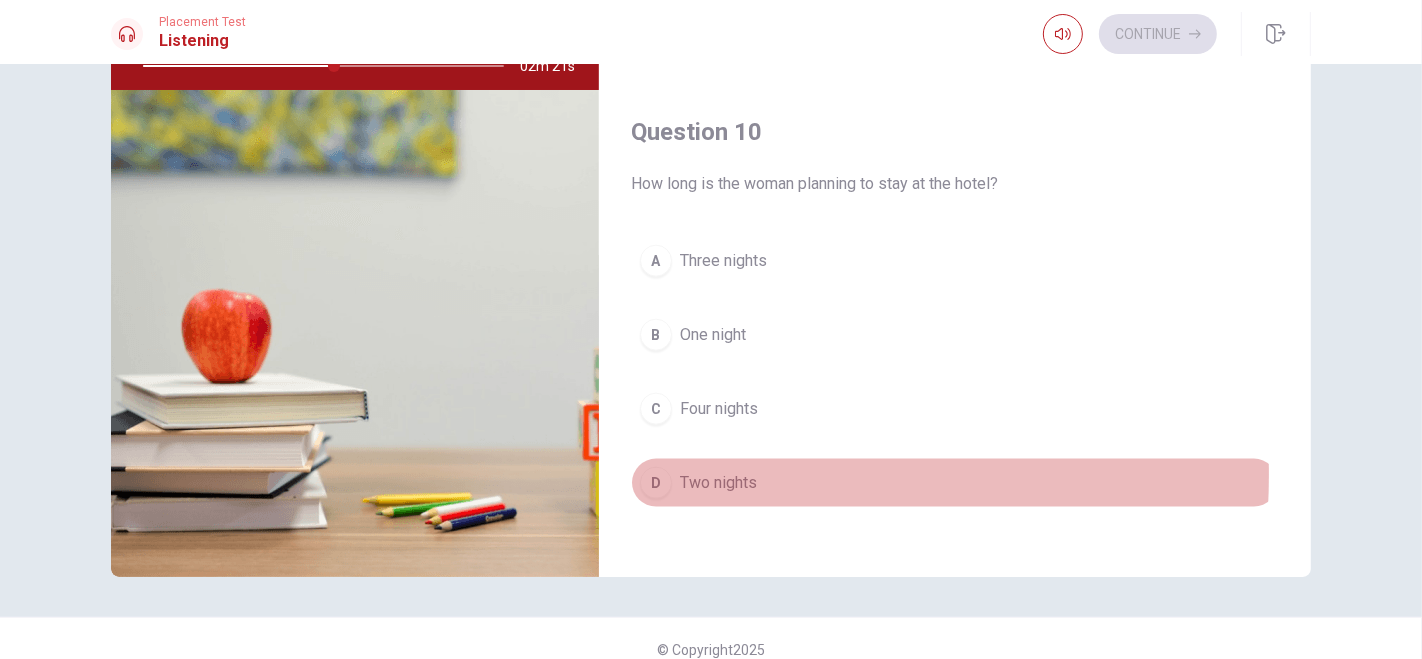 click on "D" at bounding box center [656, 483] 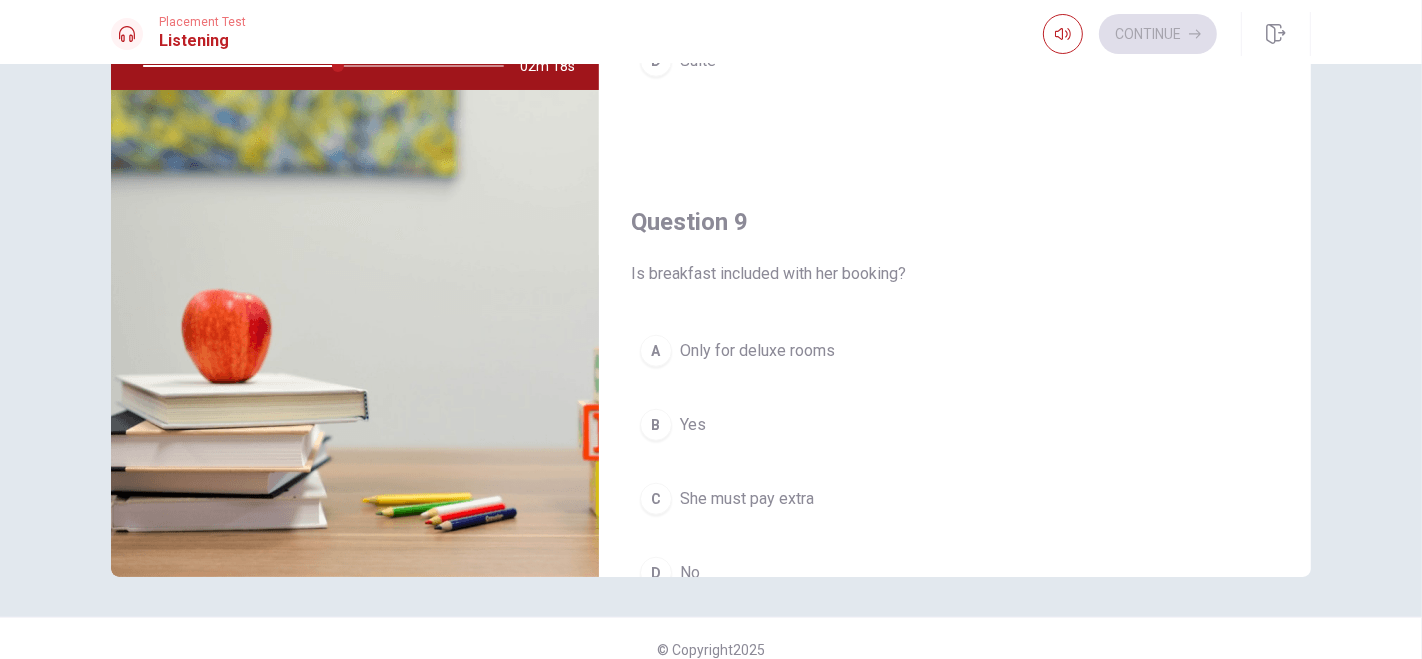 scroll, scrollTop: 1298, scrollLeft: 0, axis: vertical 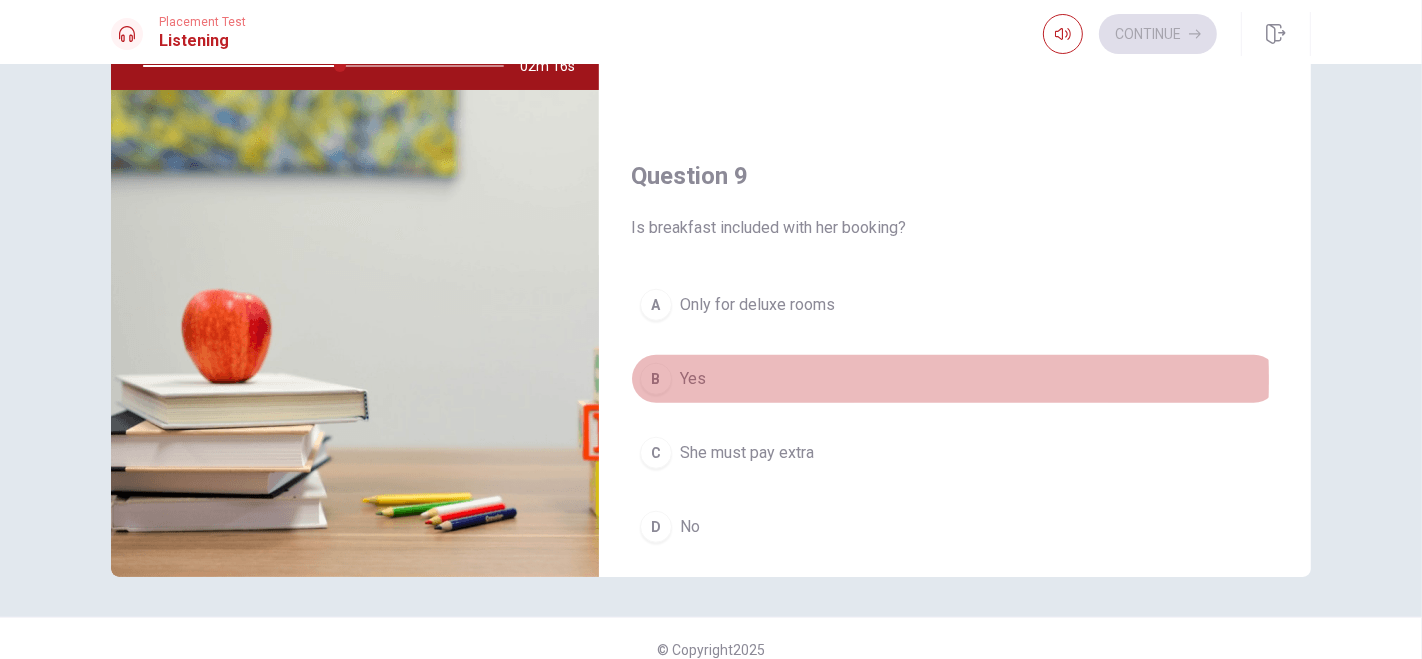click on "B" at bounding box center [656, 379] 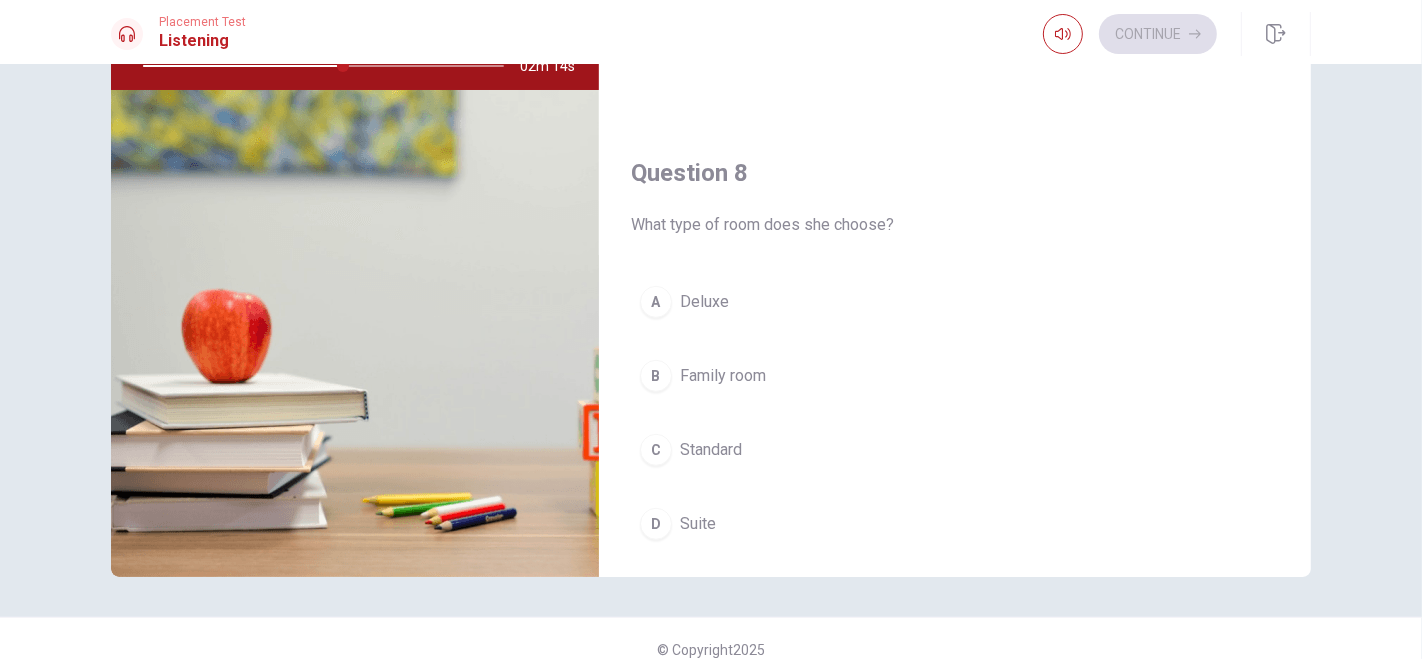 scroll, scrollTop: 742, scrollLeft: 0, axis: vertical 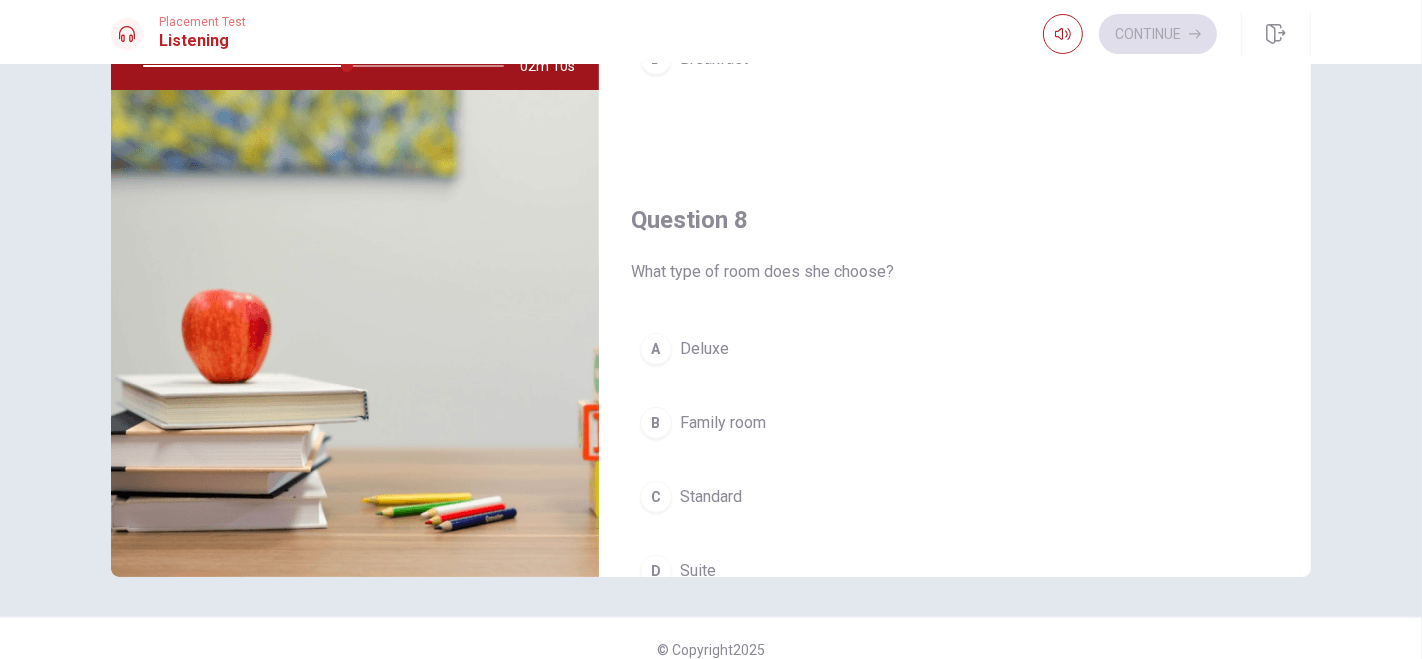 click on "A" at bounding box center (656, 349) 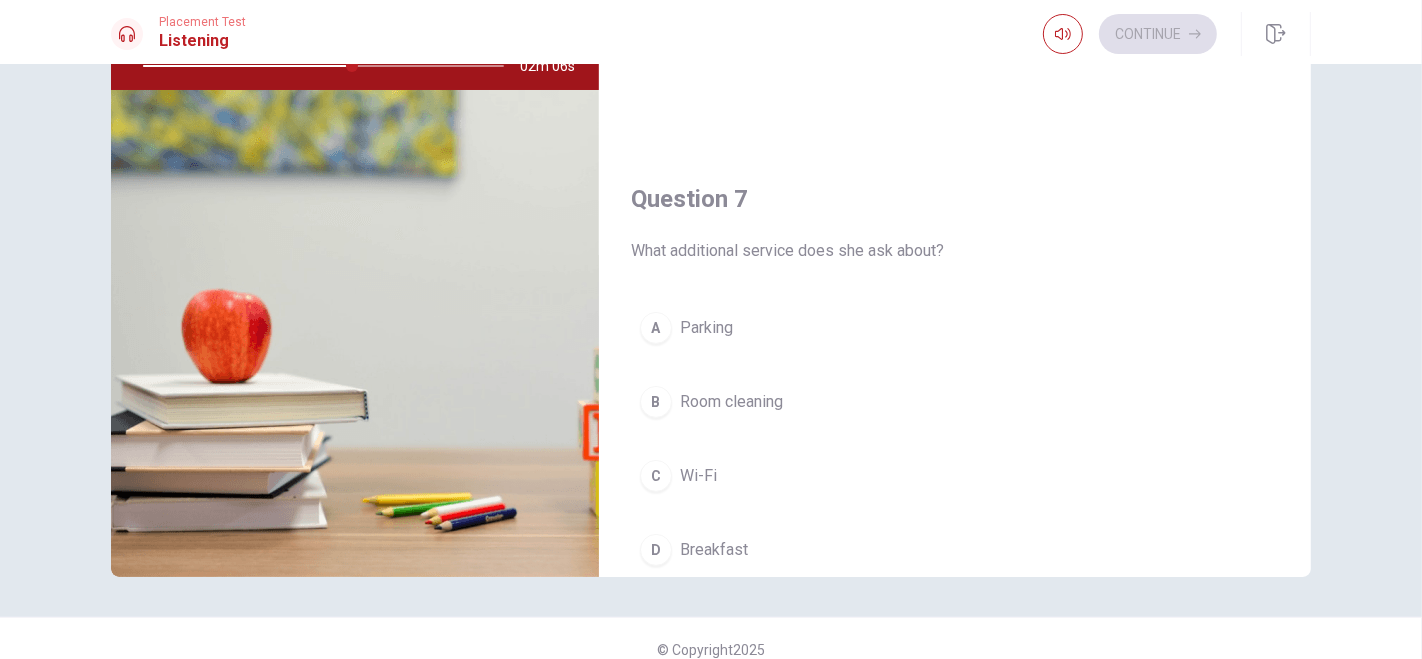 scroll, scrollTop: 298, scrollLeft: 0, axis: vertical 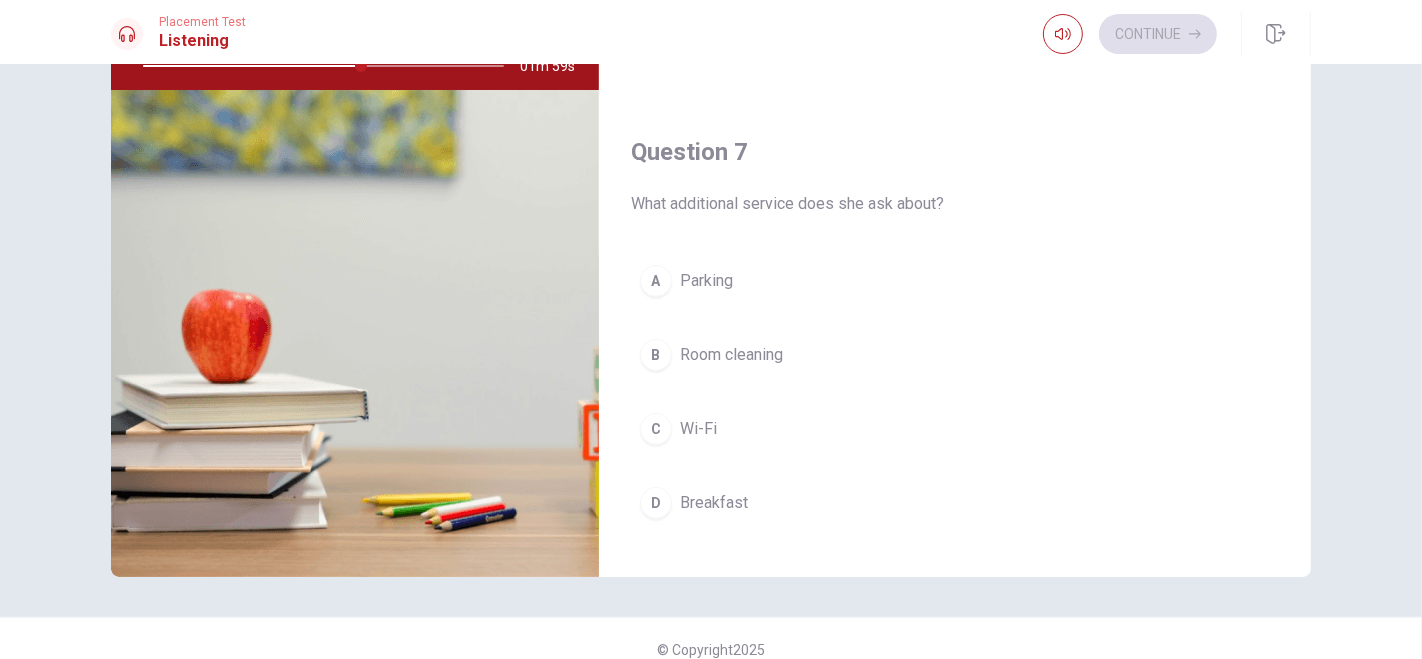 click on "Breakfast" at bounding box center [714, 503] 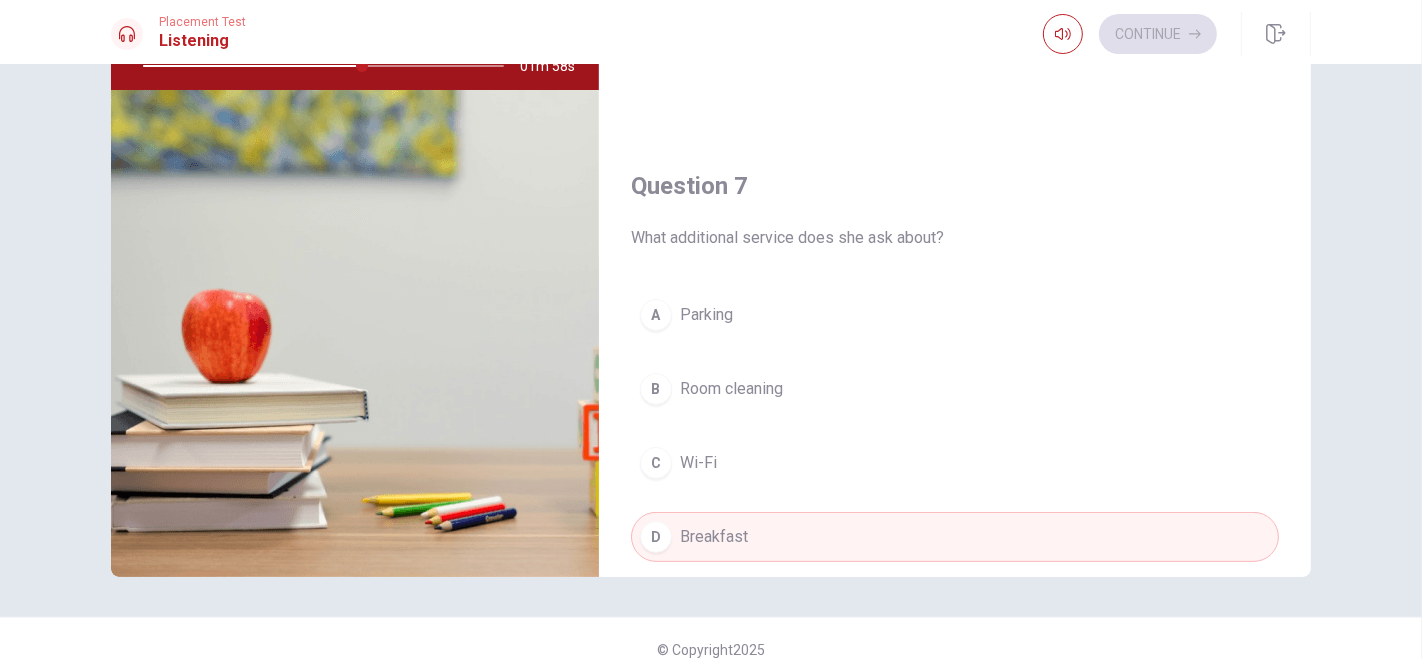 scroll, scrollTop: 0, scrollLeft: 0, axis: both 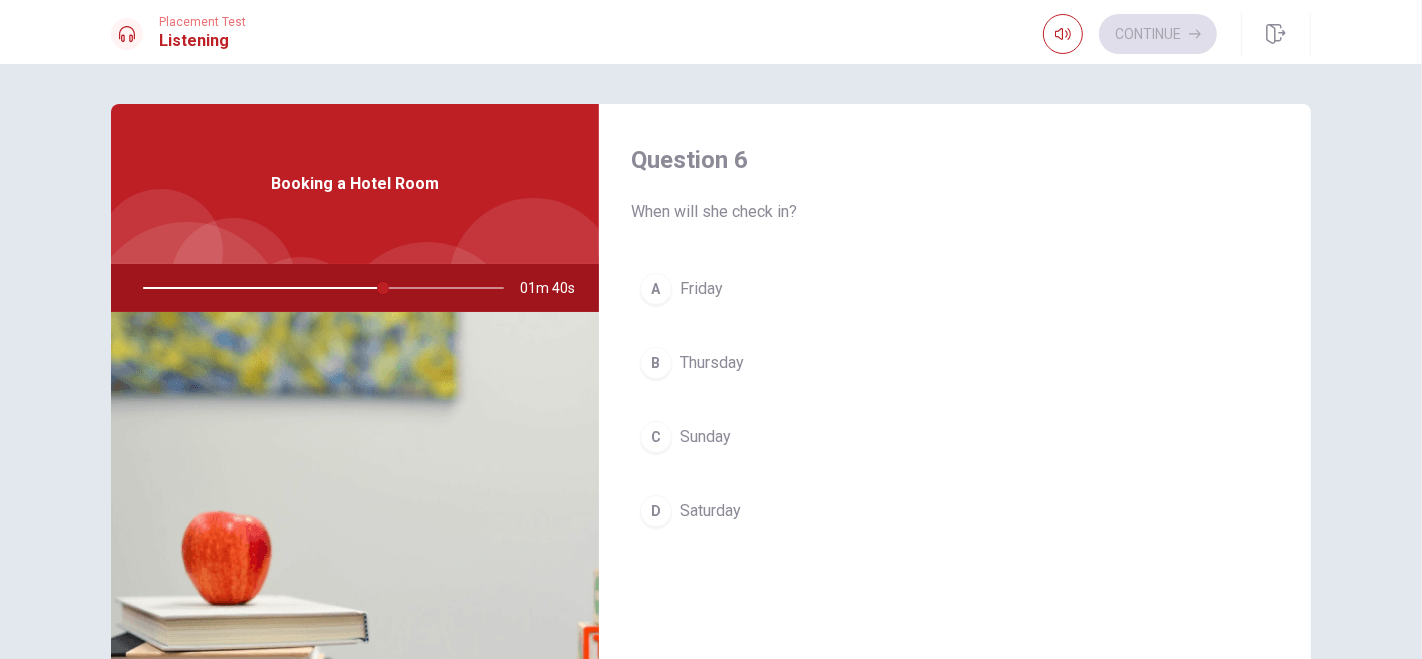 click on "Friday" at bounding box center [701, 289] 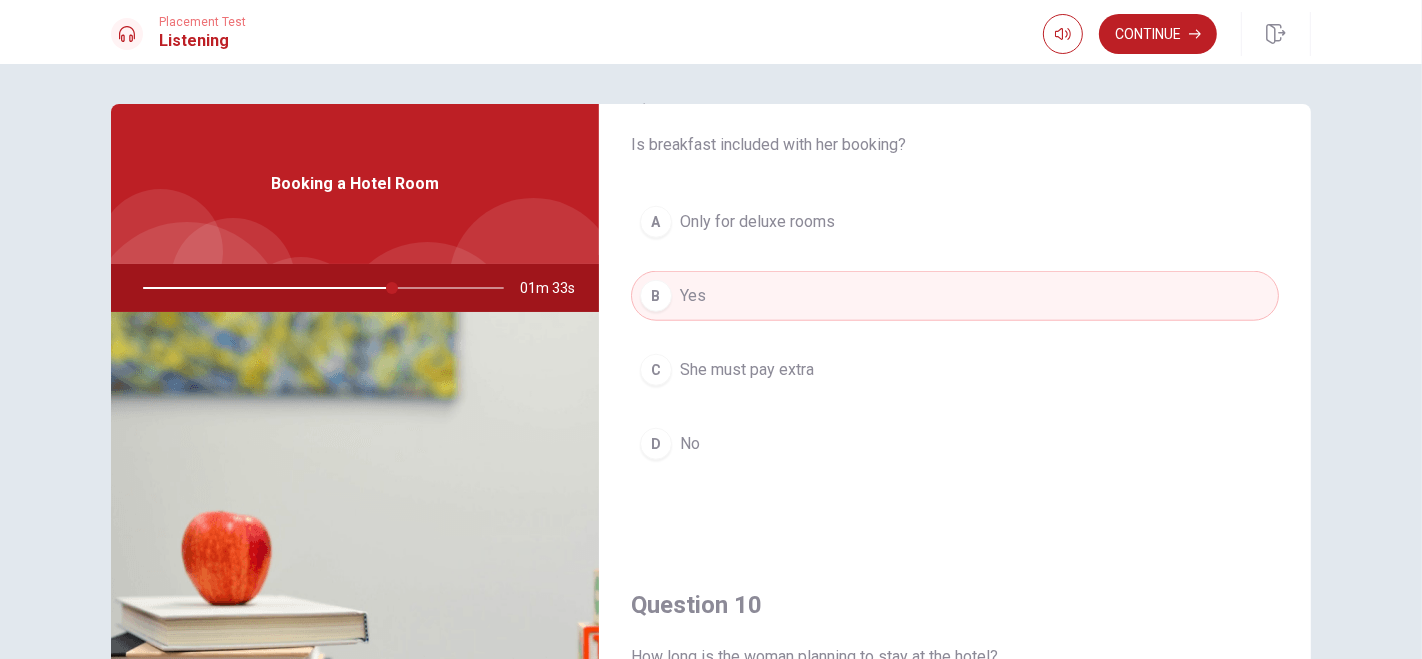 scroll, scrollTop: 1666, scrollLeft: 0, axis: vertical 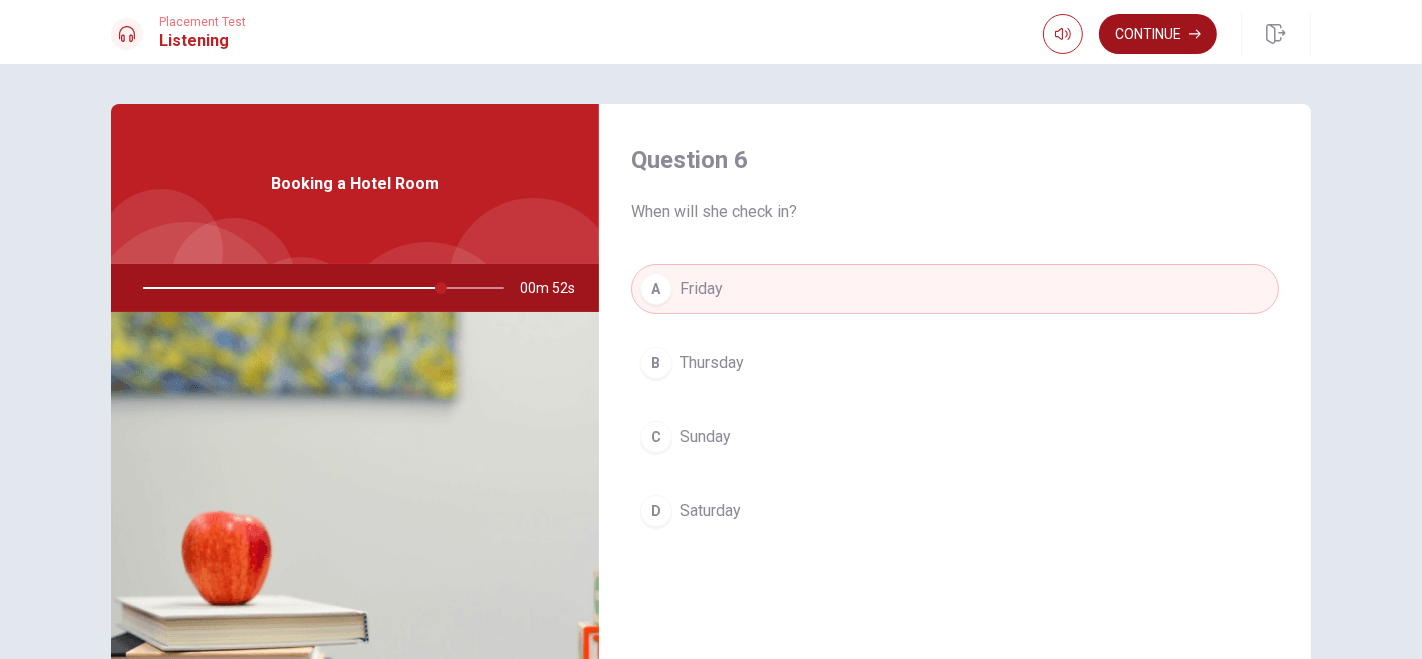 click on "Continue" at bounding box center [1158, 34] 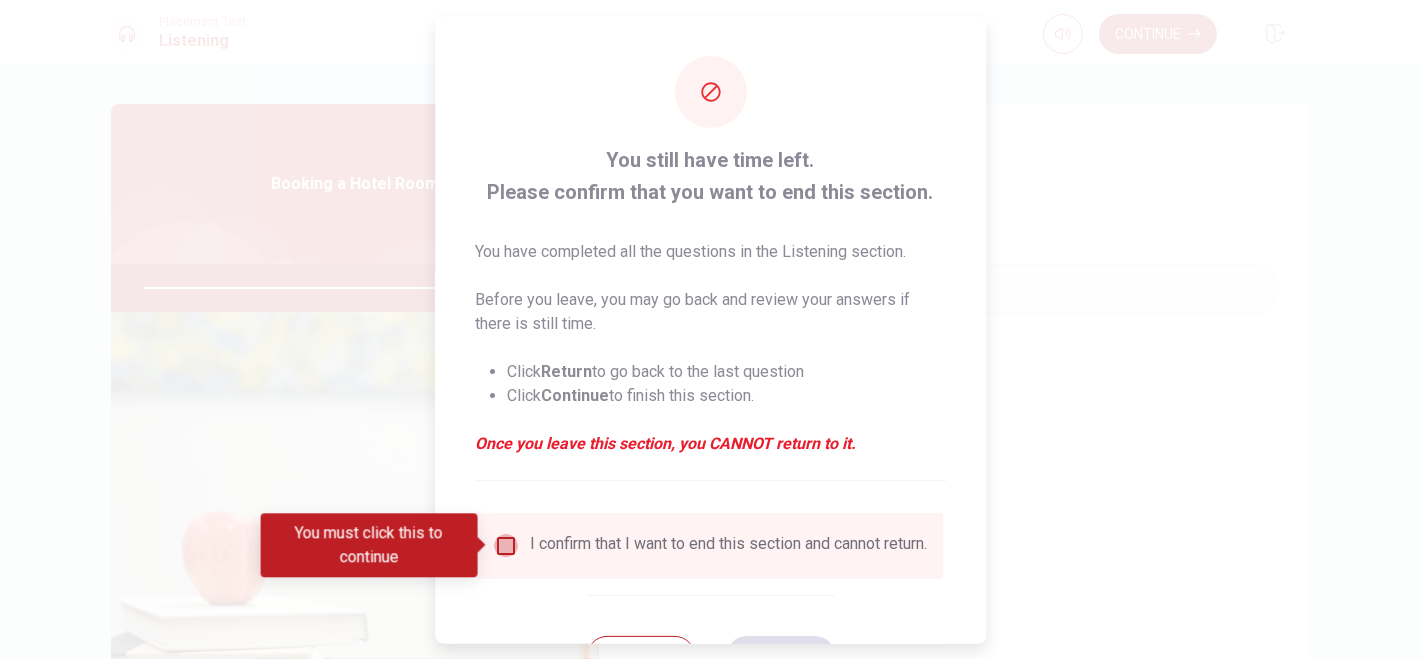 click at bounding box center [507, 546] 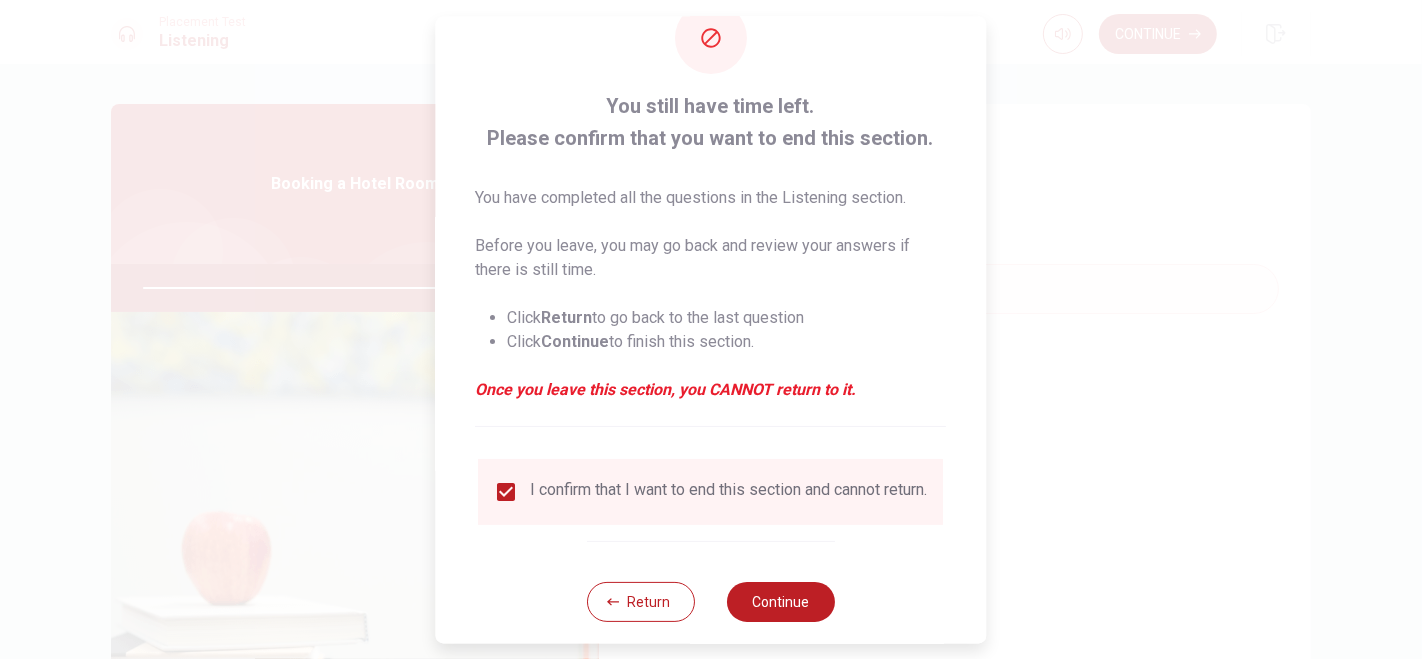 scroll, scrollTop: 86, scrollLeft: 0, axis: vertical 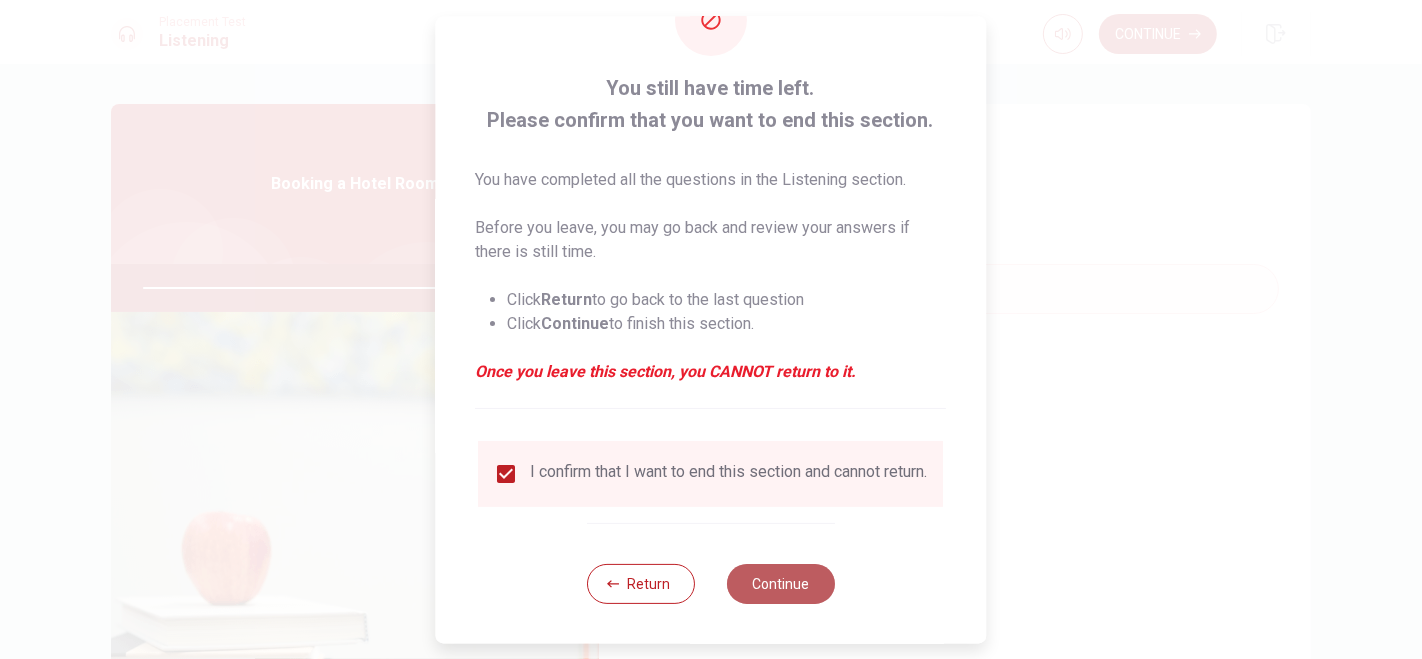 click on "Continue" at bounding box center (781, 583) 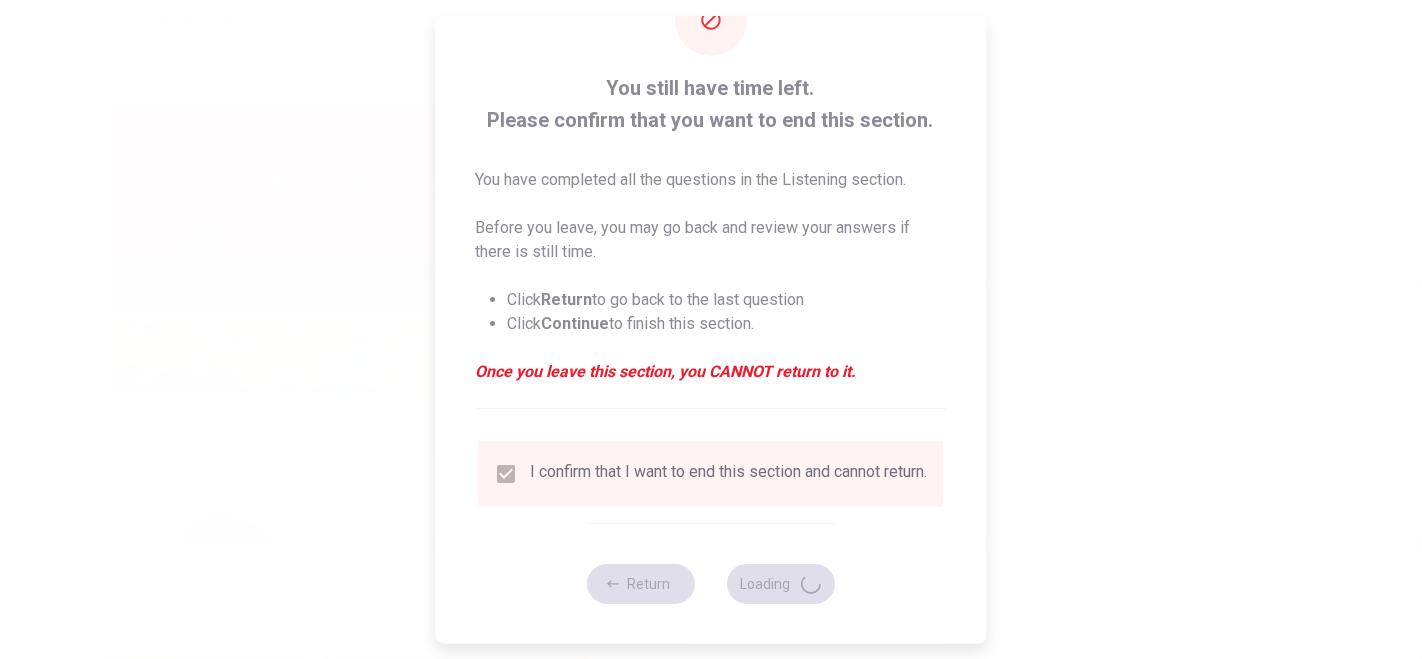 type on "85" 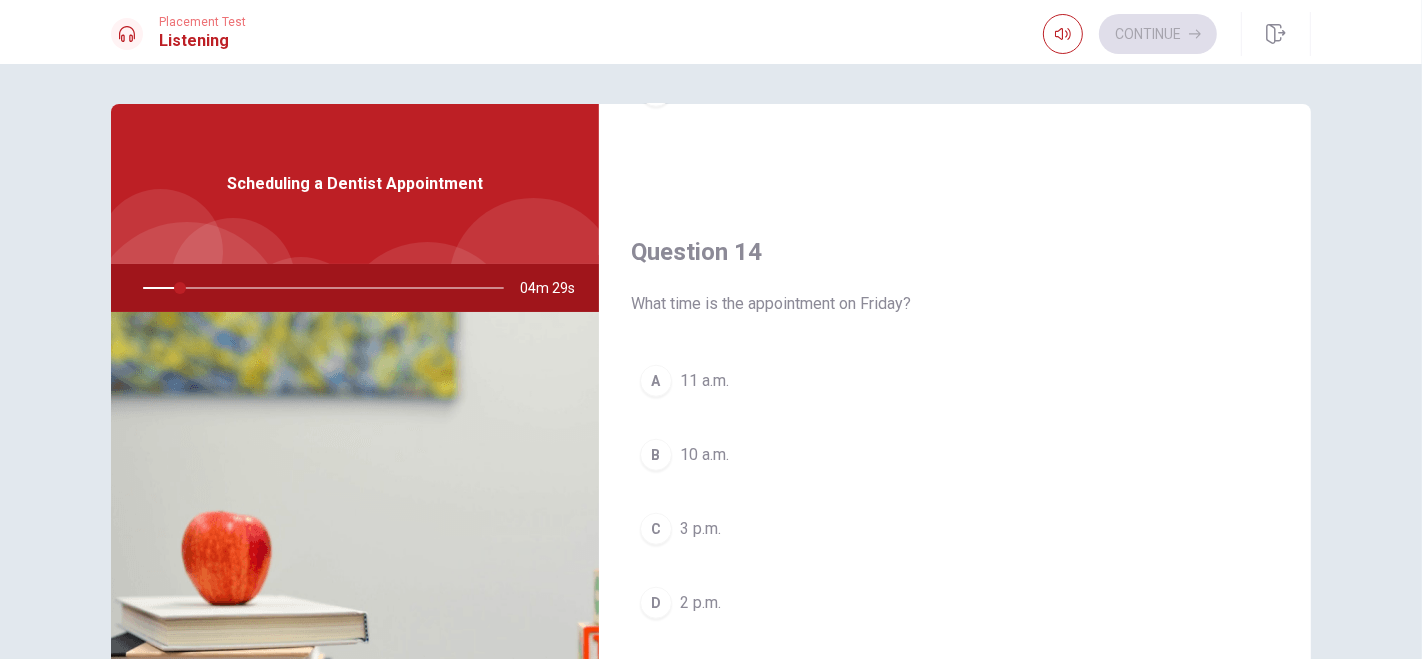 scroll, scrollTop: 1555, scrollLeft: 0, axis: vertical 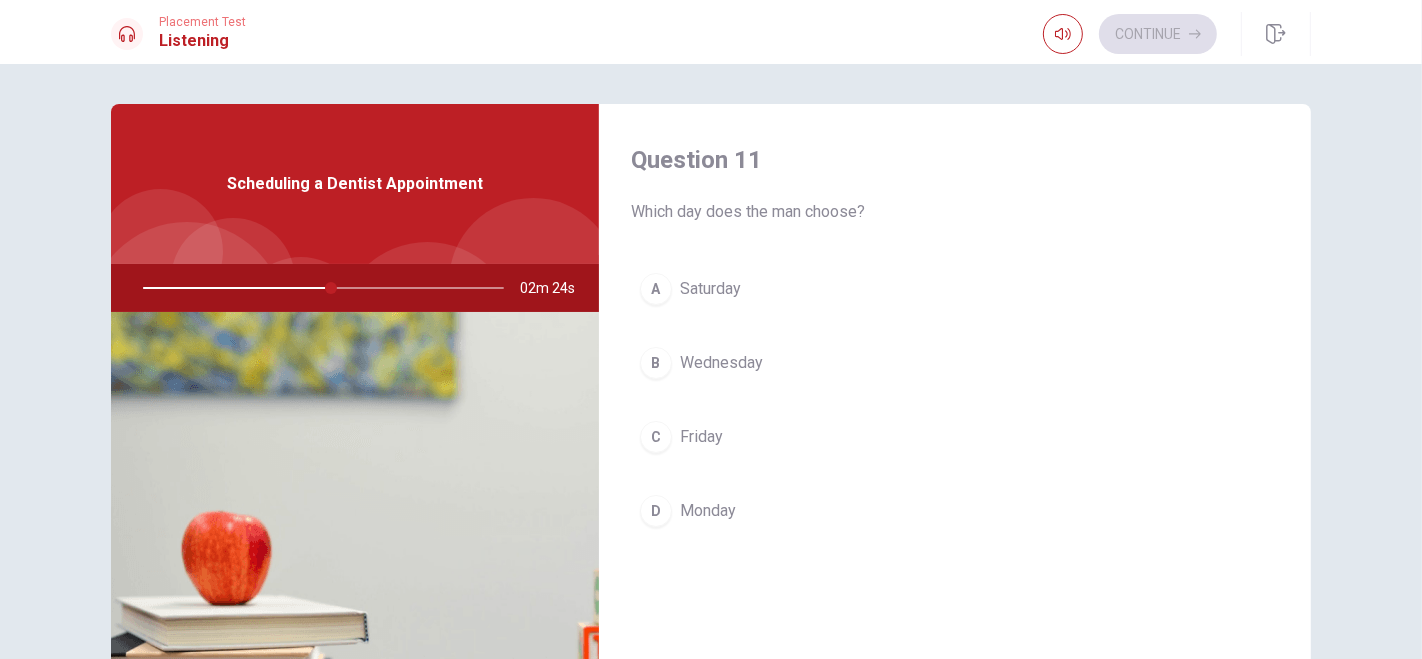 click on "Friday" at bounding box center (701, 437) 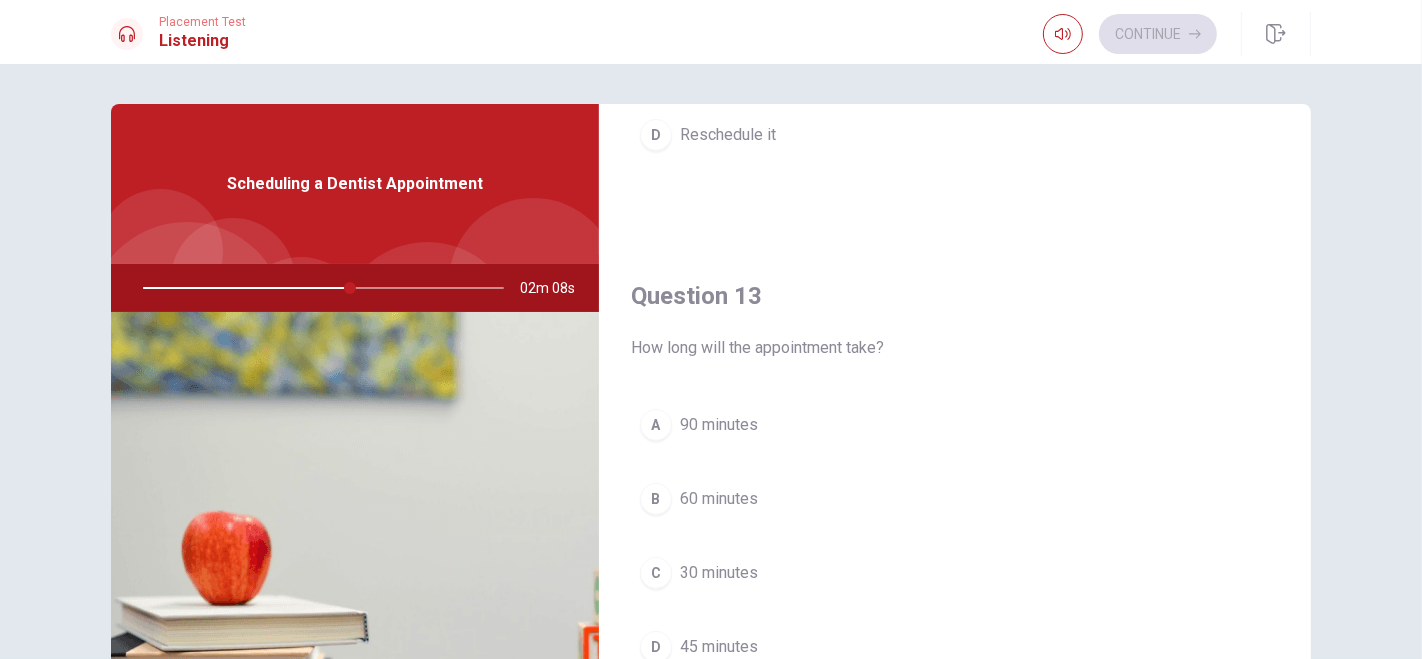 scroll, scrollTop: 1000, scrollLeft: 0, axis: vertical 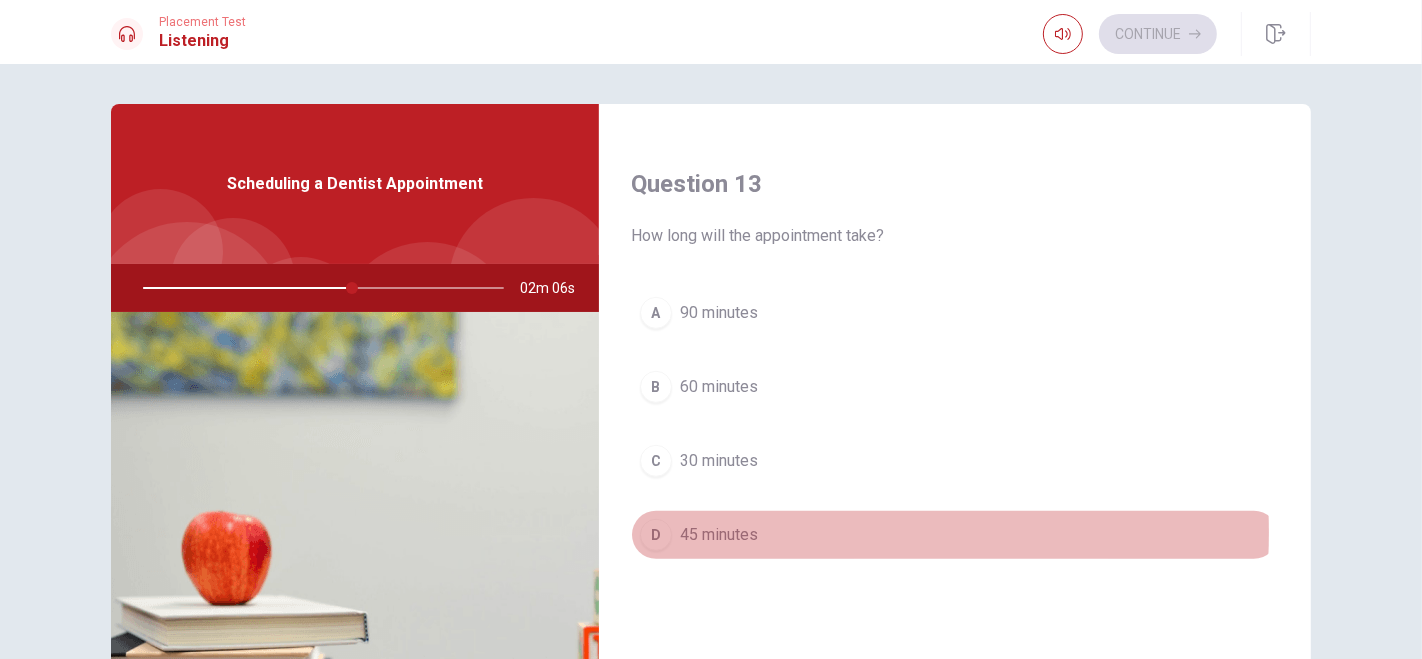 drag, startPoint x: 747, startPoint y: 527, endPoint x: 753, endPoint y: 518, distance: 10.816654 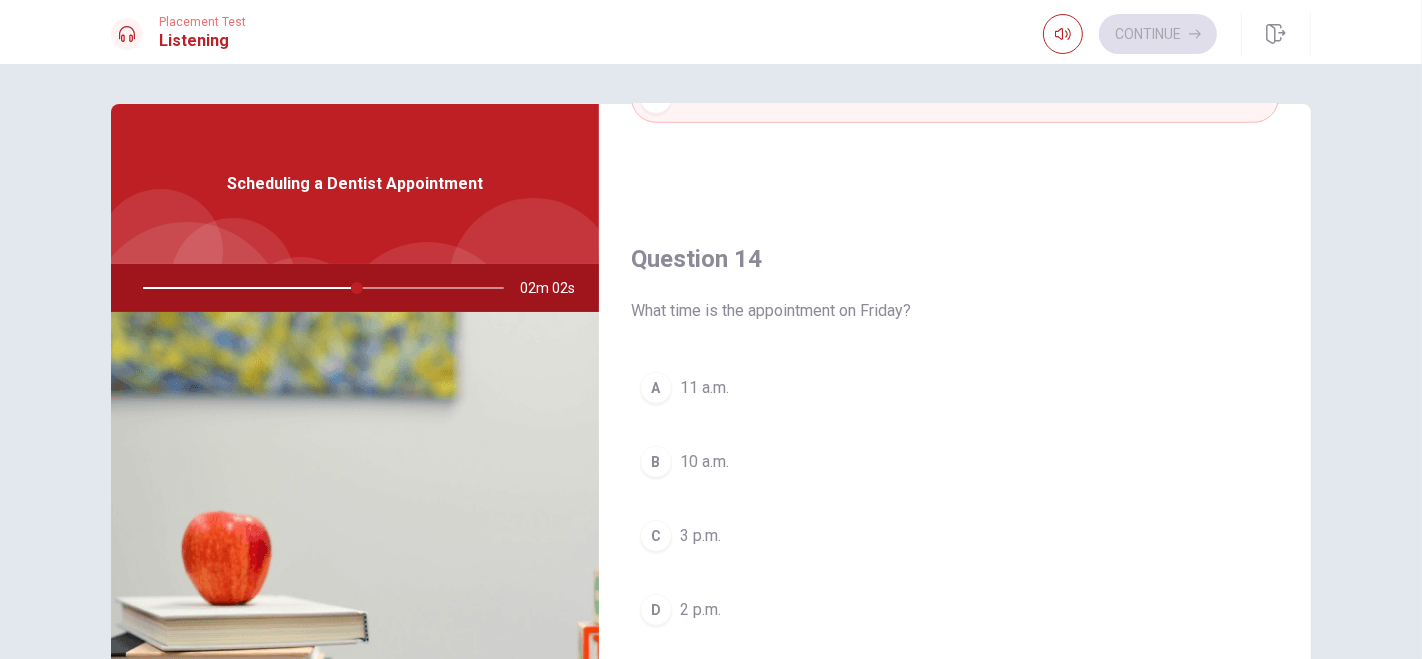scroll, scrollTop: 1444, scrollLeft: 0, axis: vertical 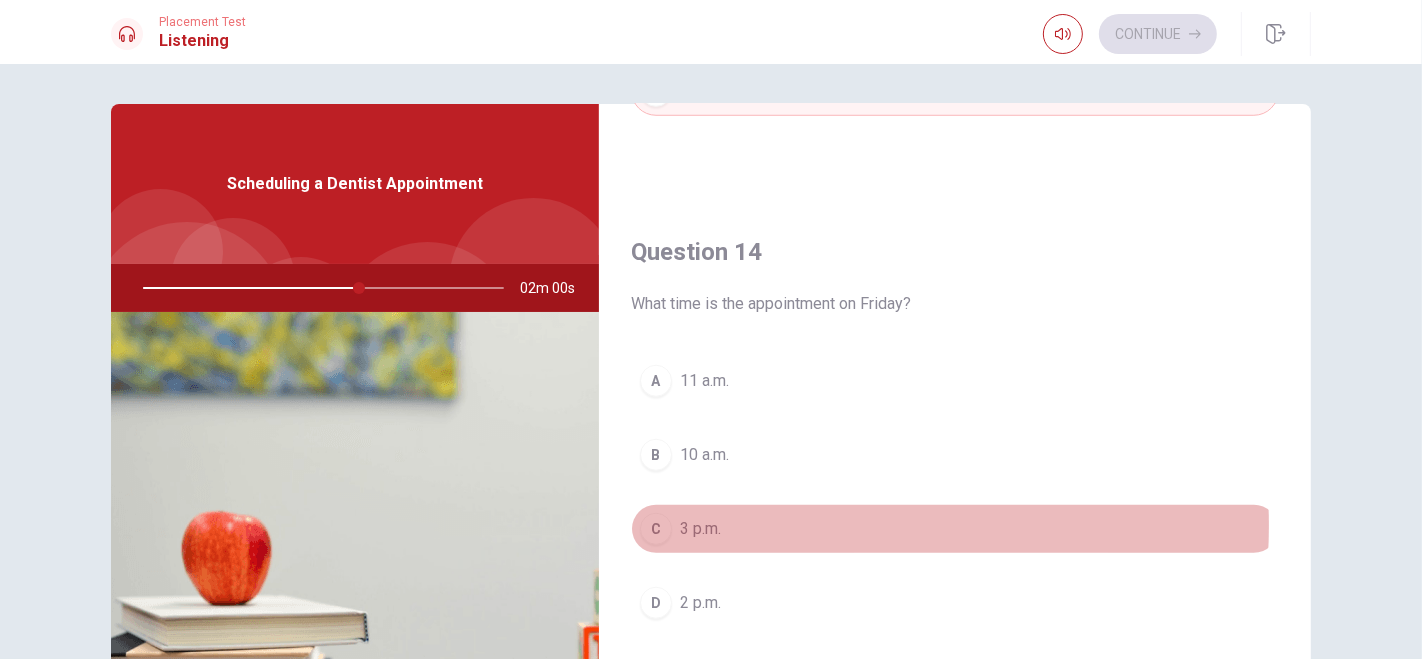 click on "C 3 p.m." at bounding box center (955, 529) 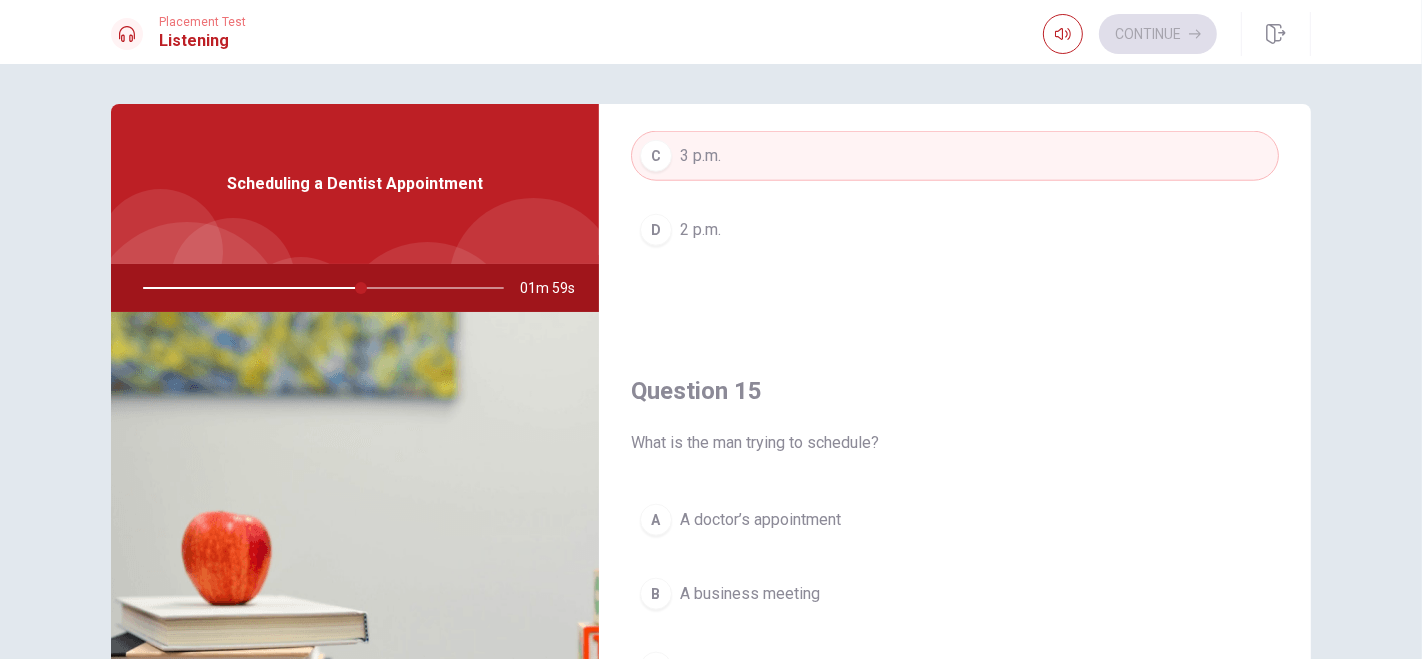 scroll, scrollTop: 1854, scrollLeft: 0, axis: vertical 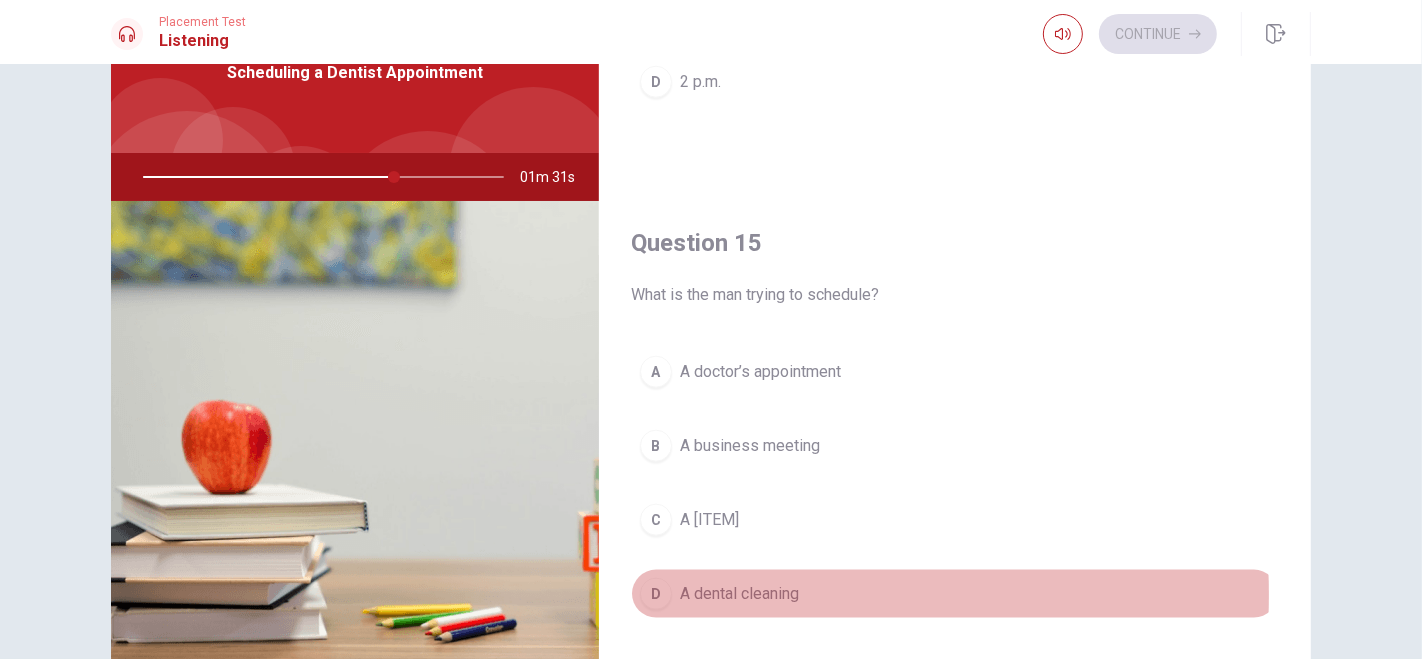 click on "A dental cleaning" at bounding box center (739, 594) 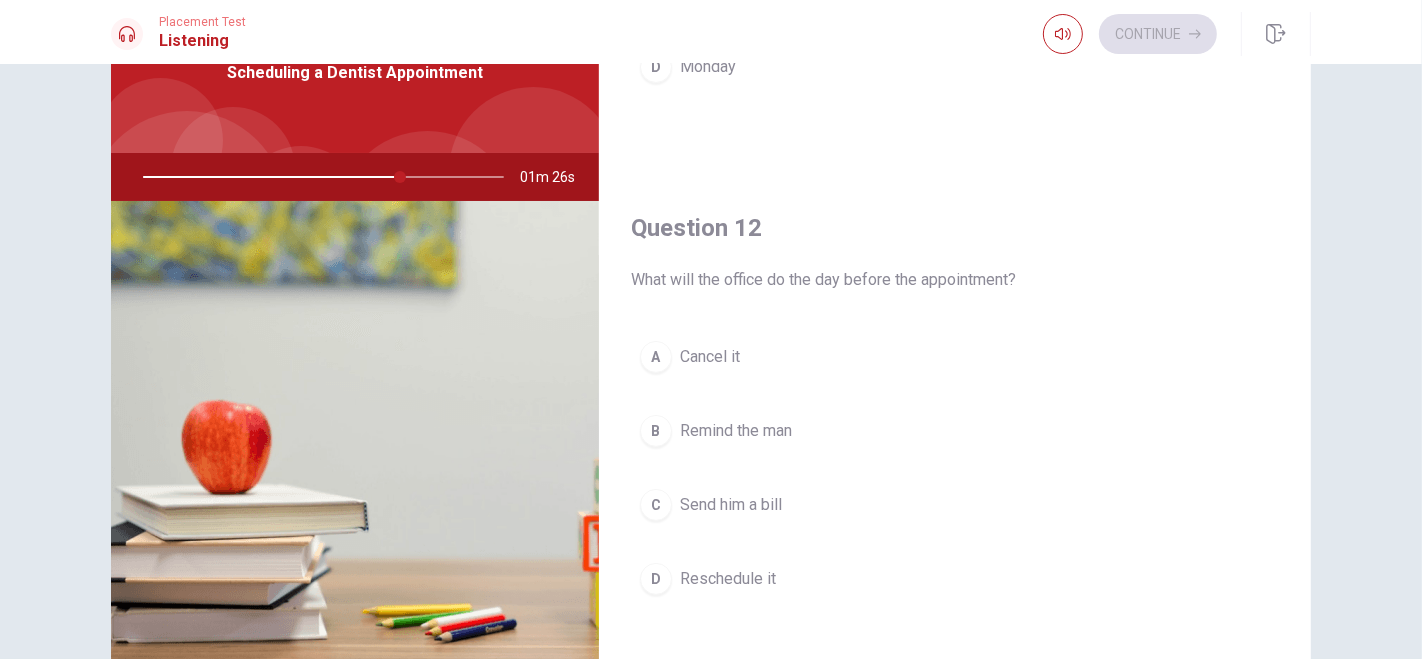 scroll, scrollTop: 444, scrollLeft: 0, axis: vertical 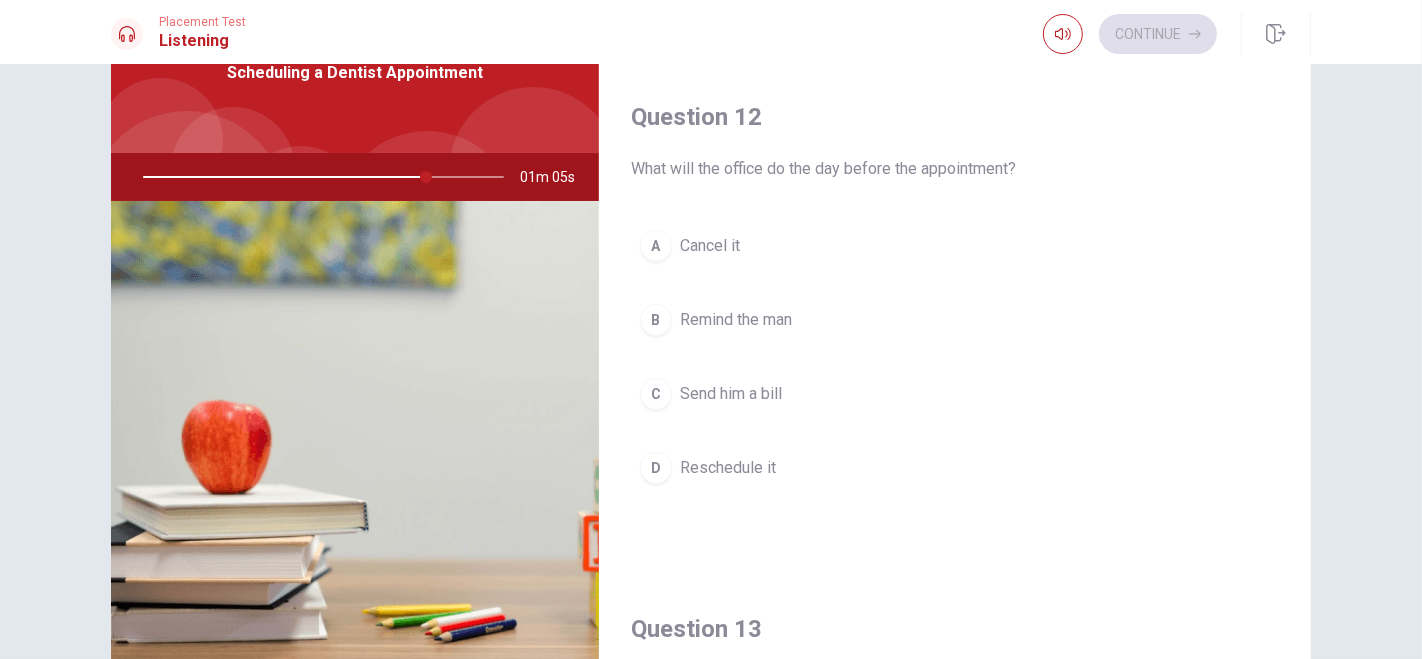 click on "Reschedule it" at bounding box center (728, 468) 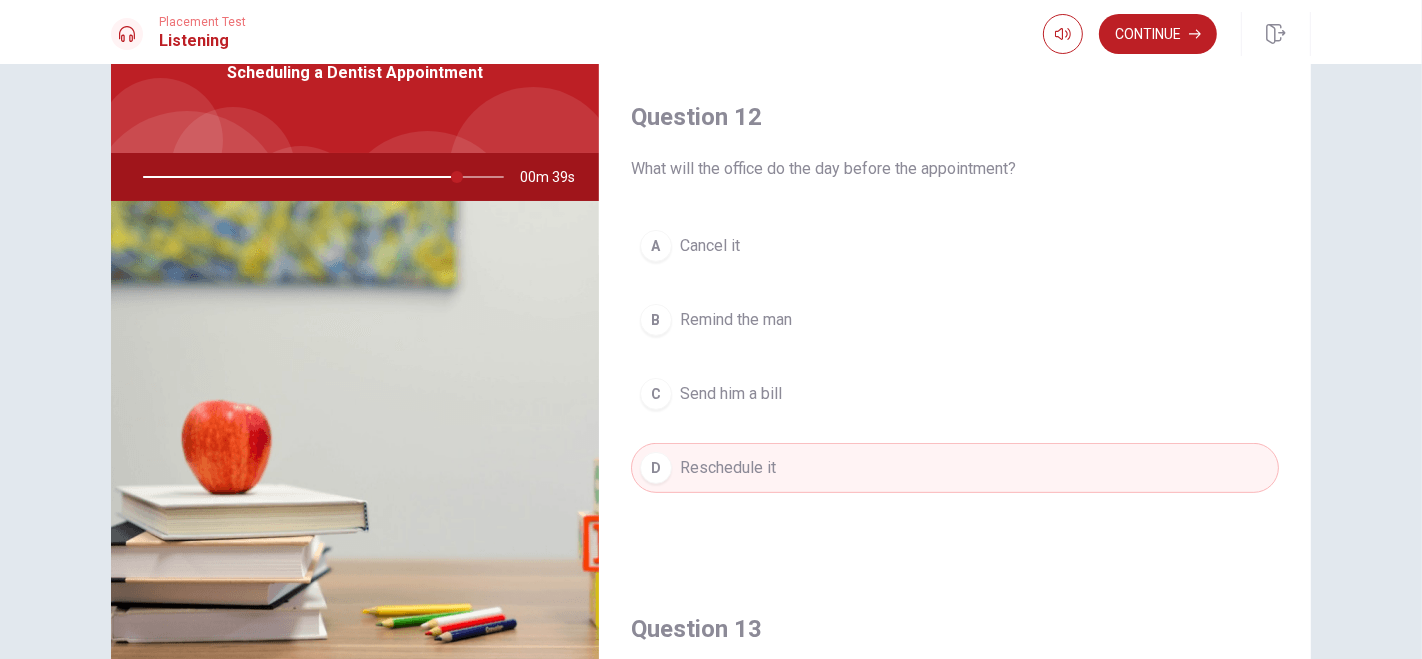click on "Remind the man" at bounding box center (736, 320) 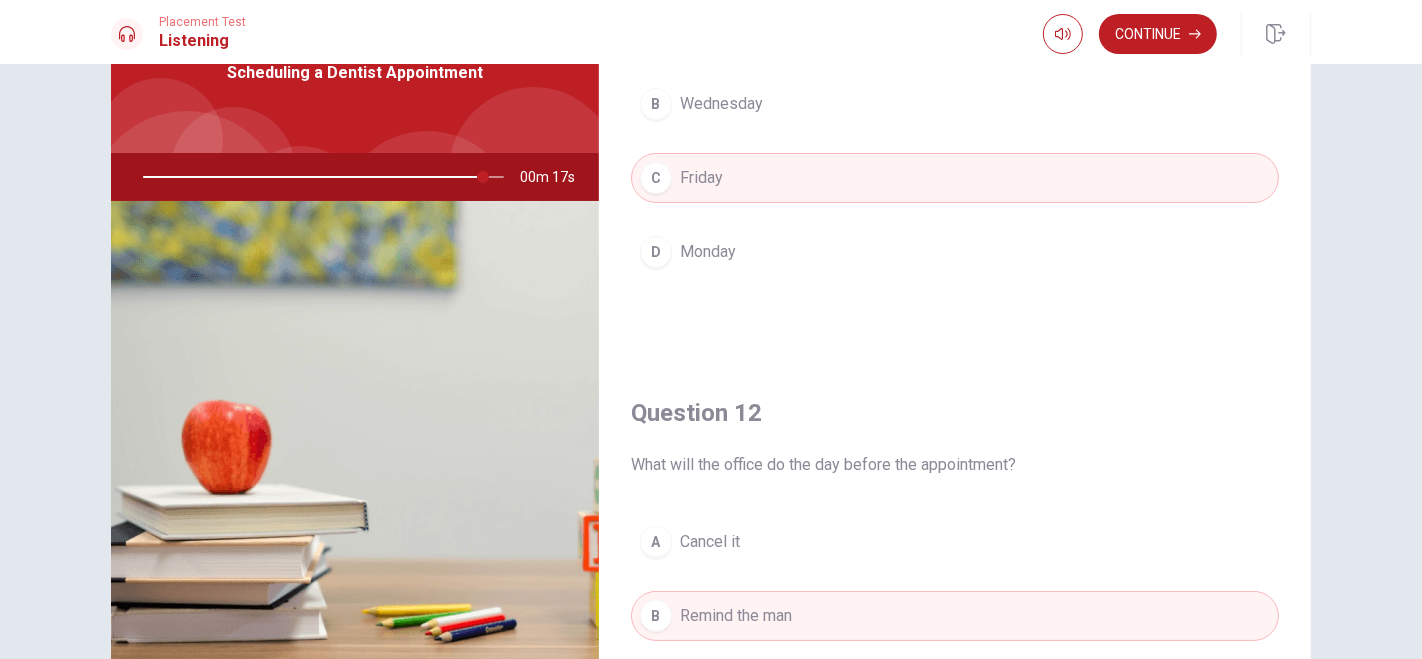 scroll, scrollTop: 0, scrollLeft: 0, axis: both 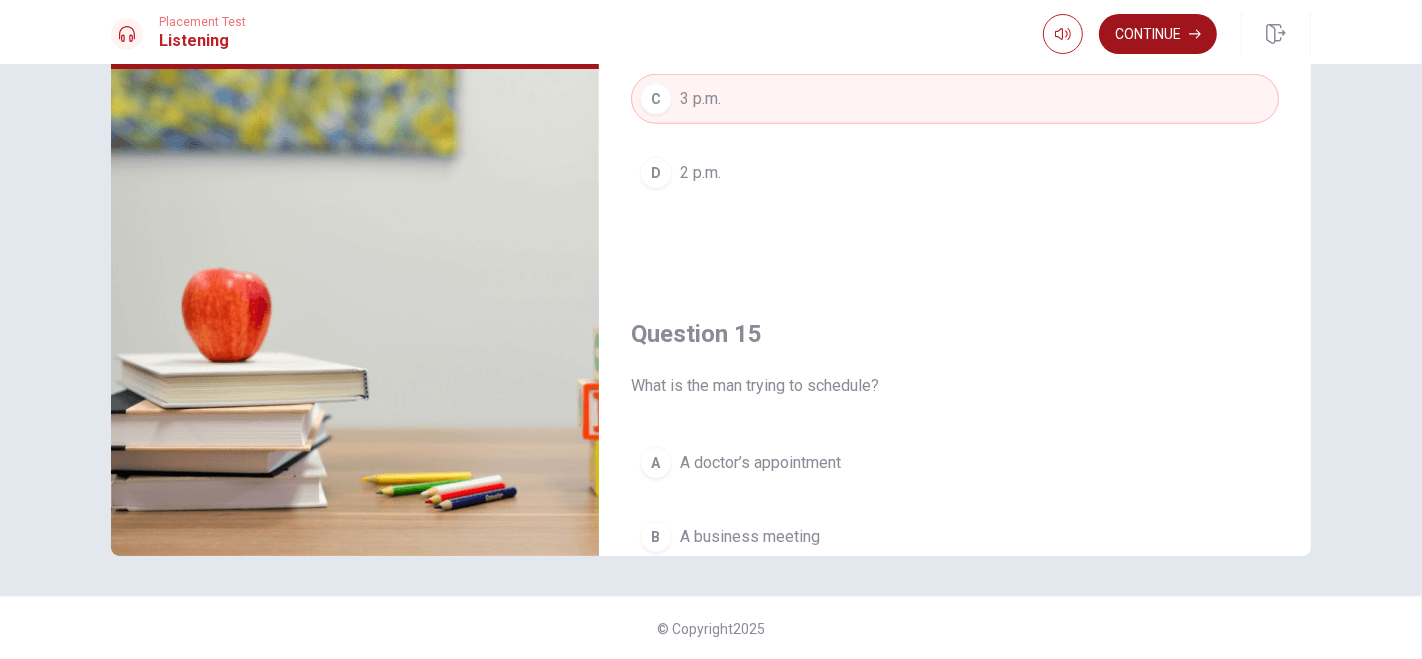click on "Continue" at bounding box center (1158, 34) 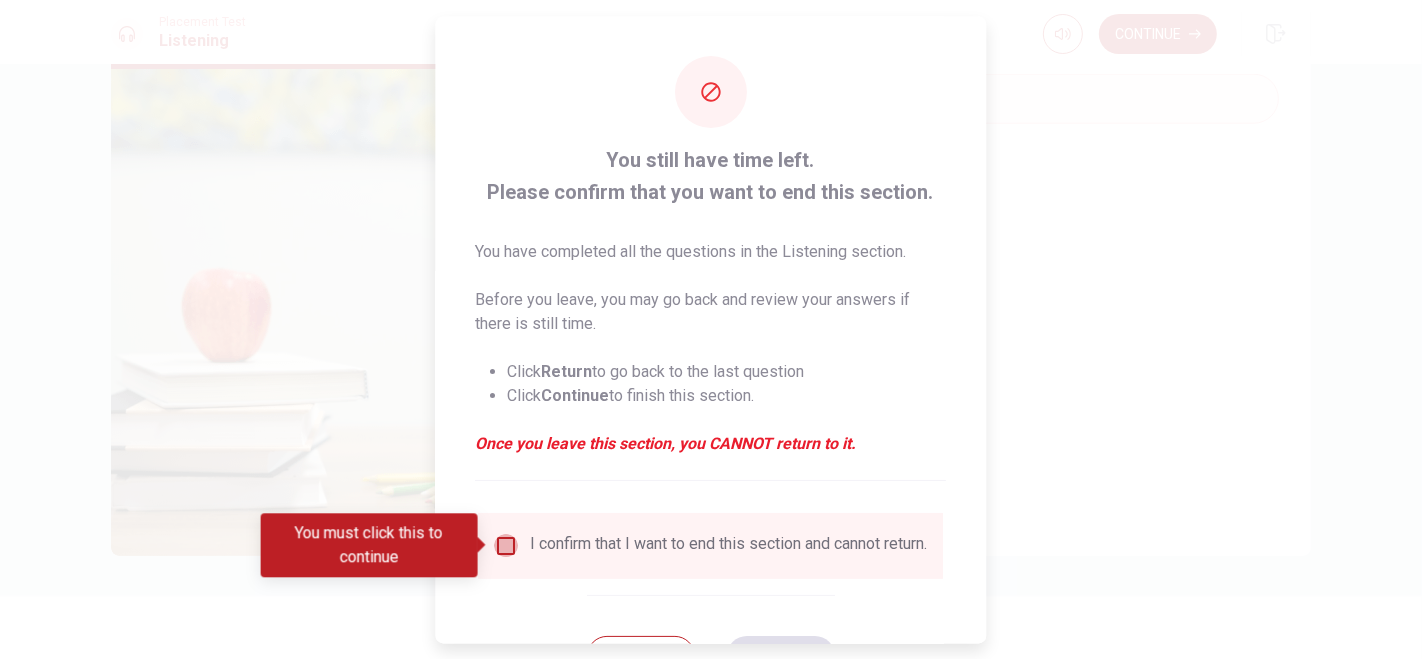 drag, startPoint x: 505, startPoint y: 548, endPoint x: 549, endPoint y: 537, distance: 45.35416 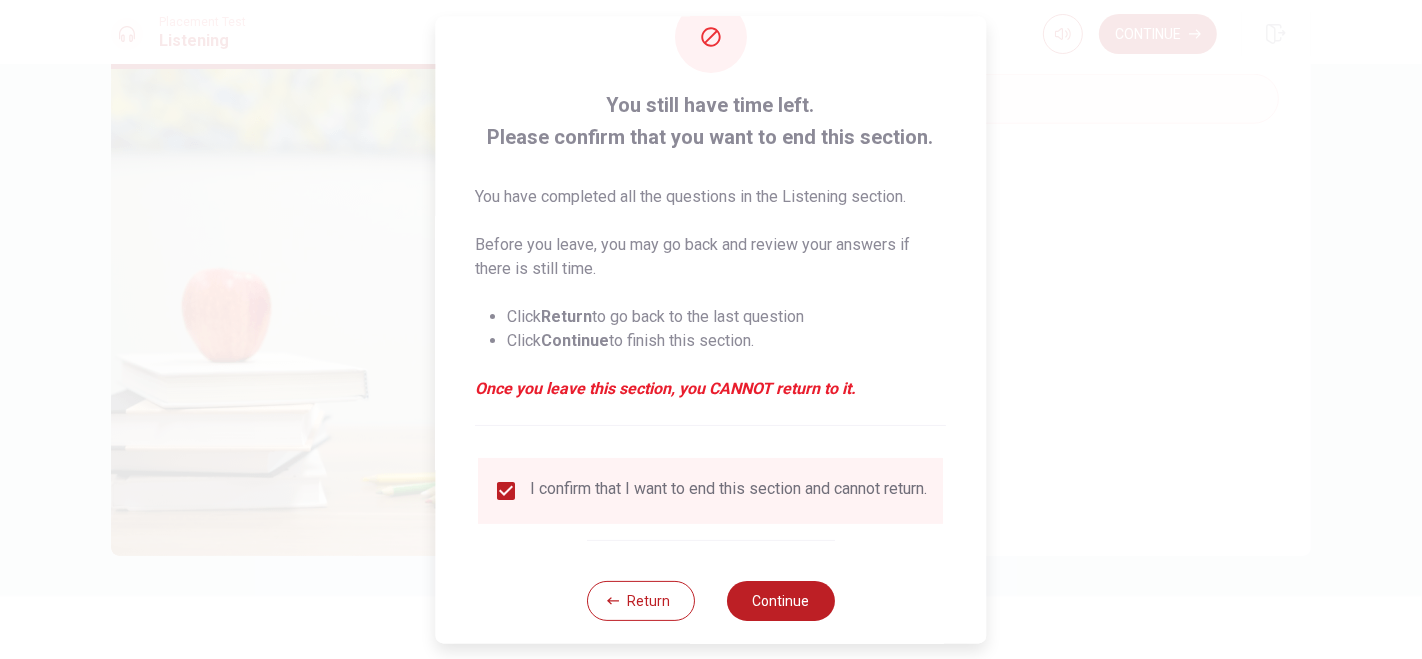 scroll, scrollTop: 86, scrollLeft: 0, axis: vertical 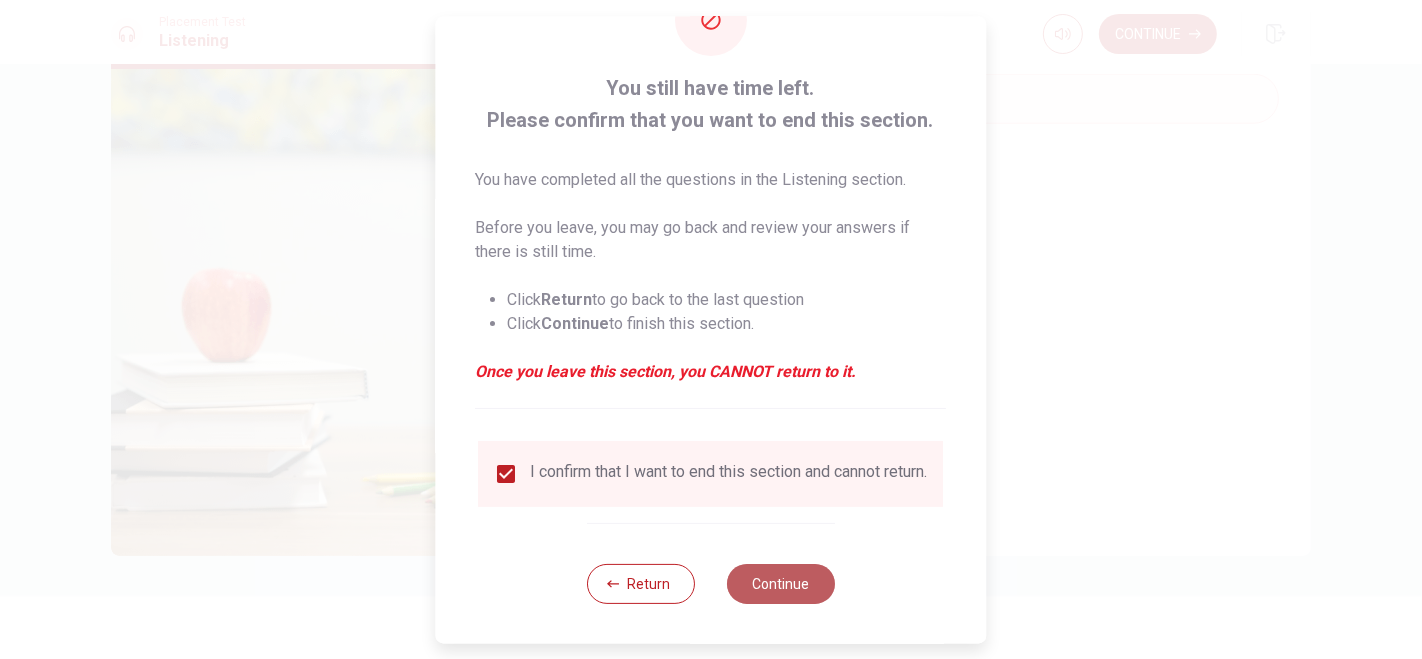 click on "Continue" at bounding box center (781, 583) 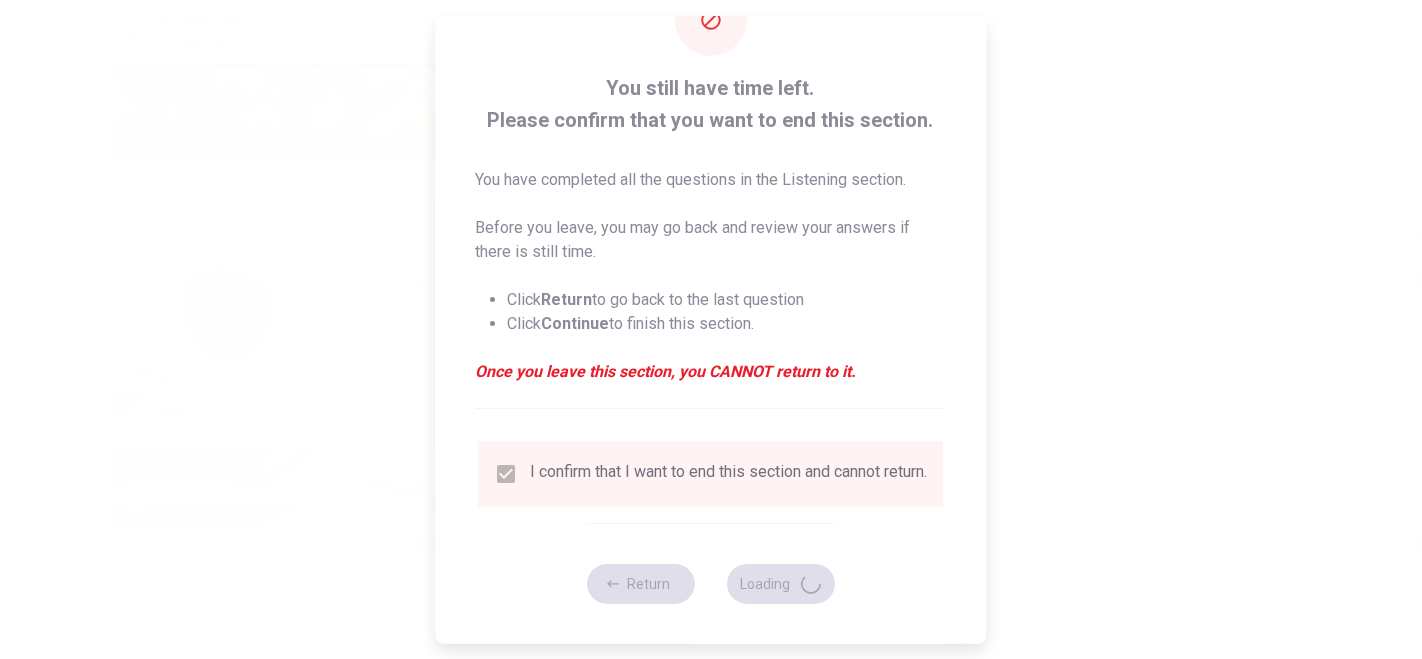 type on "0" 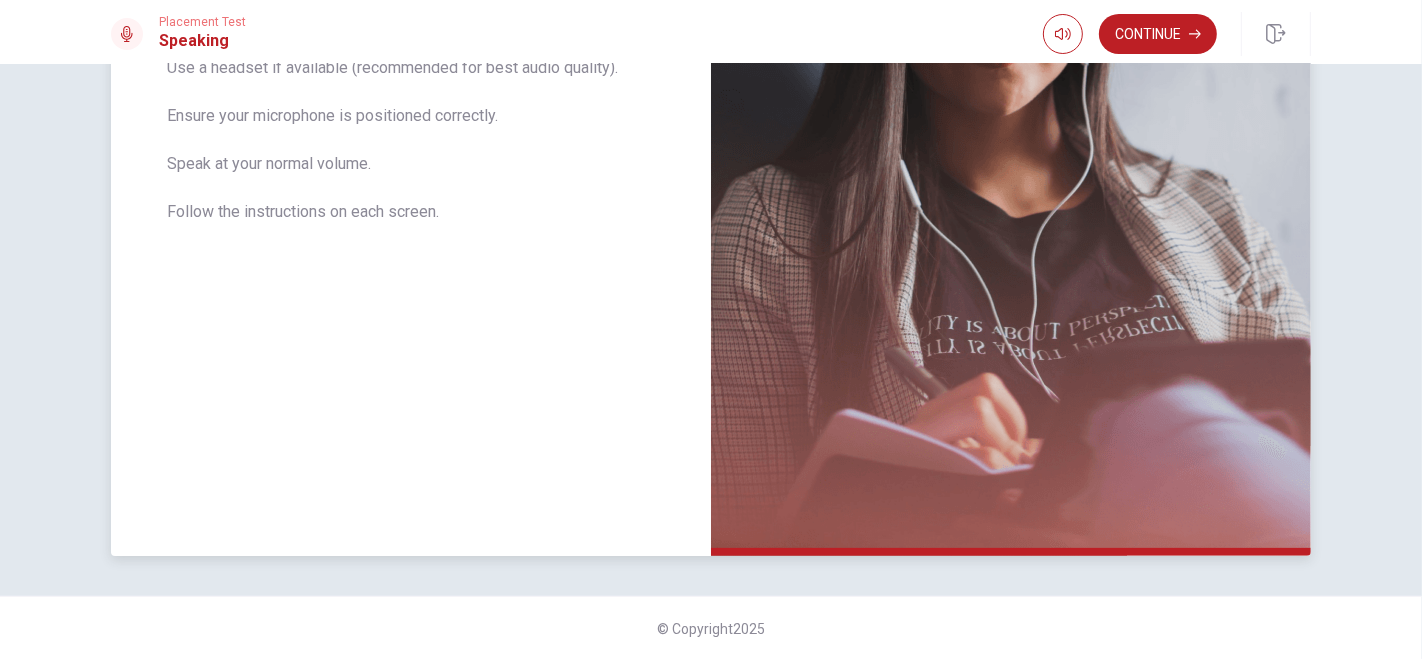 scroll, scrollTop: 0, scrollLeft: 0, axis: both 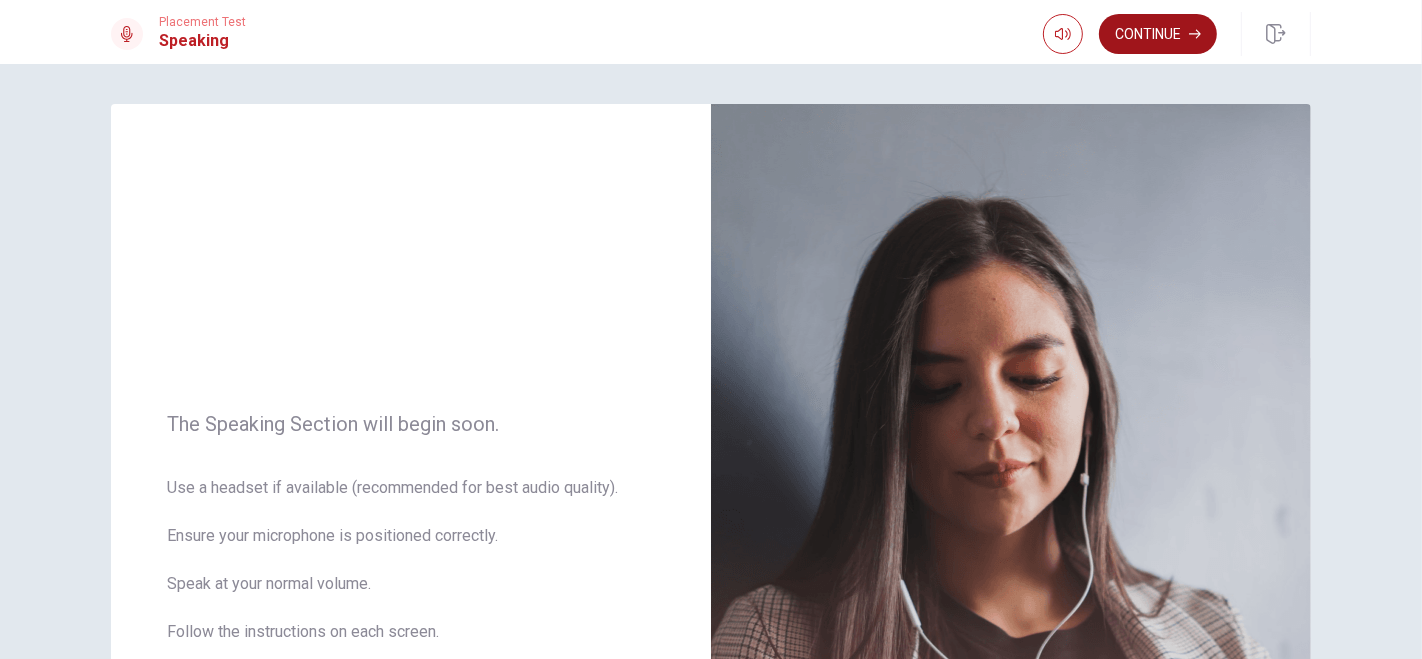 click on "Continue" at bounding box center [1158, 34] 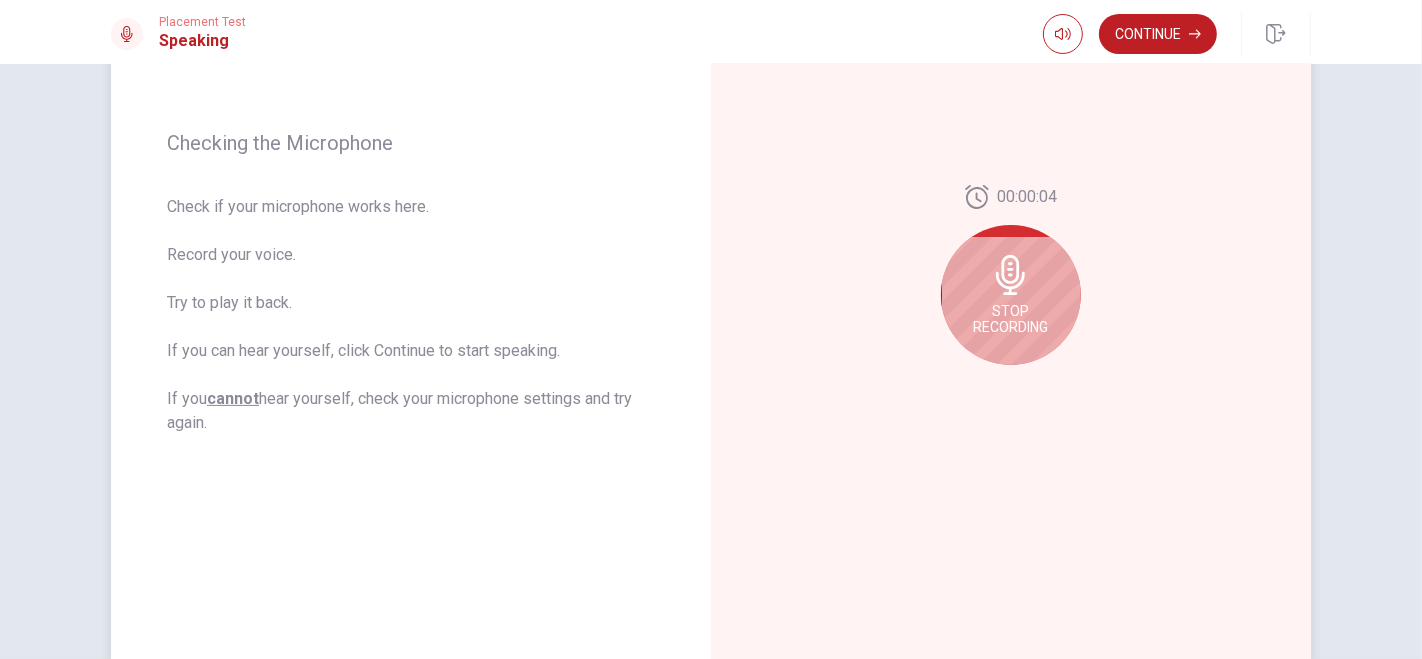 scroll, scrollTop: 222, scrollLeft: 0, axis: vertical 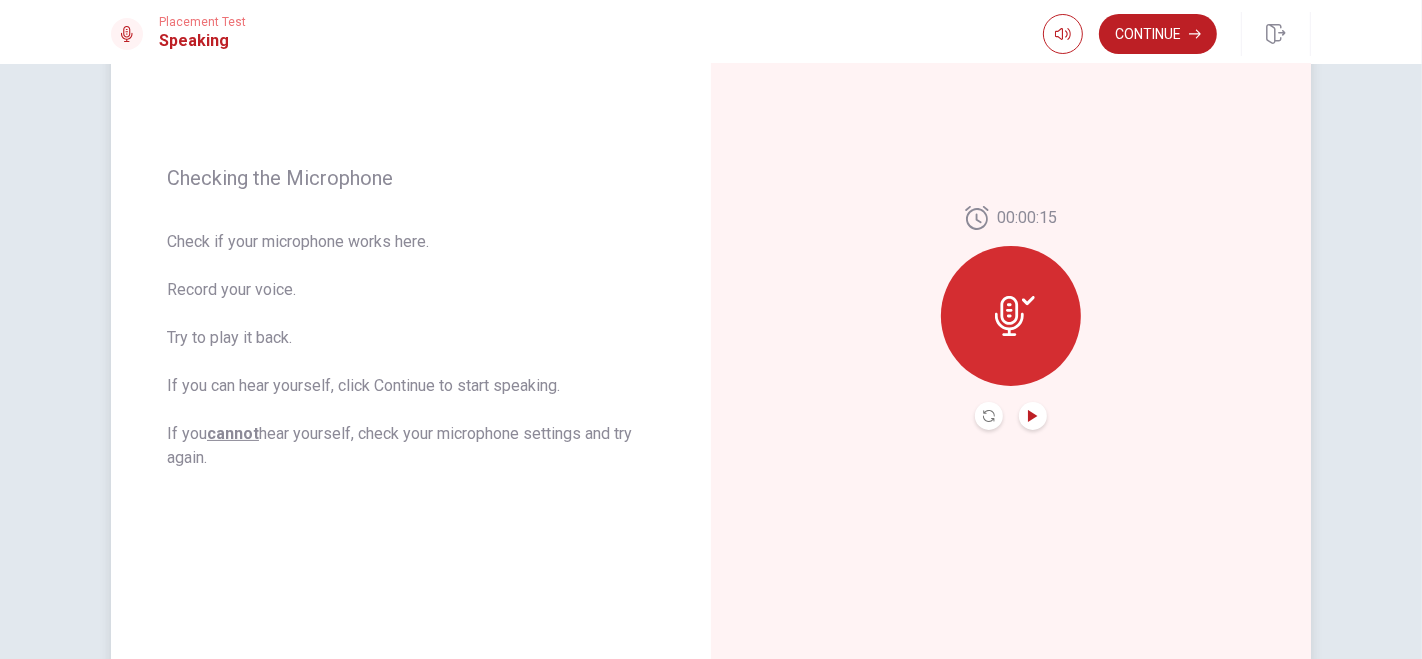 click 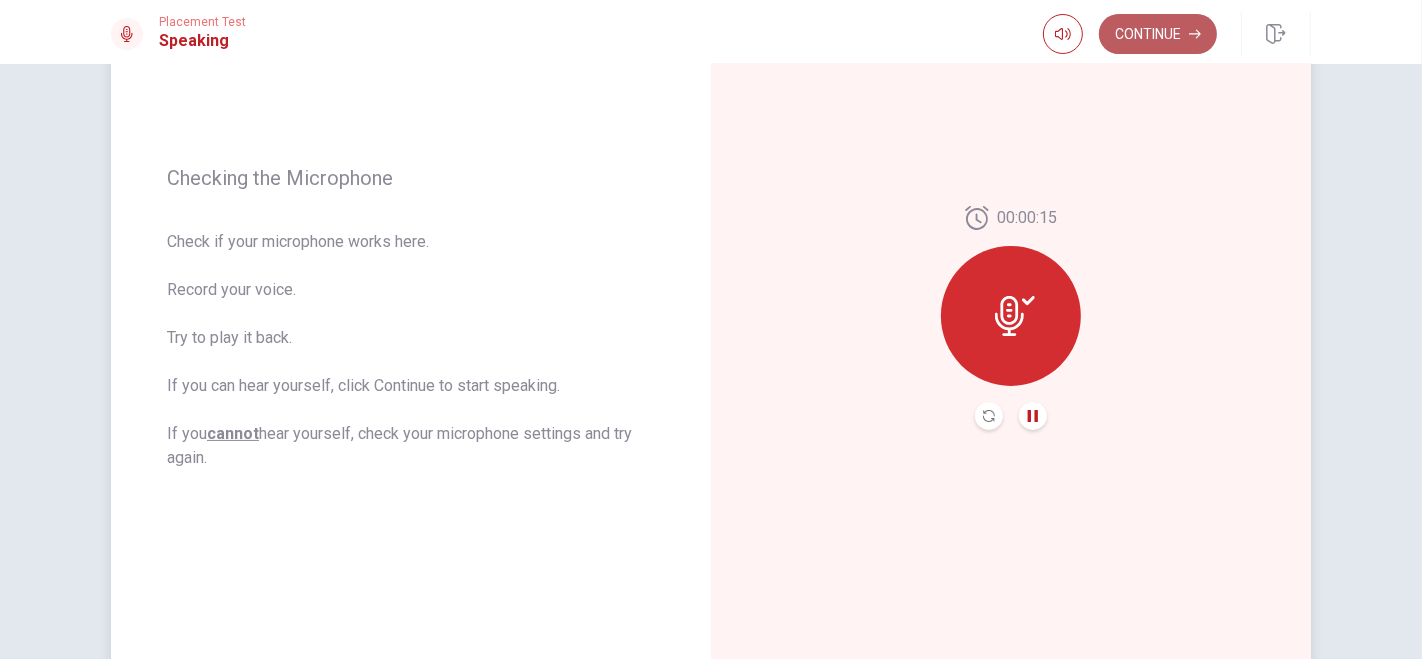click on "Continue" at bounding box center (1158, 34) 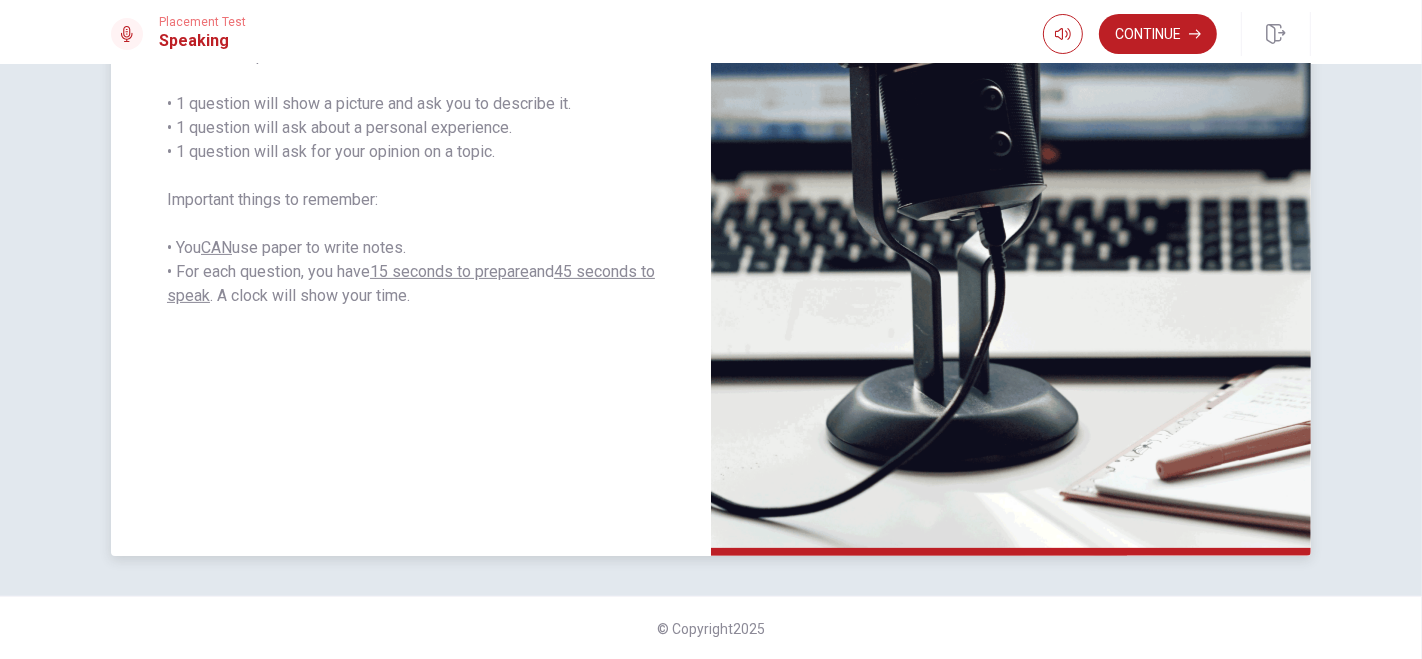 scroll, scrollTop: 0, scrollLeft: 0, axis: both 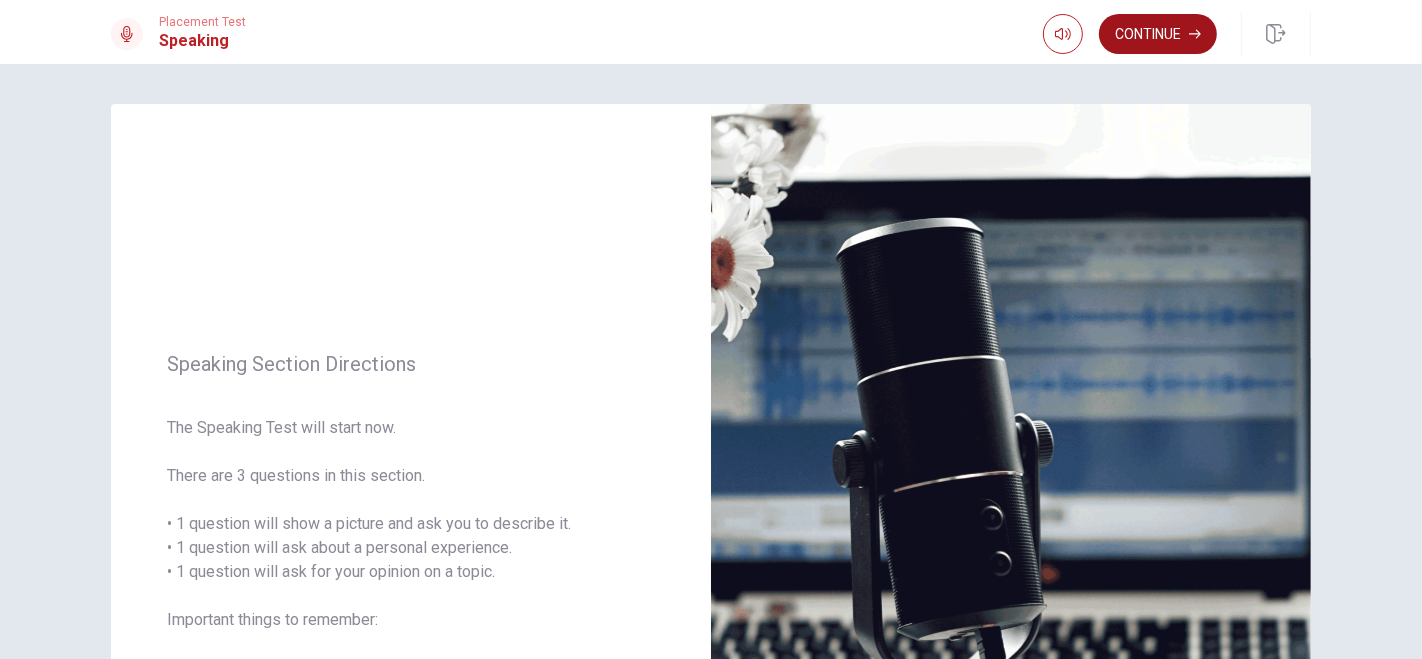 click on "Continue" at bounding box center [1158, 34] 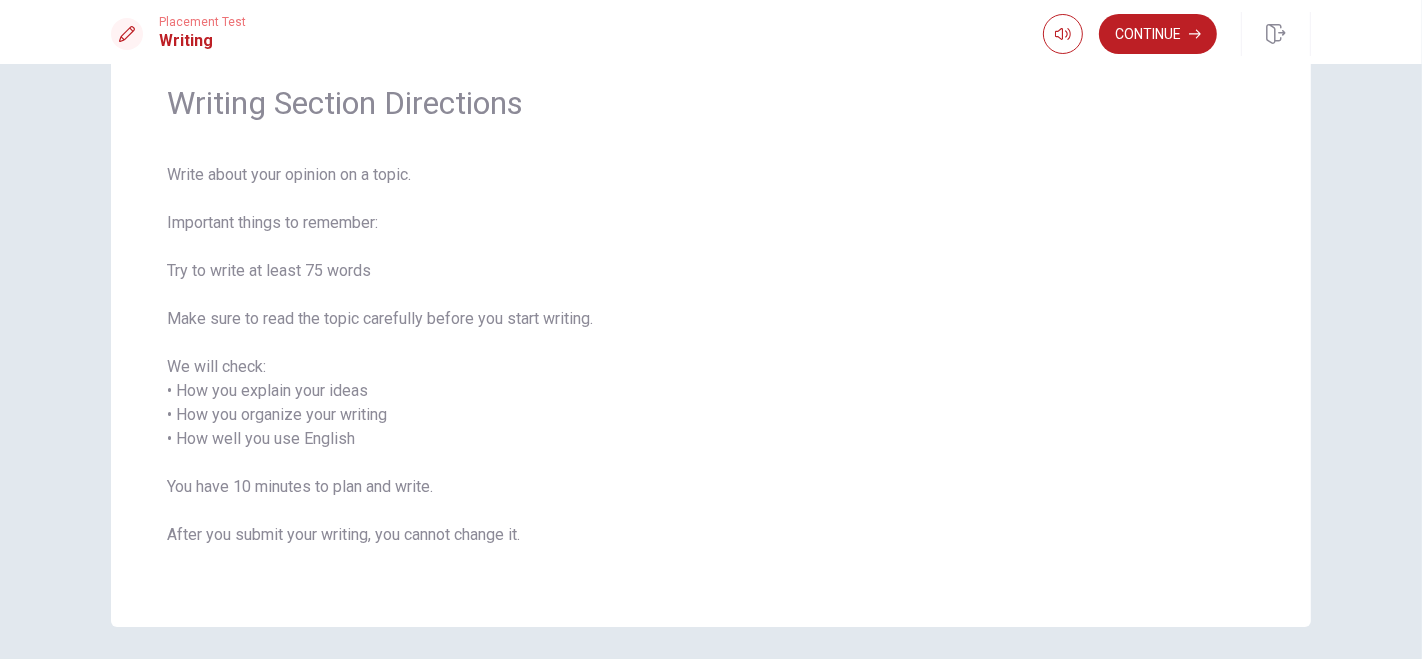 scroll, scrollTop: 111, scrollLeft: 0, axis: vertical 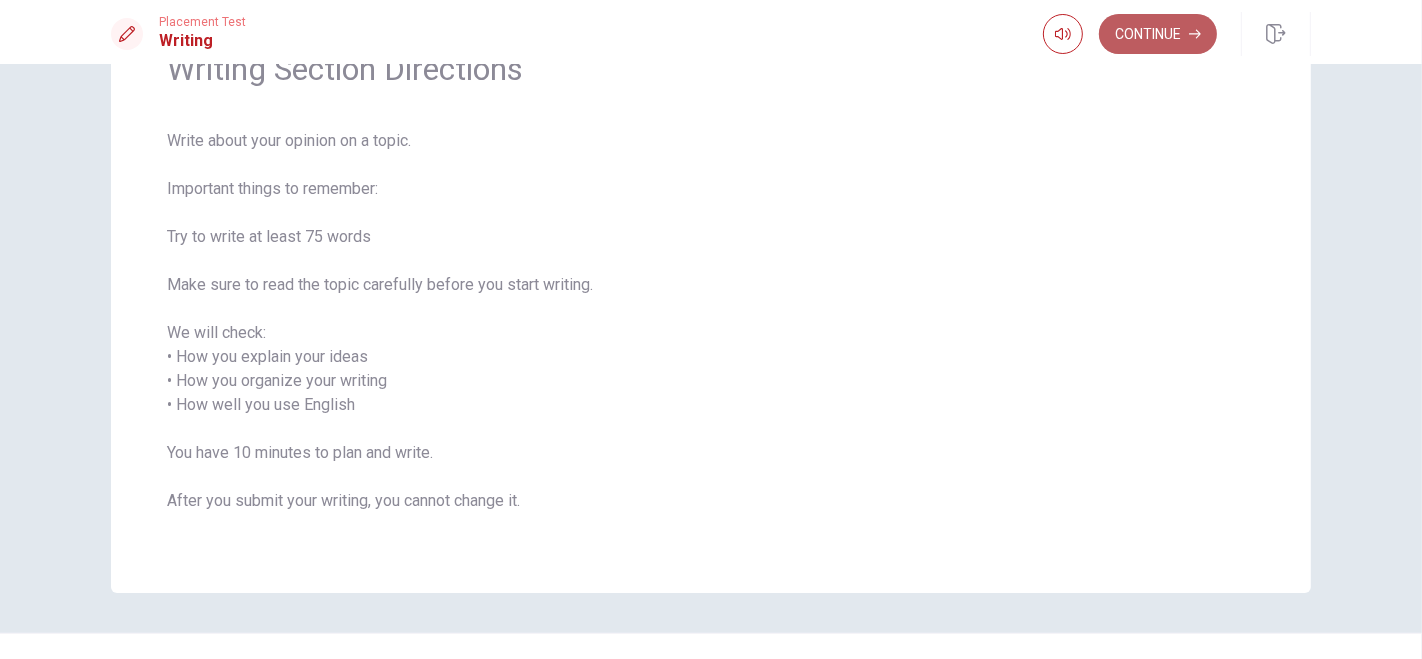 click on "Continue" at bounding box center [1158, 34] 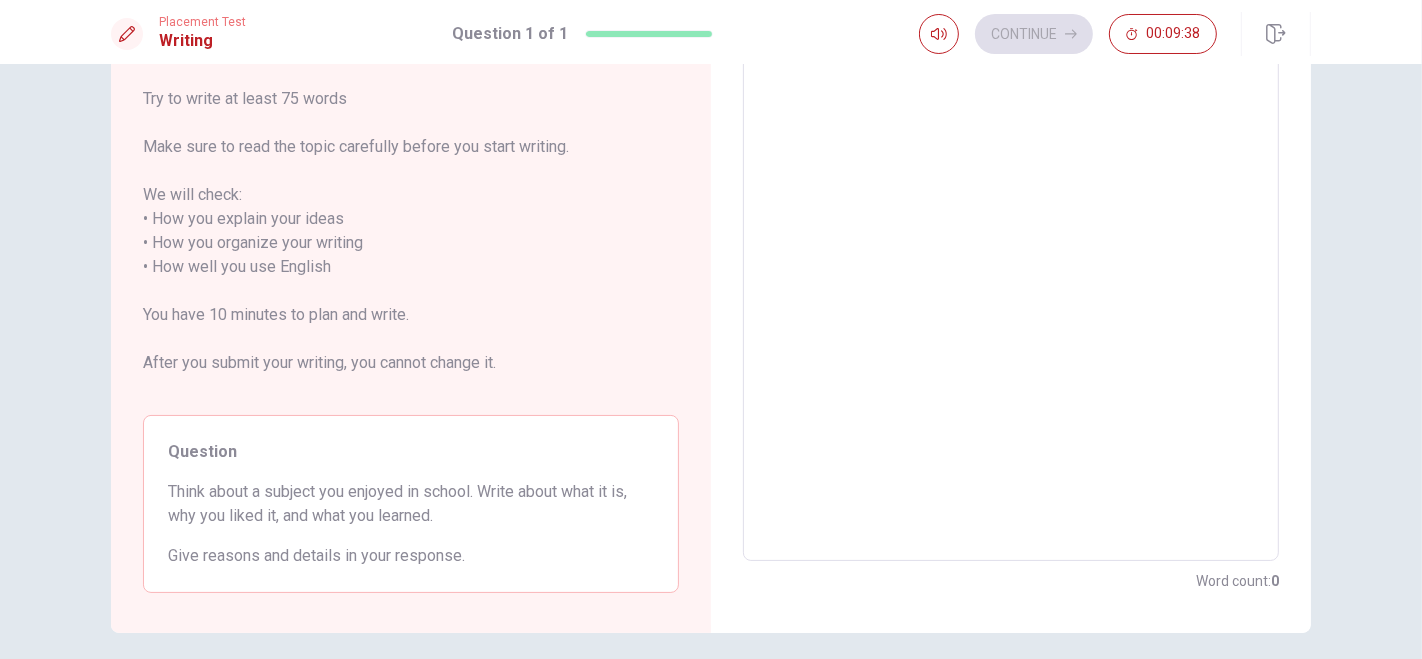 scroll, scrollTop: 166, scrollLeft: 0, axis: vertical 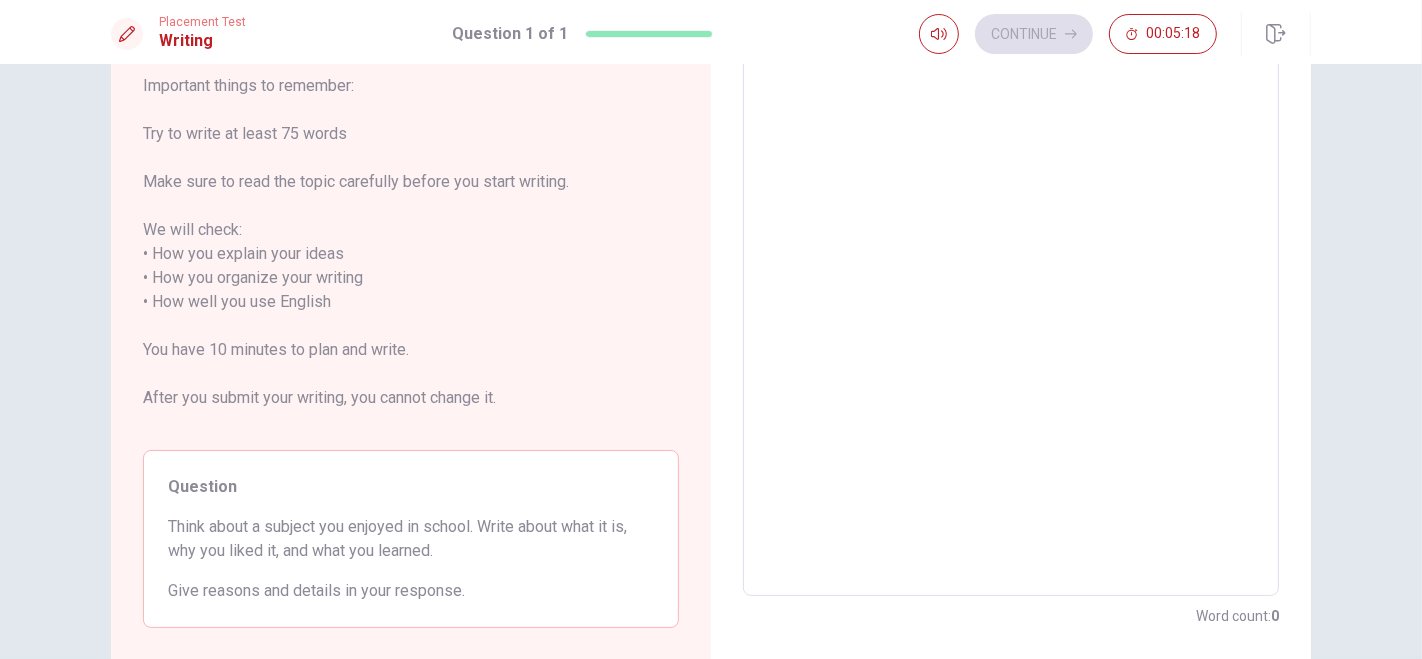 click at bounding box center [1011, 302] 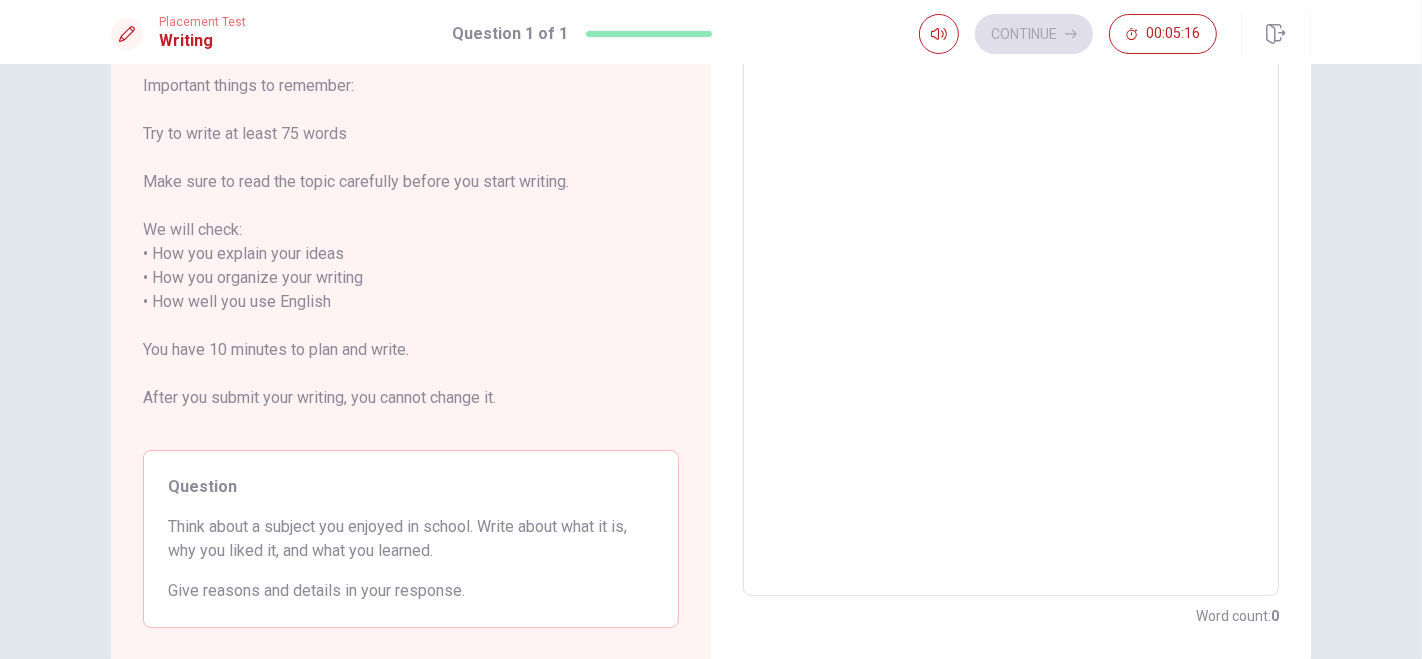 scroll, scrollTop: 0, scrollLeft: 0, axis: both 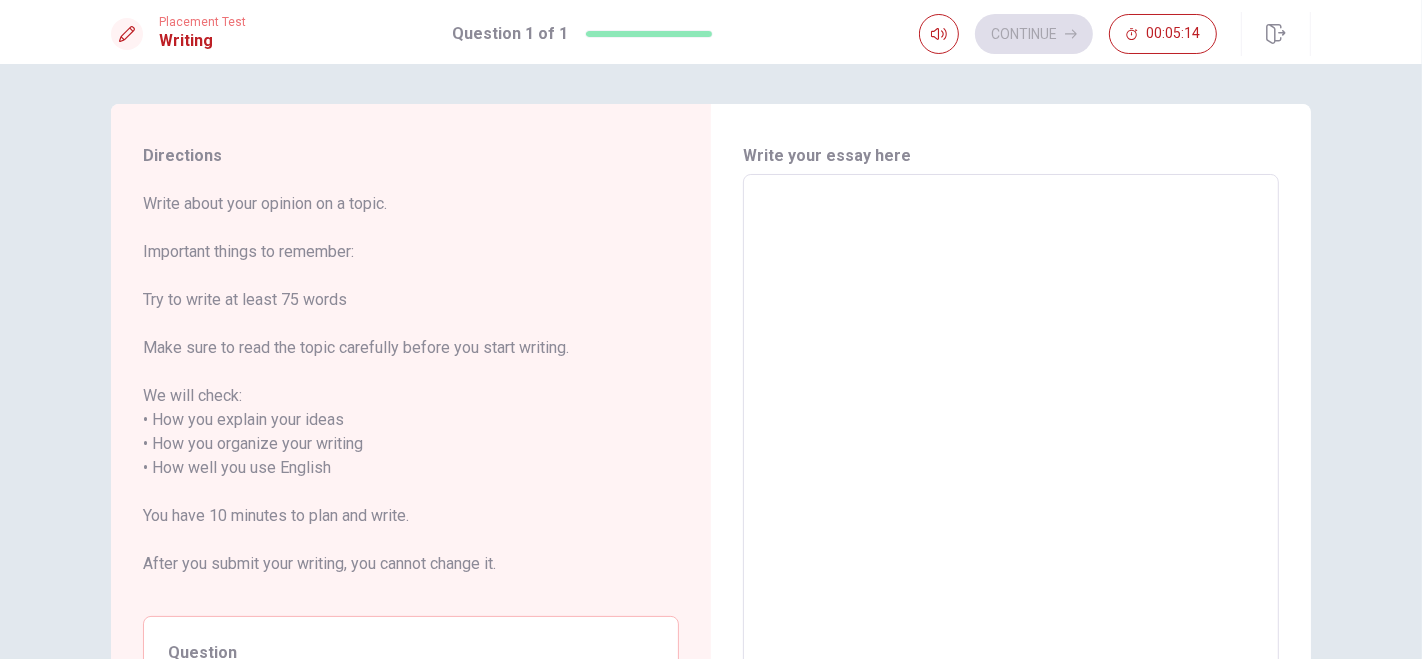 type on "I" 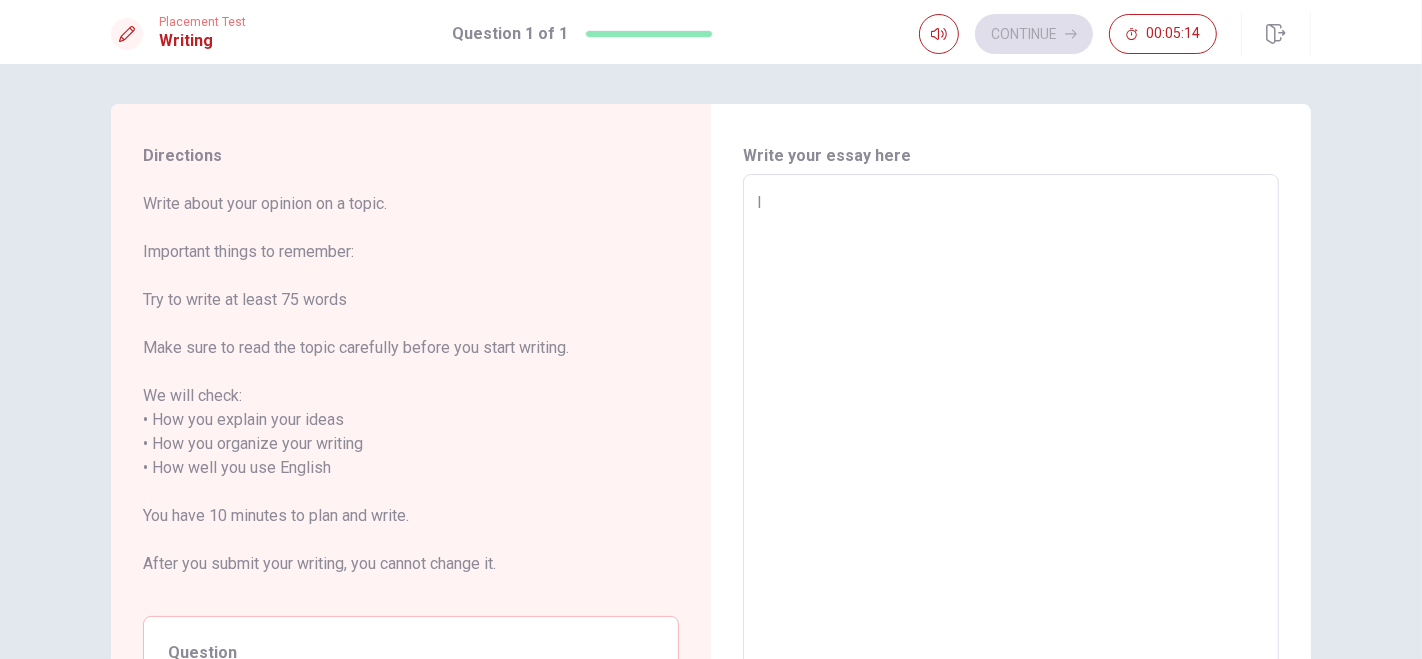 type on "x" 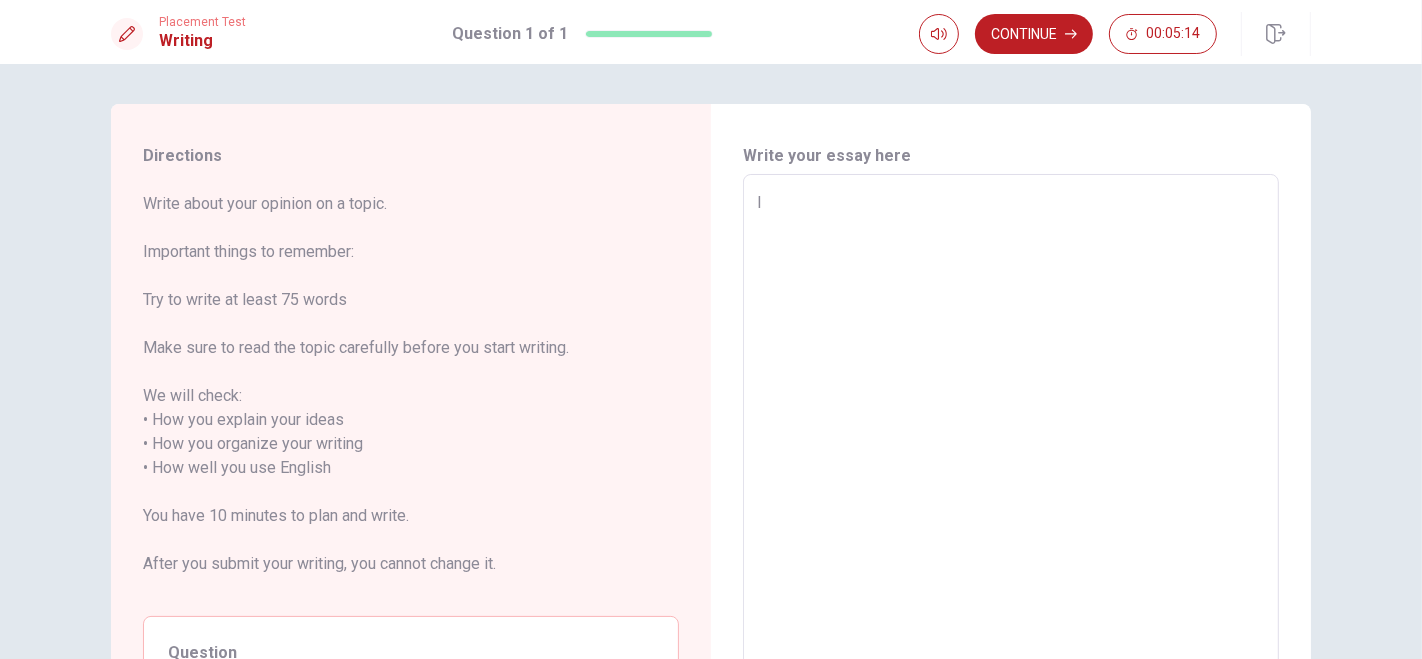 type on "I" 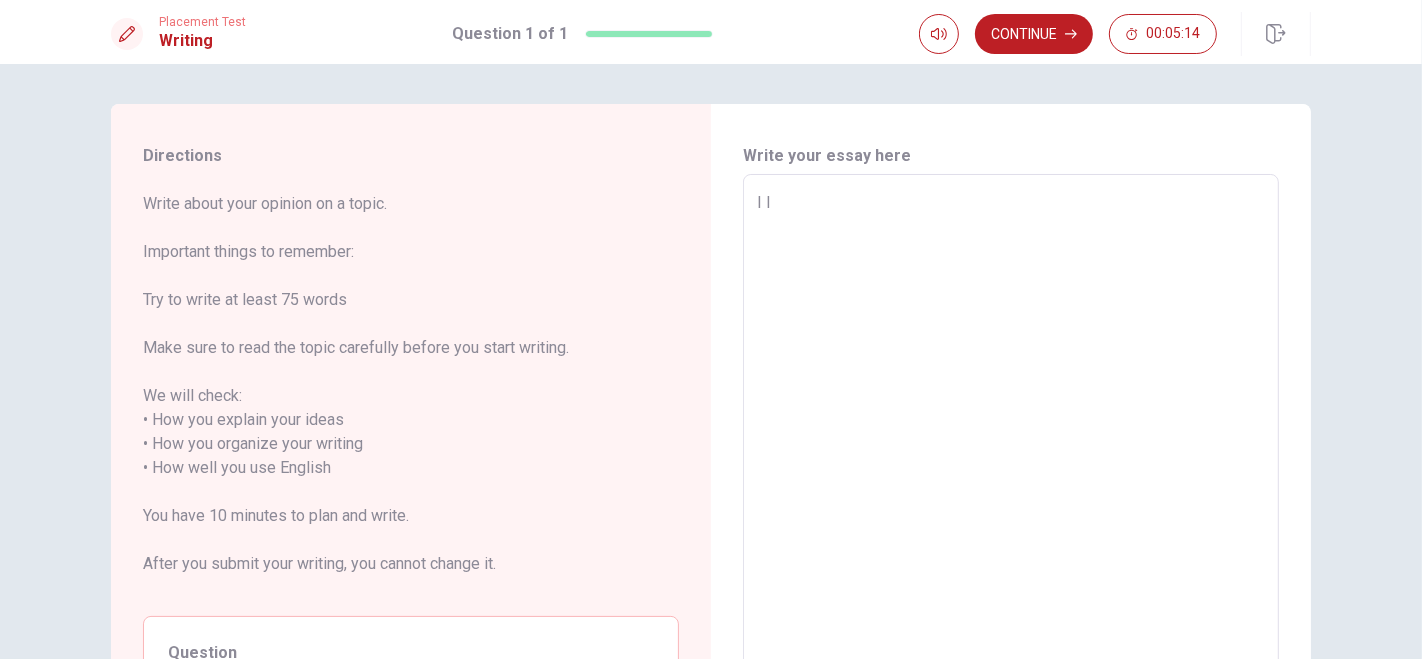 type on "x" 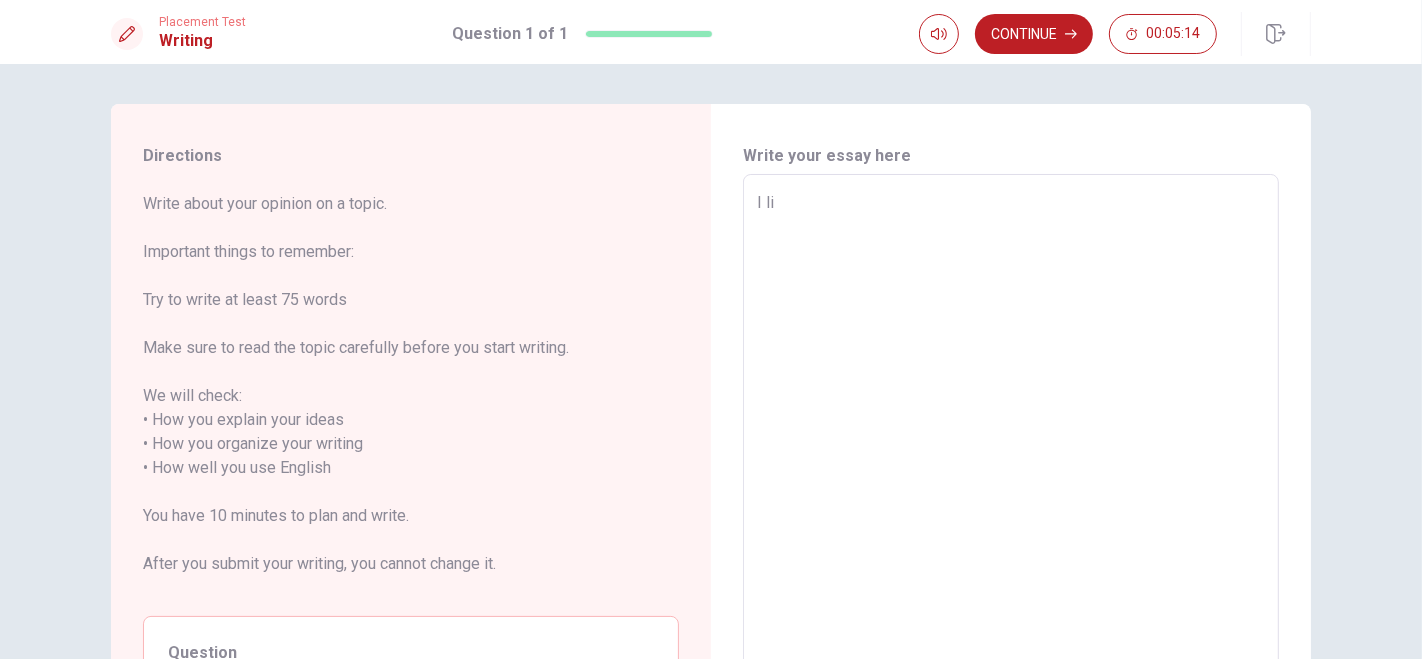 type on "x" 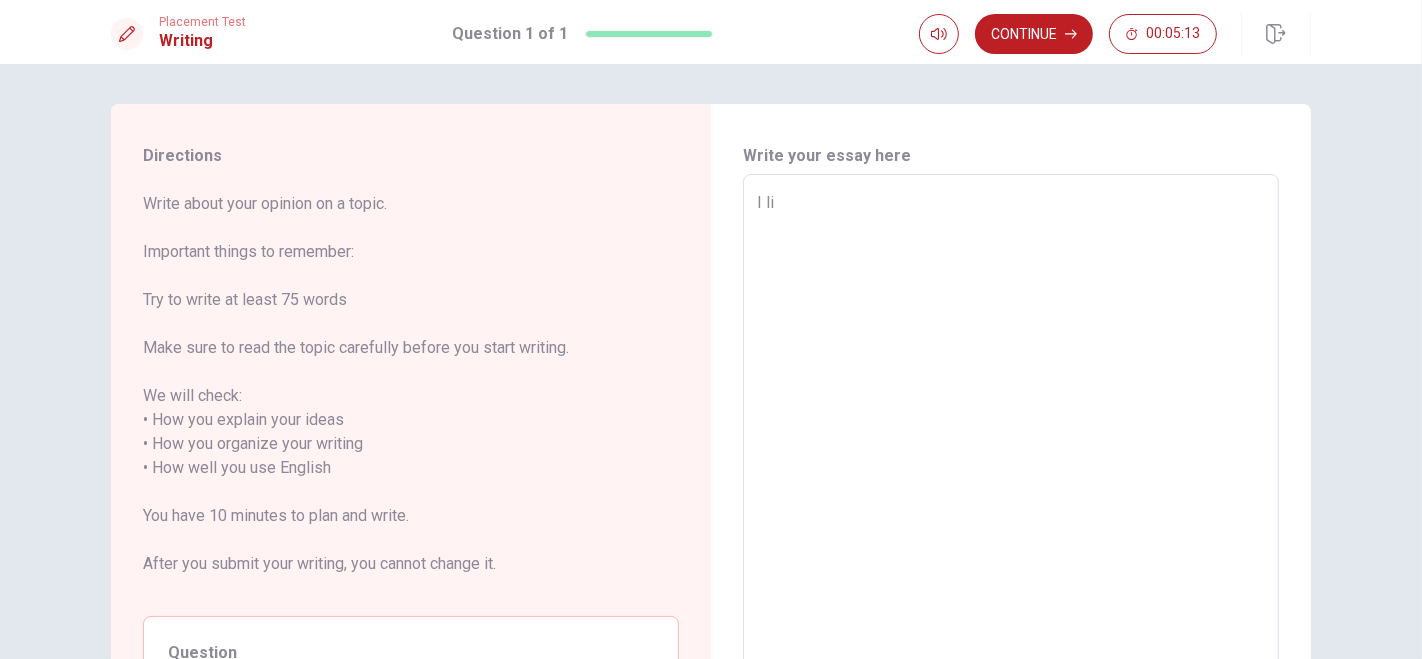 type on "I lik" 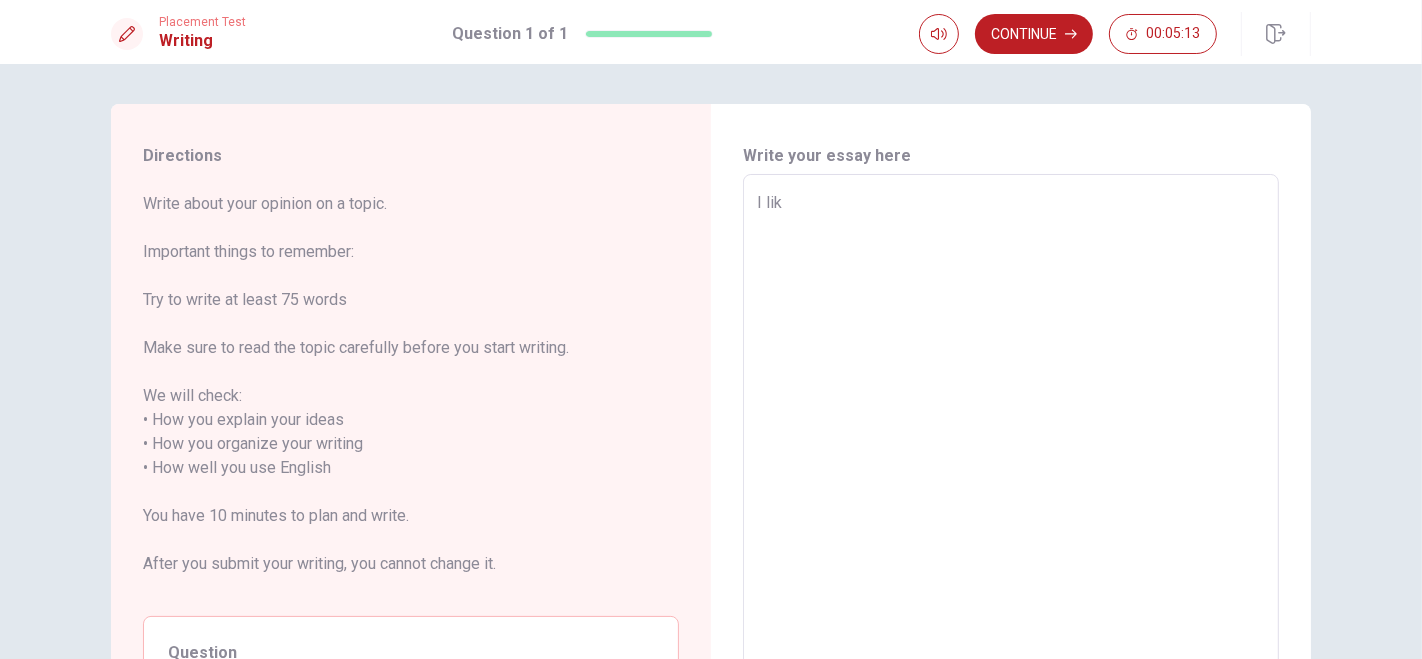type on "x" 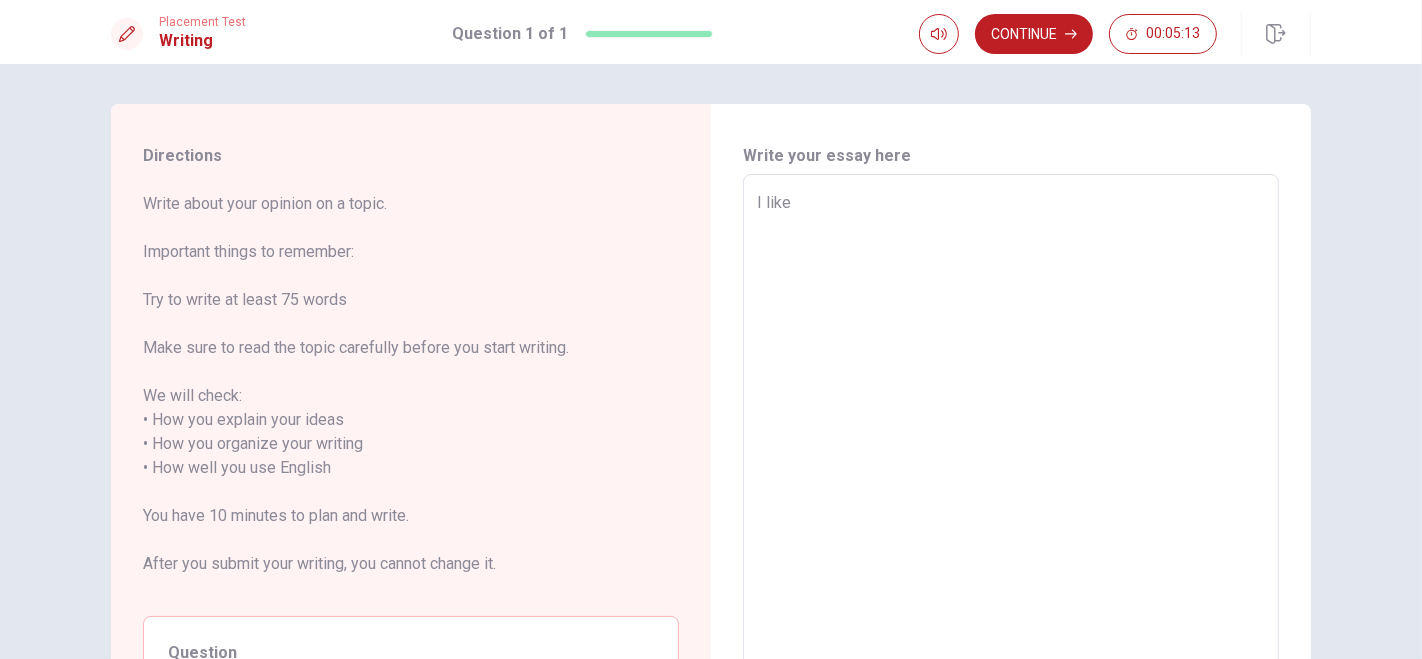 type on "x" 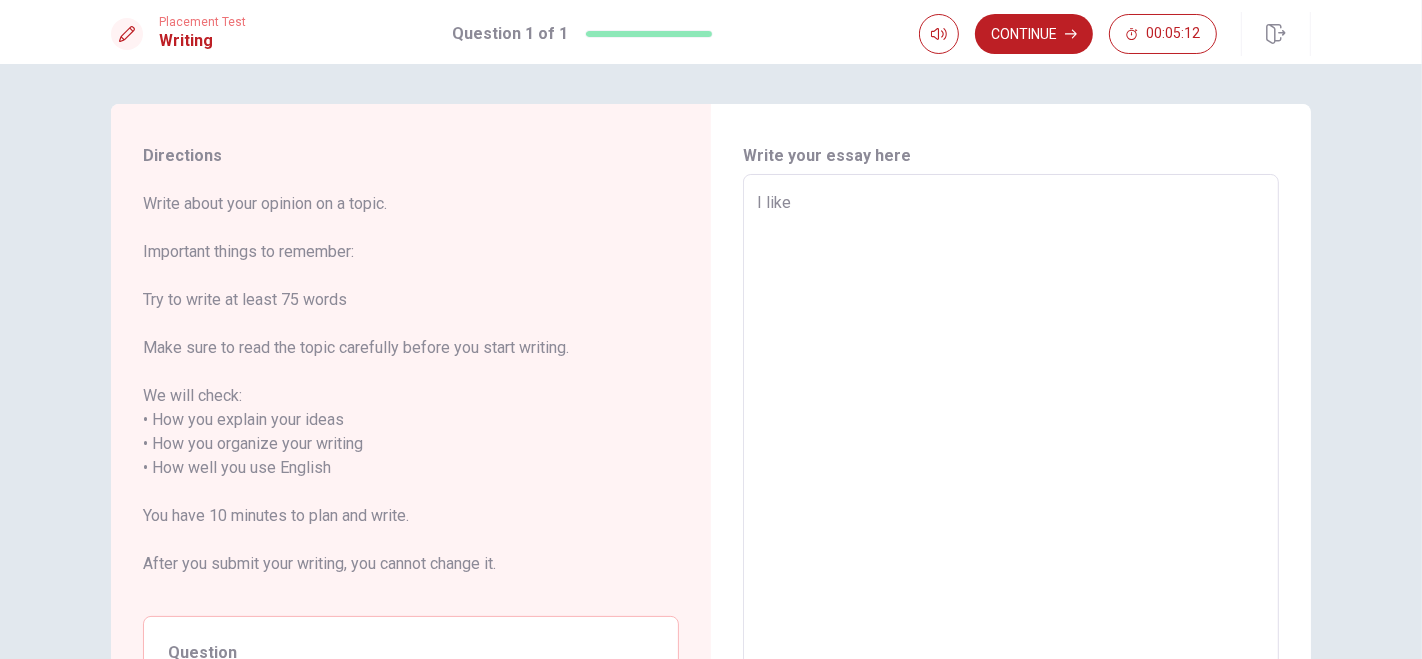 type on "I liked" 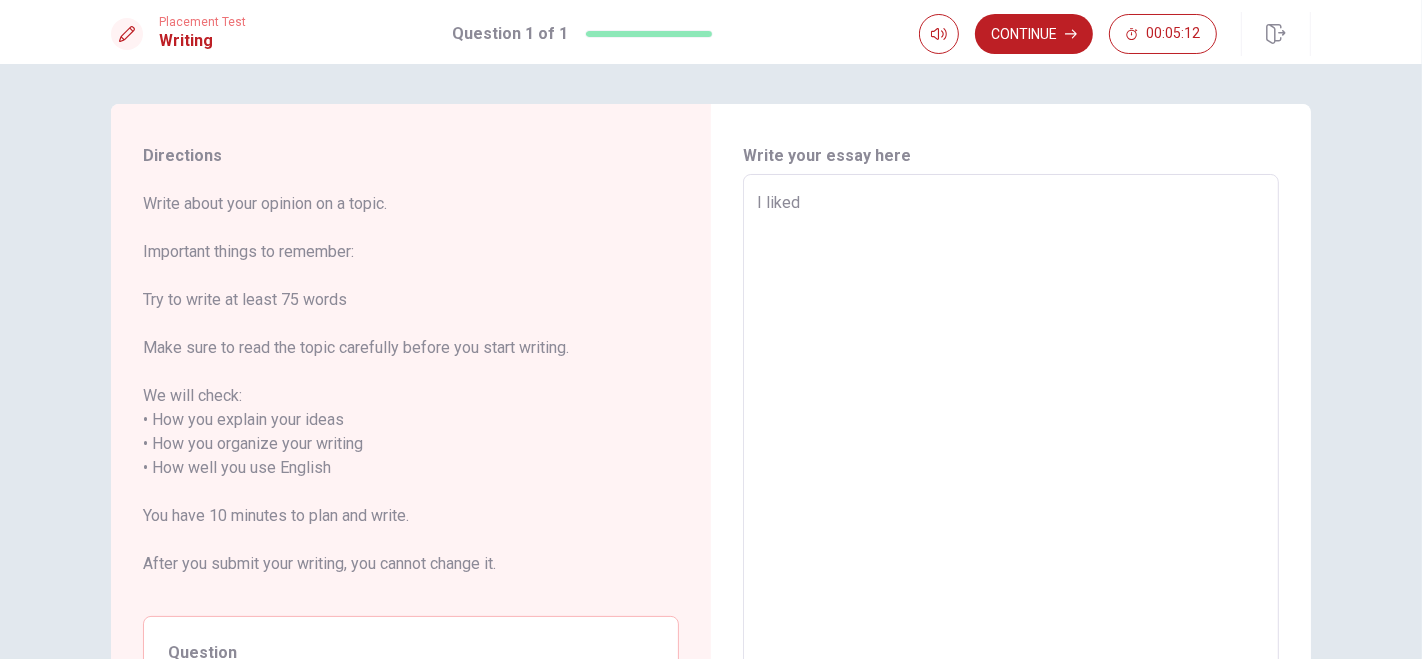 type on "x" 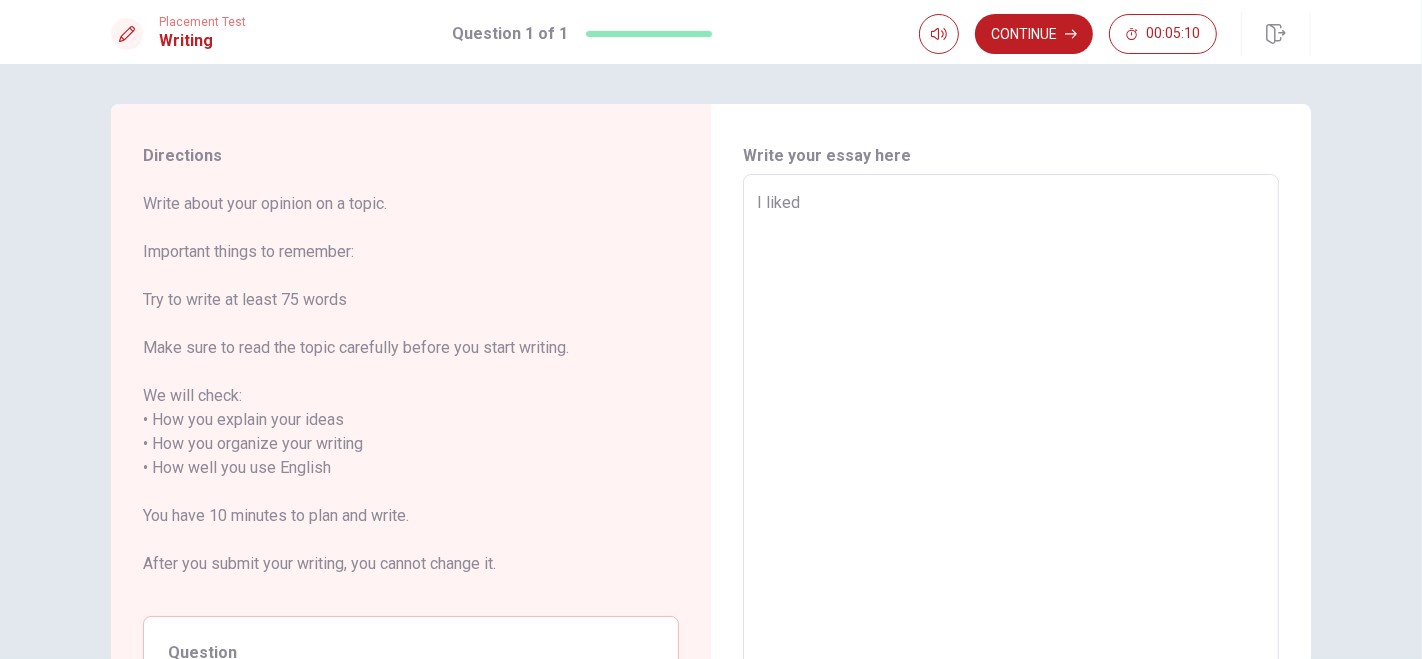 type on "x" 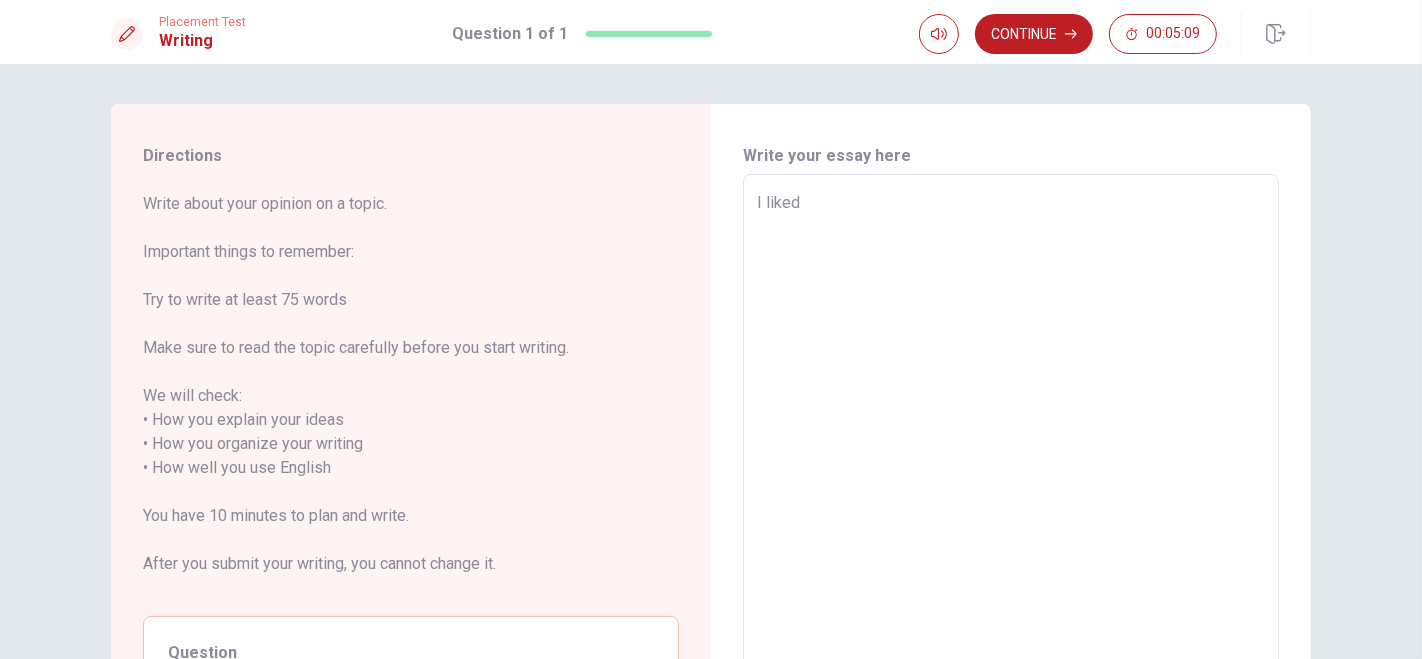 type on "I liked t" 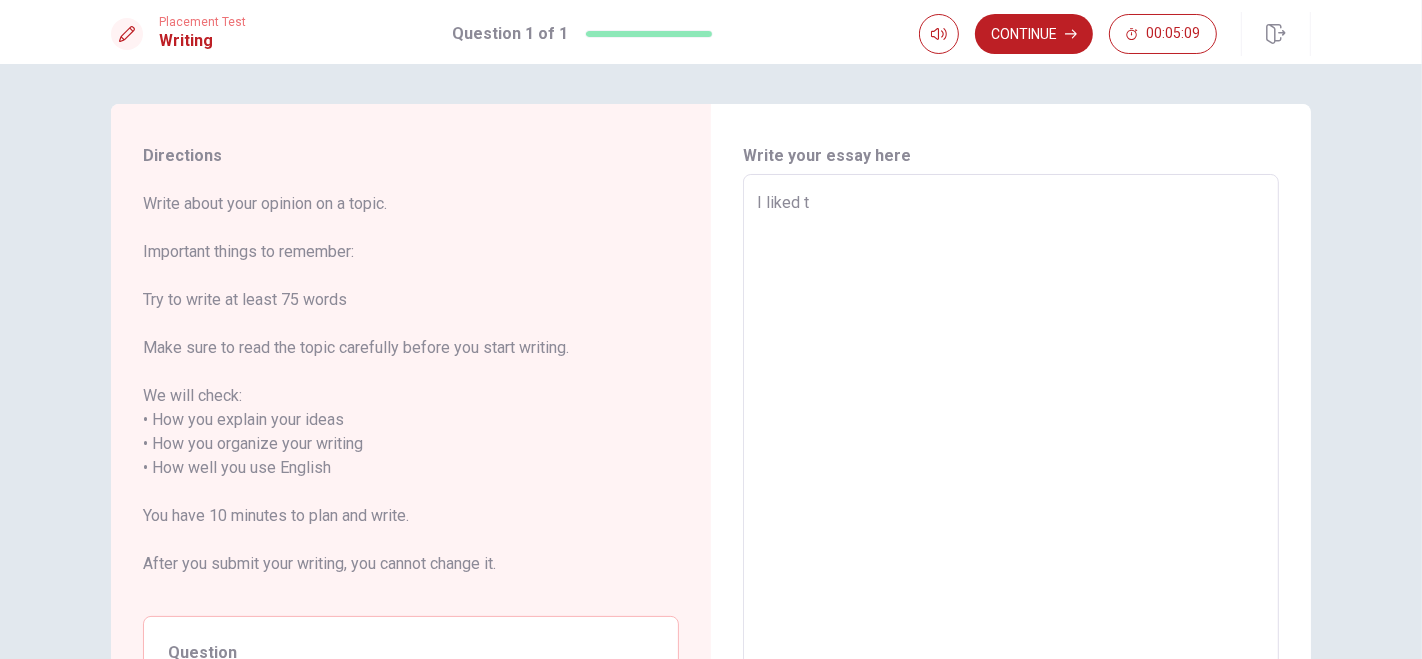 type on "x" 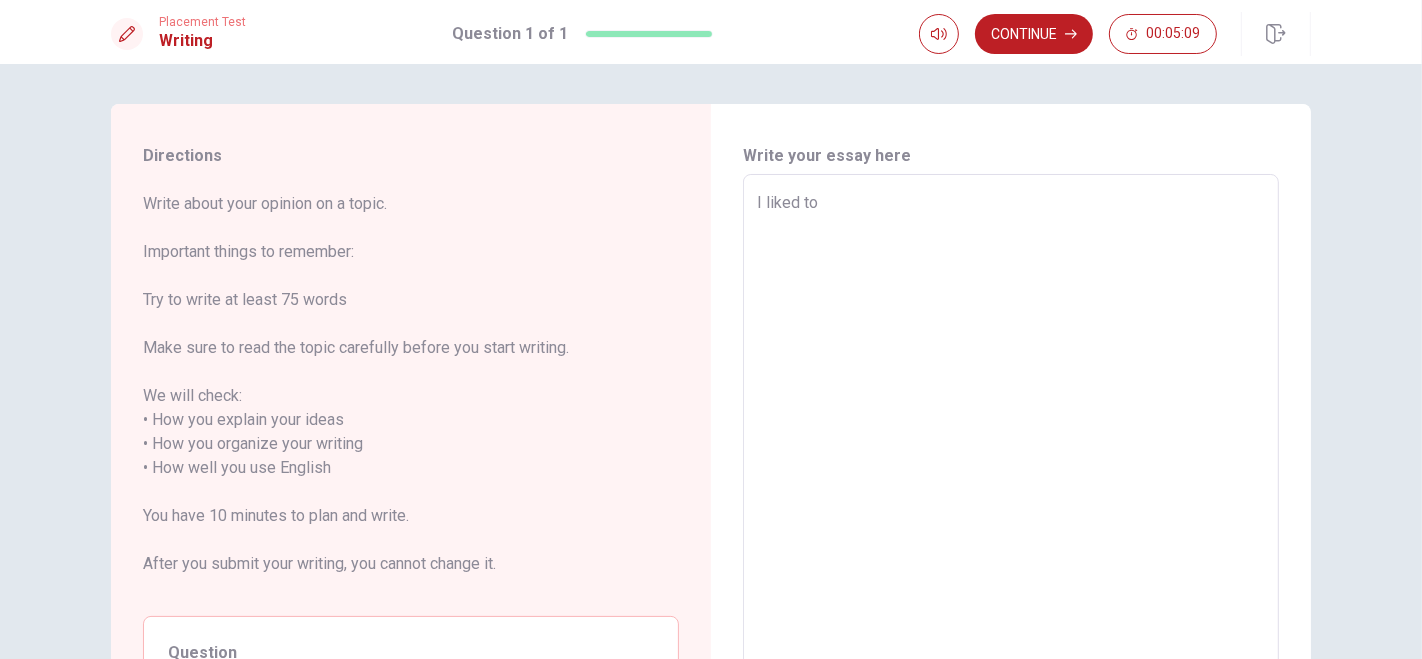type on "x" 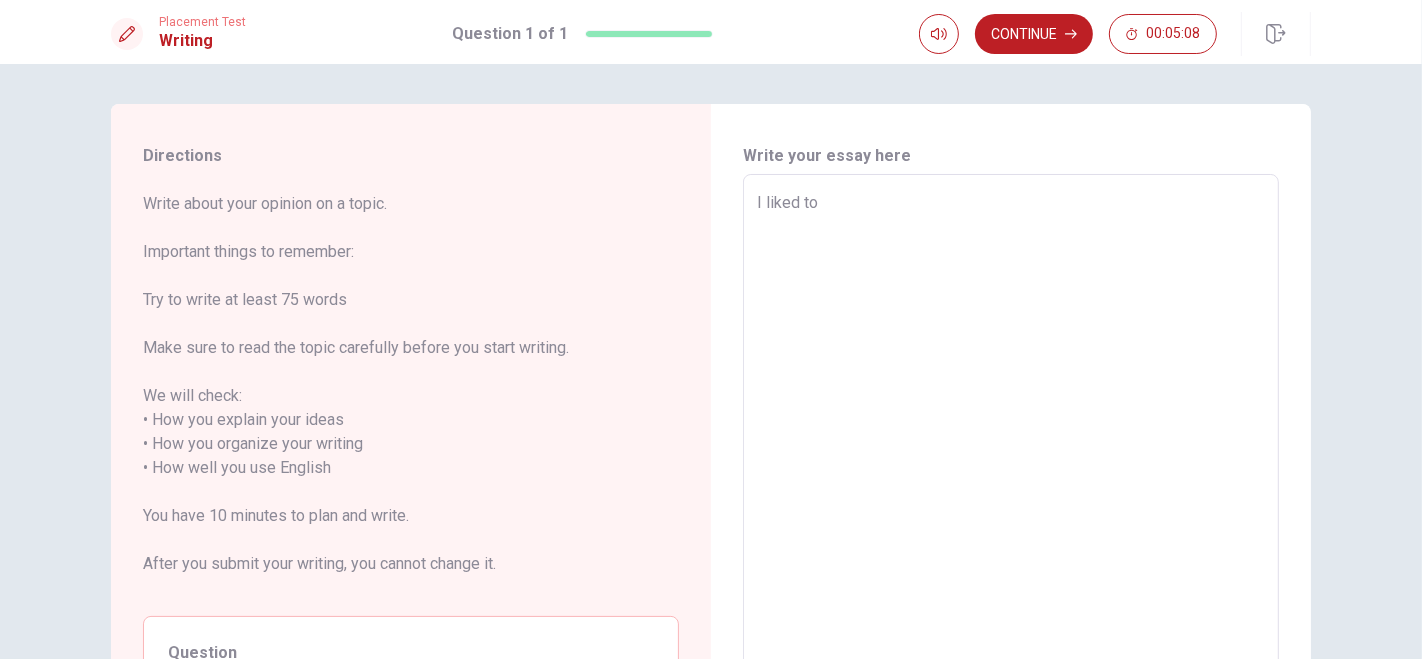 type on "I liked to" 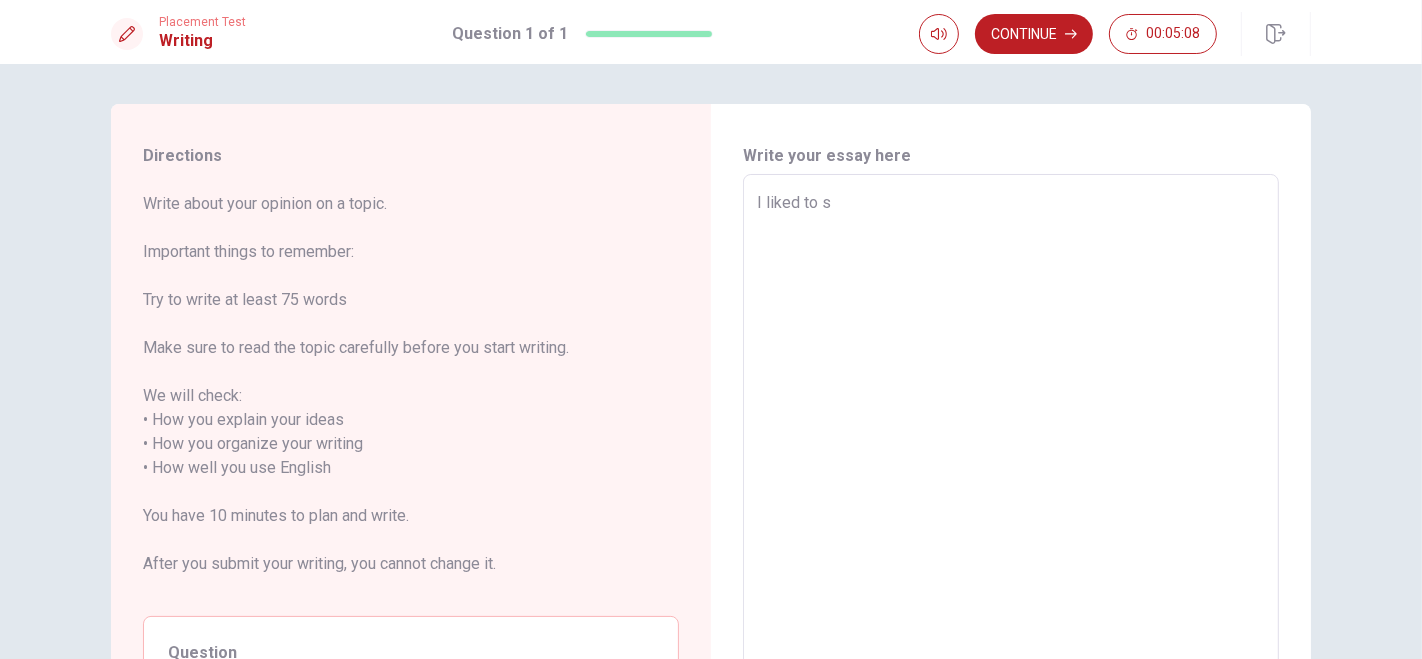 type on "x" 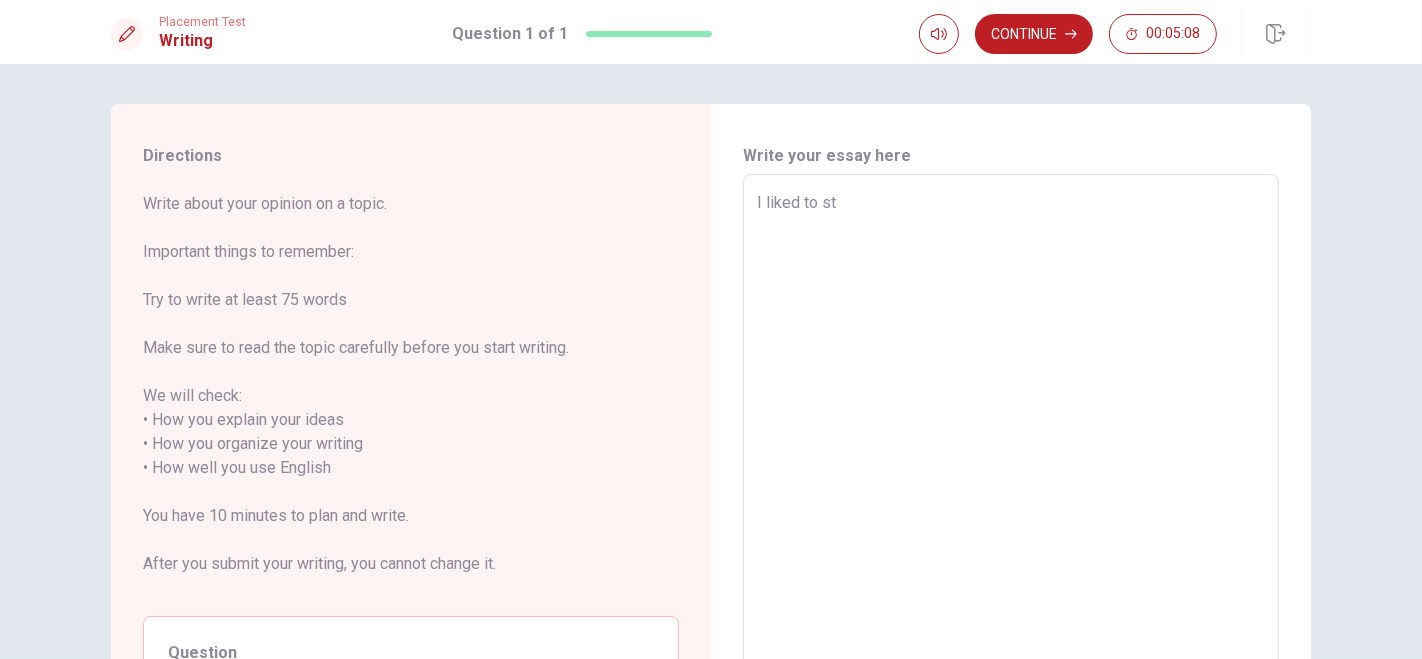type on "x" 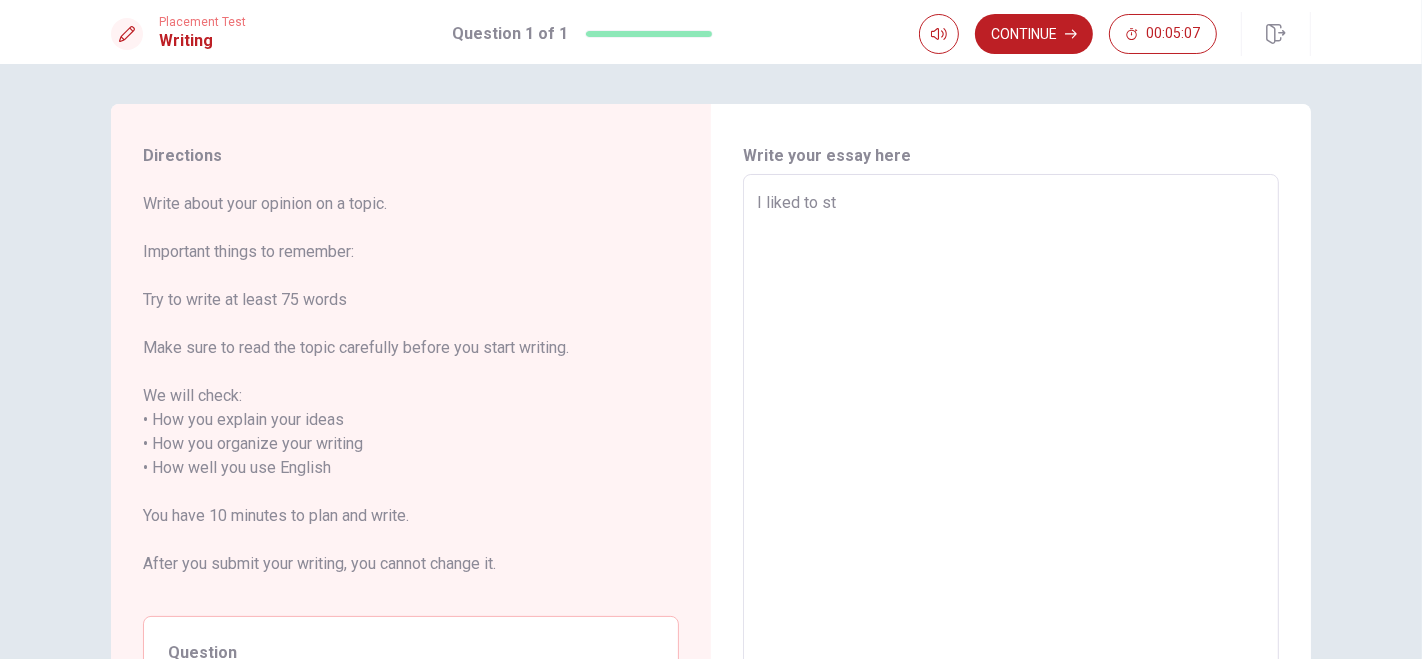 type on "I liked to stu" 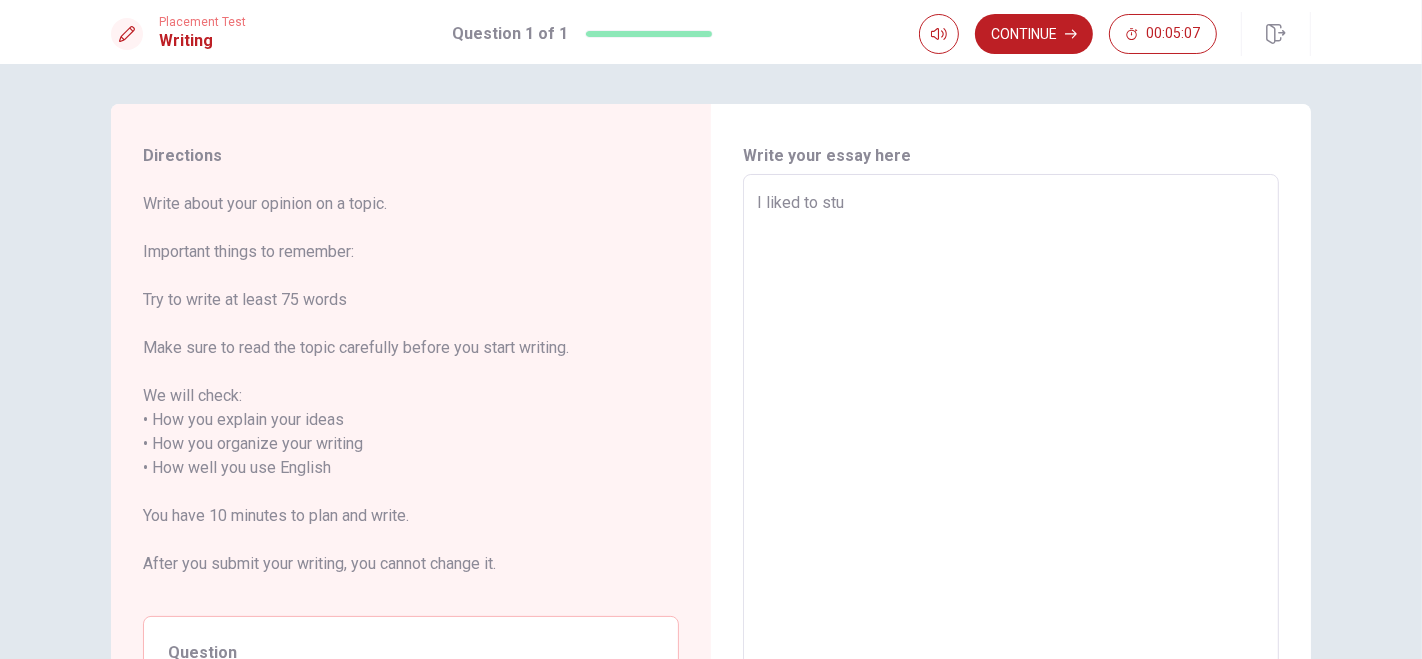 type on "x" 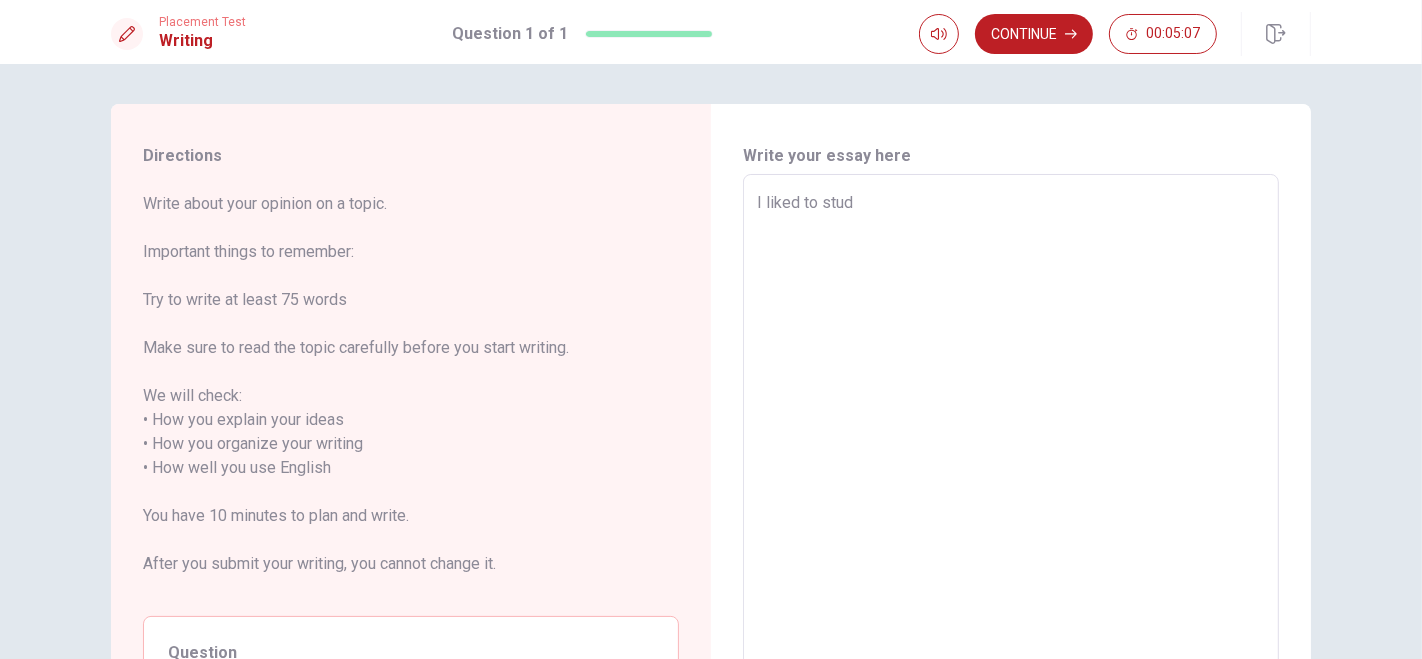 type on "x" 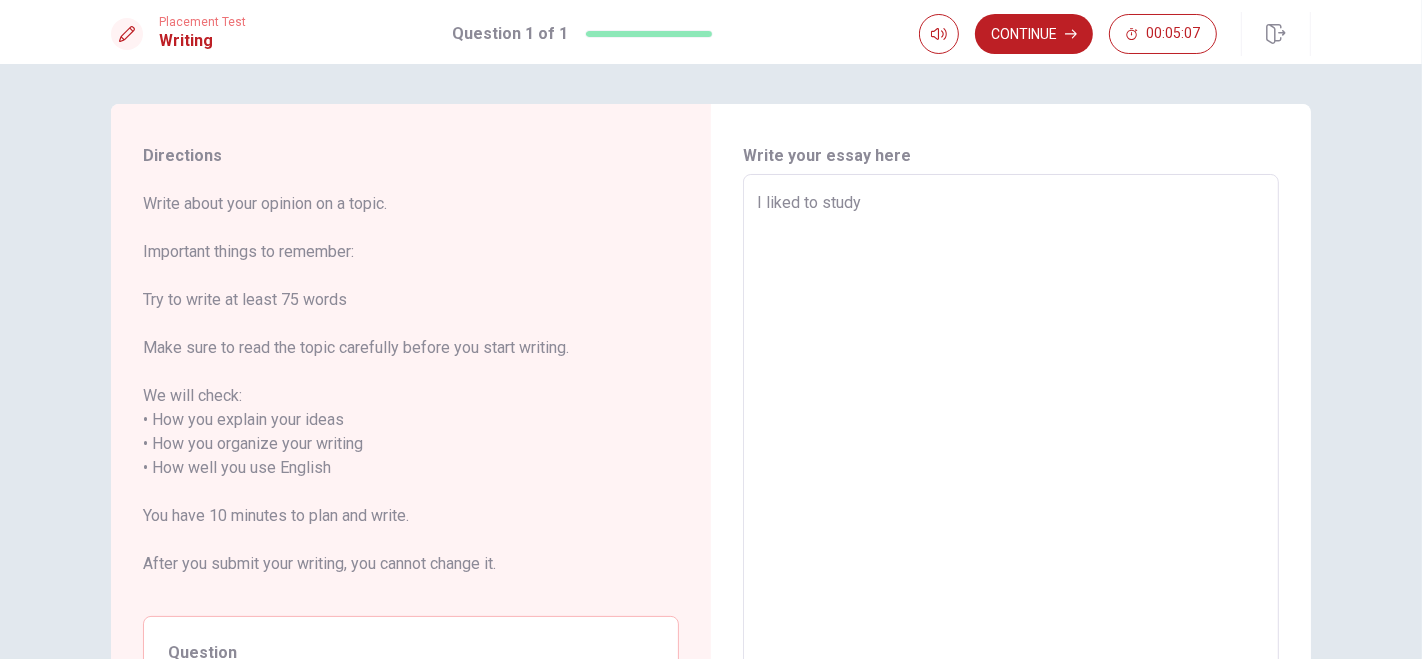 type on "x" 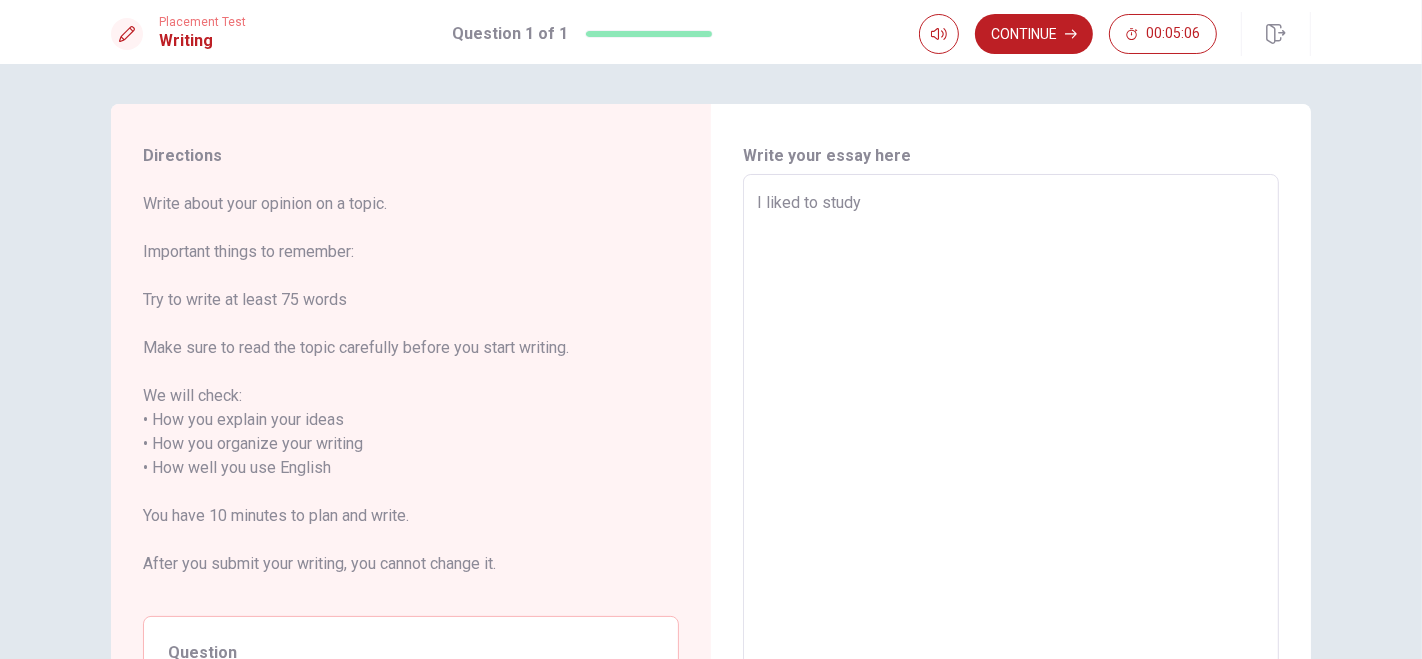 type on "I liked to study" 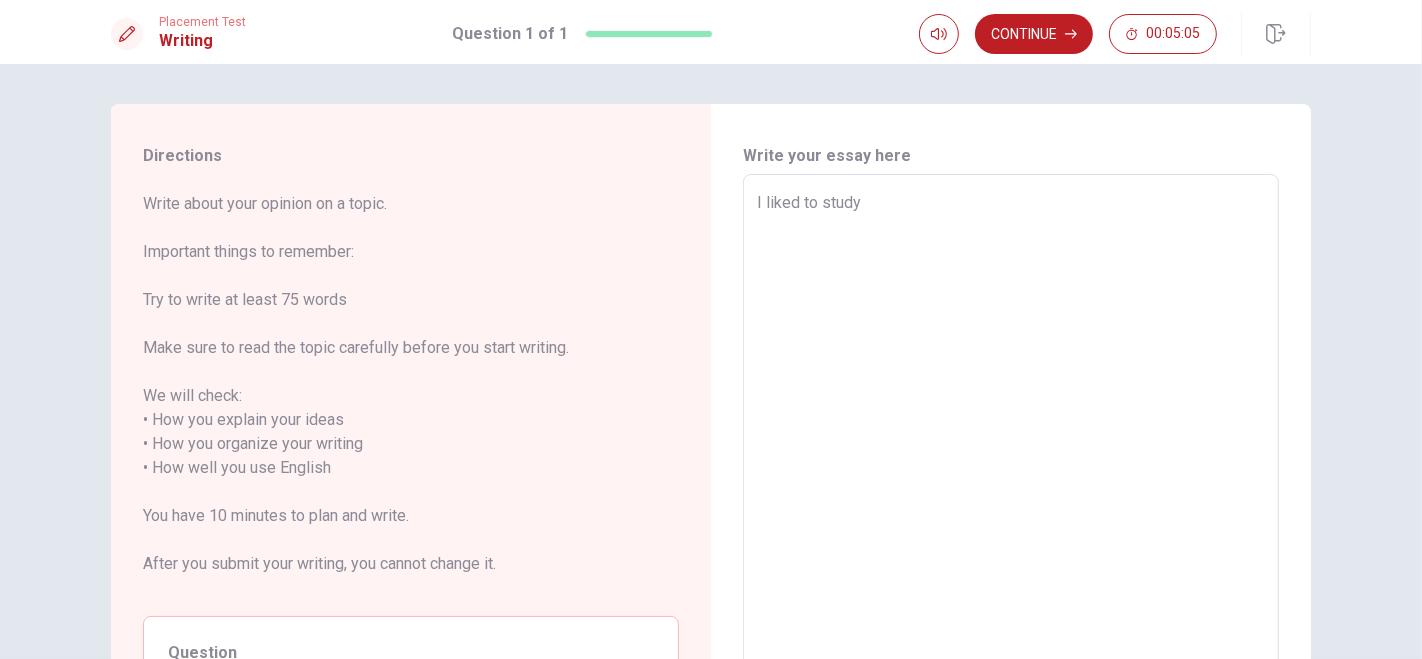 type on "I liked to study p" 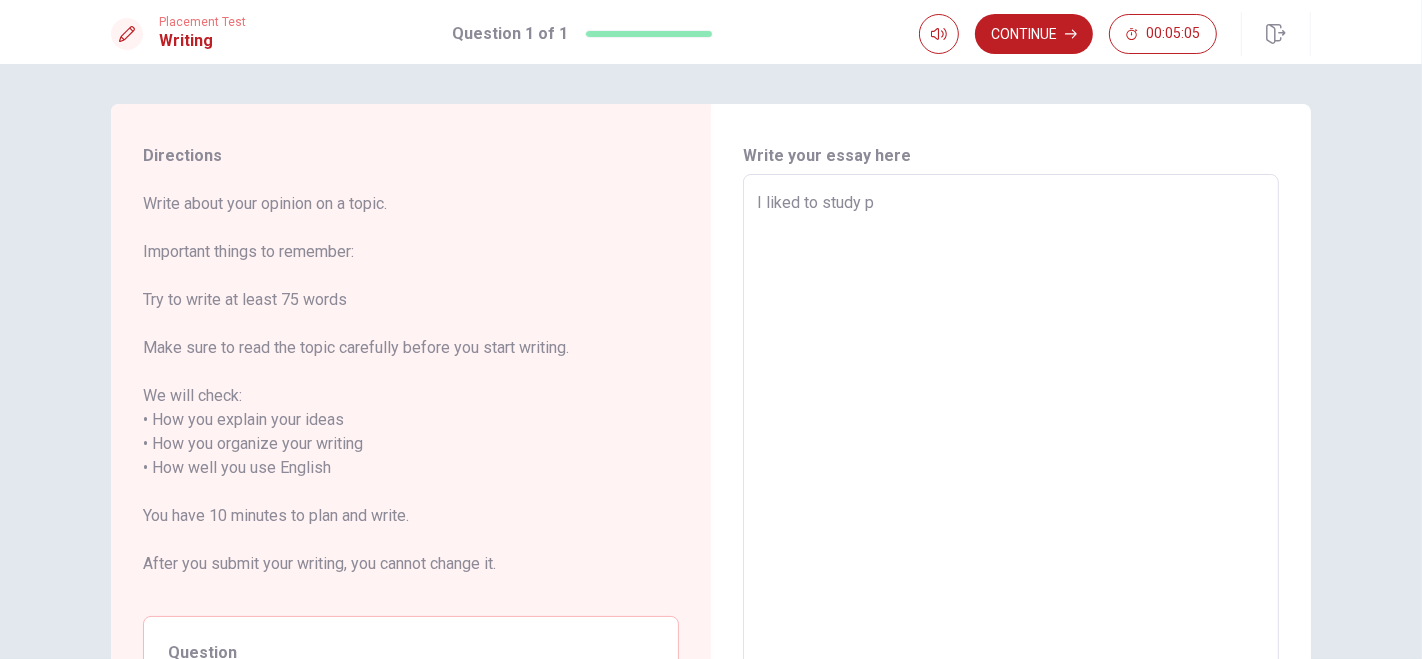 type on "x" 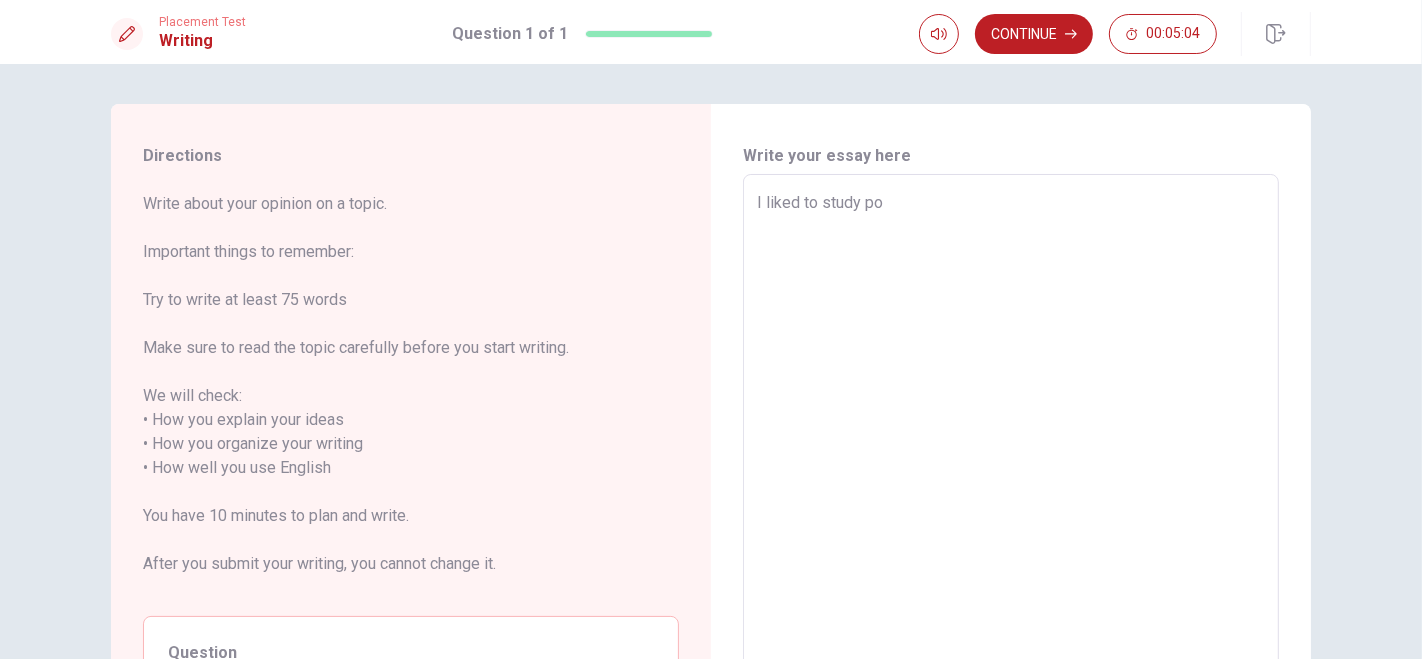 type on "I liked to study por" 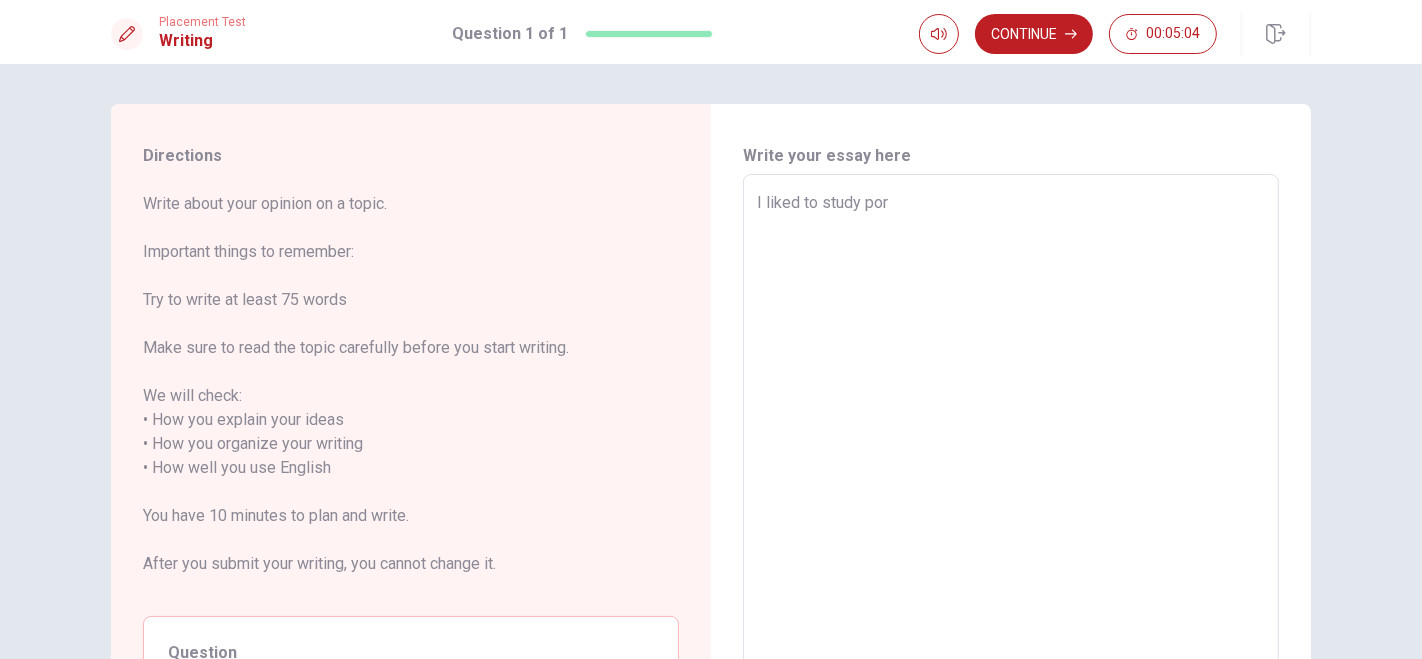 type on "x" 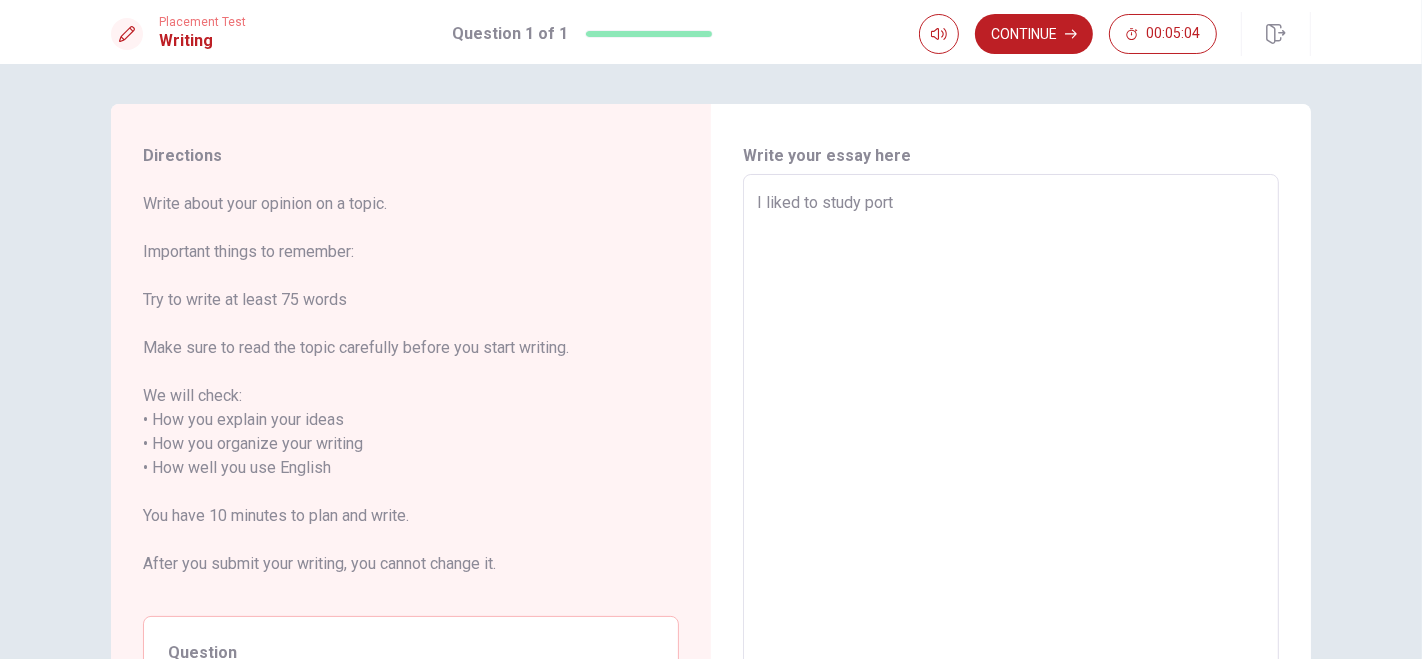 type on "x" 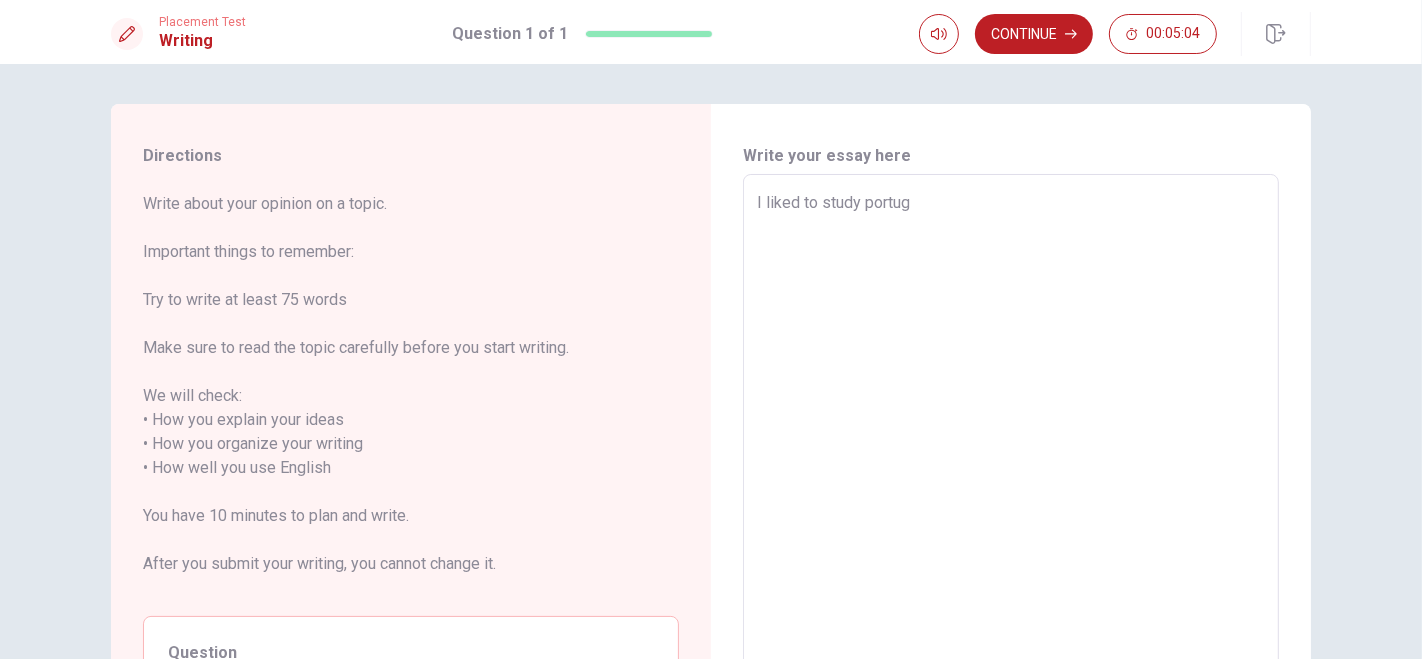 type on "x" 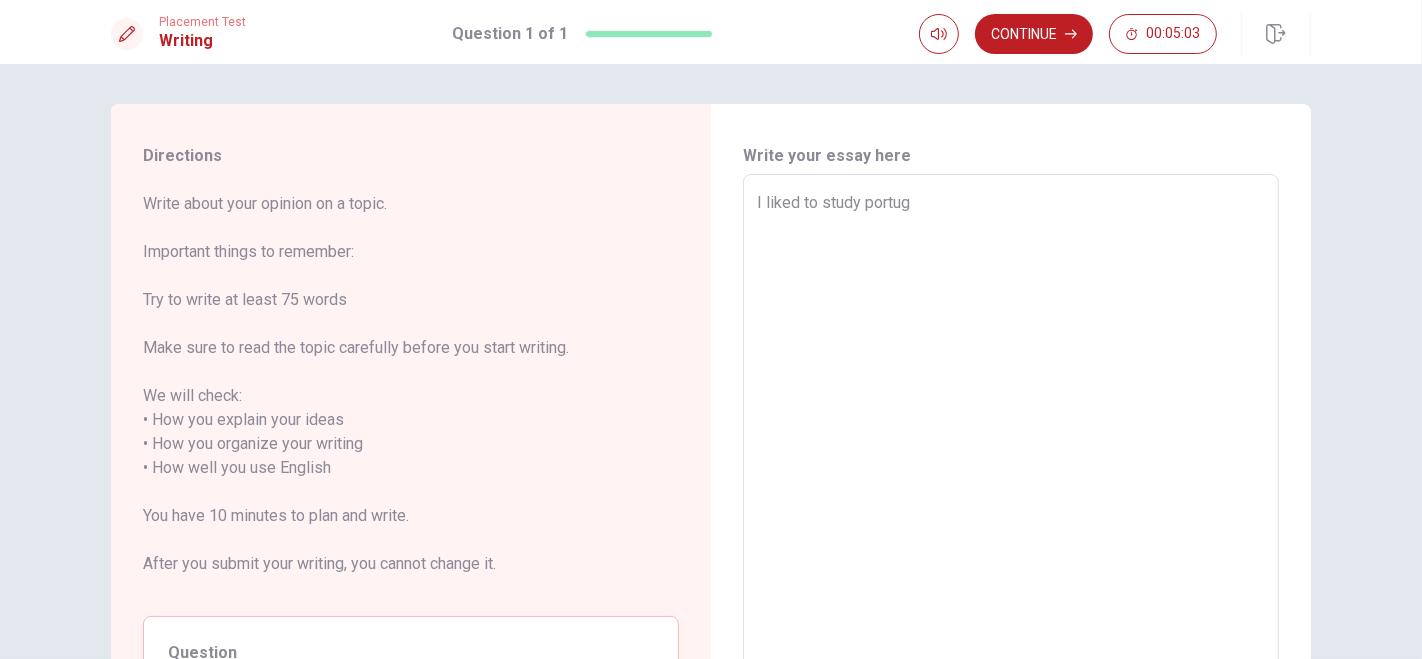 type on "I liked to study portug" 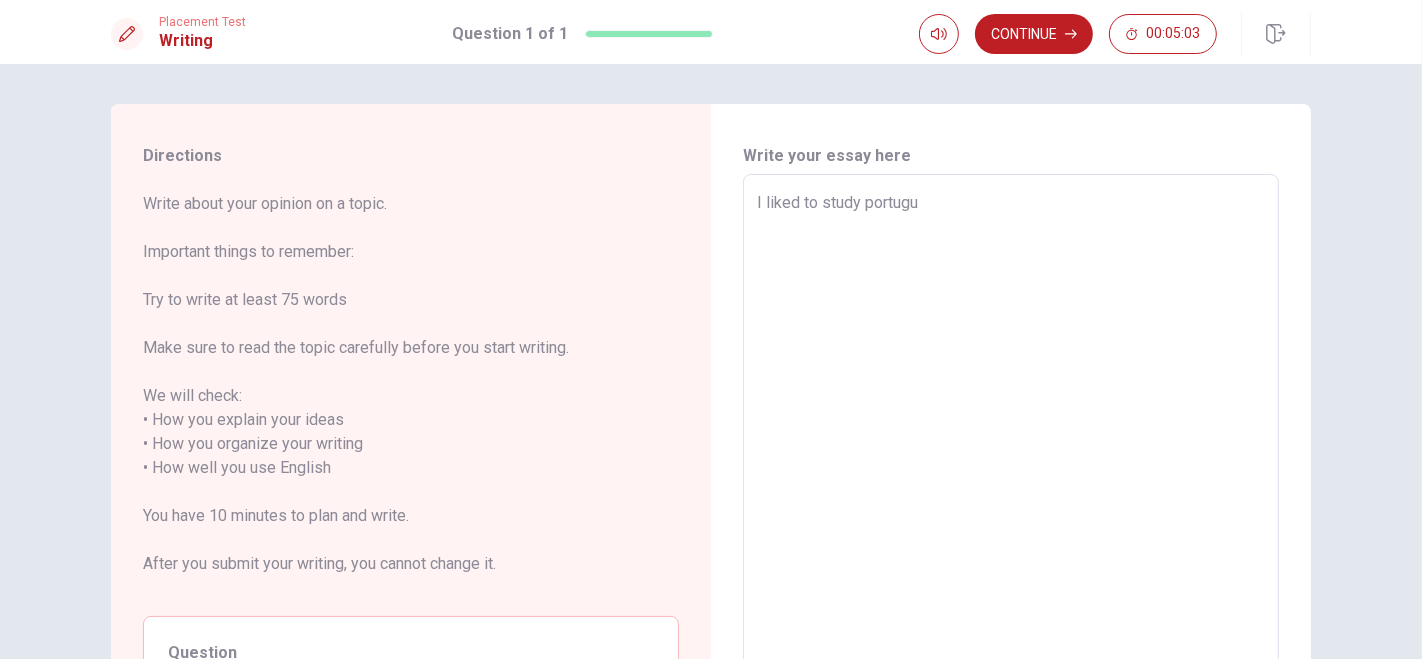 type on "x" 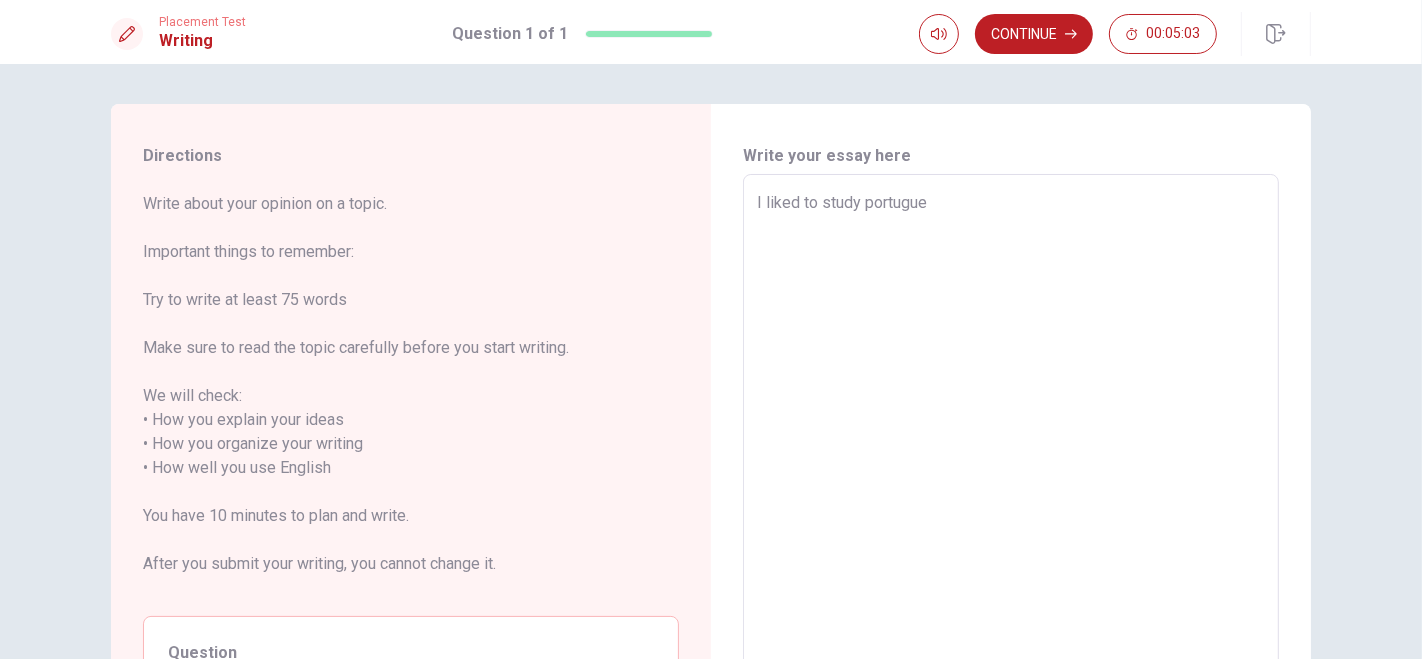type on "x" 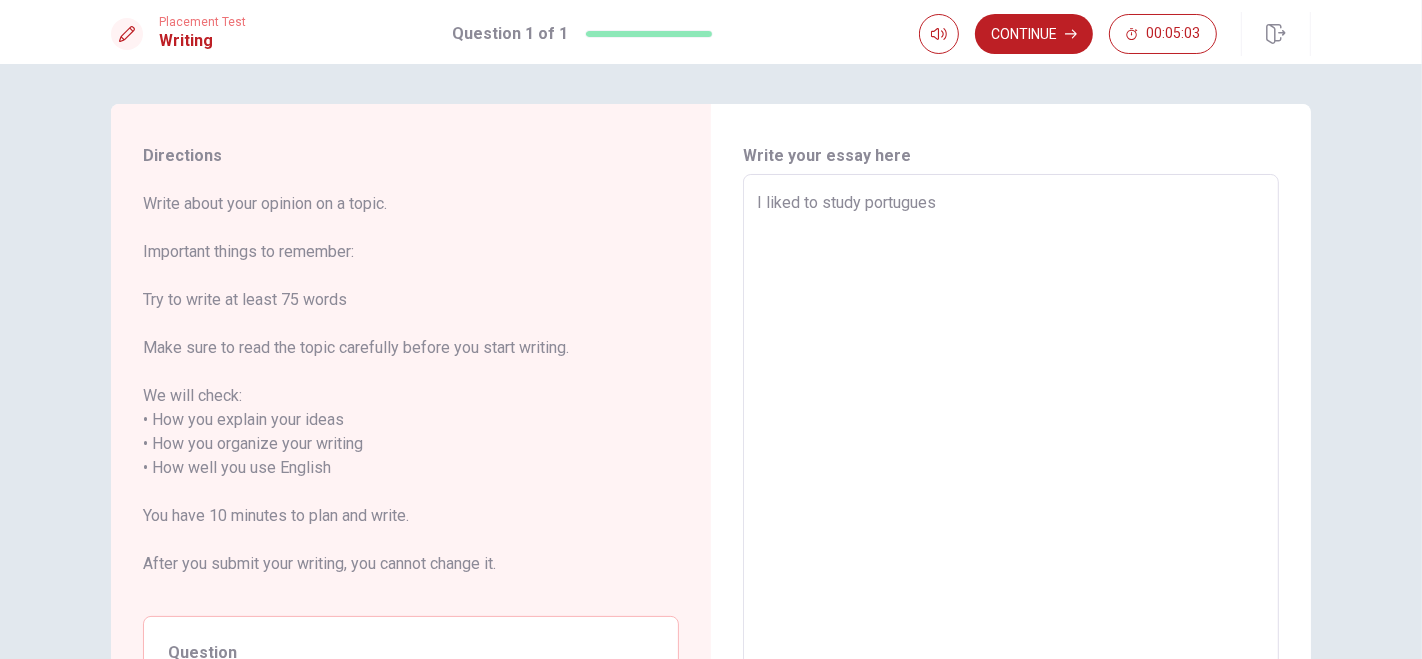type on "x" 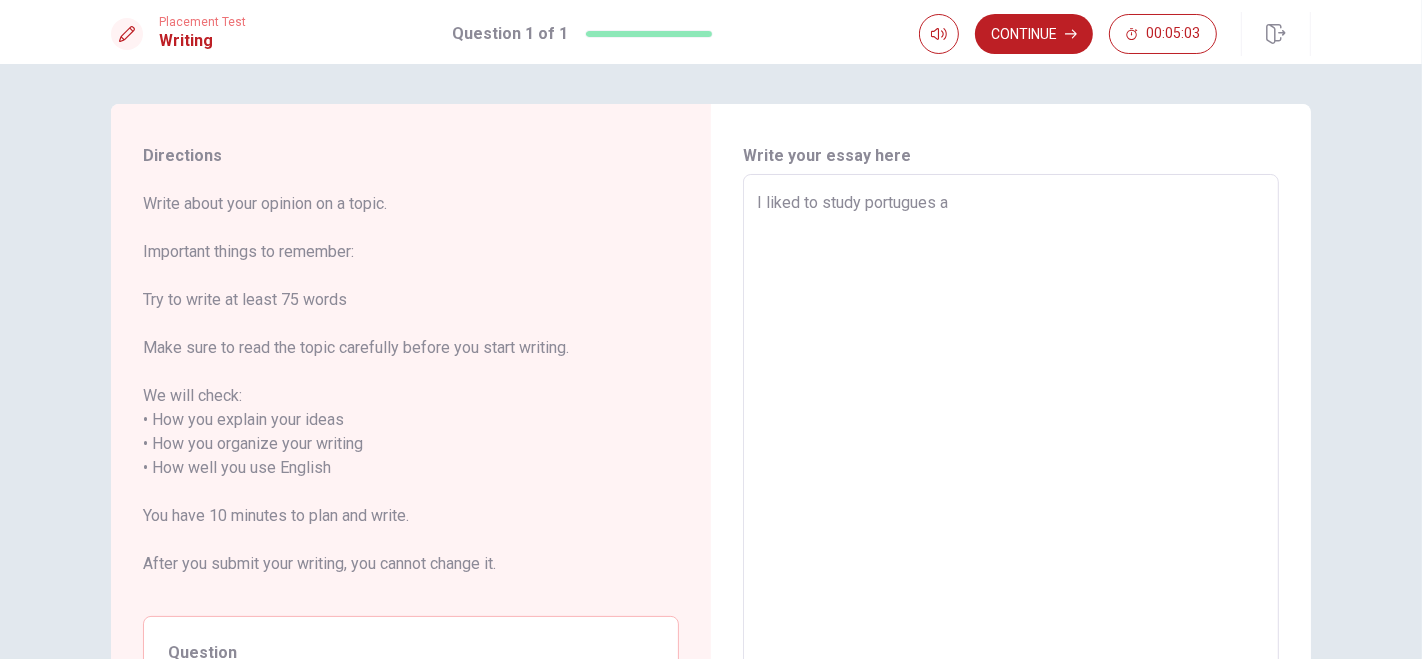 type on "x" 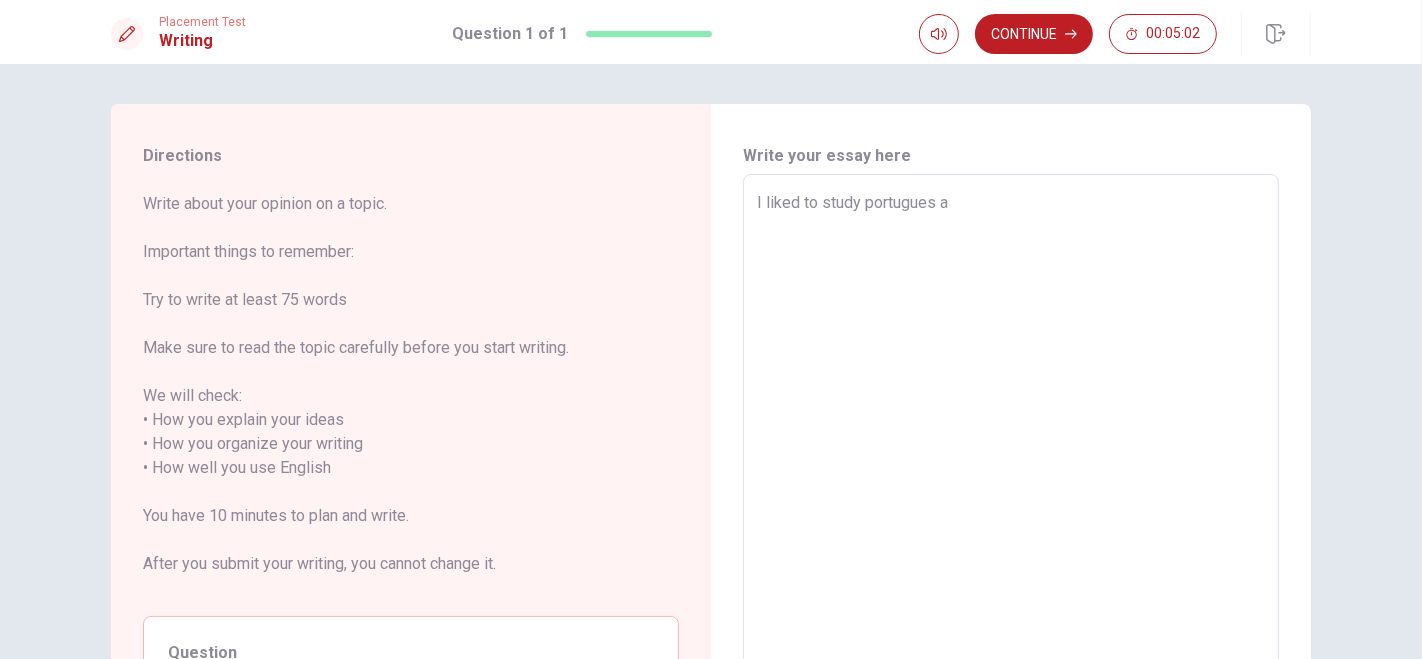 type on "I liked to study portugues an" 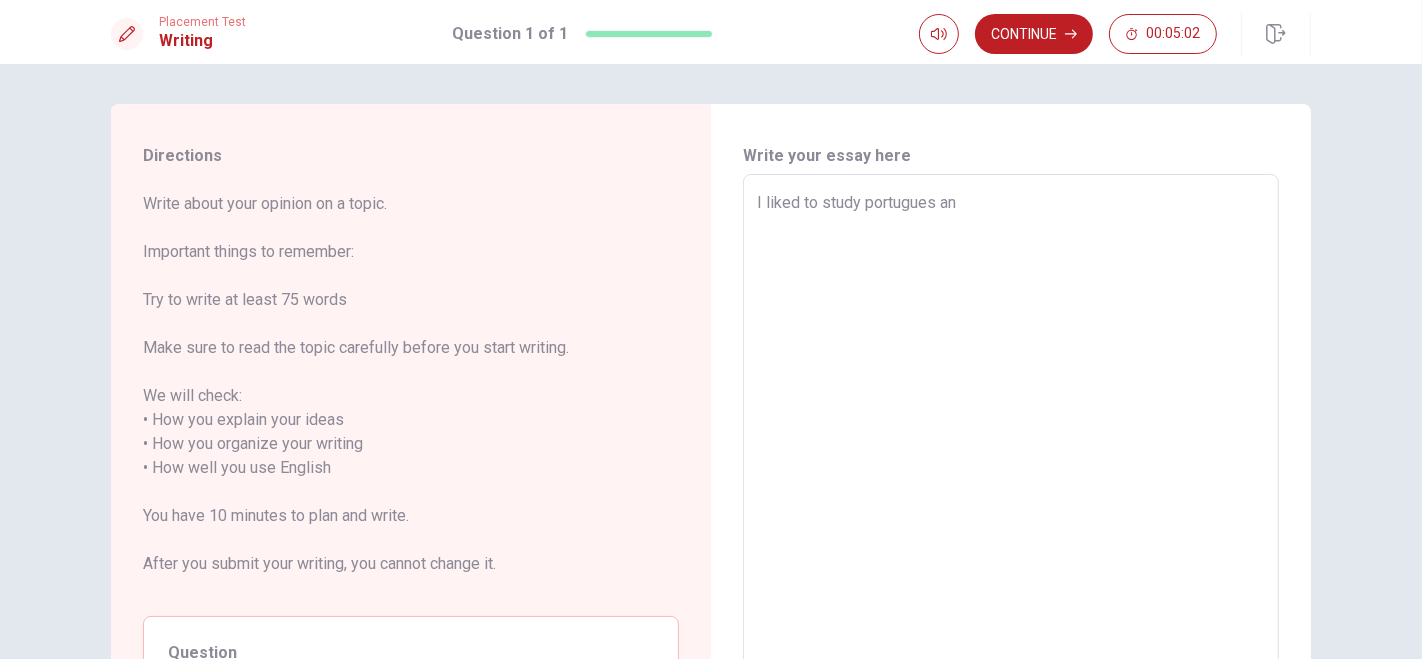 type on "x" 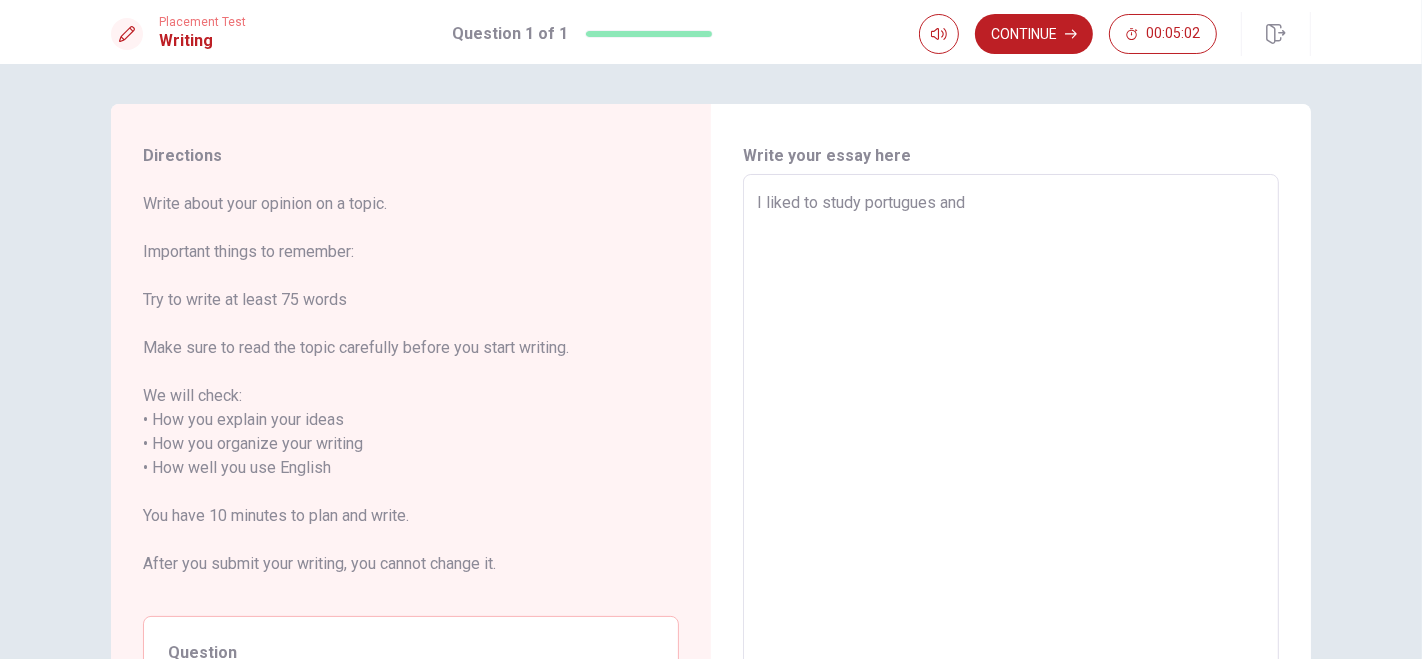 type on "x" 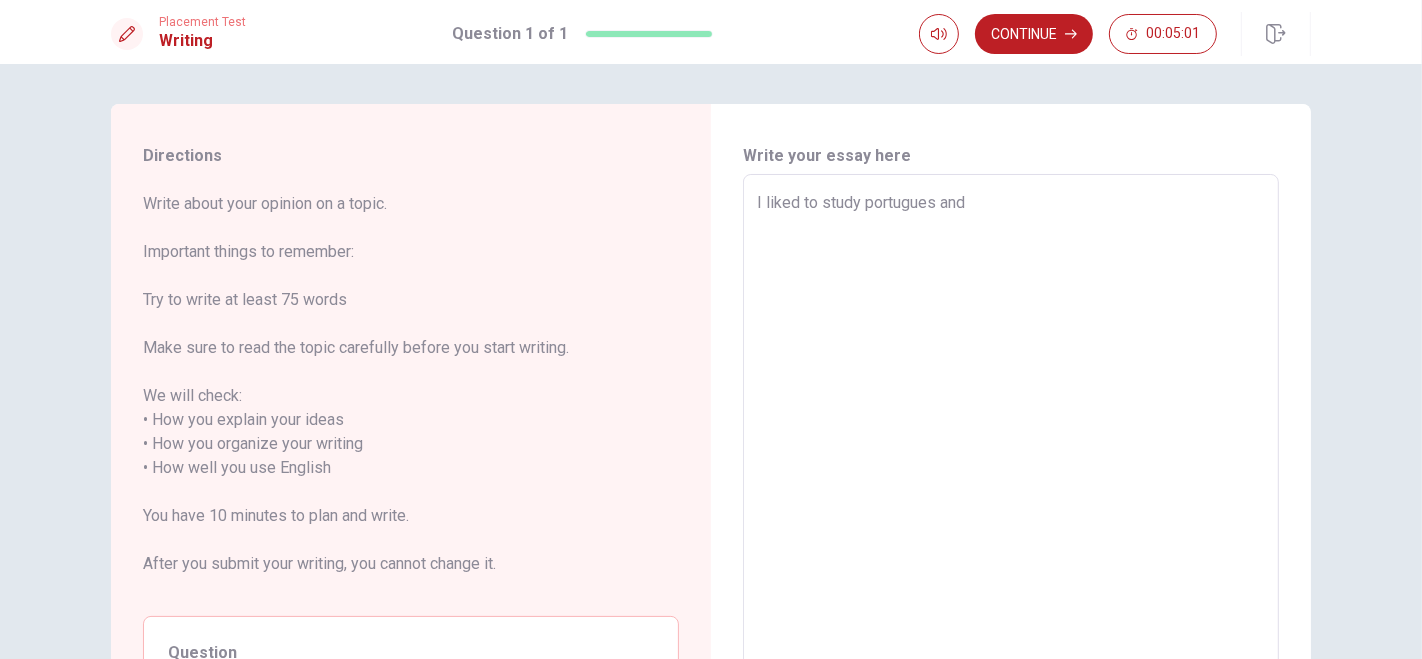type on "I liked to study portugues and l" 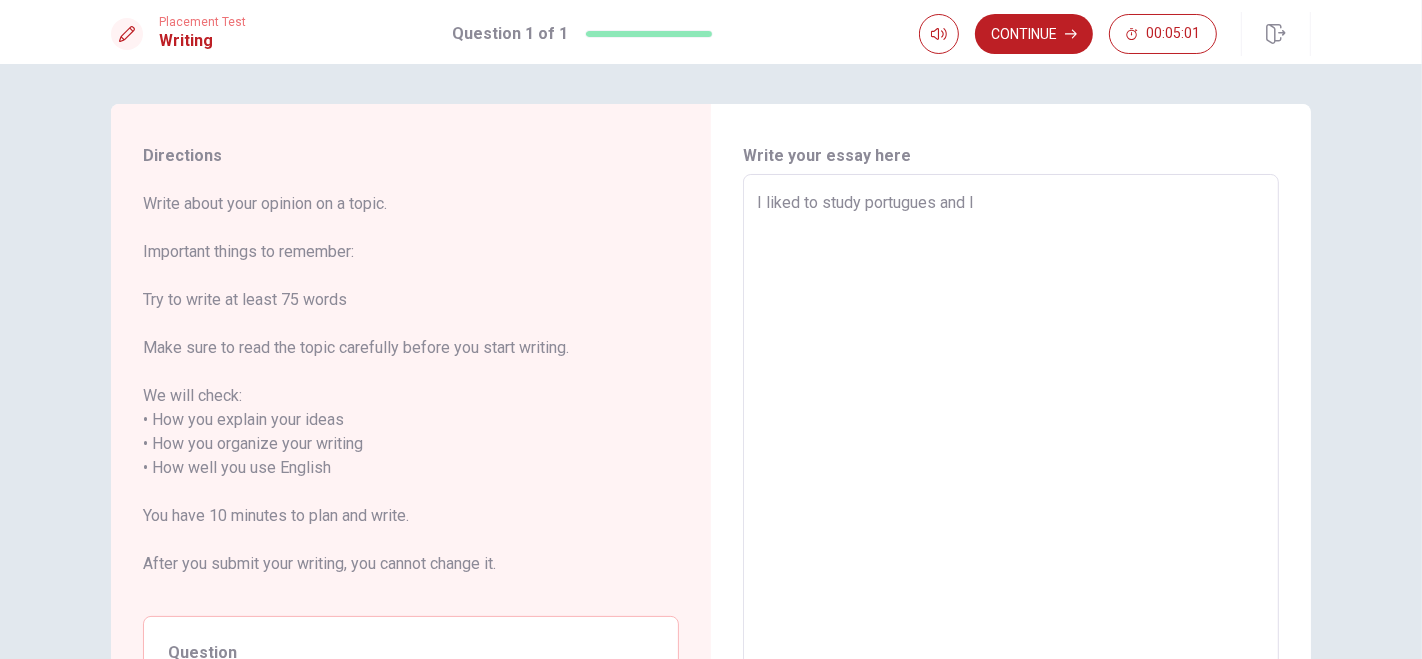 type on "x" 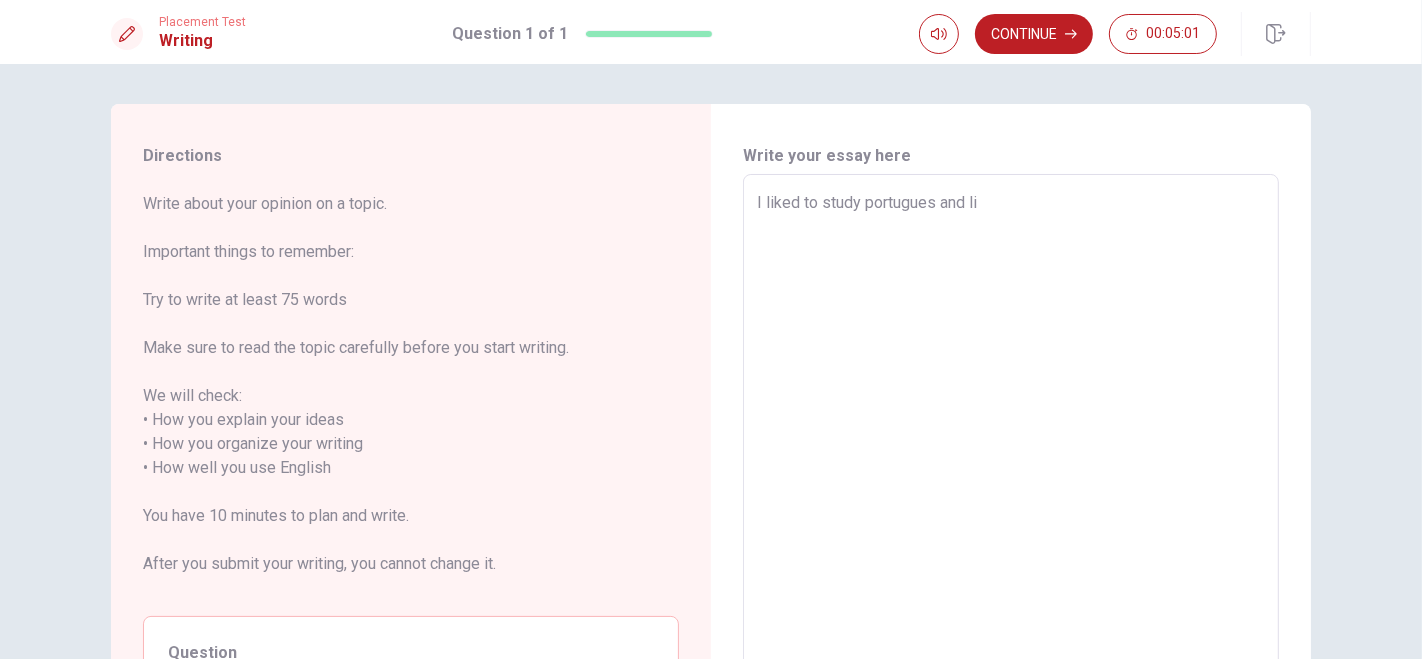 type on "x" 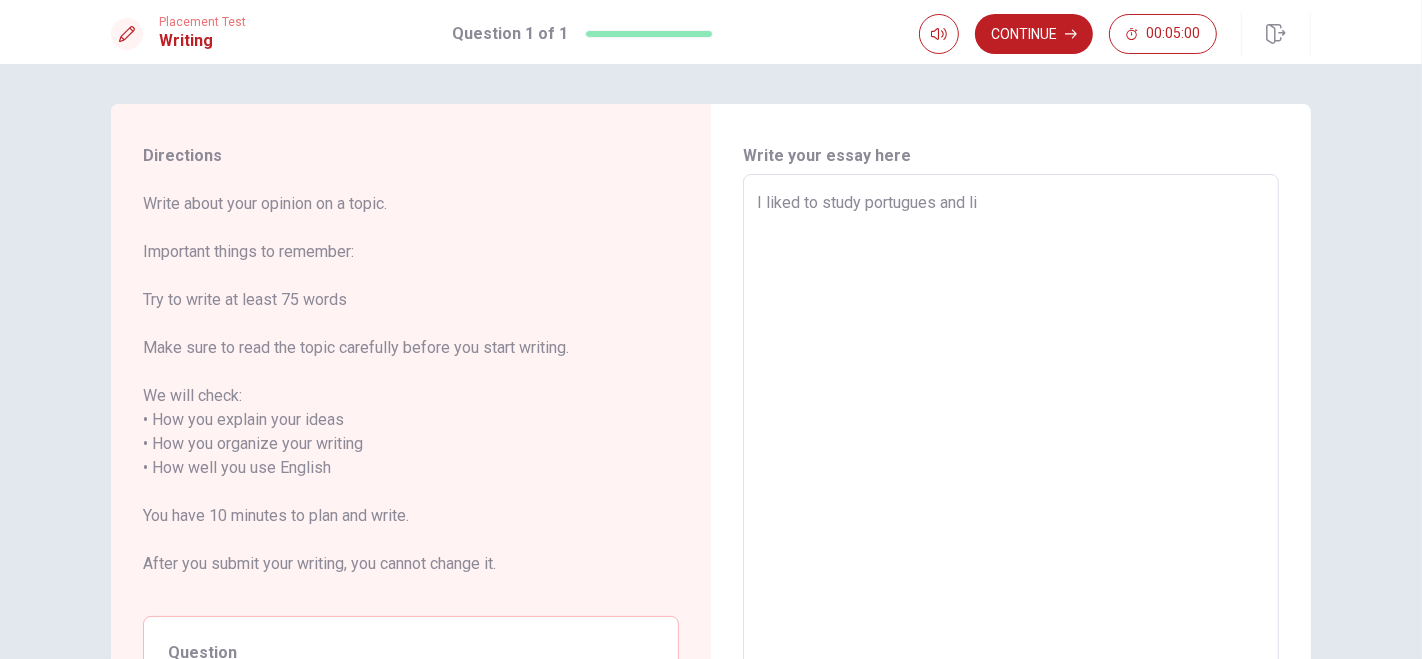 type on "I liked to study portugues and lit" 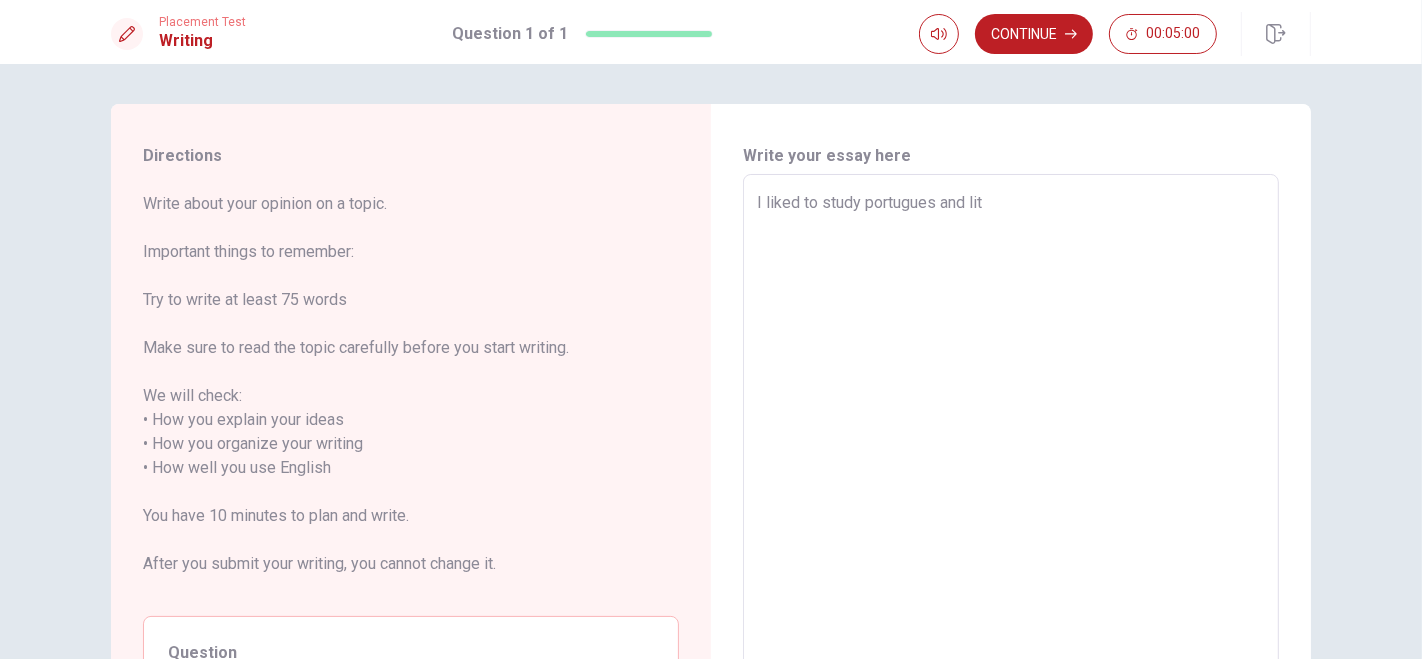 type on "x" 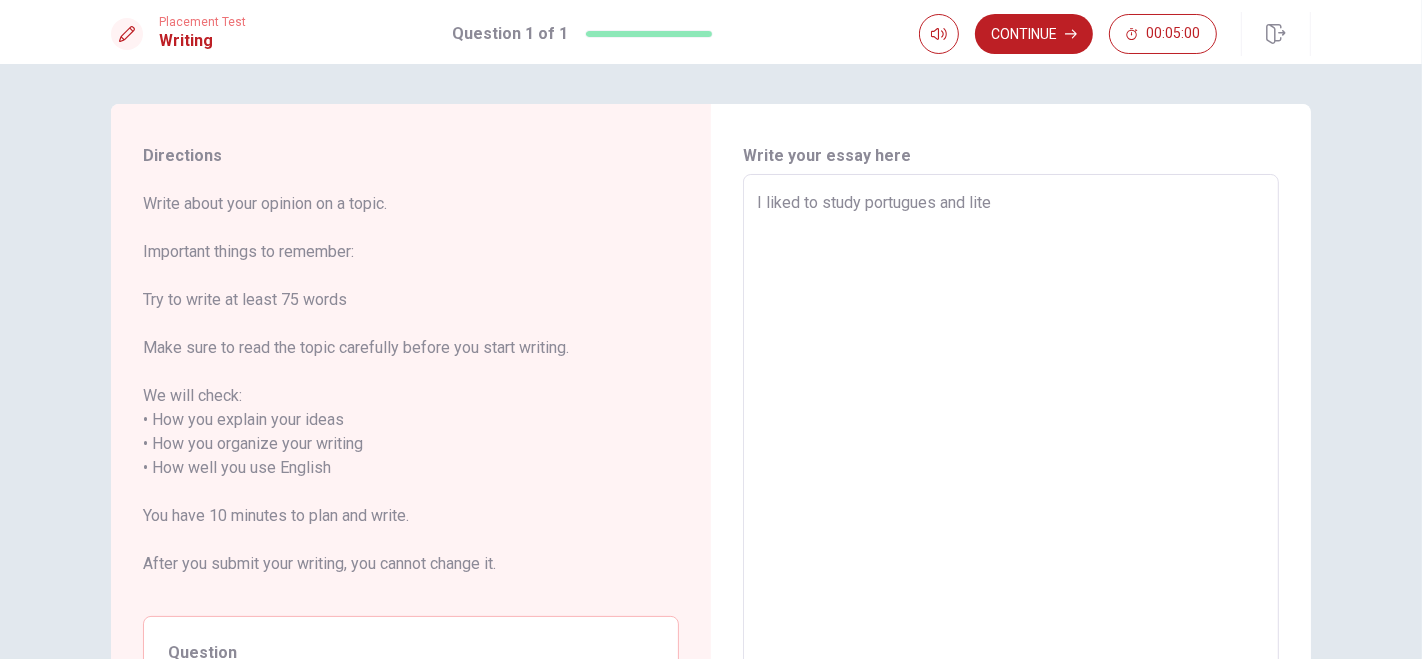 type on "x" 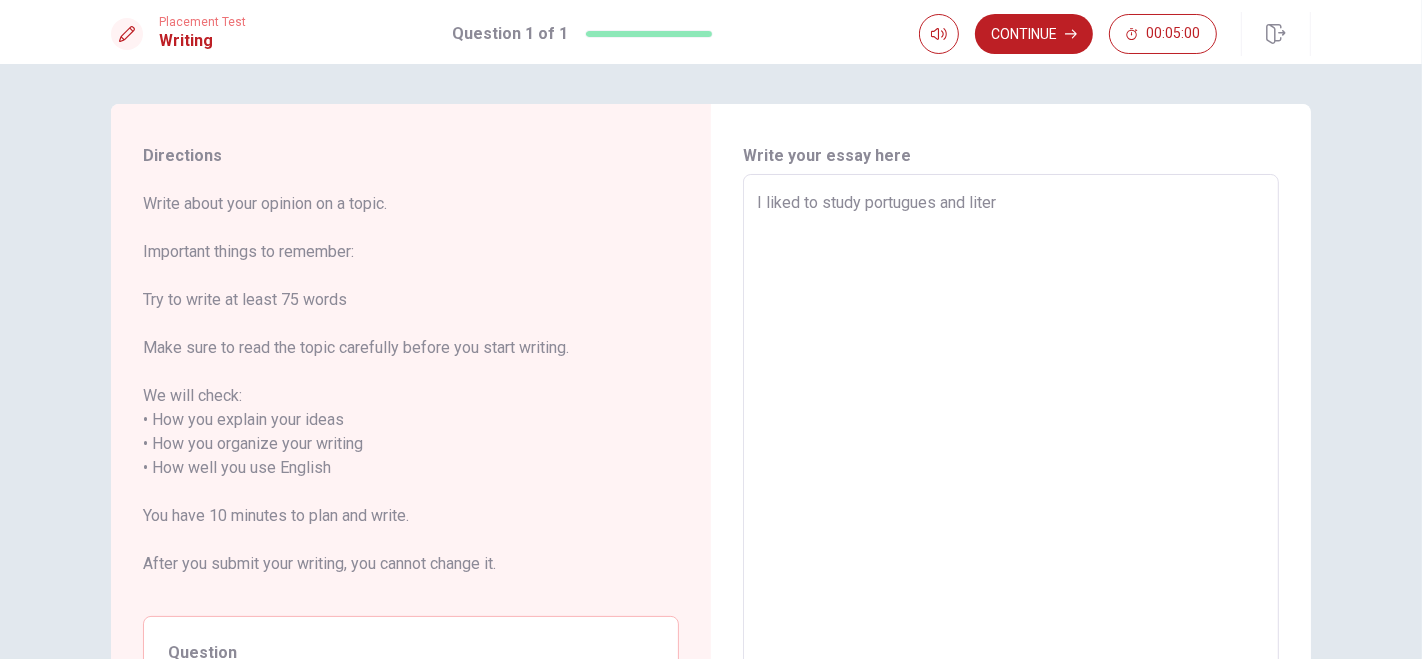 type on "x" 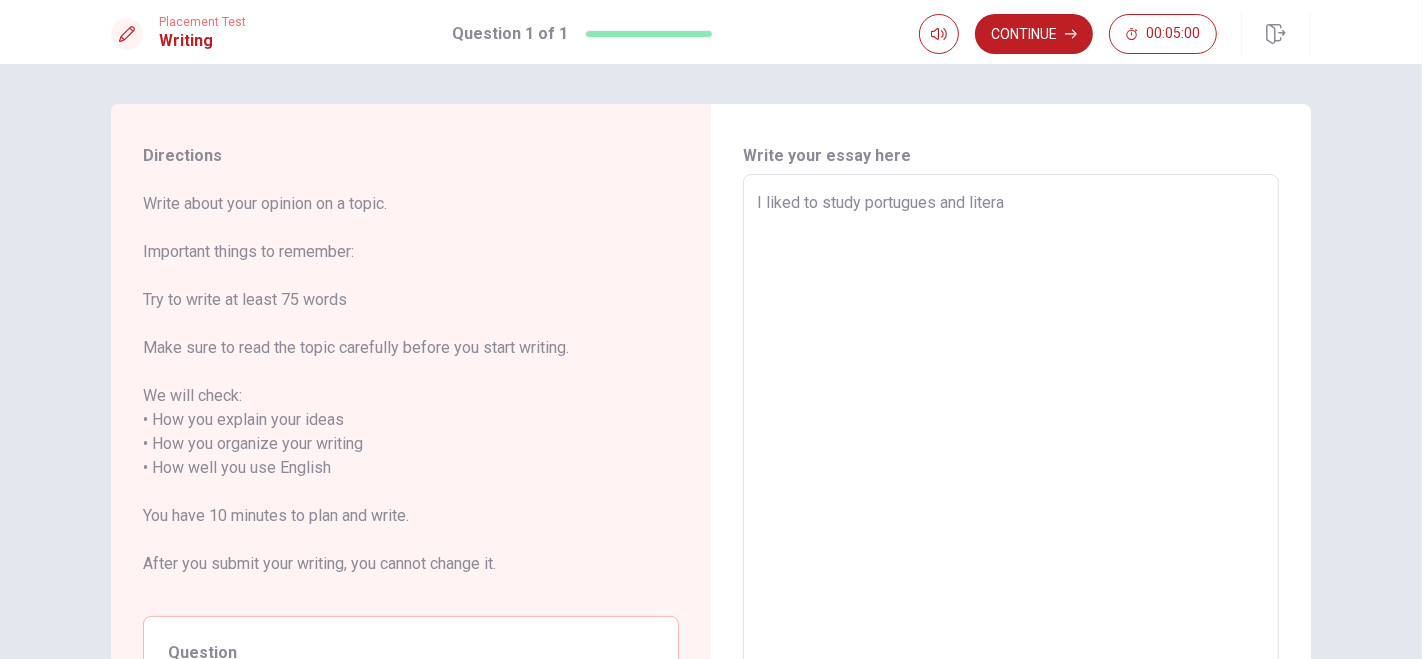 type on "x" 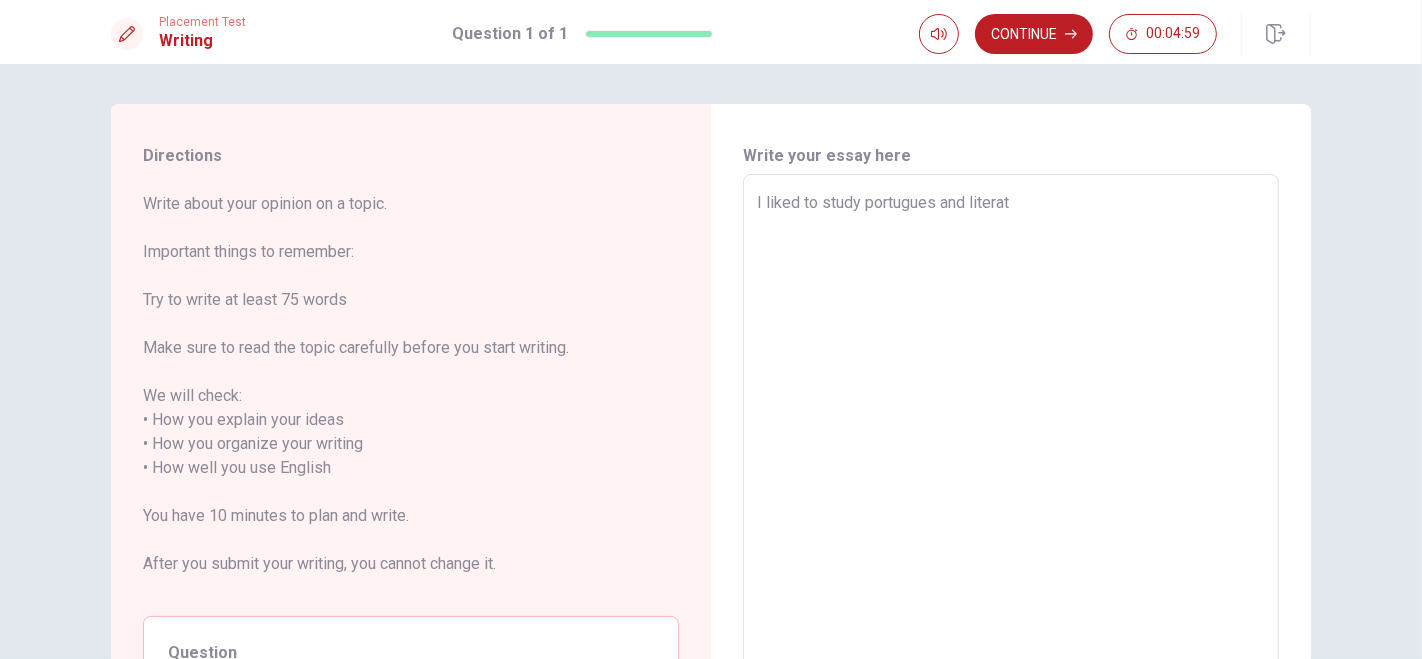 type on "x" 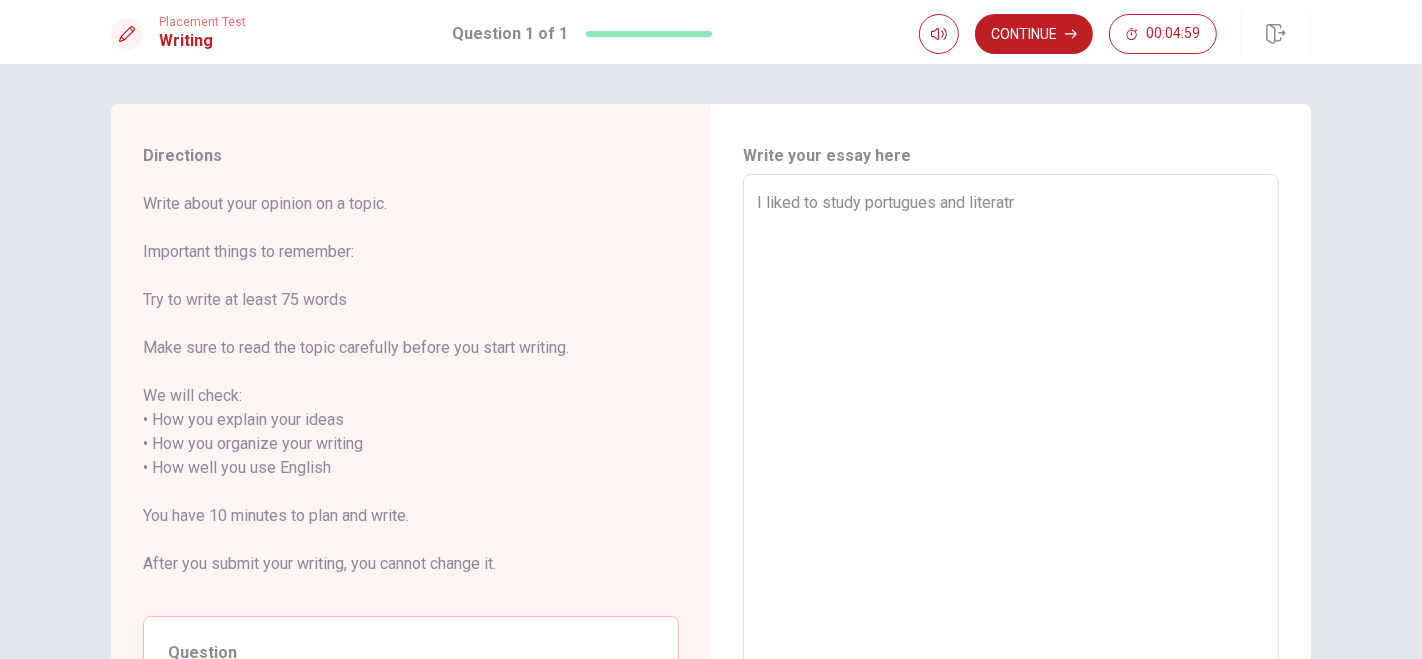 type on "x" 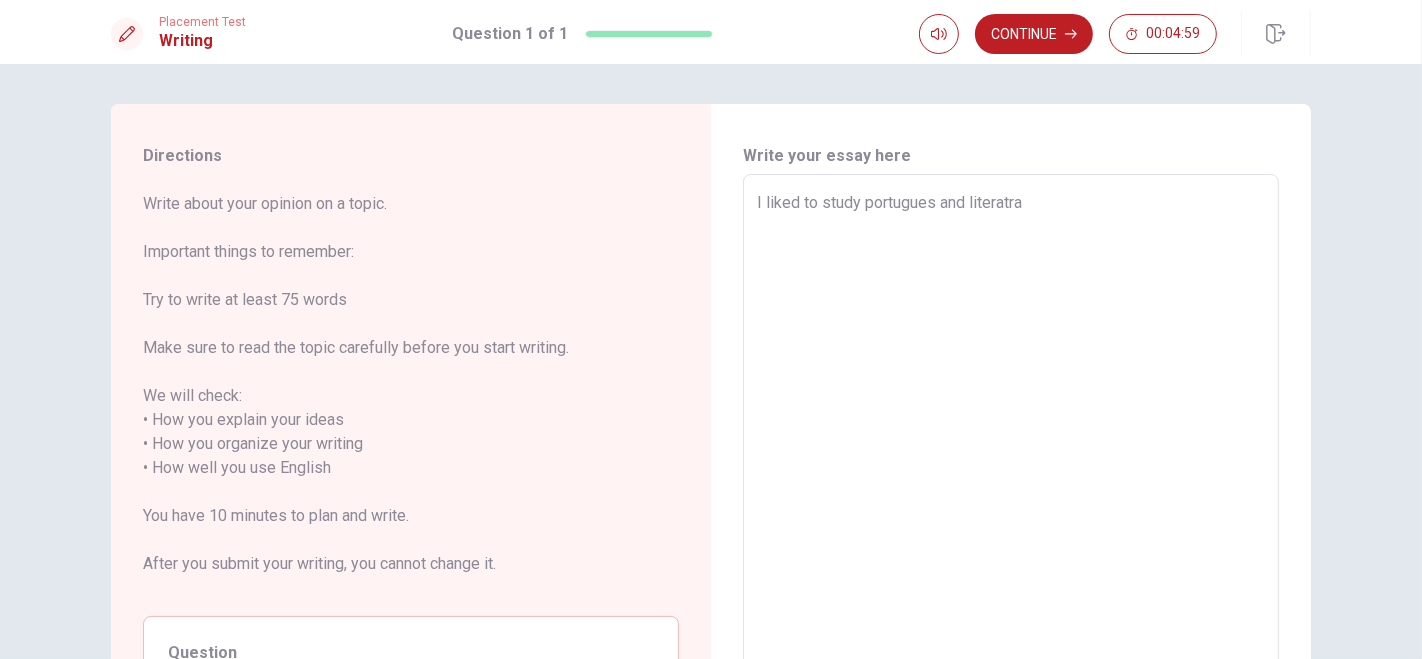 type on "x" 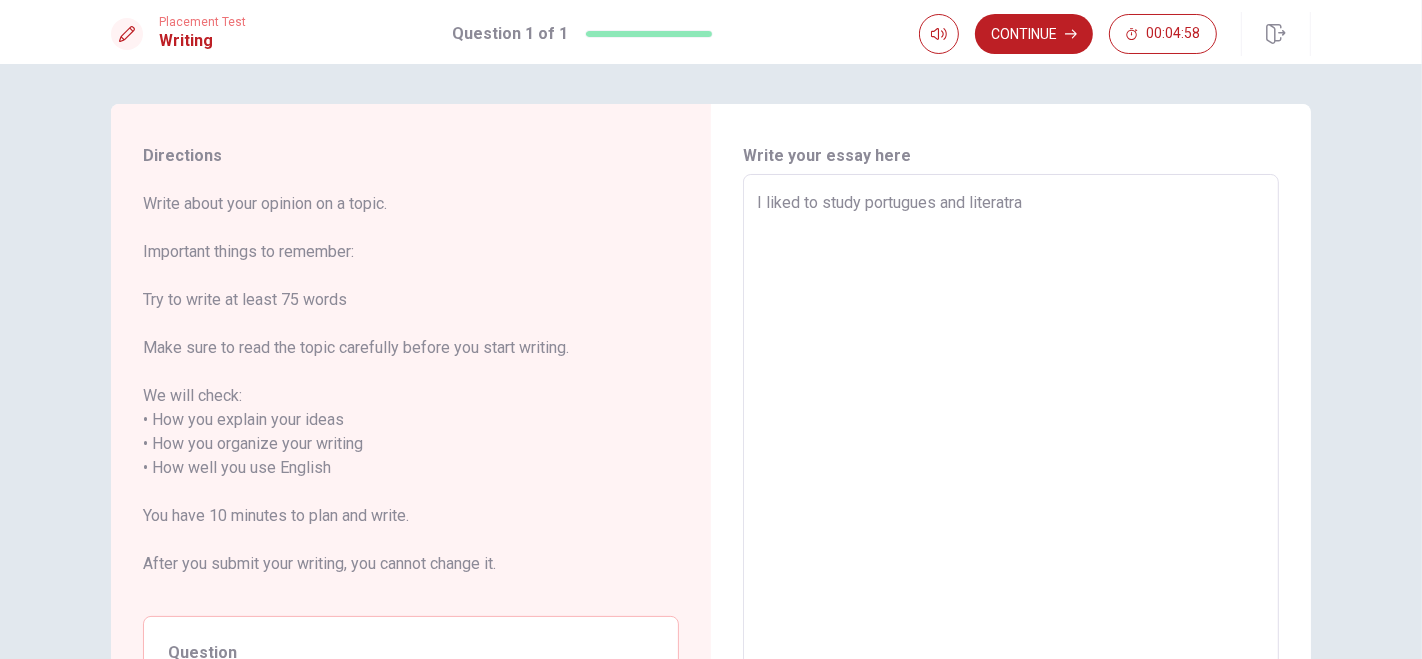 type on "I liked to study portugues and literatr" 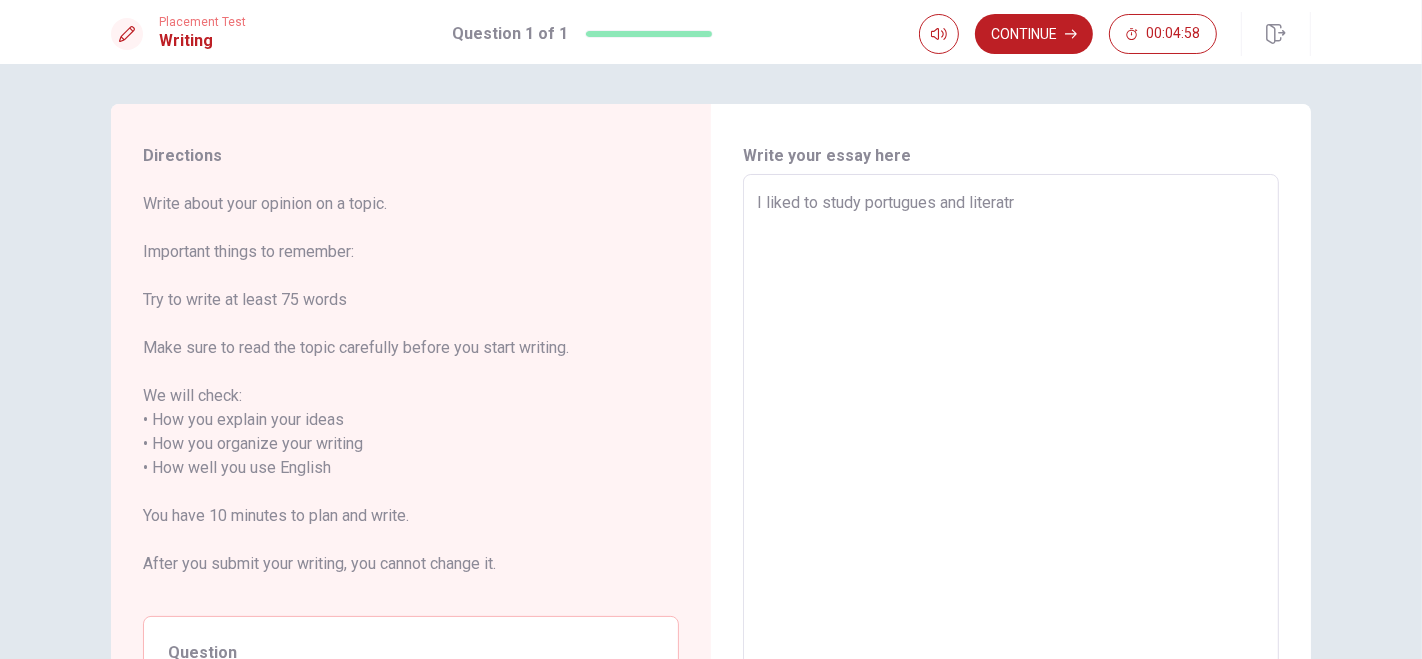 type on "x" 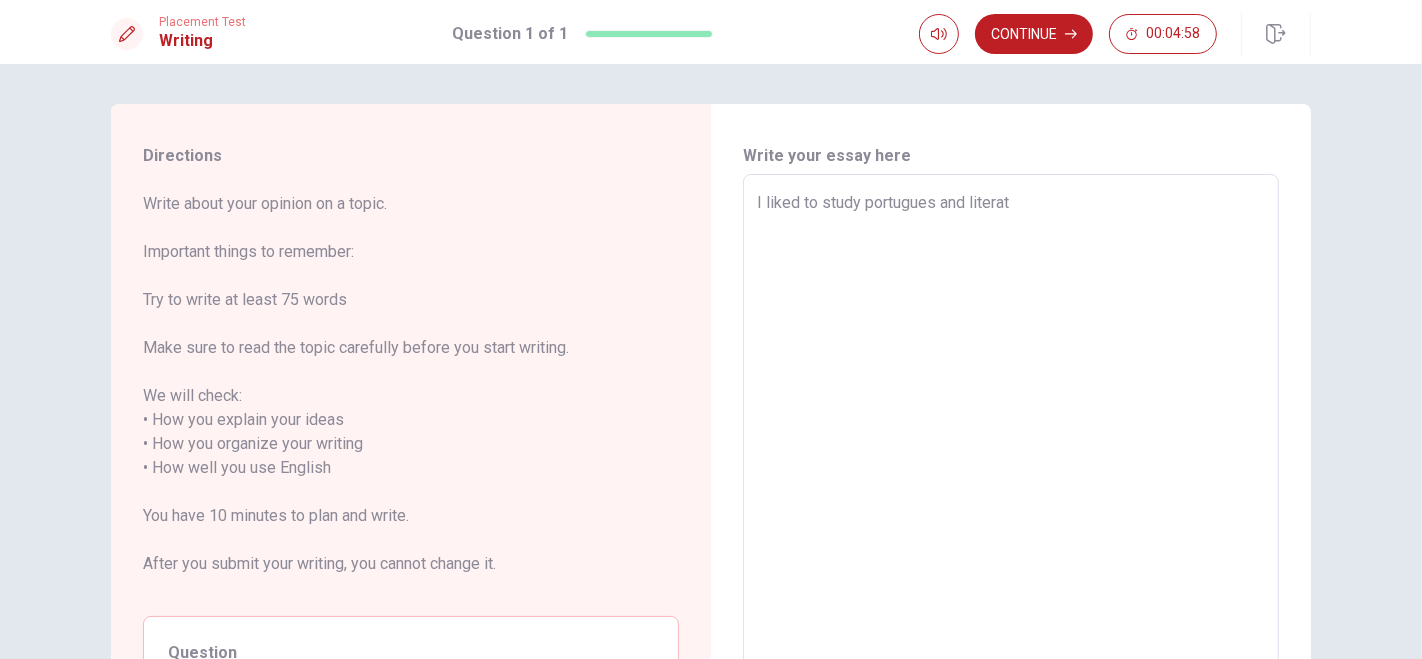 type on "x" 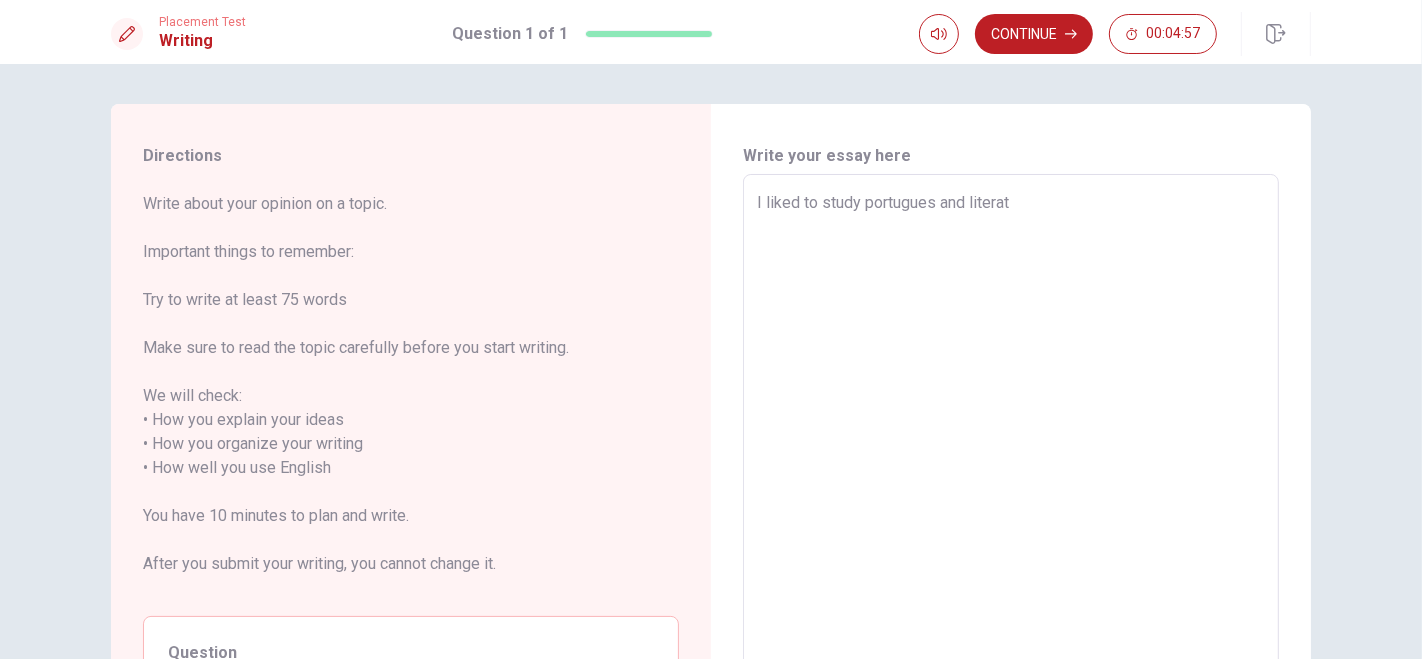 type on "I liked to study portugues and literatu" 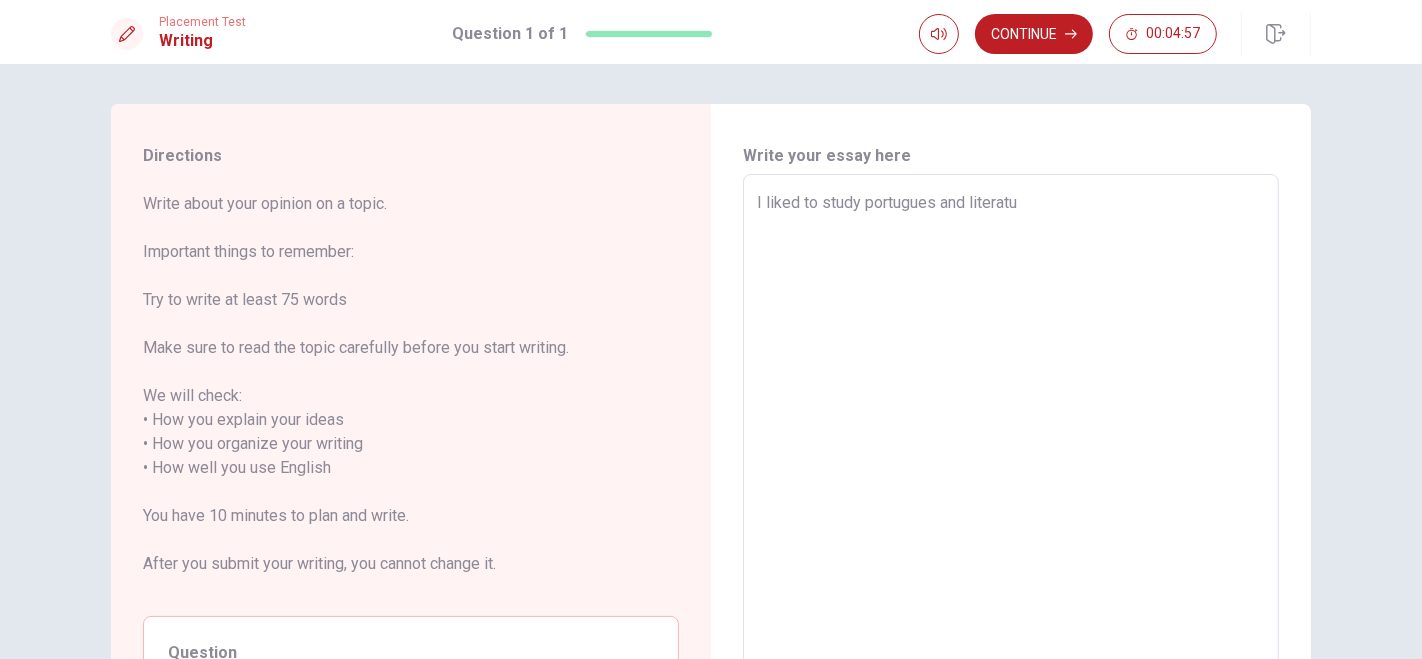 type on "x" 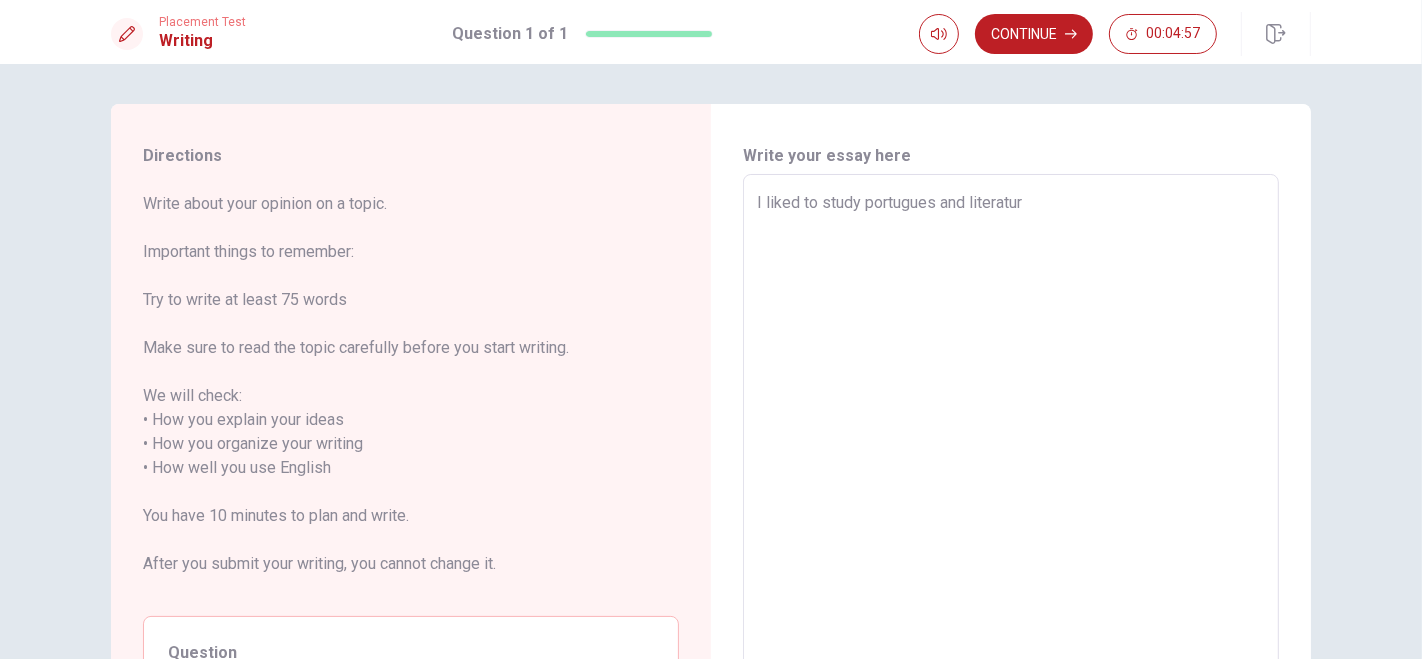 type on "x" 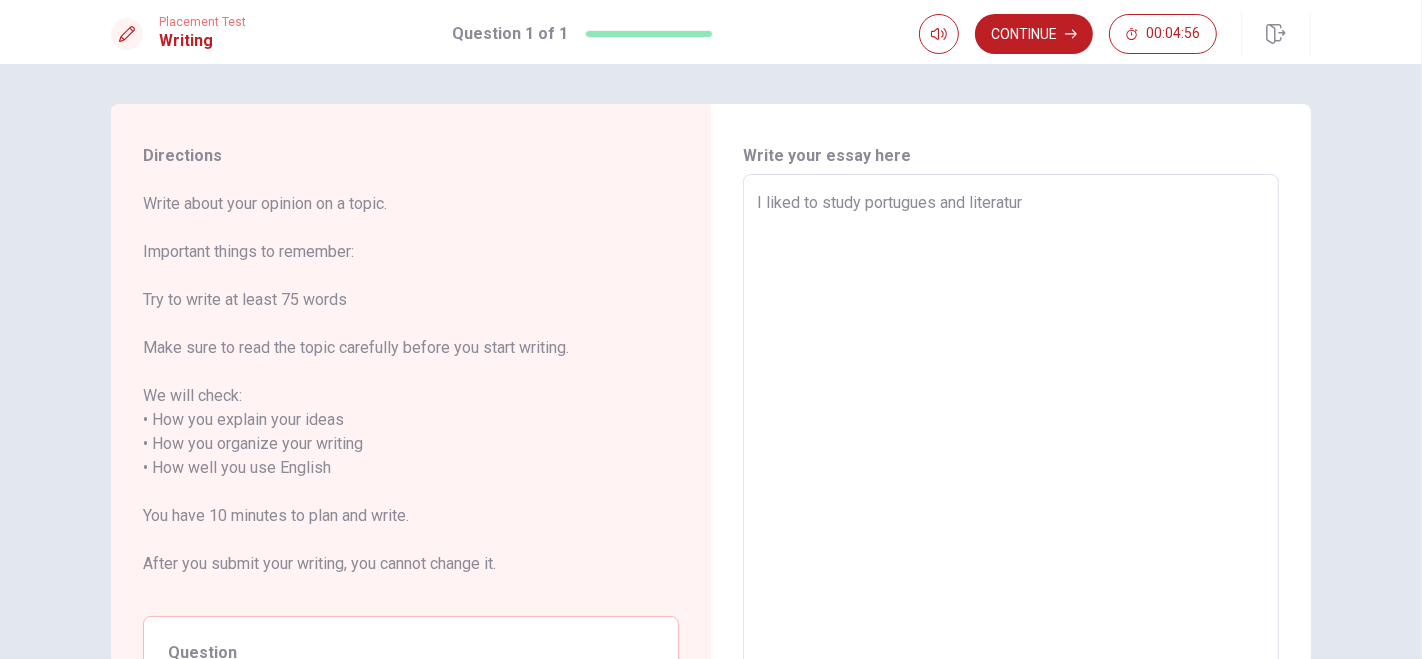 type on "I liked to study portugues and literatura" 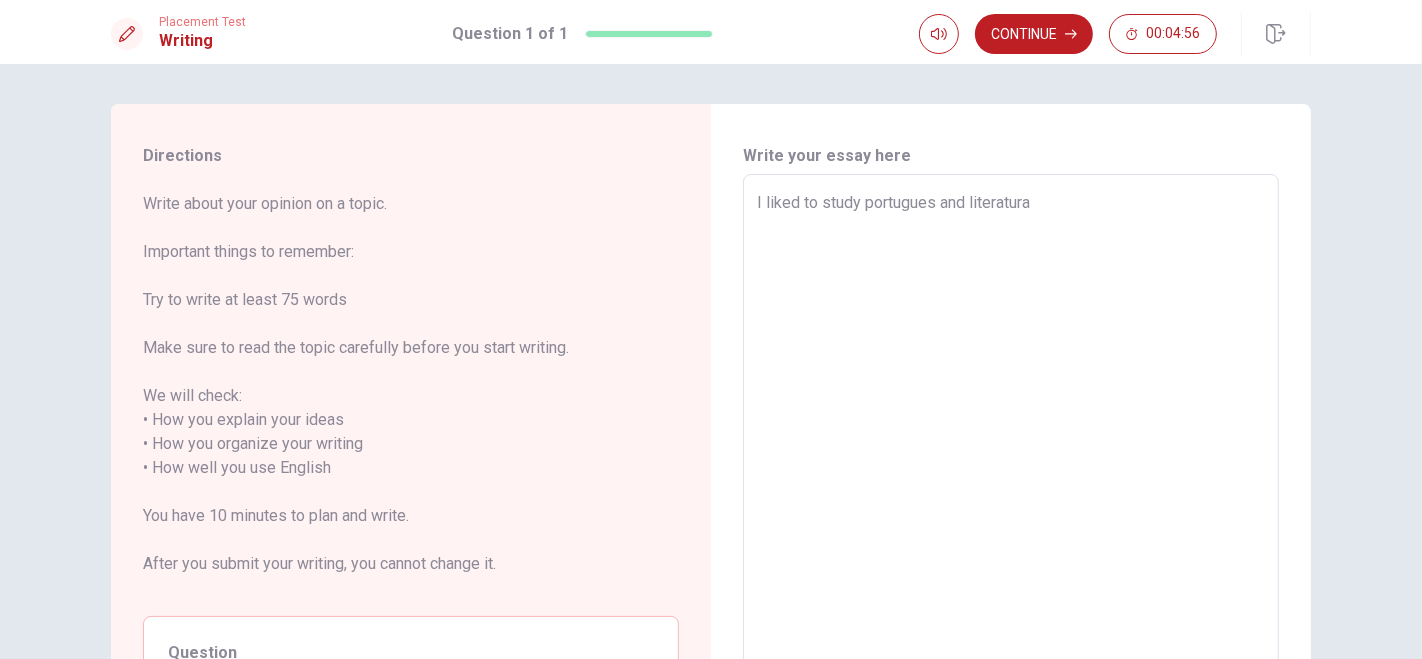 type on "x" 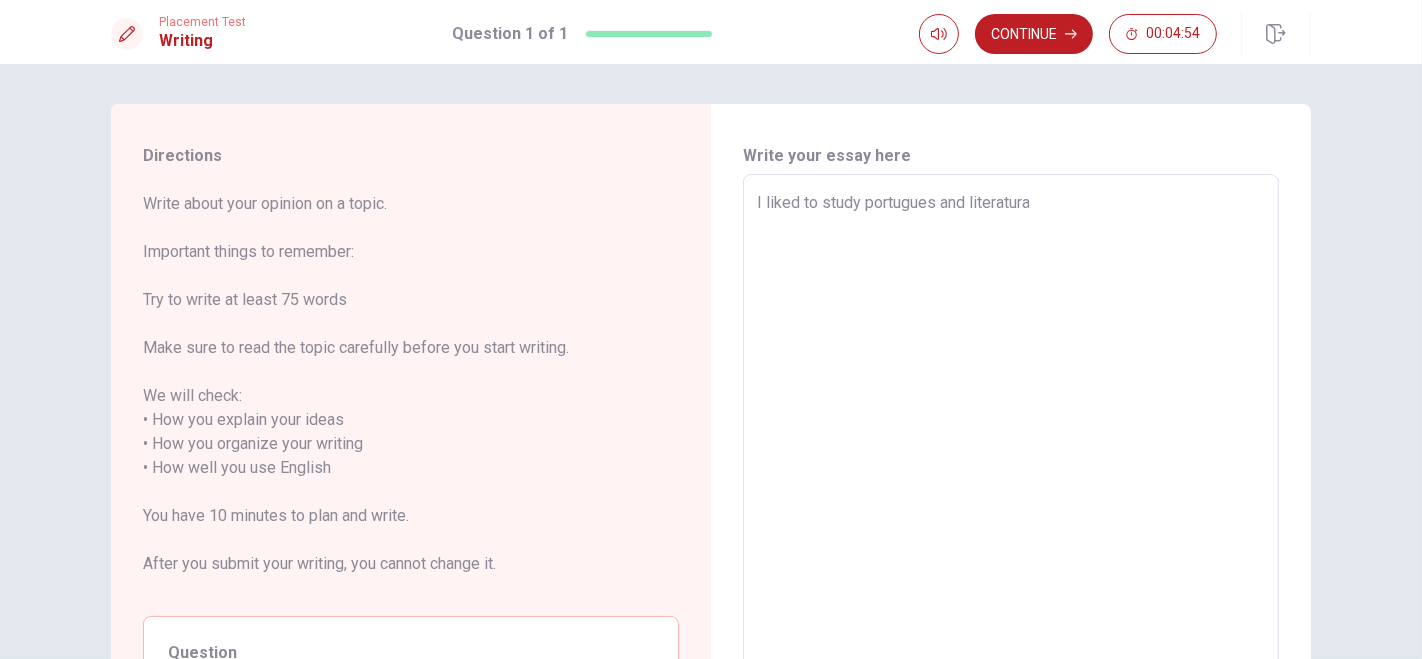 type on "x" 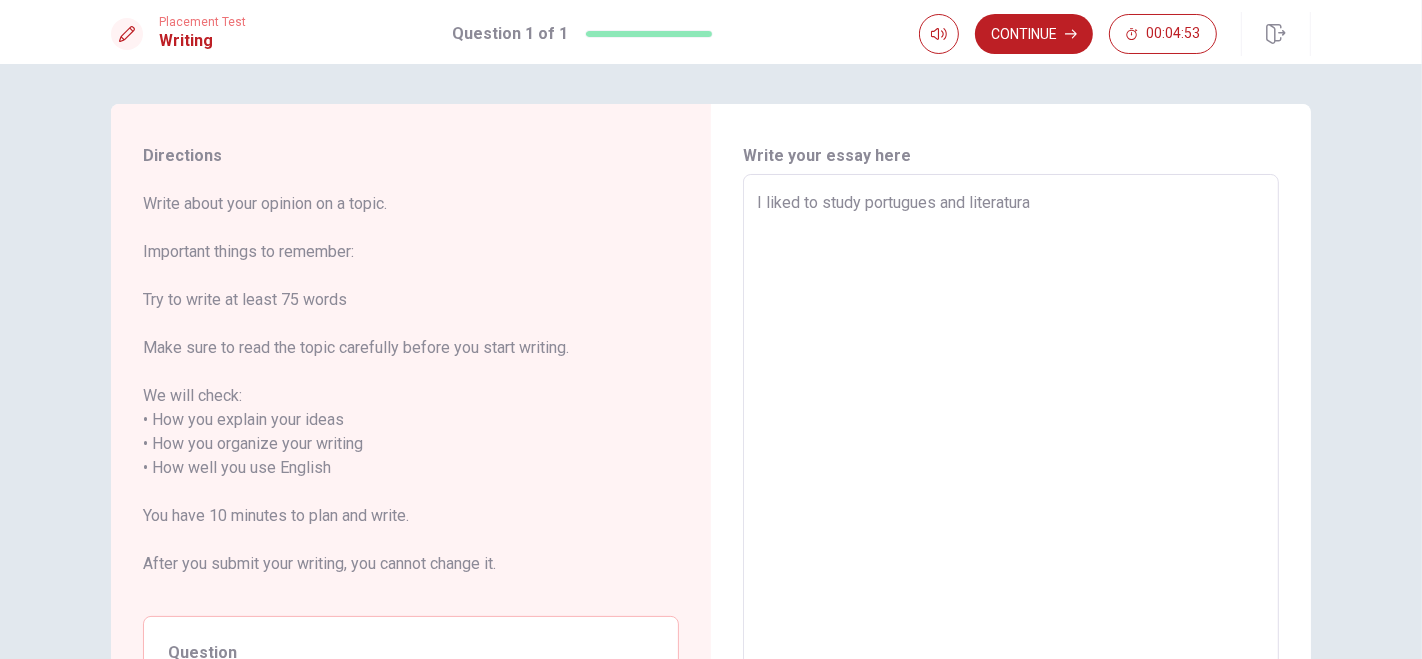 type on "I liked to study portugues and literatura
i" 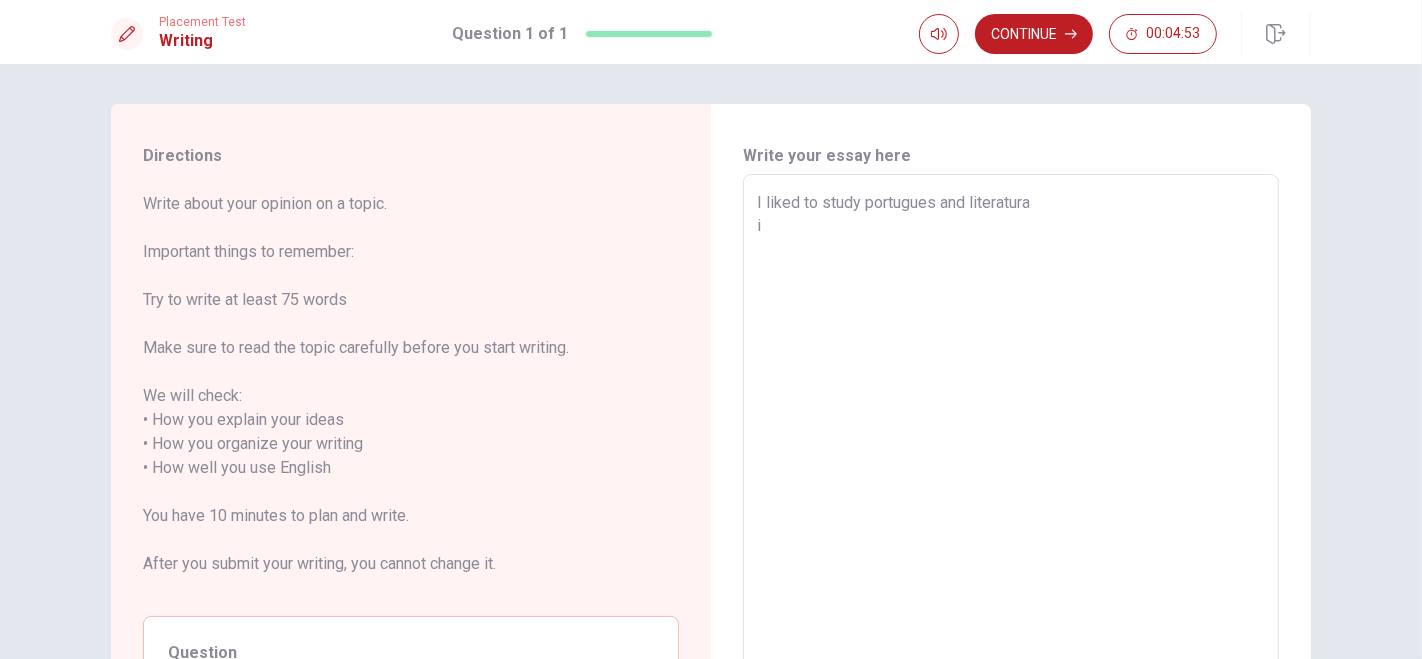 type on "x" 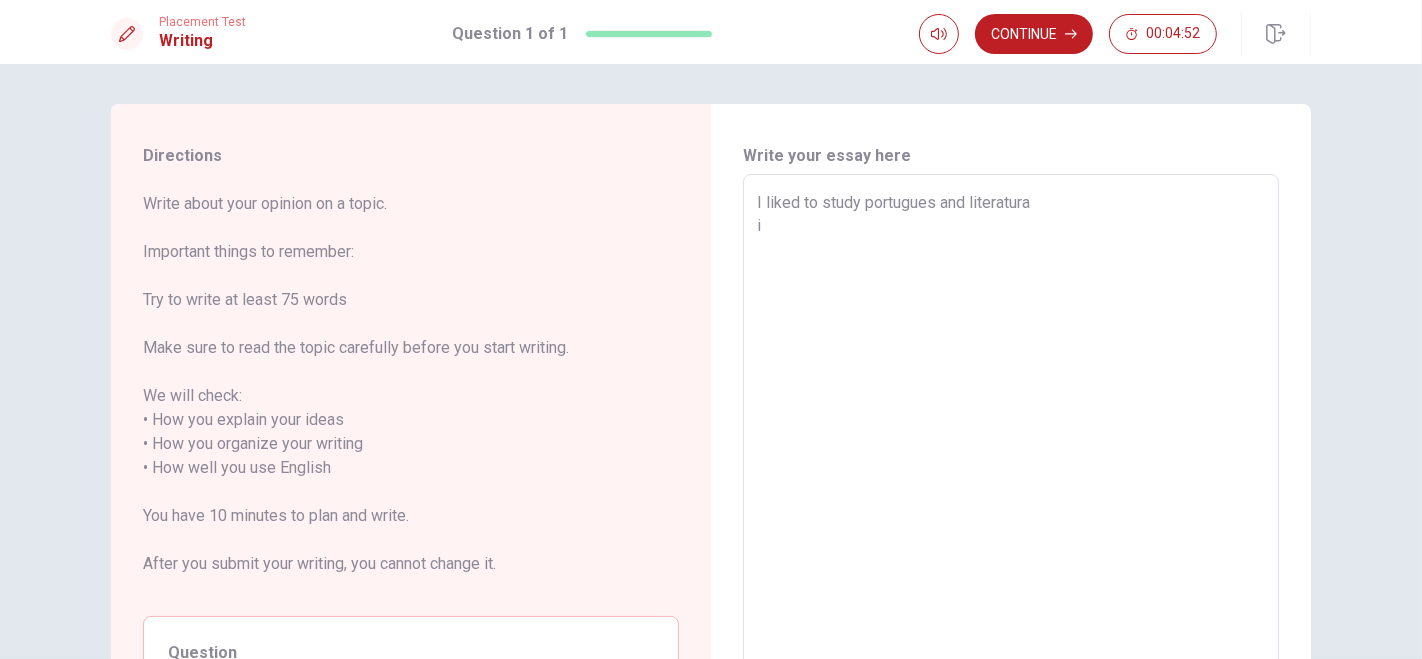 type on "I liked to study portugues and literatura
i h" 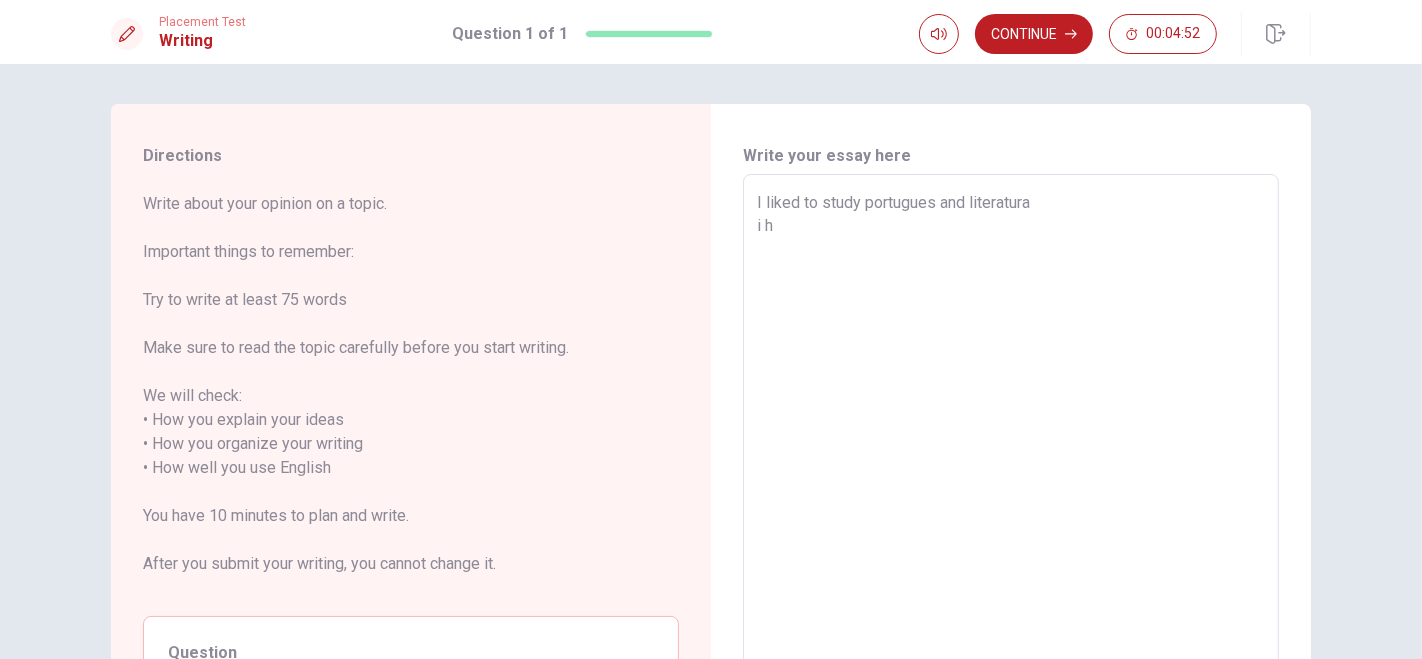type on "x" 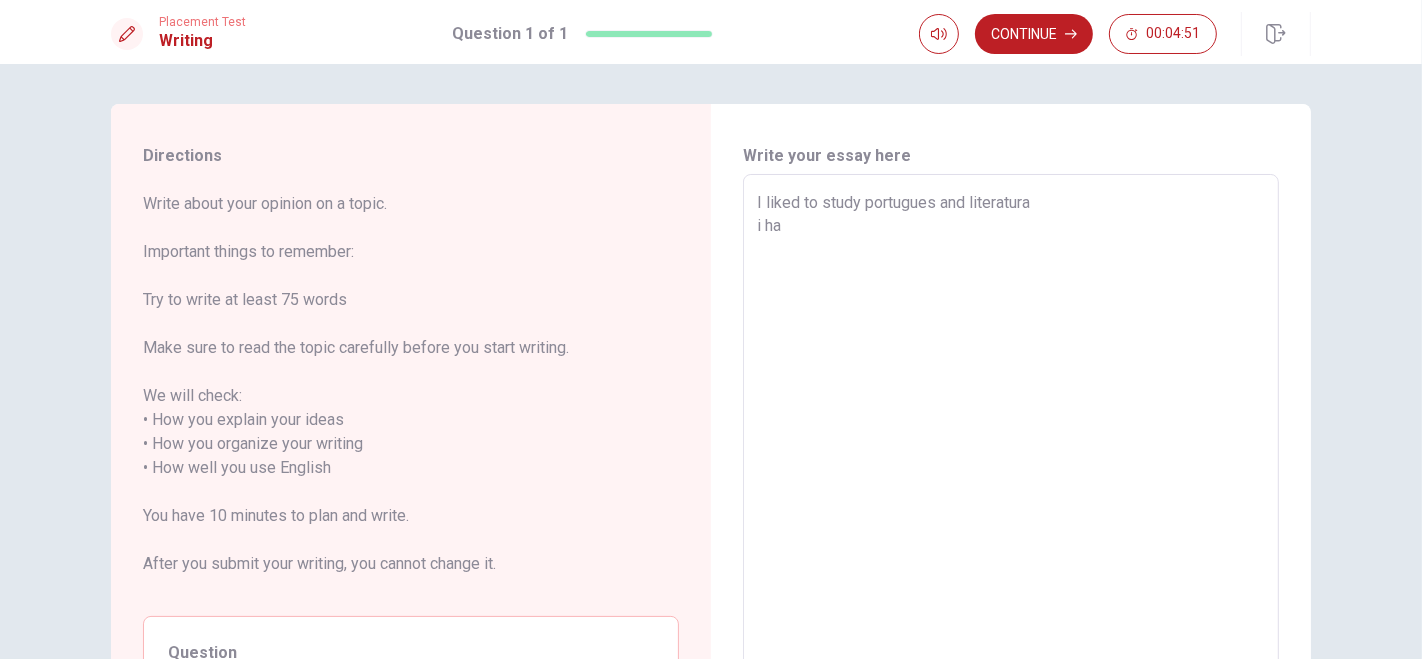 type on "x" 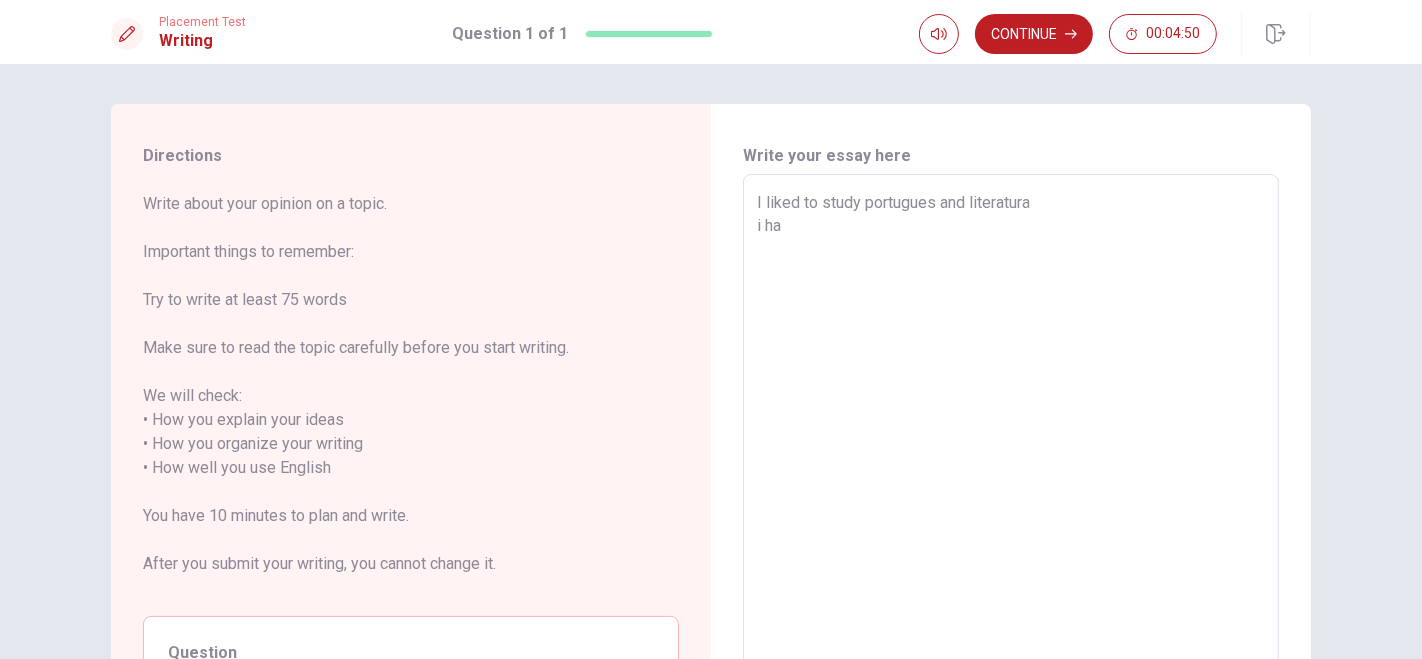 type on "I liked to study portugues and literatura
i hav" 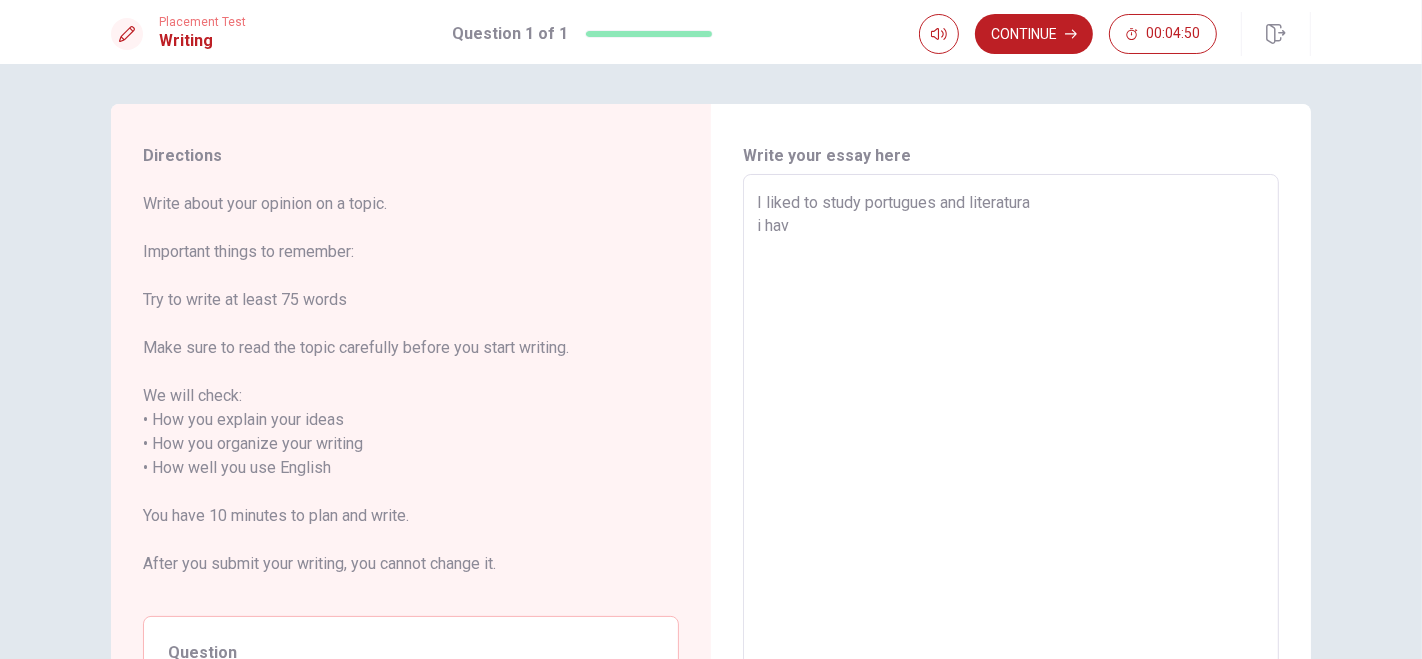 type on "x" 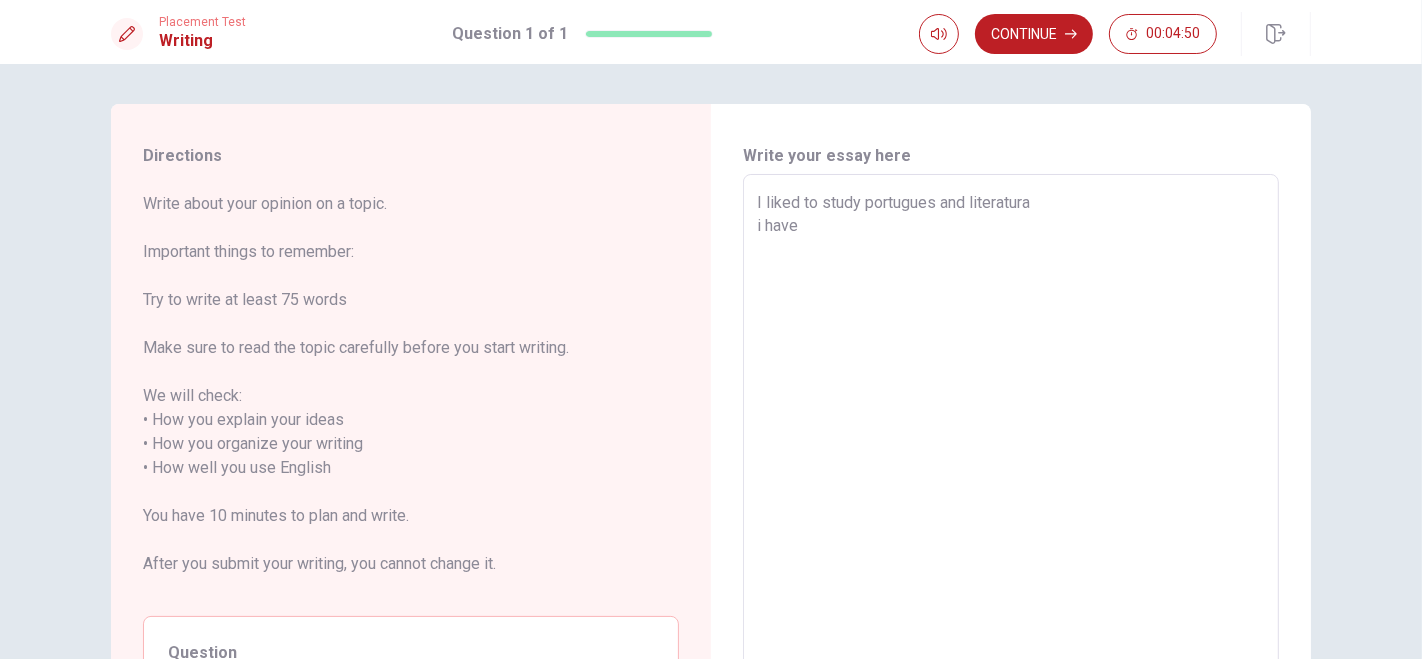 type on "x" 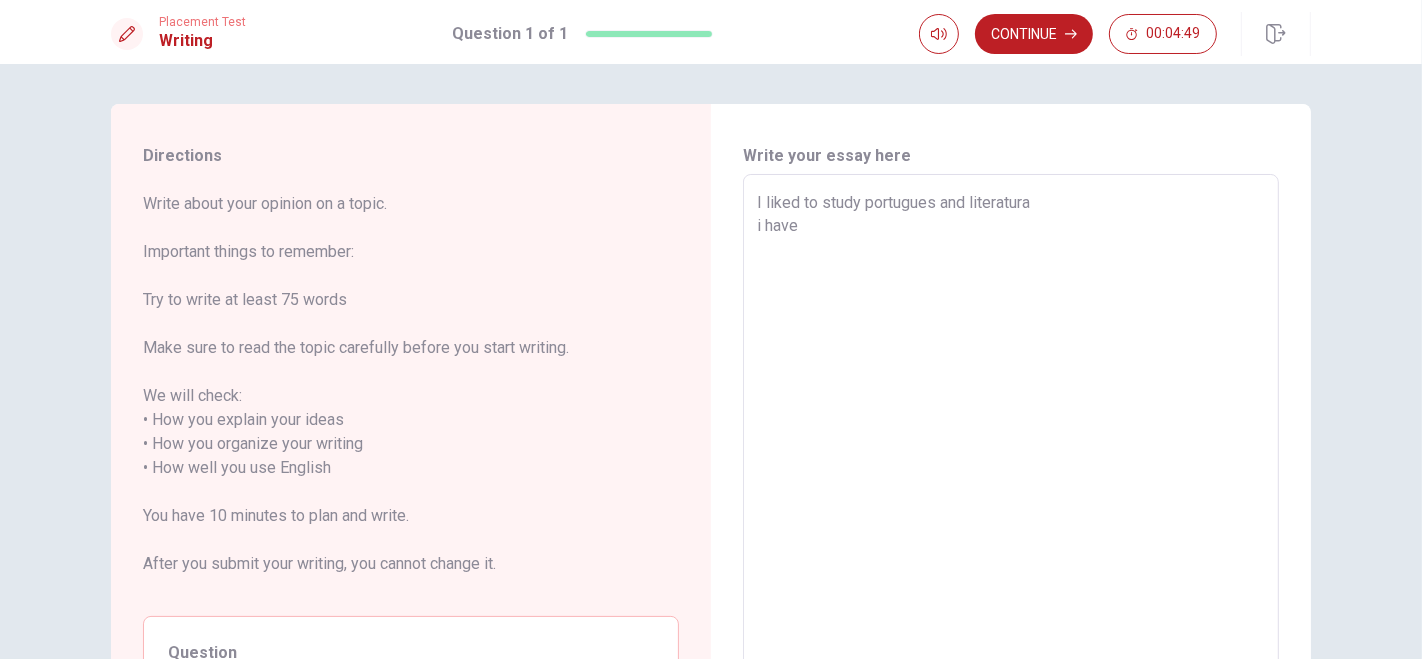 type on "I liked to study portugues and literatura
i have b" 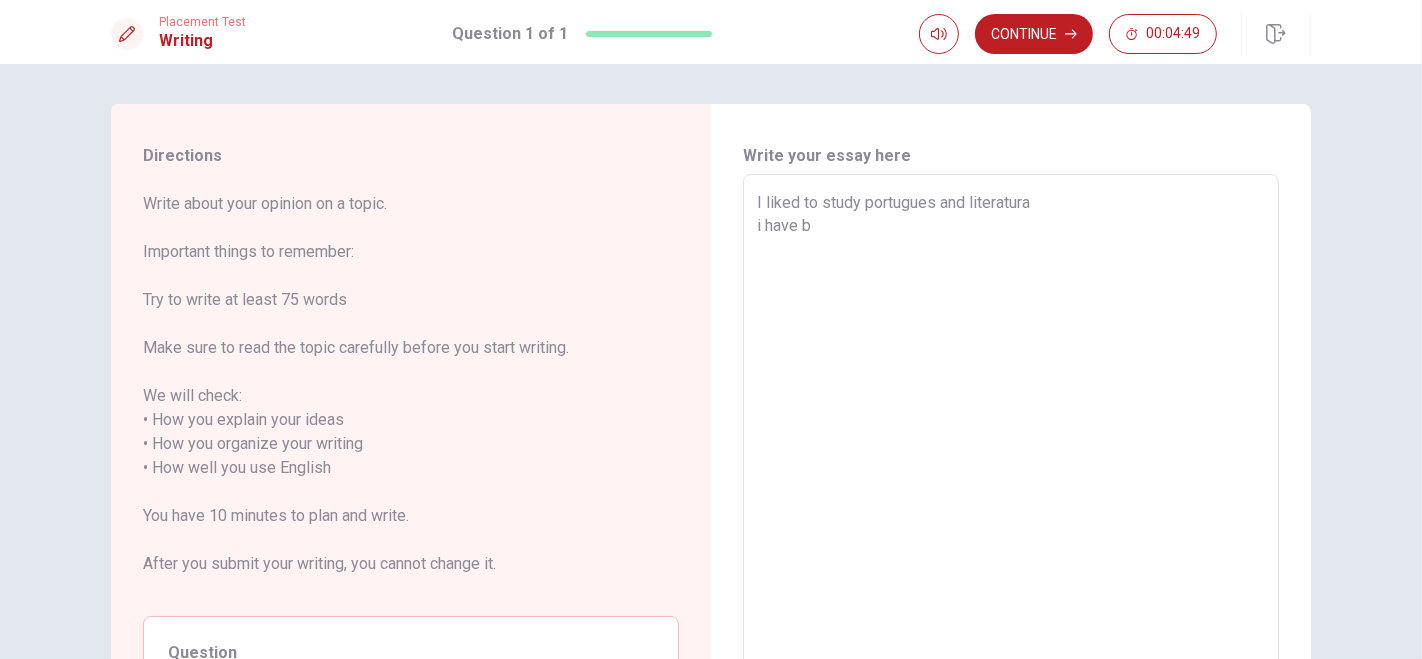 type on "x" 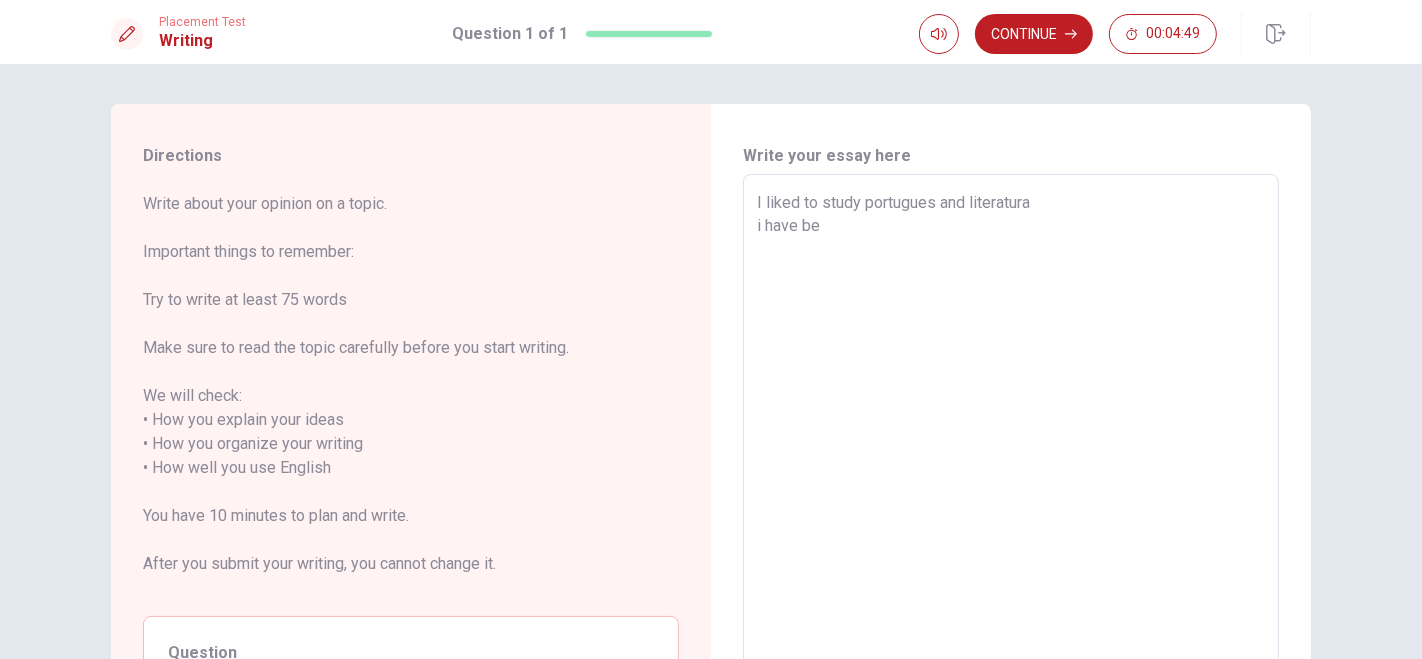 type on "x" 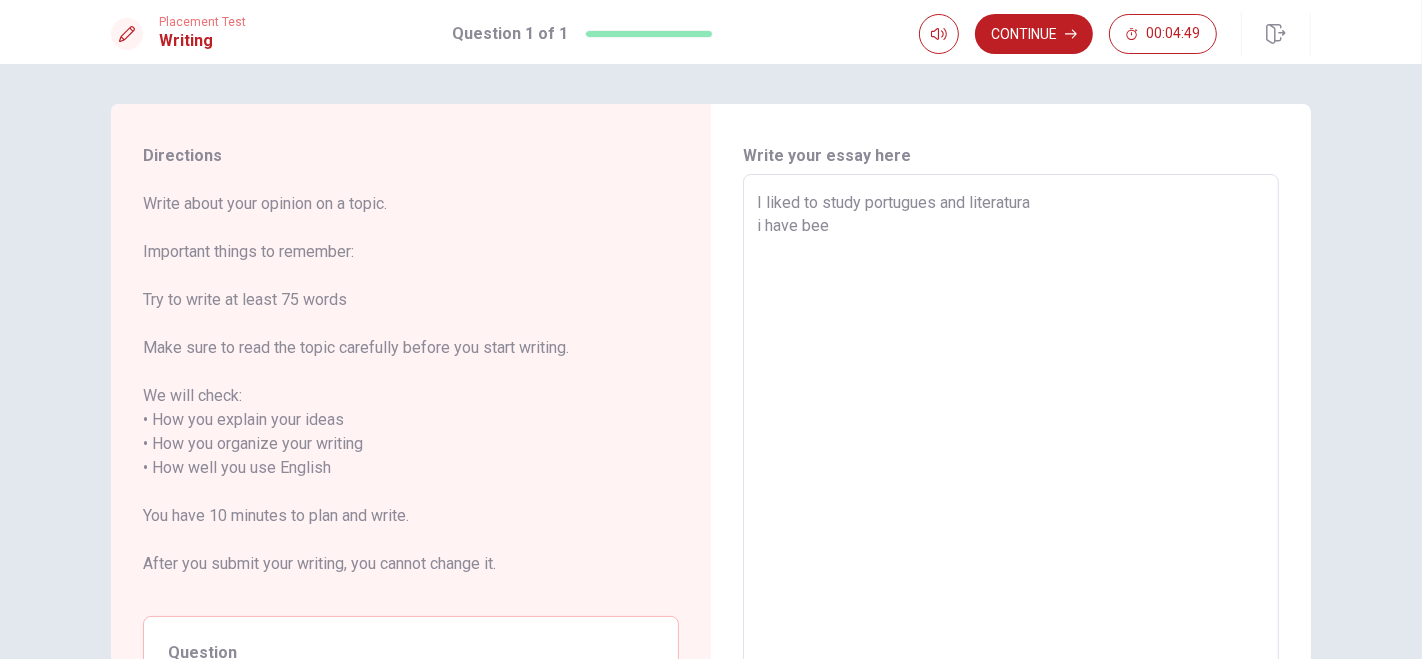 type on "x" 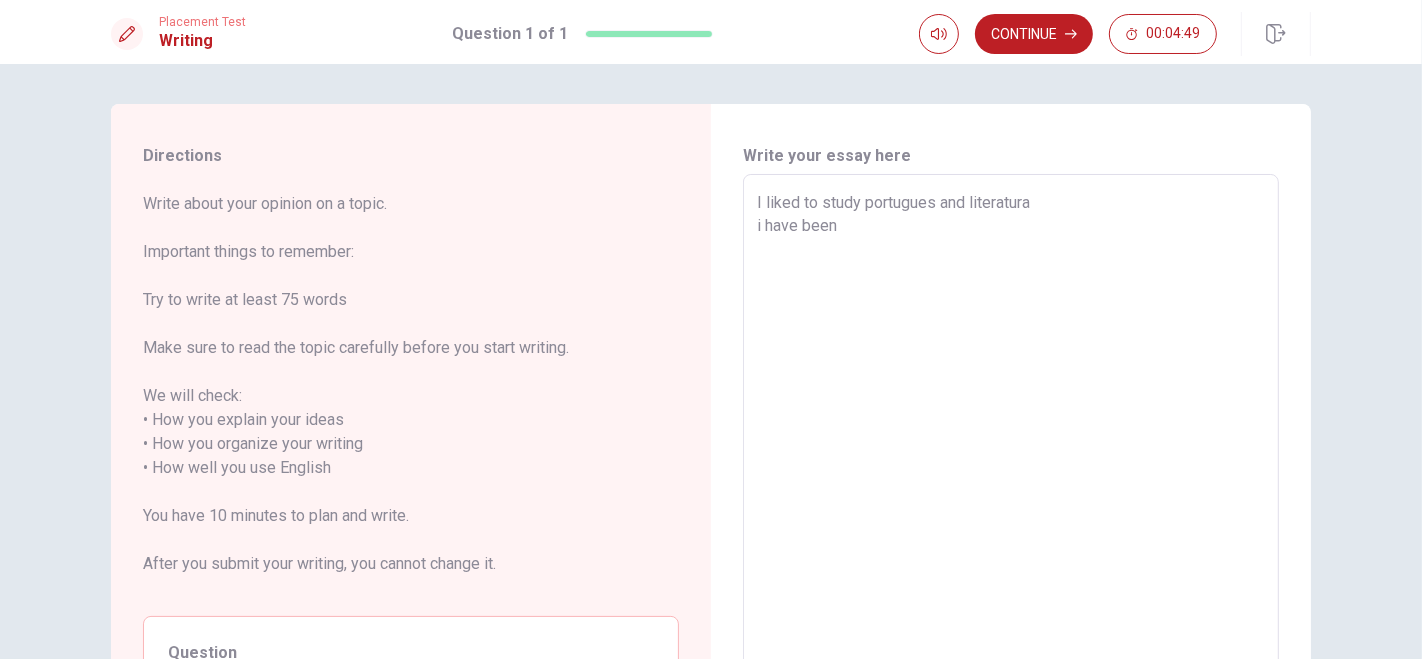 type on "x" 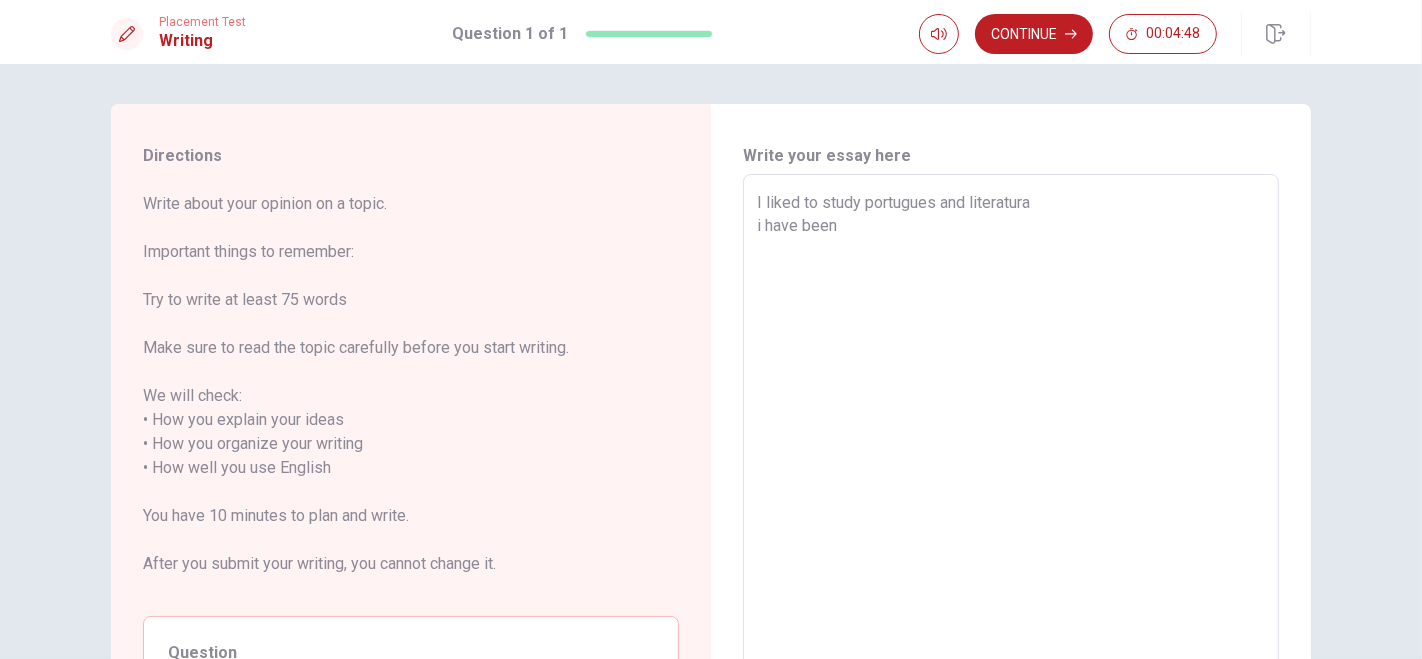 type on "I liked to study portugues and literatura
i have been" 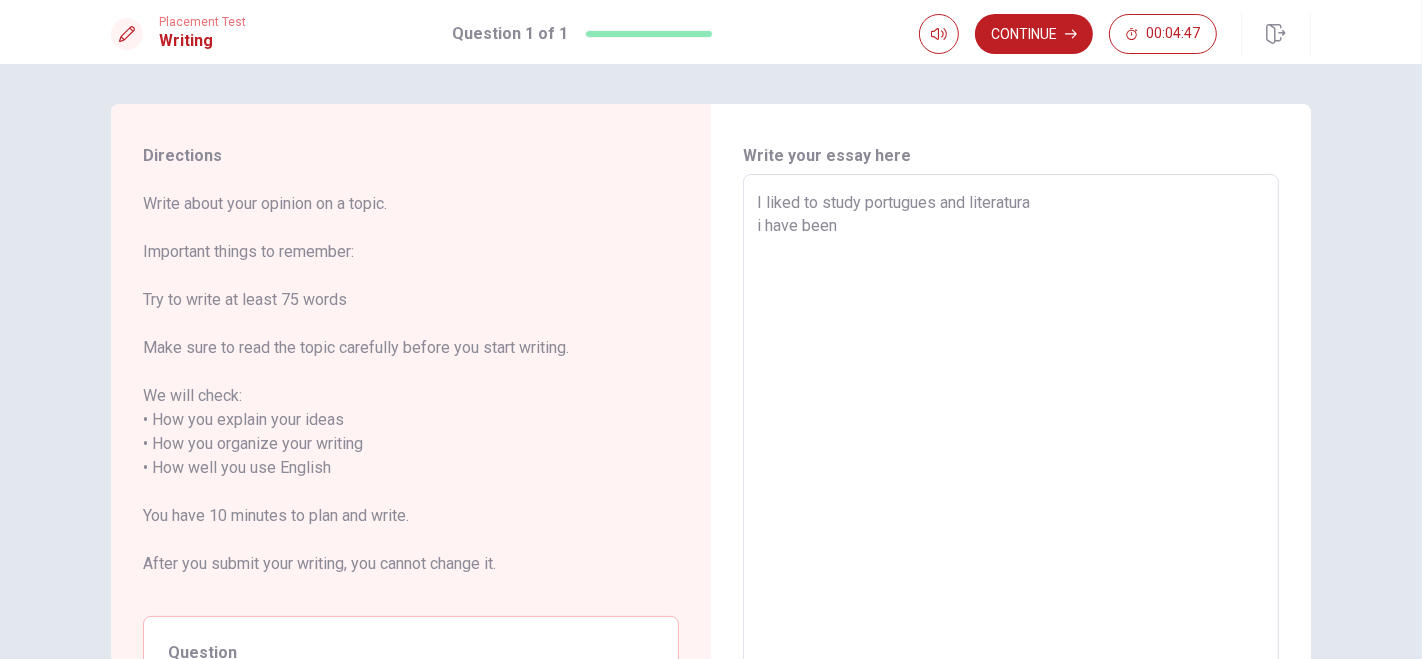 type on "x" 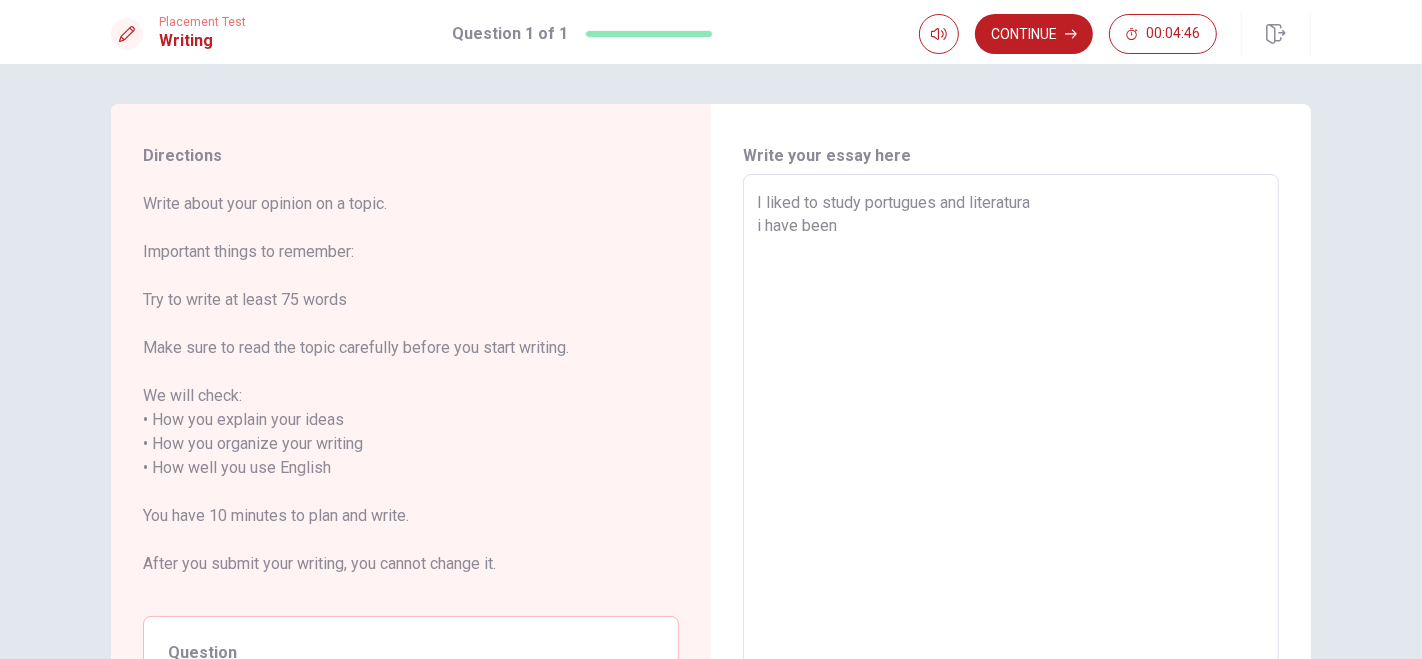 type on "I liked to study portugues and literatura
i have been l" 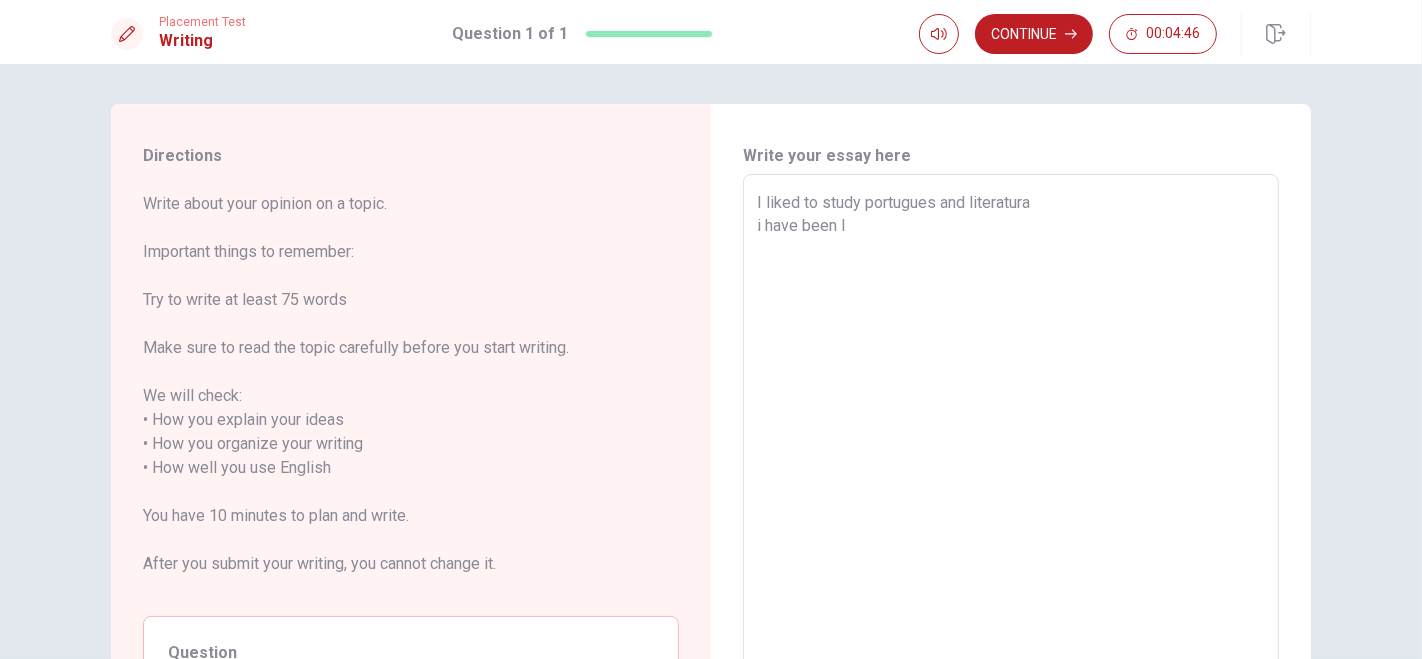 type on "x" 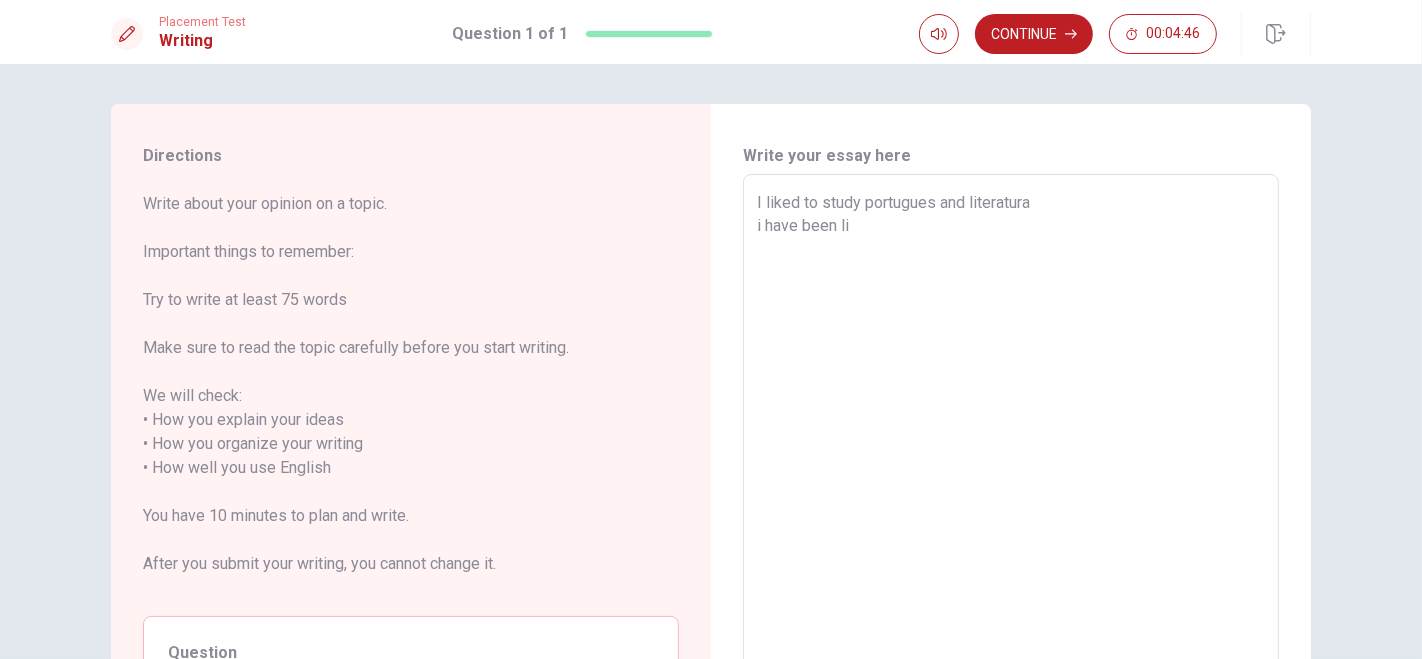 type on "x" 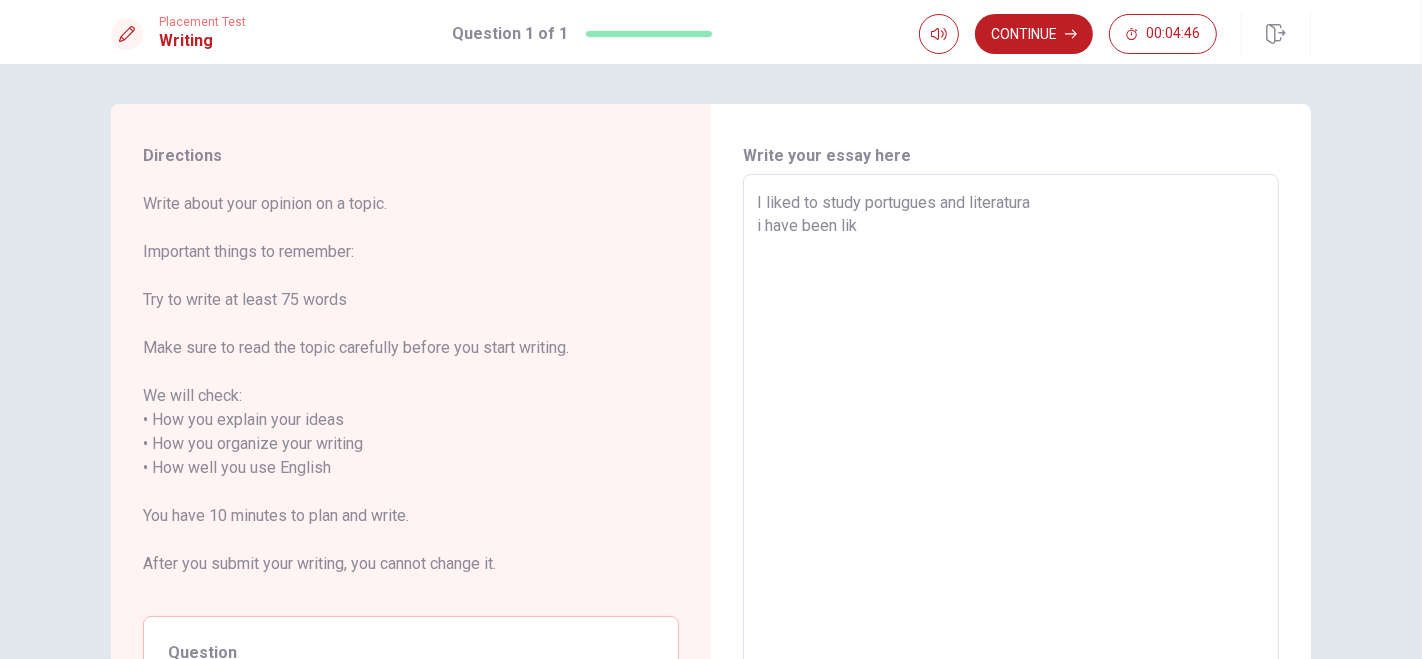 type on "x" 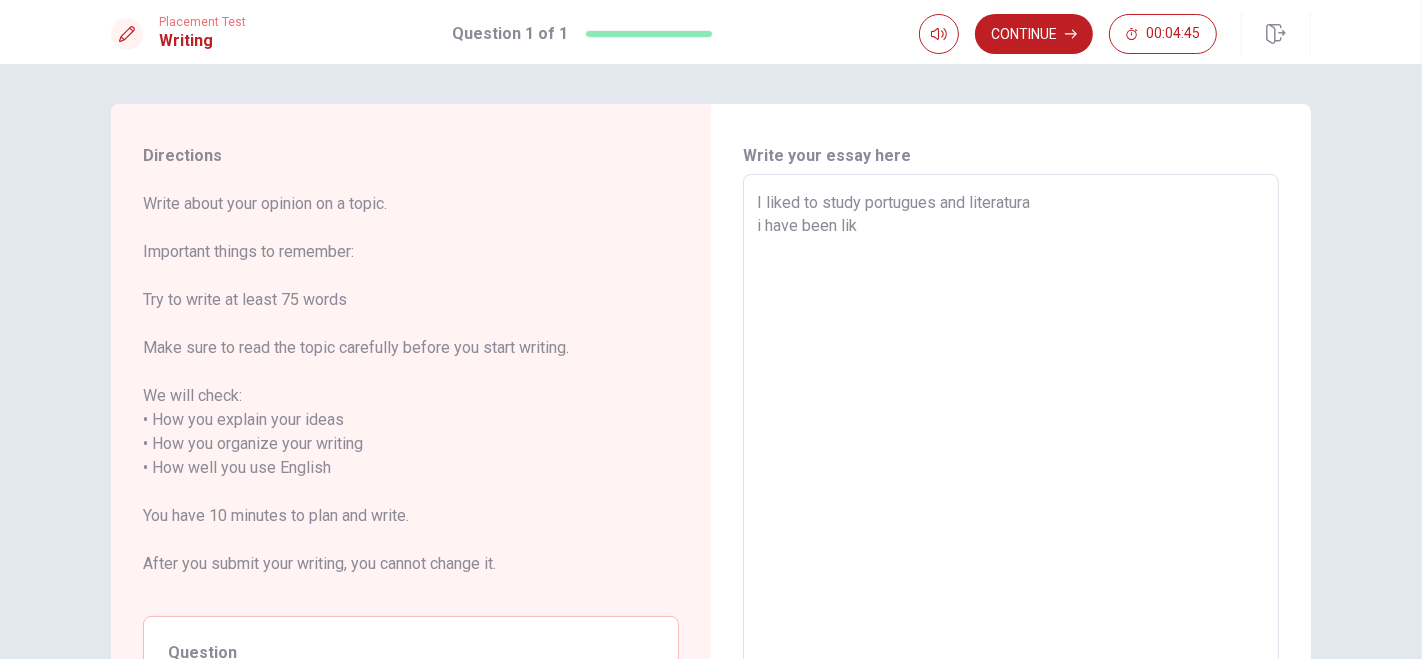 type on "I liked to study portugues and literatura
i have been like" 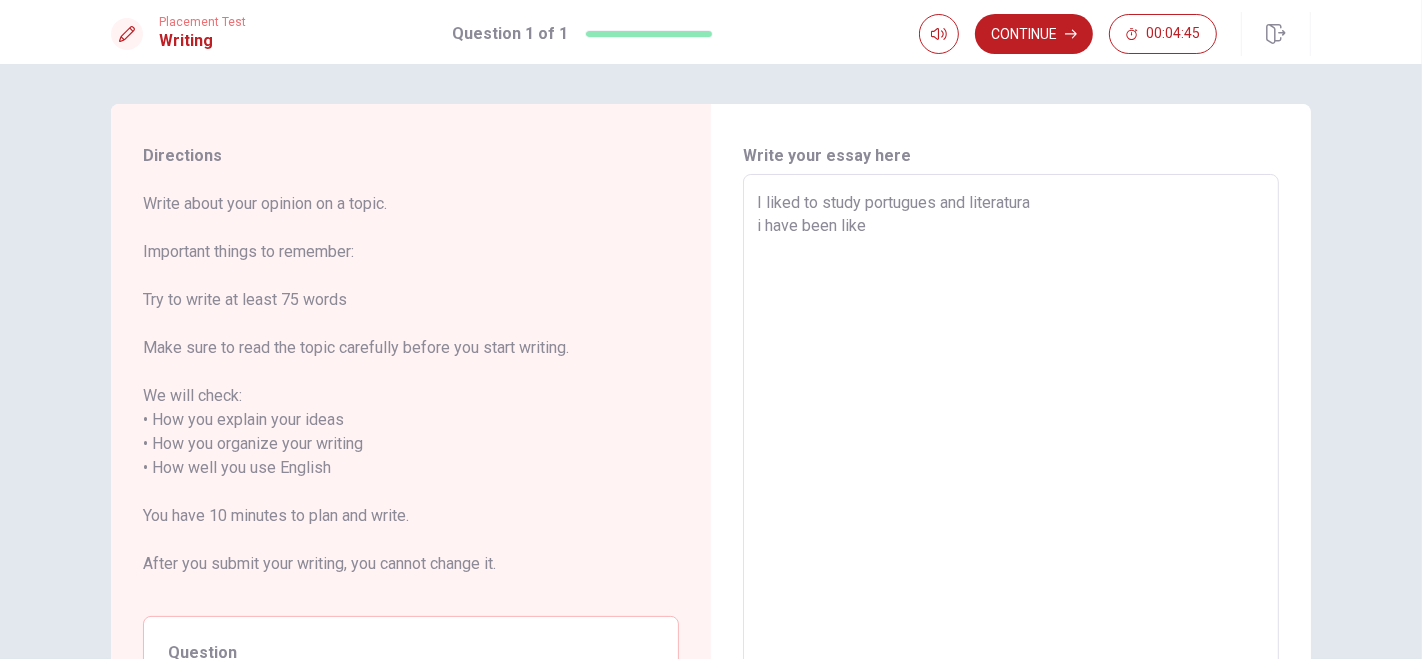 type on "x" 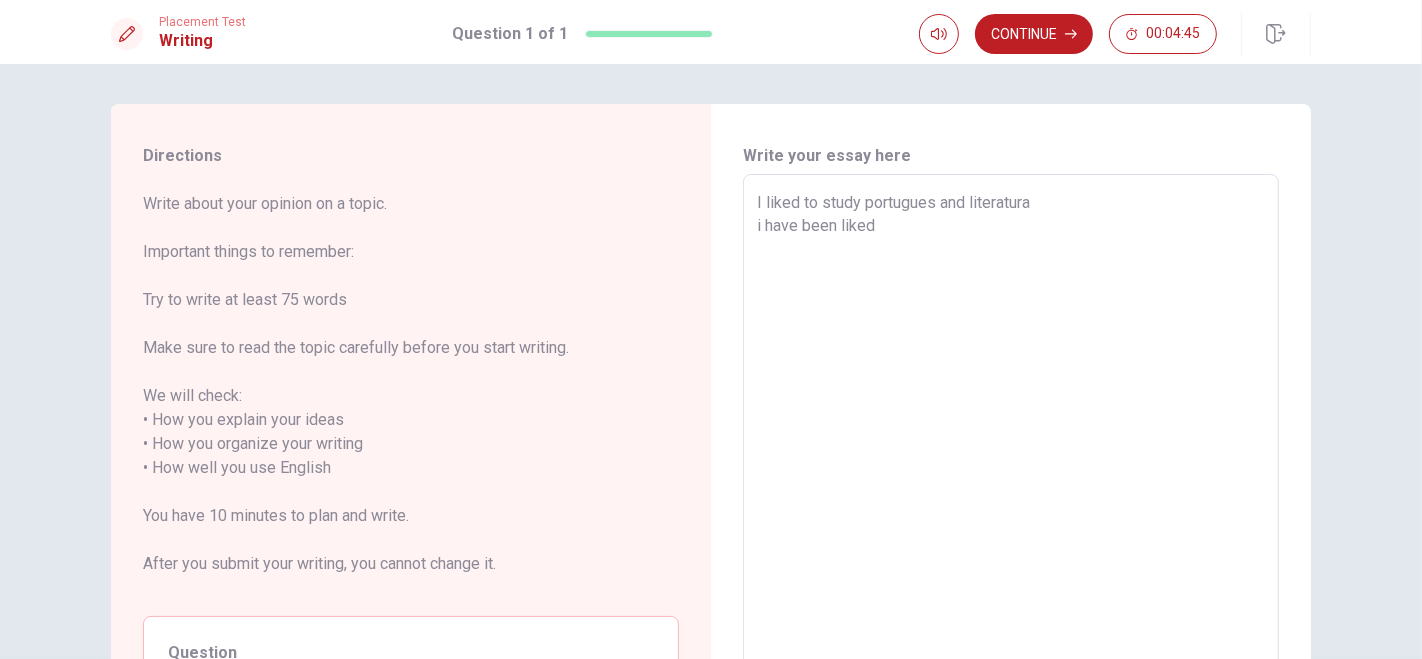 type on "x" 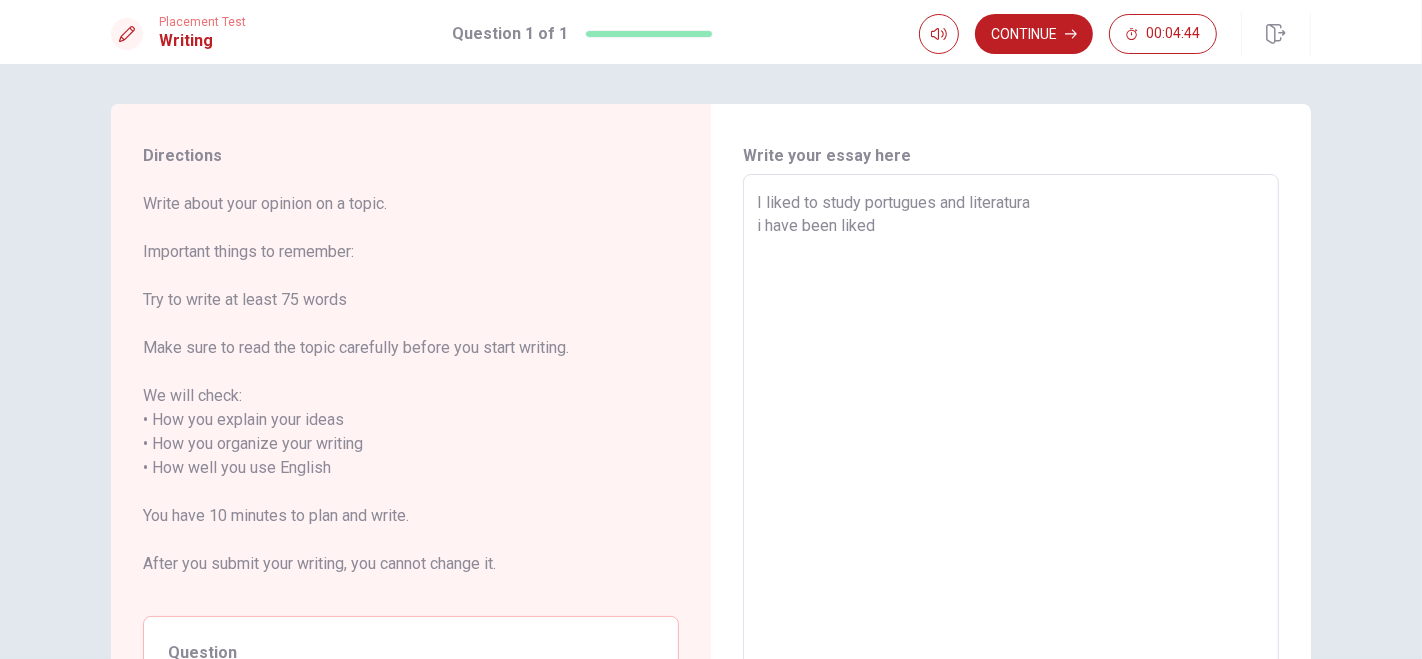 type on "I liked to study portugues and literatura
i have been liked" 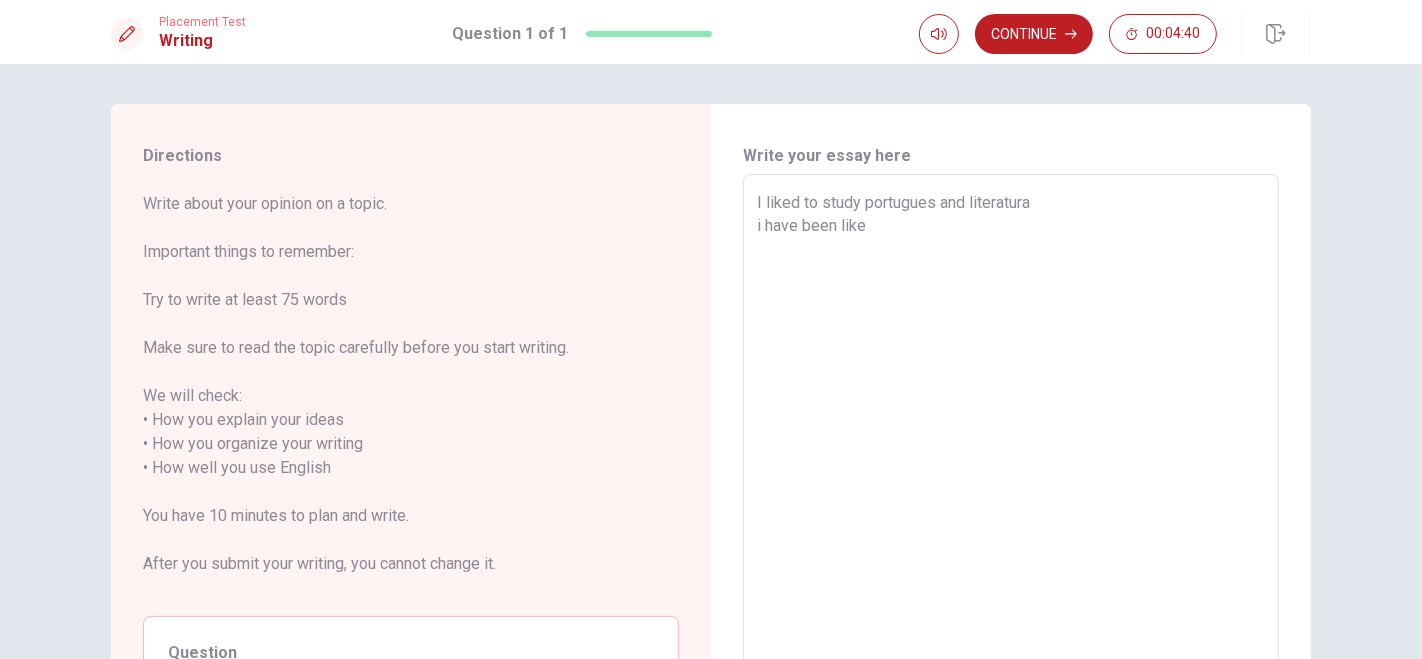 type on "x" 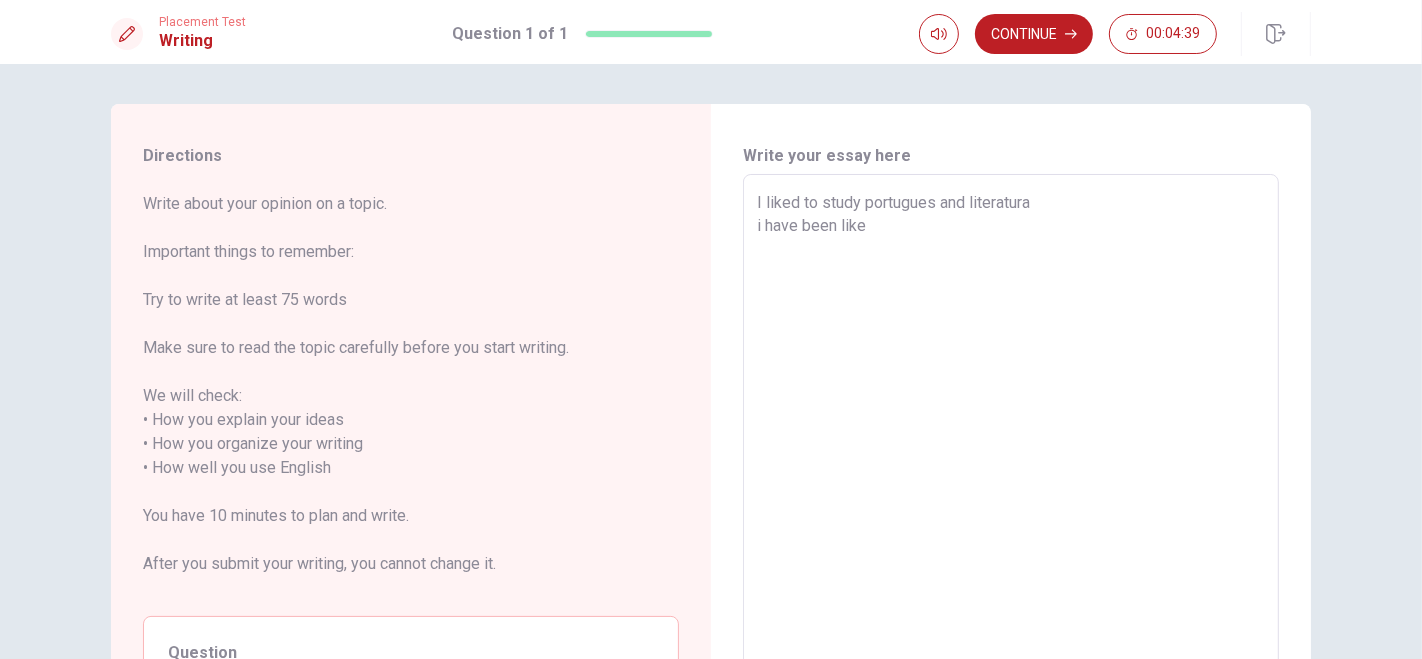 type on "I liked to study portugues and literatura
i have been likek" 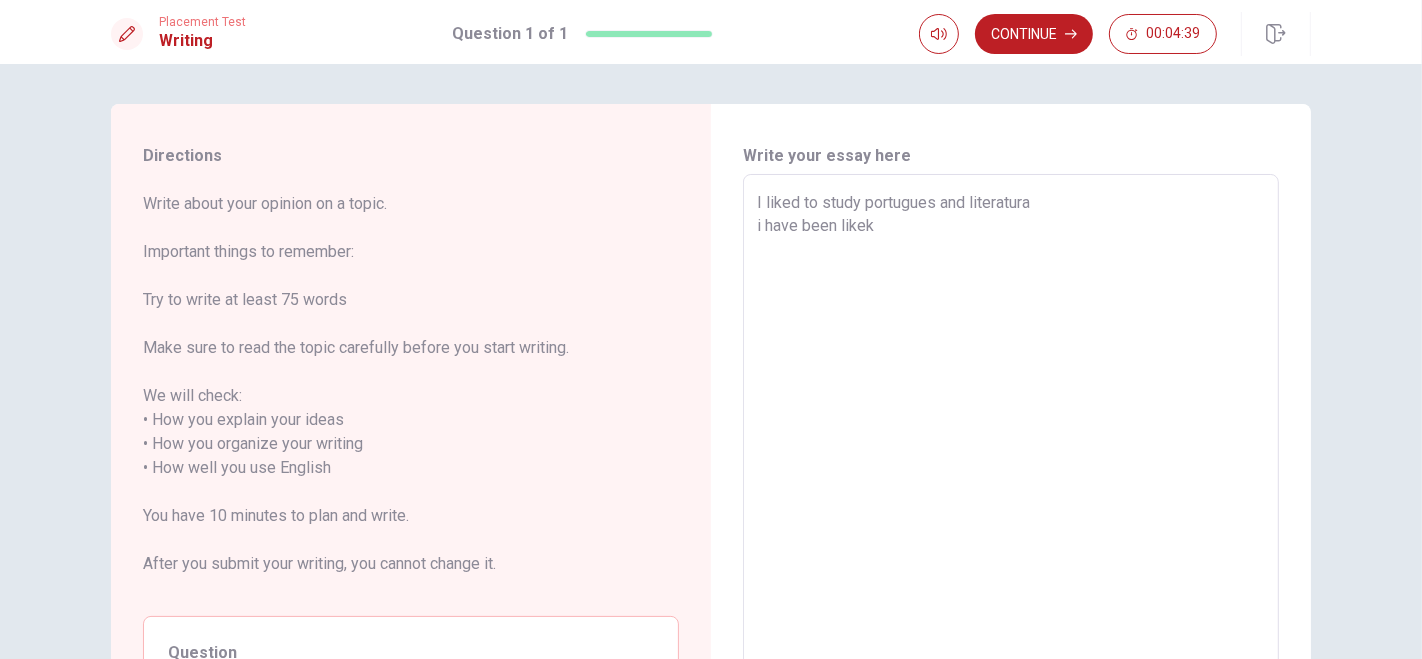 type on "x" 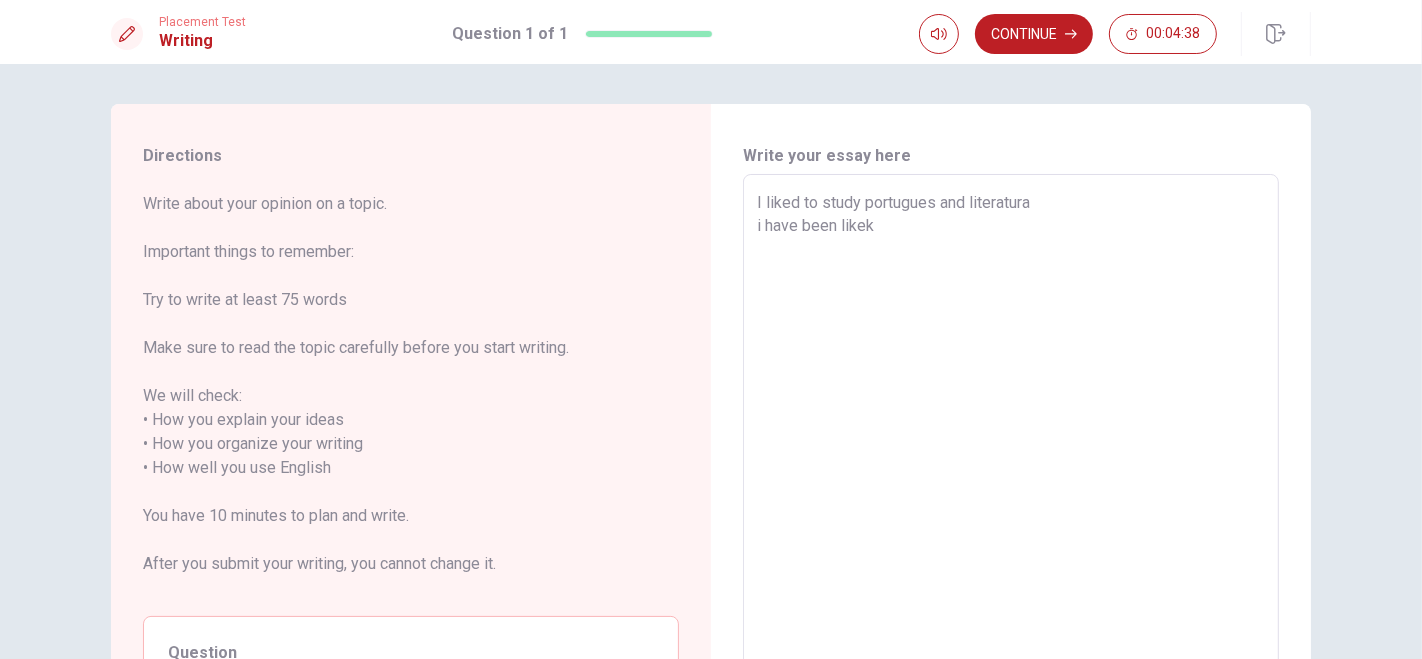 type on "I liked to study portugues and literatura
i have been like" 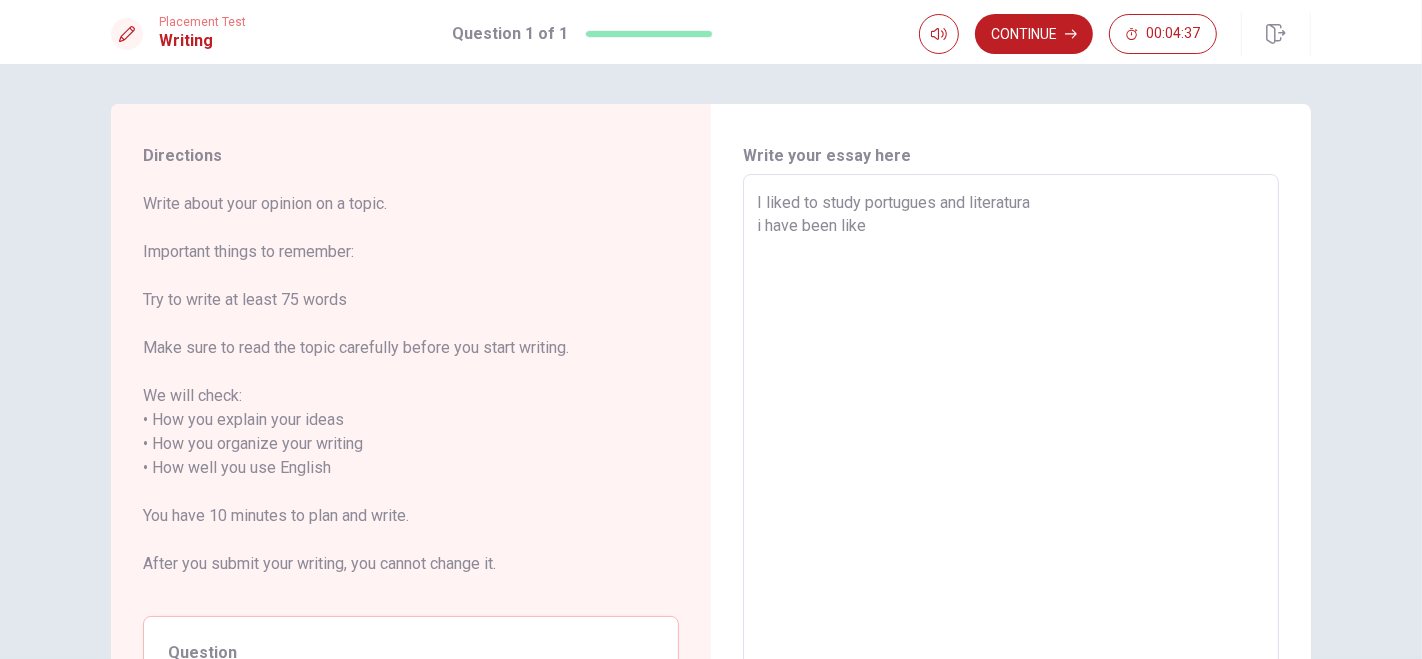 type on "x" 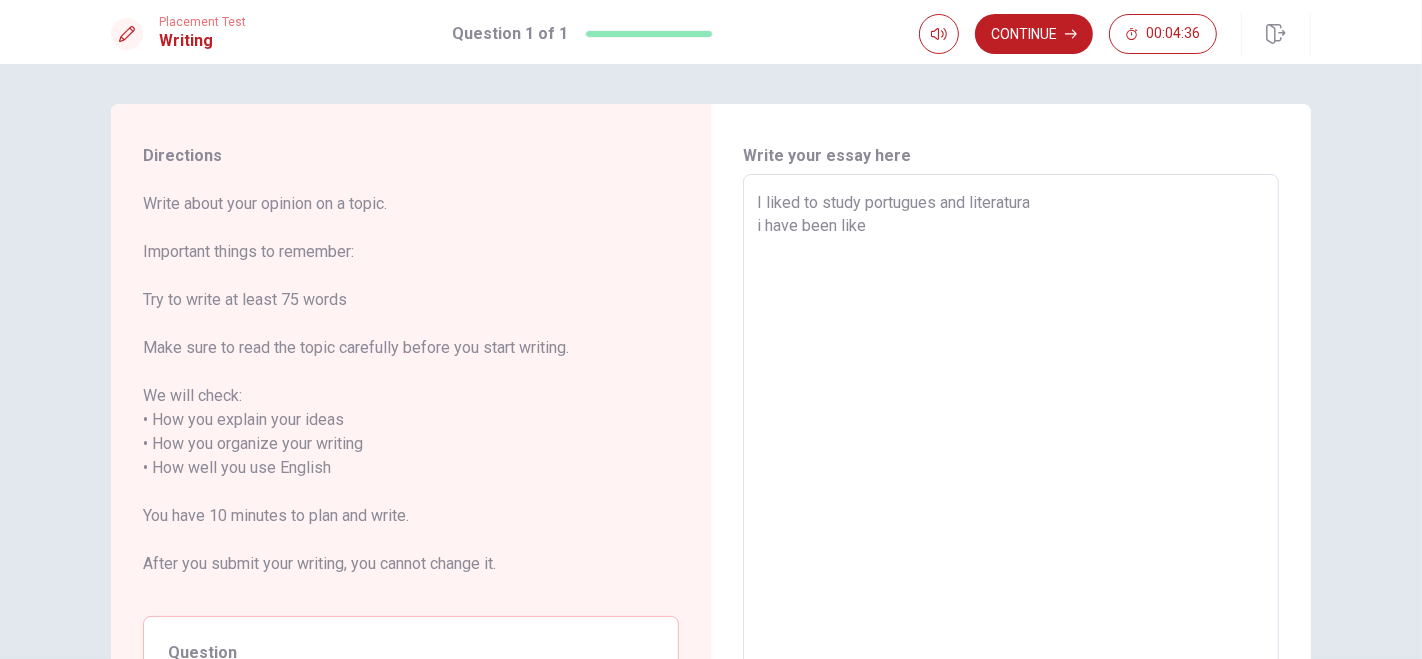 type on "I liked to study portugues and literatura
i have been lik" 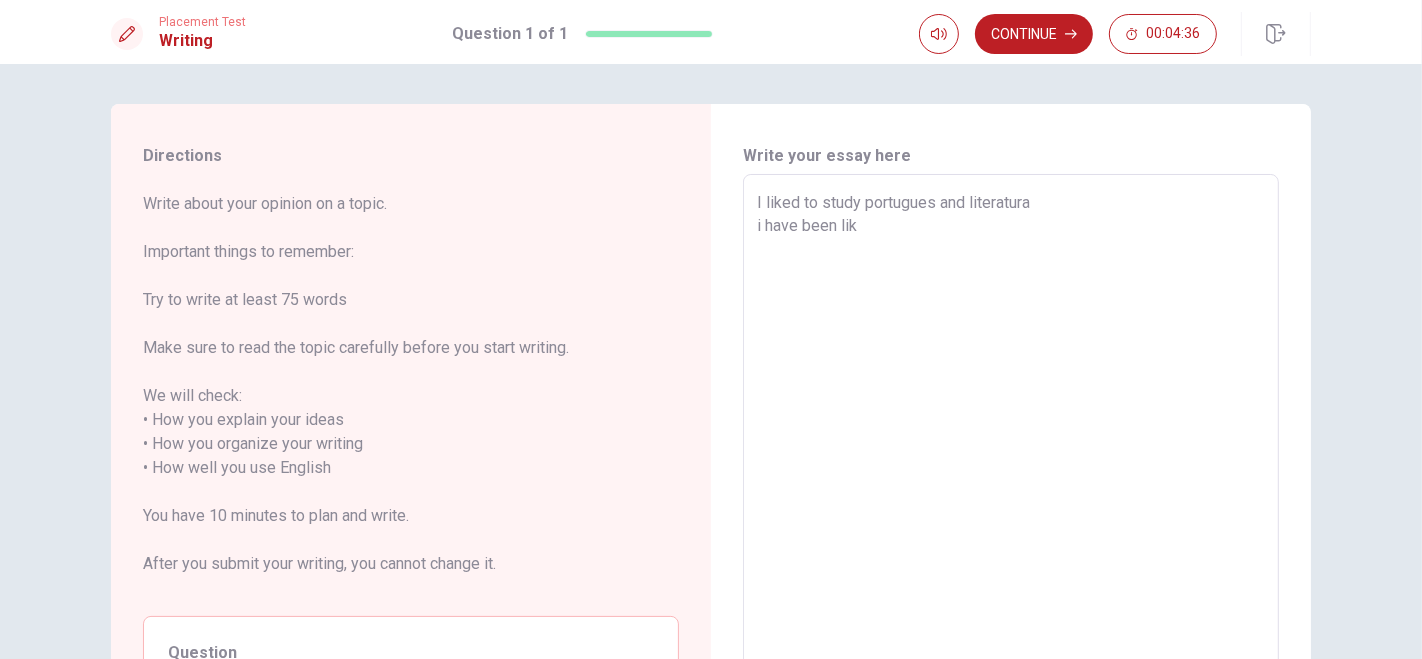 type on "x" 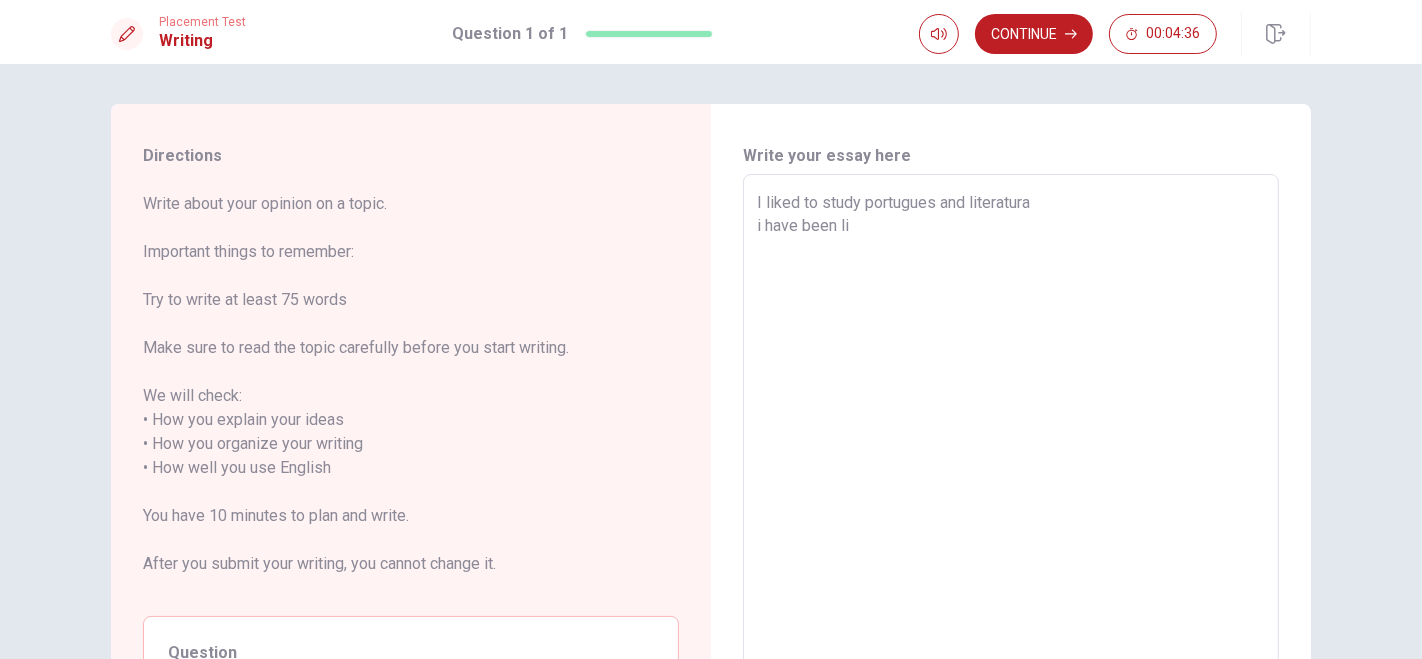 type on "x" 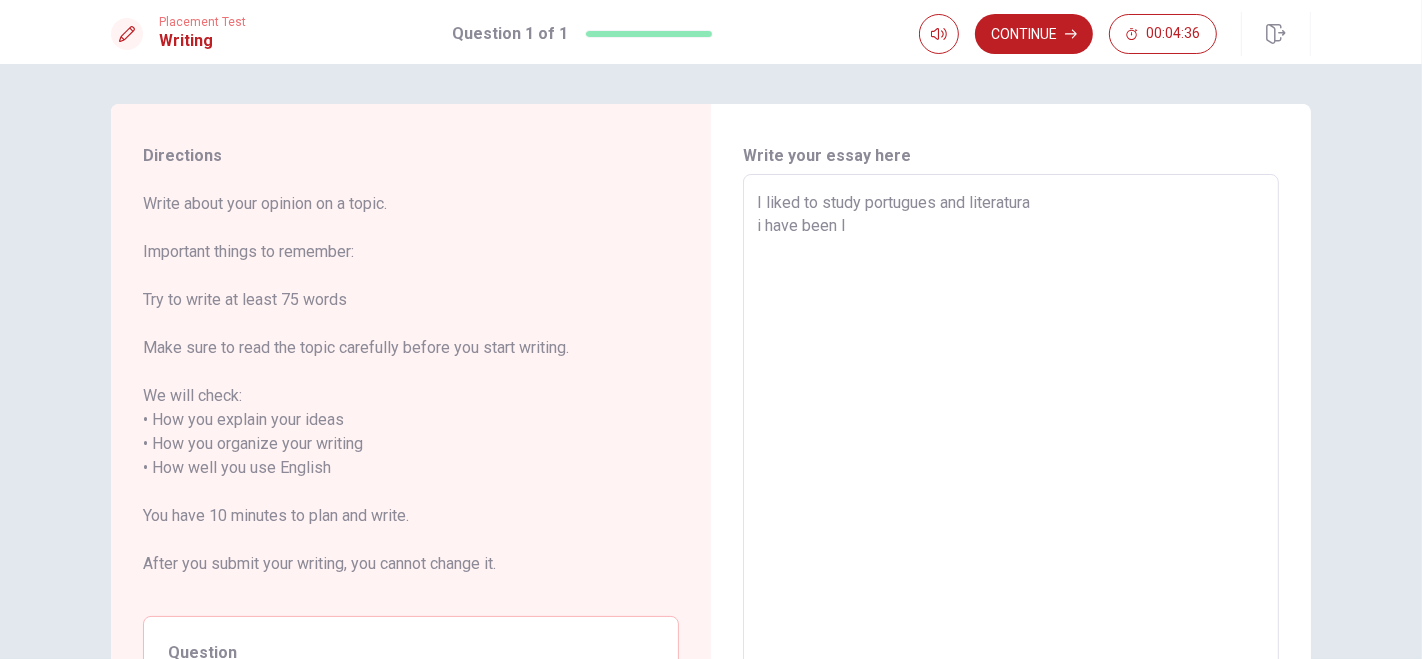 type on "x" 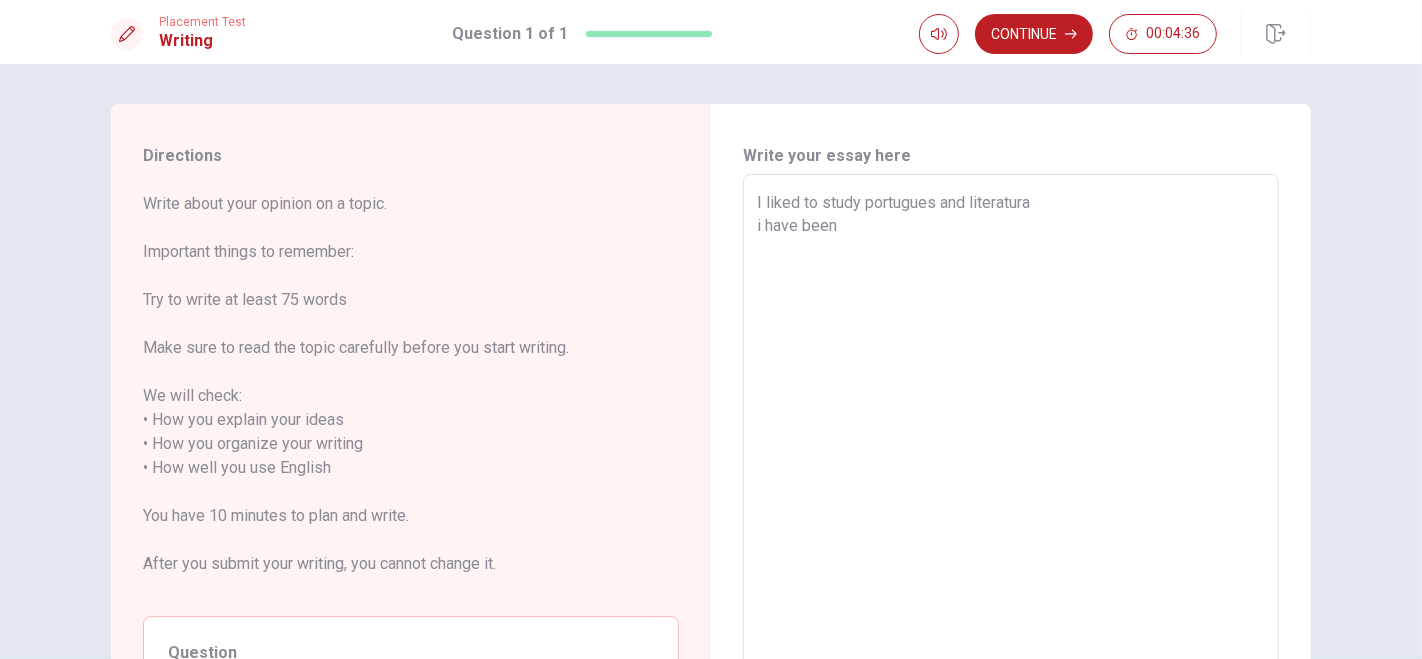 type on "x" 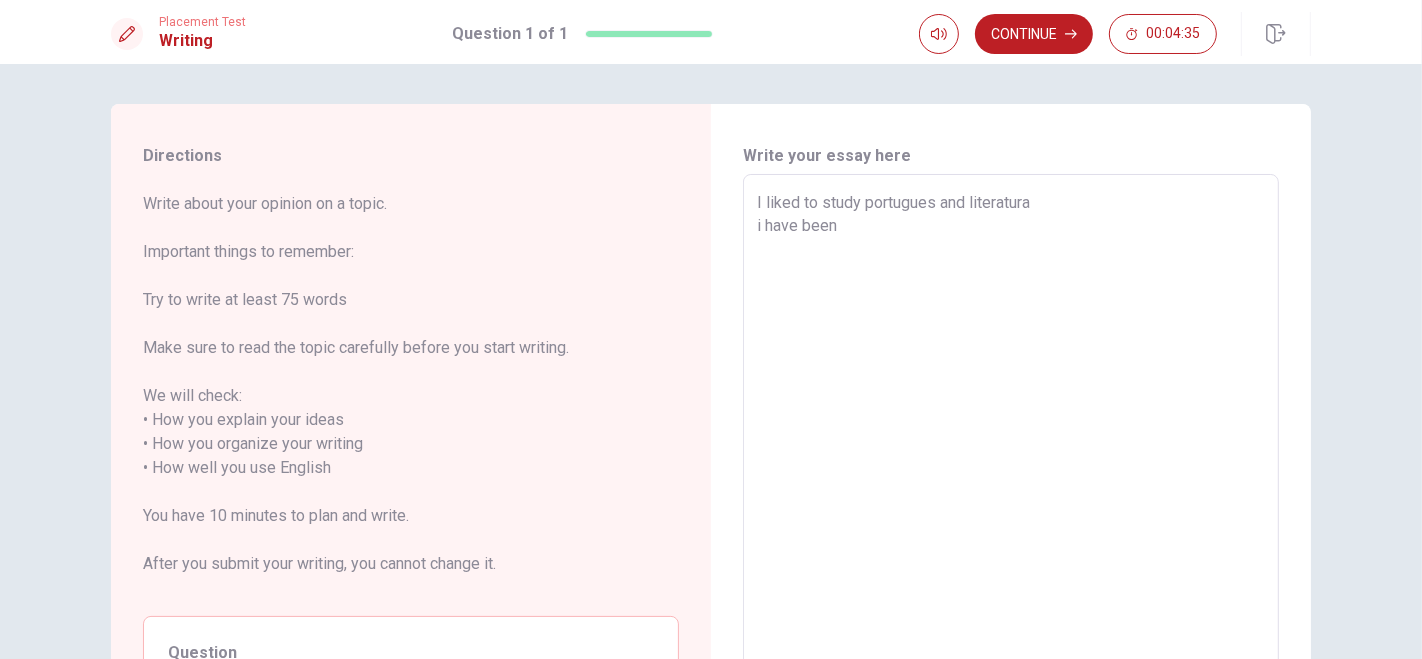 type on "I liked to study portugues and literatura
i have been r" 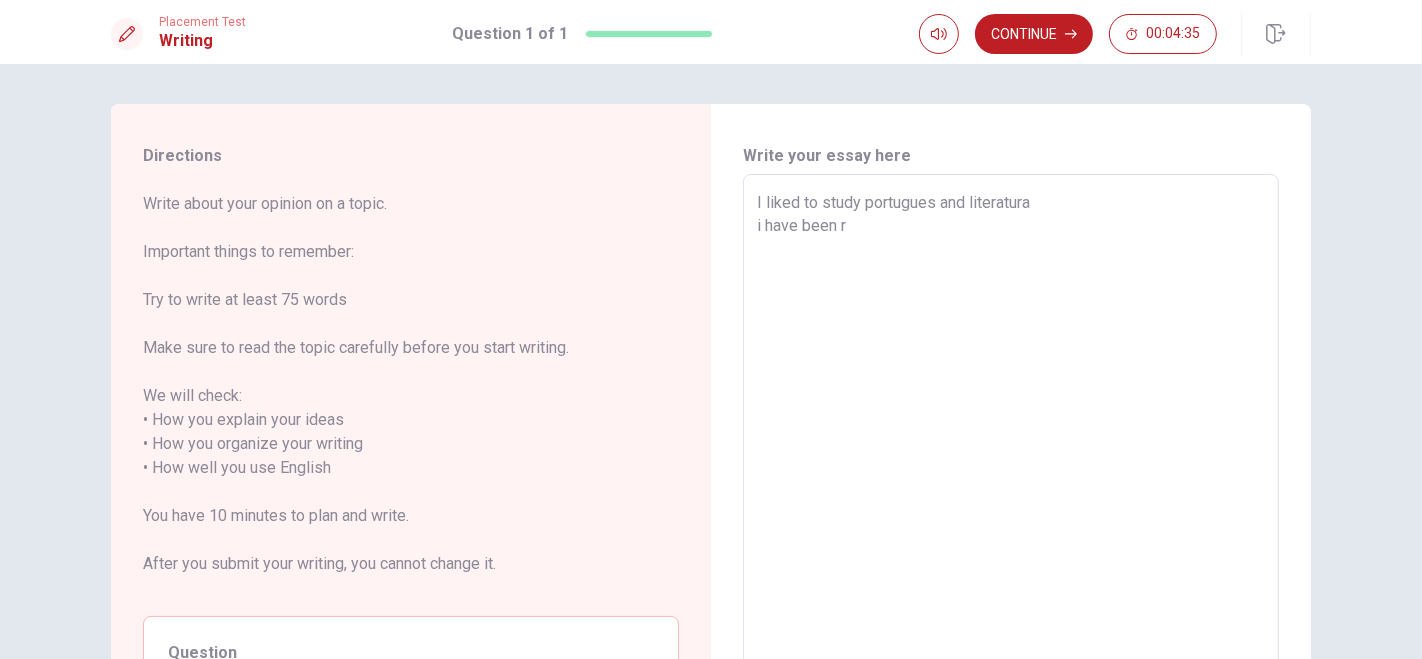 type on "x" 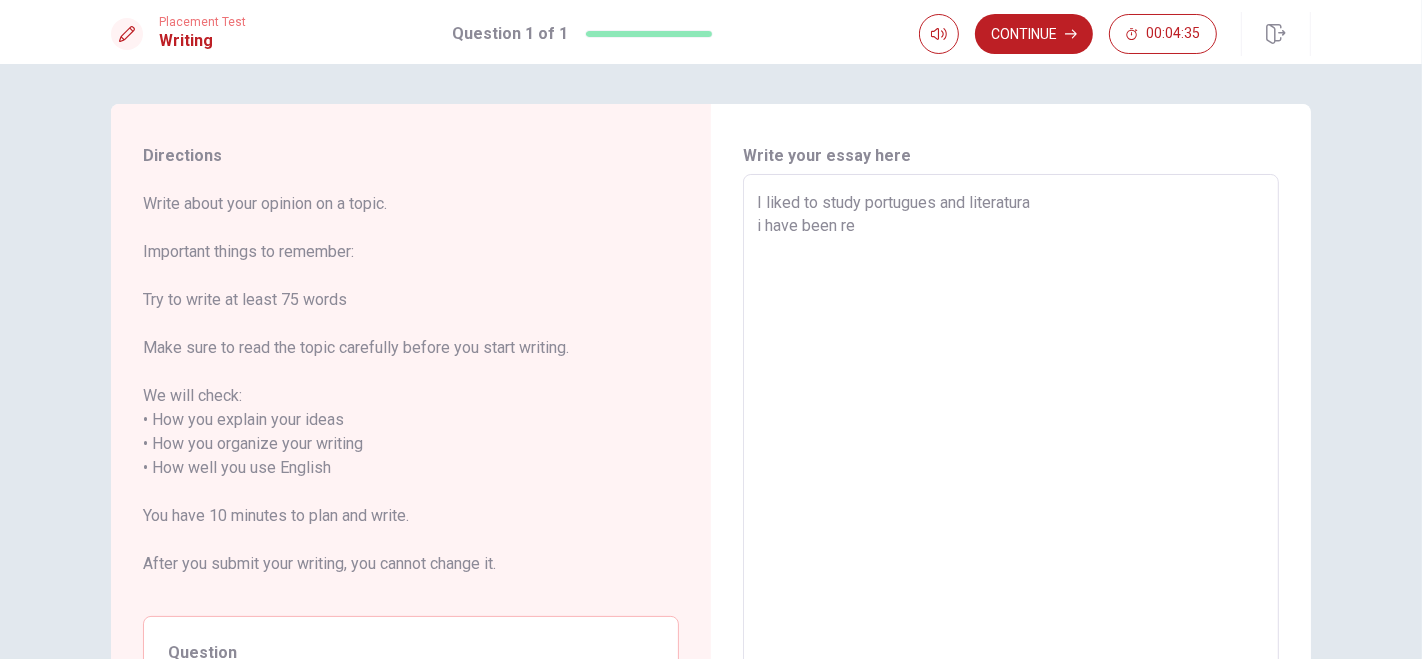 type on "x" 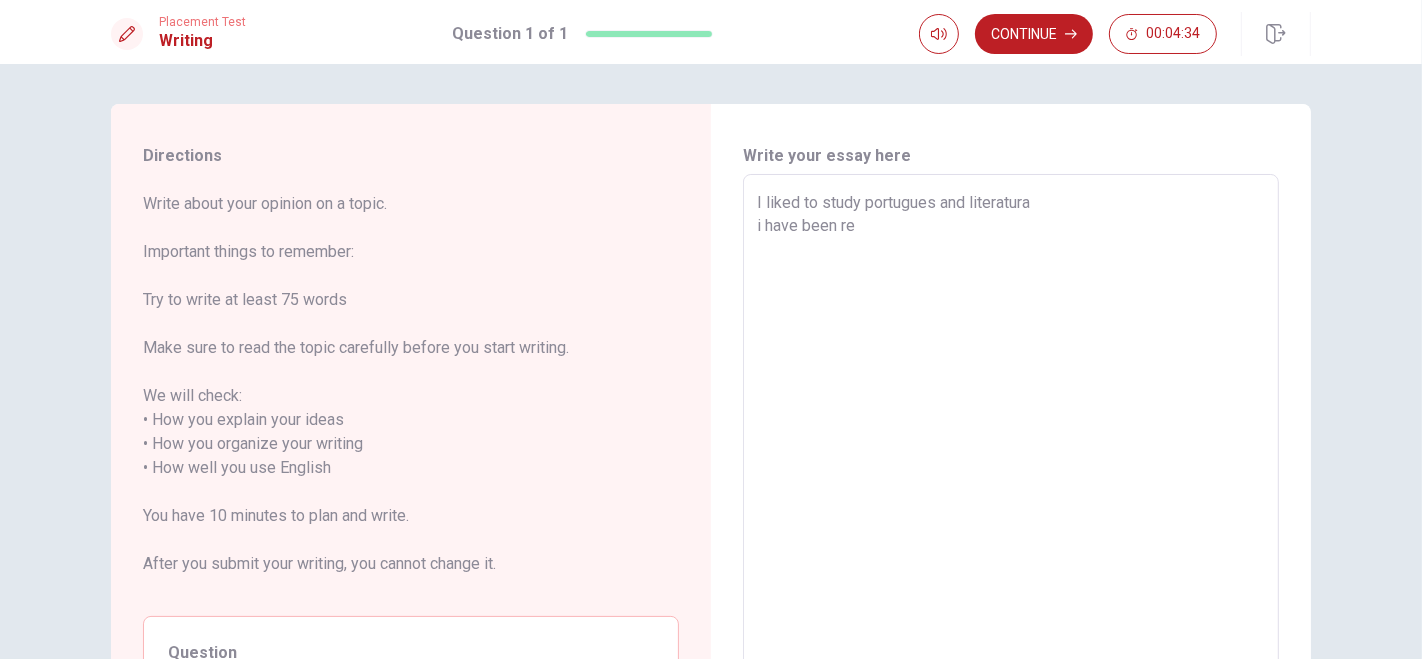 type on "I liked to study portugues and literatura
i have been rea" 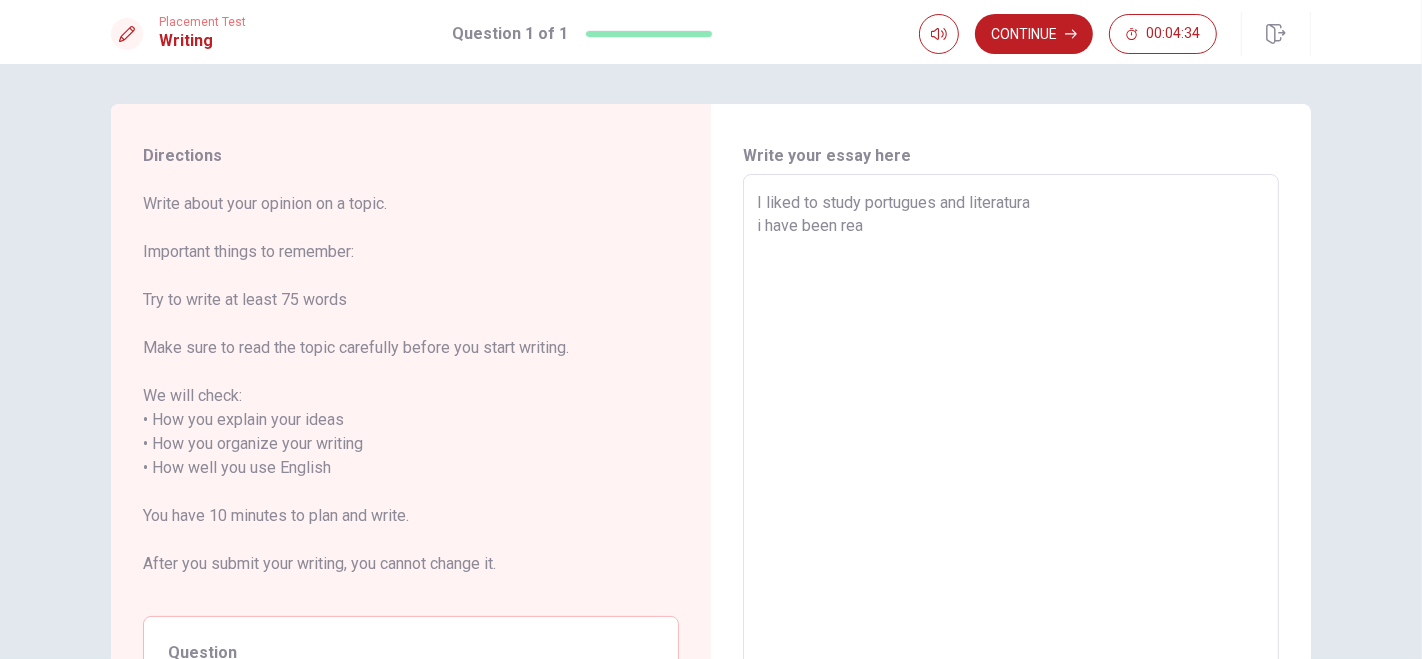 type on "x" 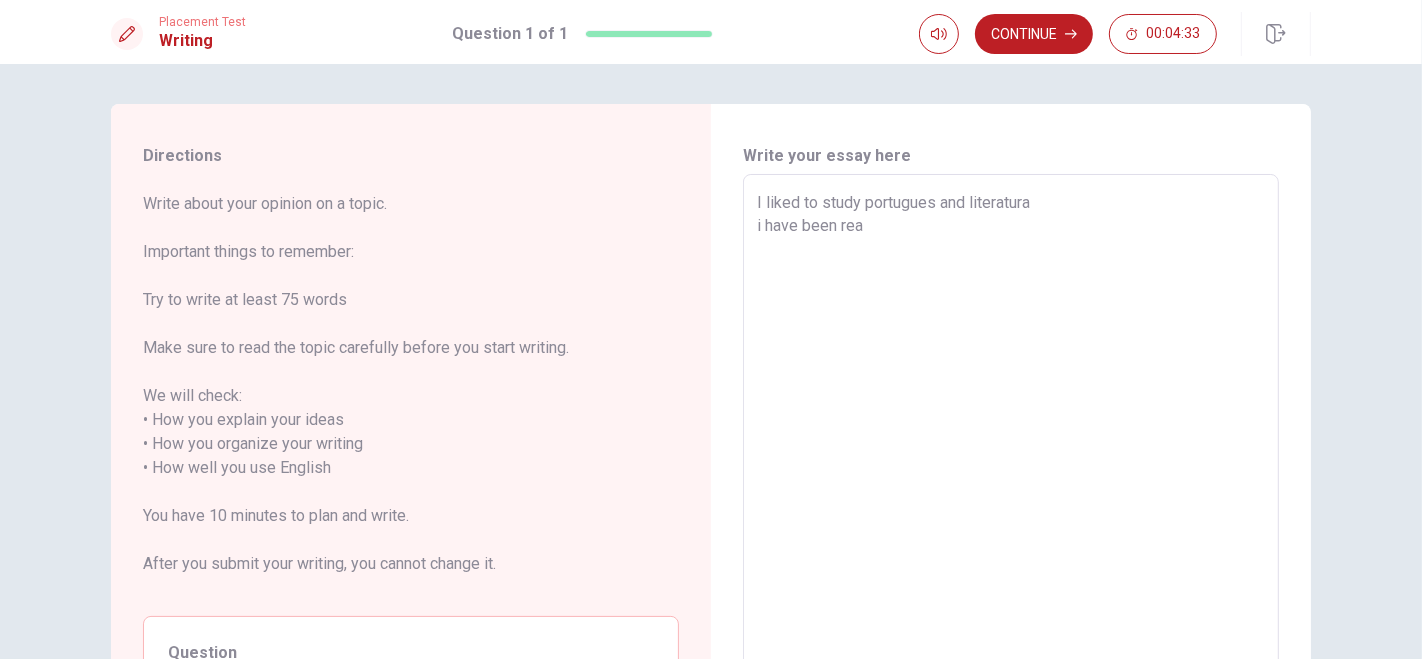 type on "I liked to study portugues and literatura
i have been read" 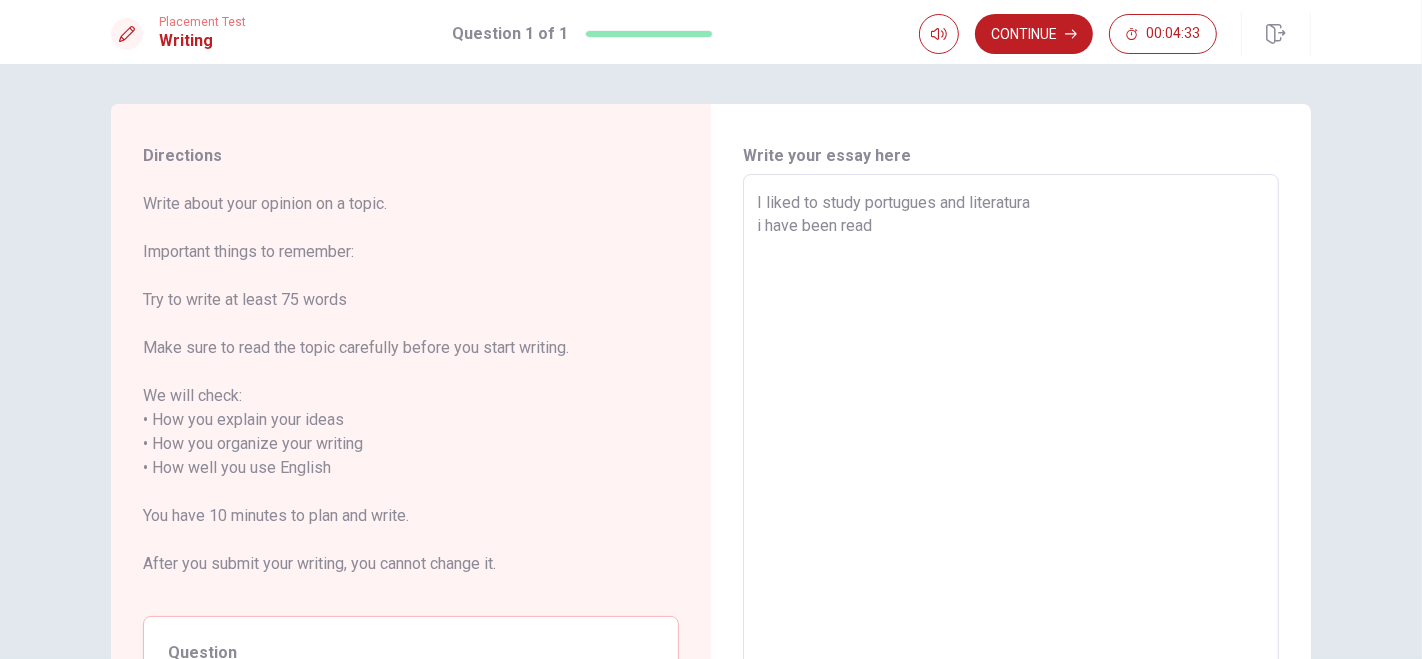 type on "x" 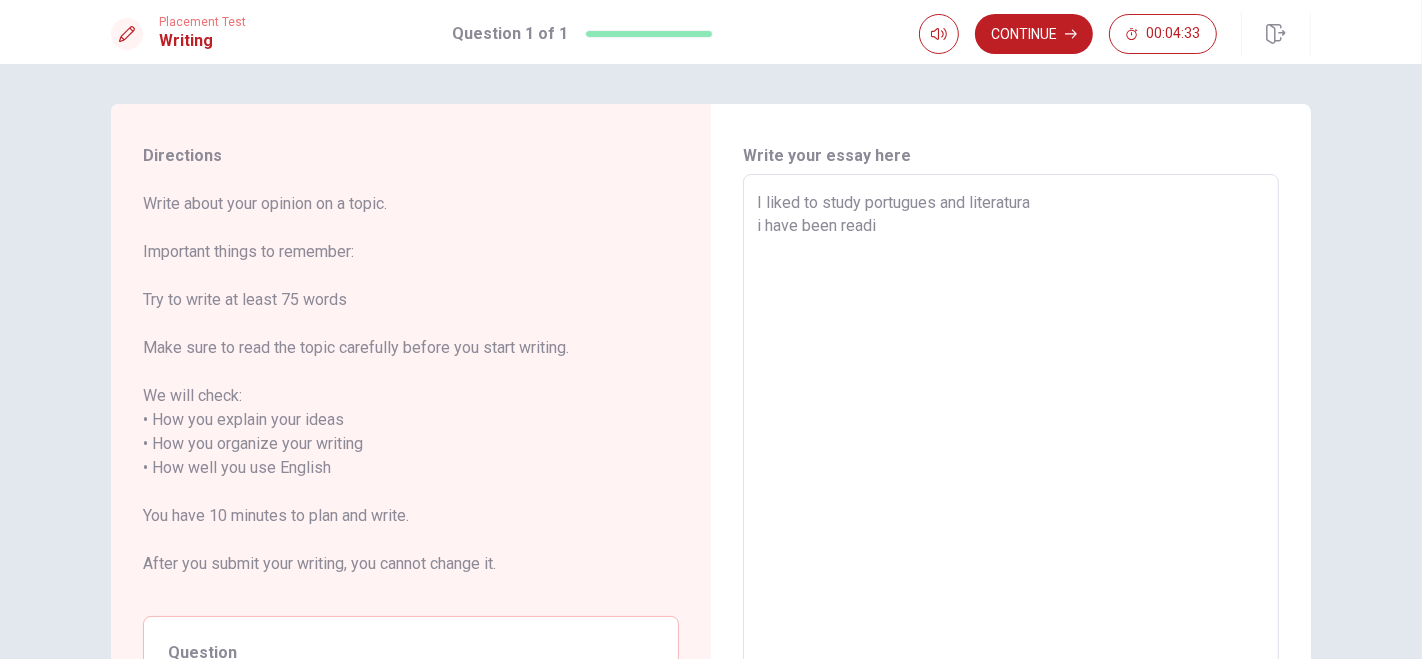 type on "x" 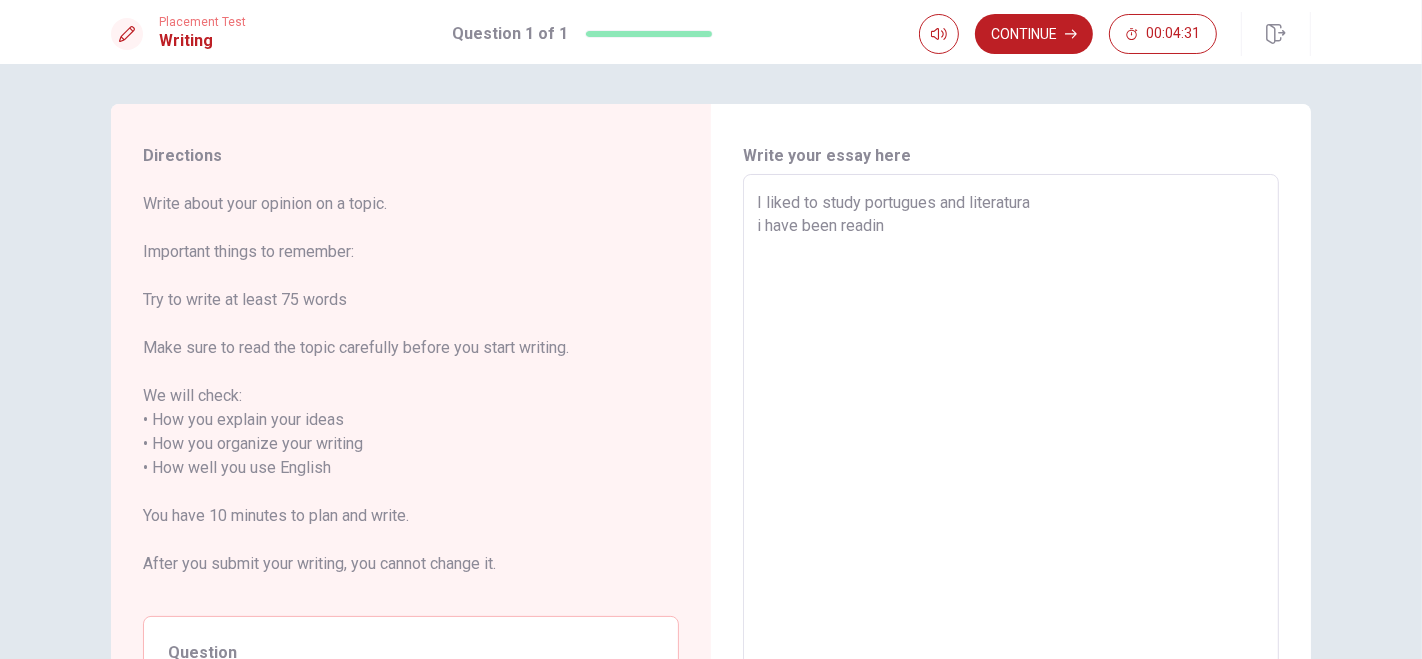 type on "x" 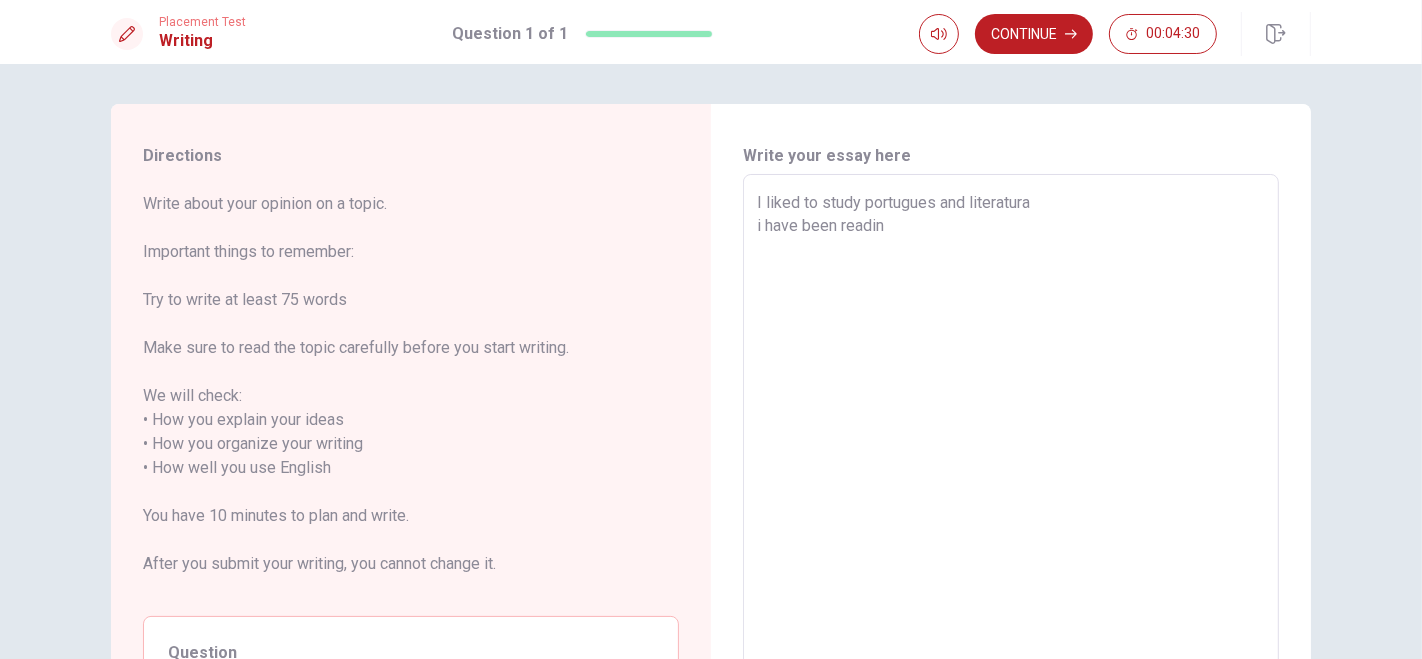 type on "I liked to study portugues and literatura
i have been reading" 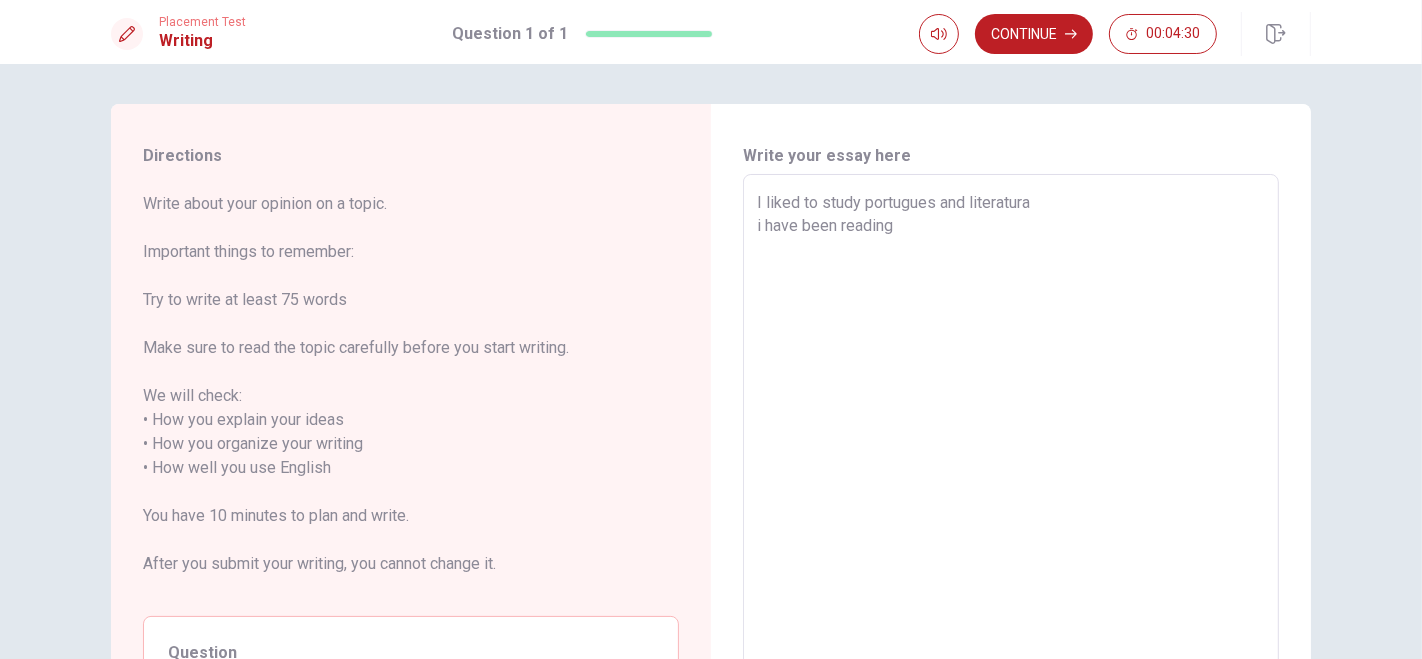 type on "x" 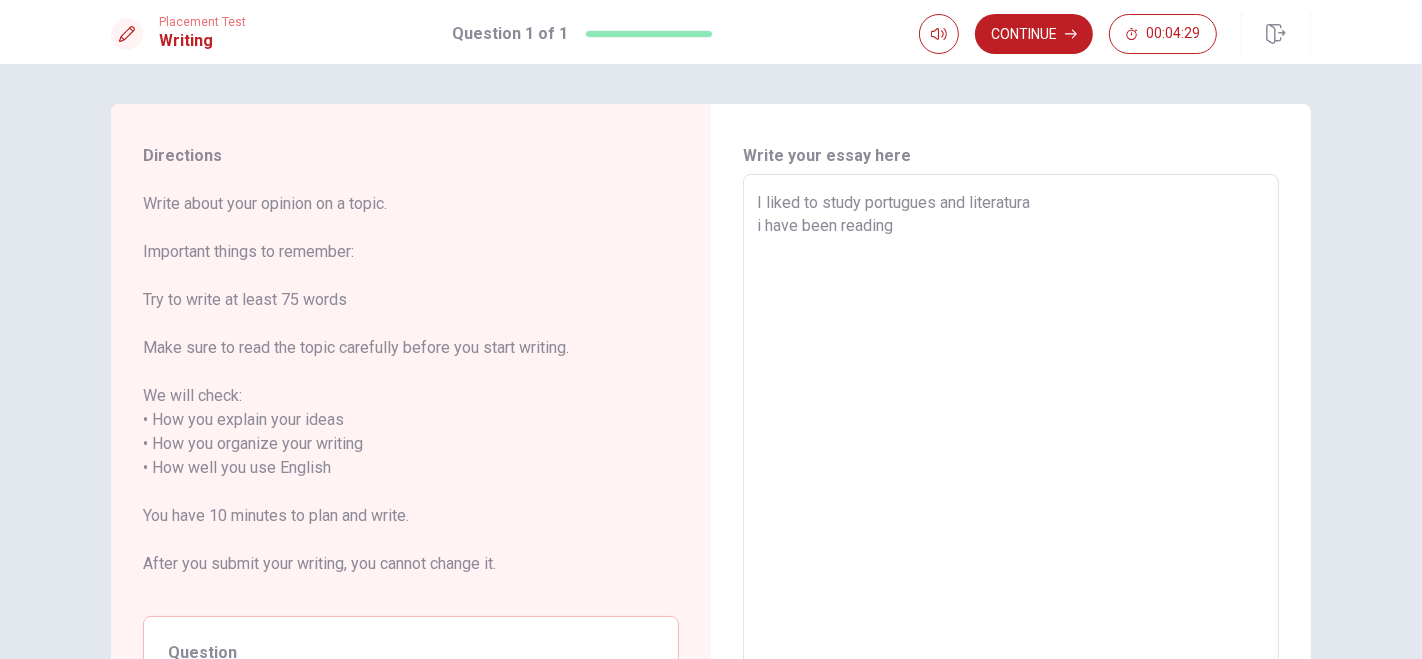type on "I liked to study portugues and literatura
i have been reading b" 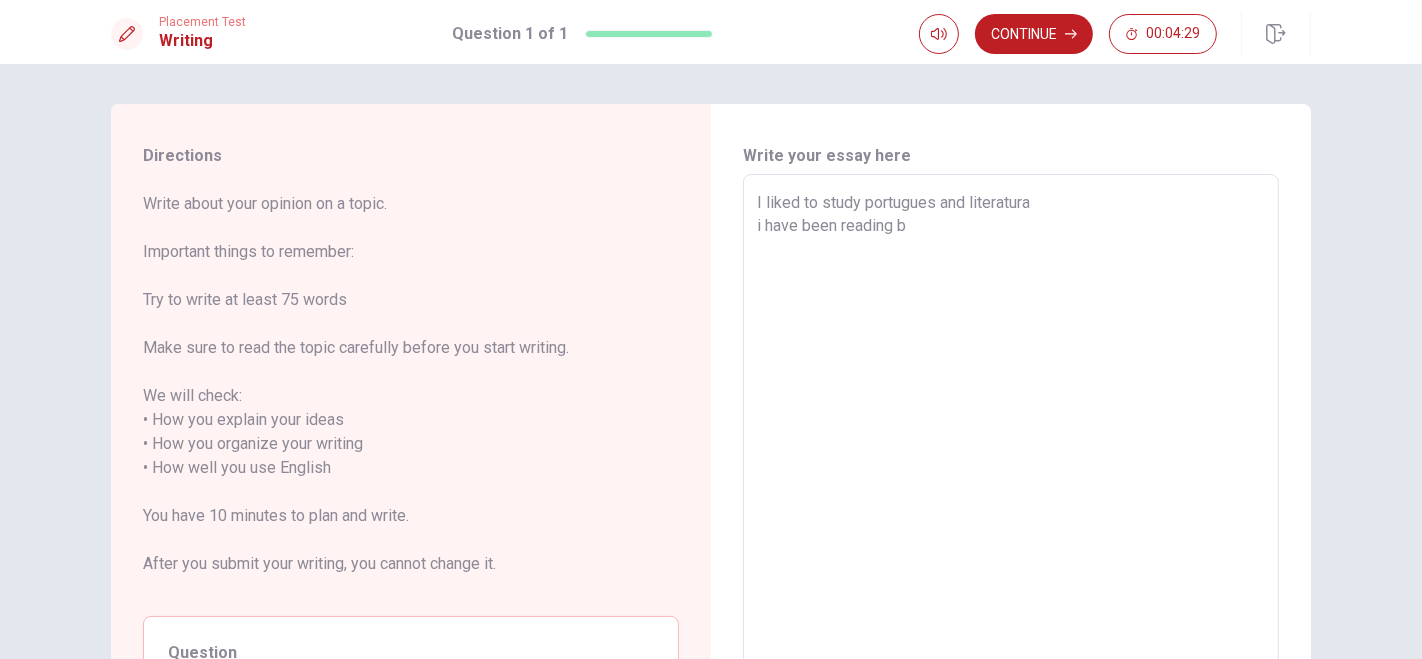 type on "x" 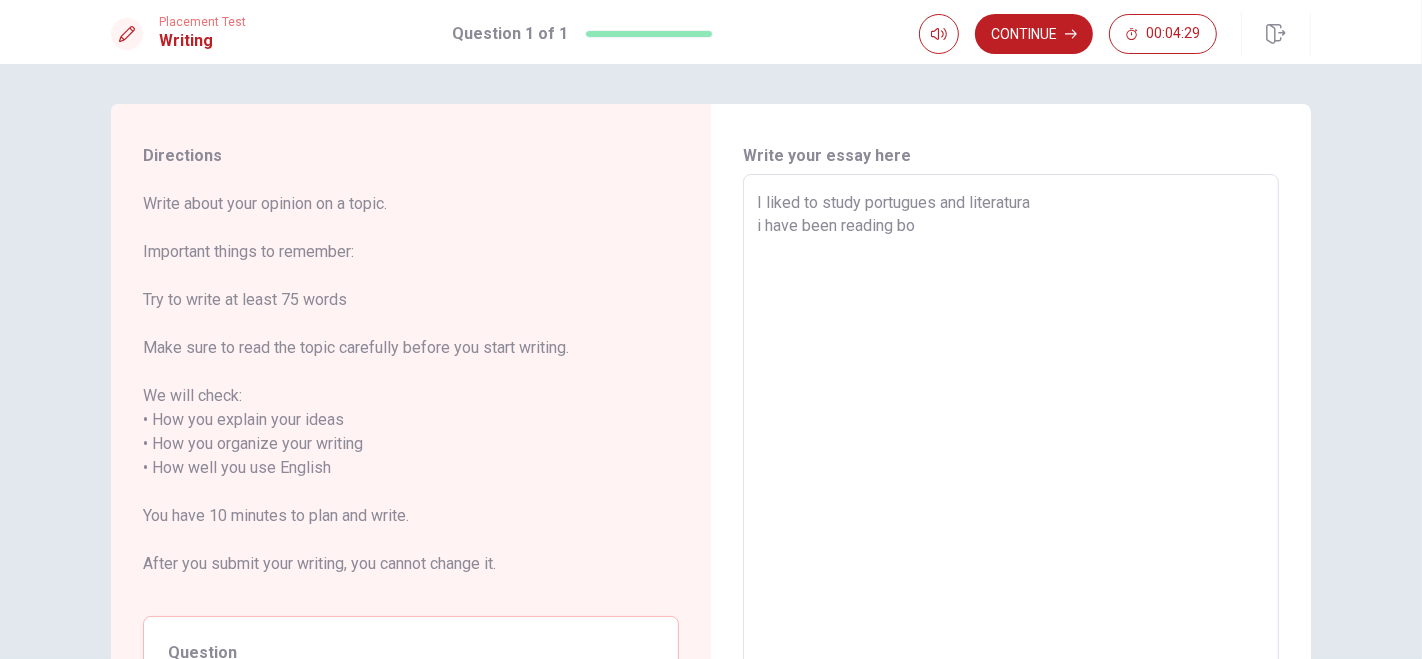 type on "x" 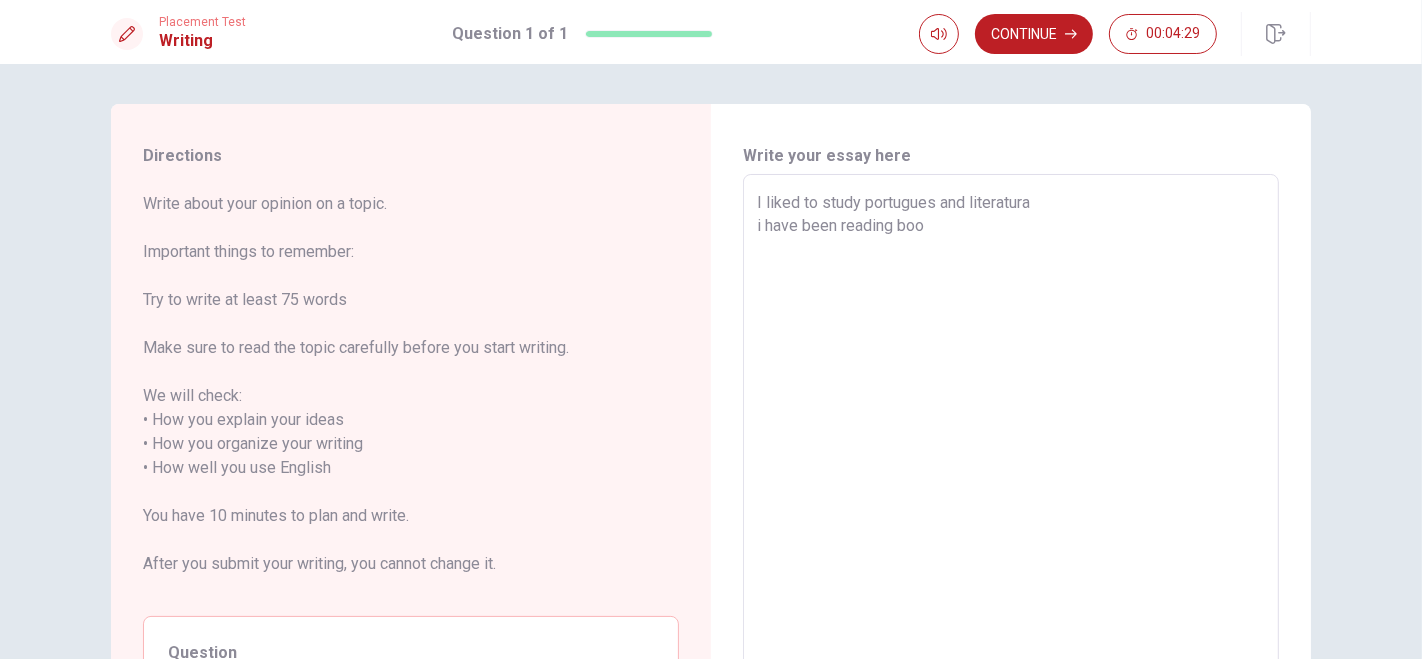 type on "x" 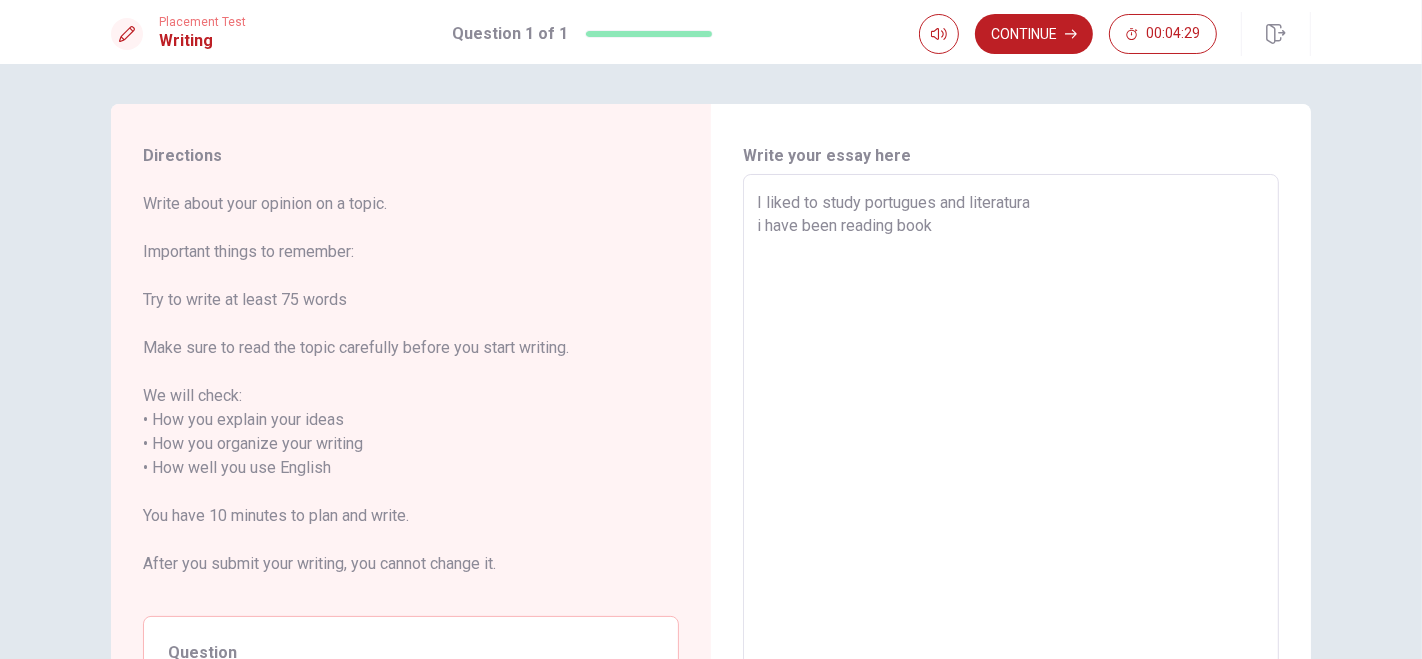 type on "x" 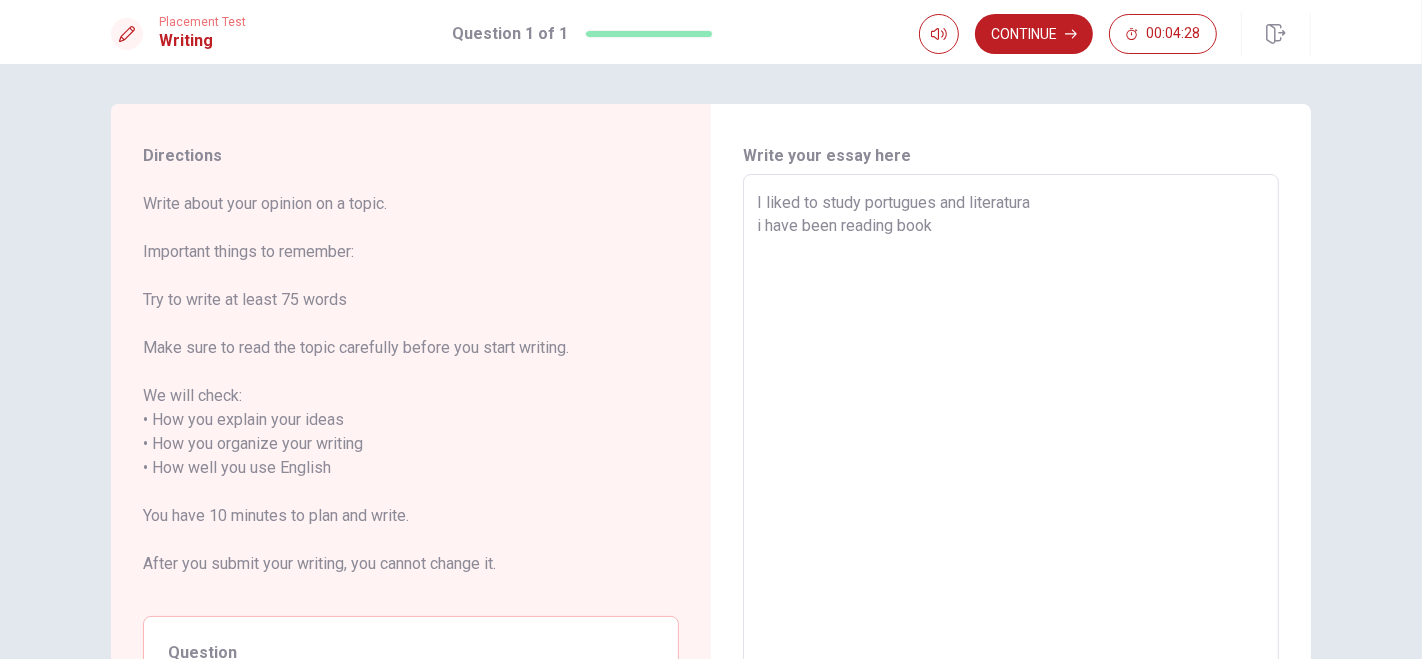 type on "I liked to study portugues and literatura
i have been reading book" 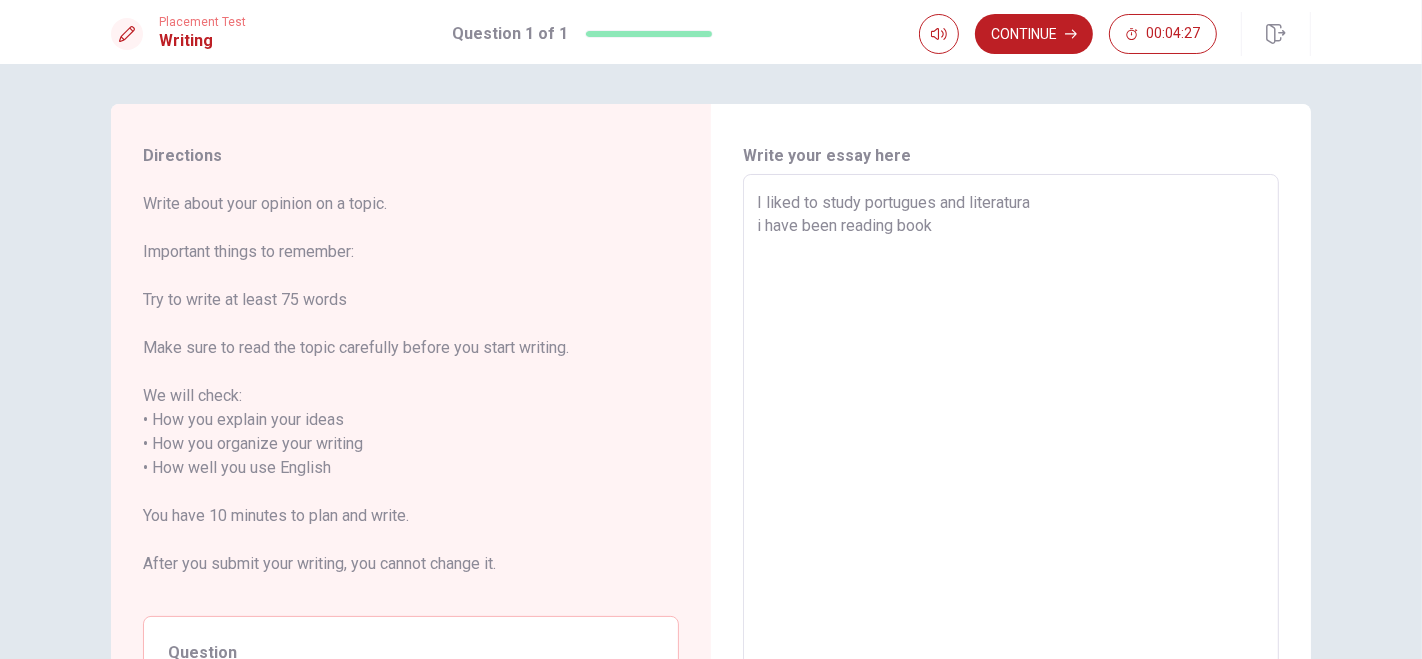 type on "x" 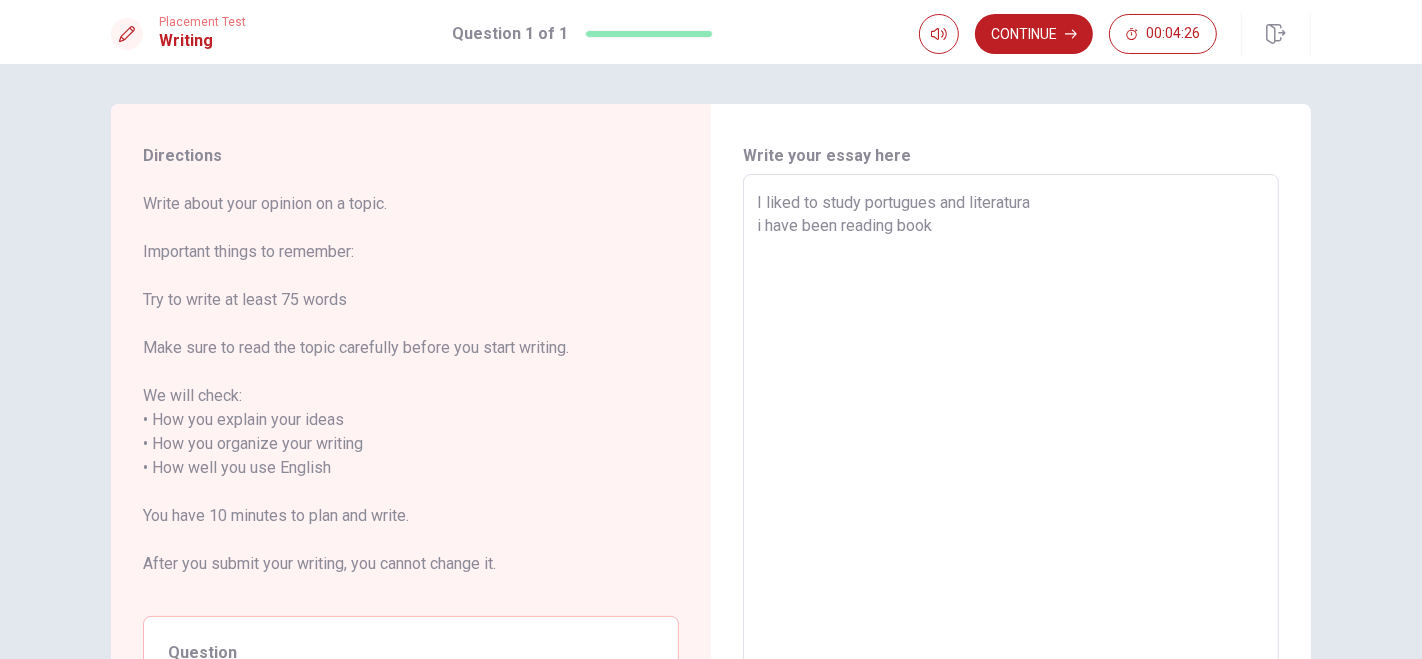 type on "I liked to study portugues and literatura
i have been reading book" 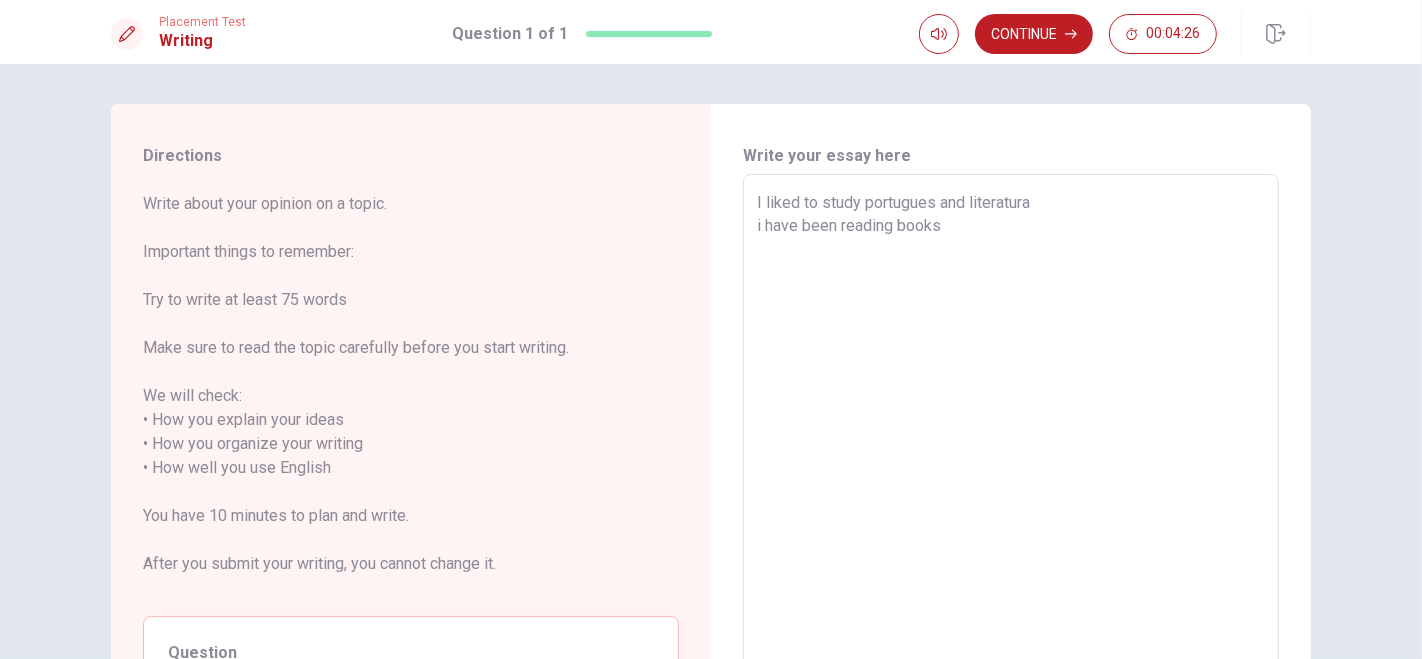 type on "x" 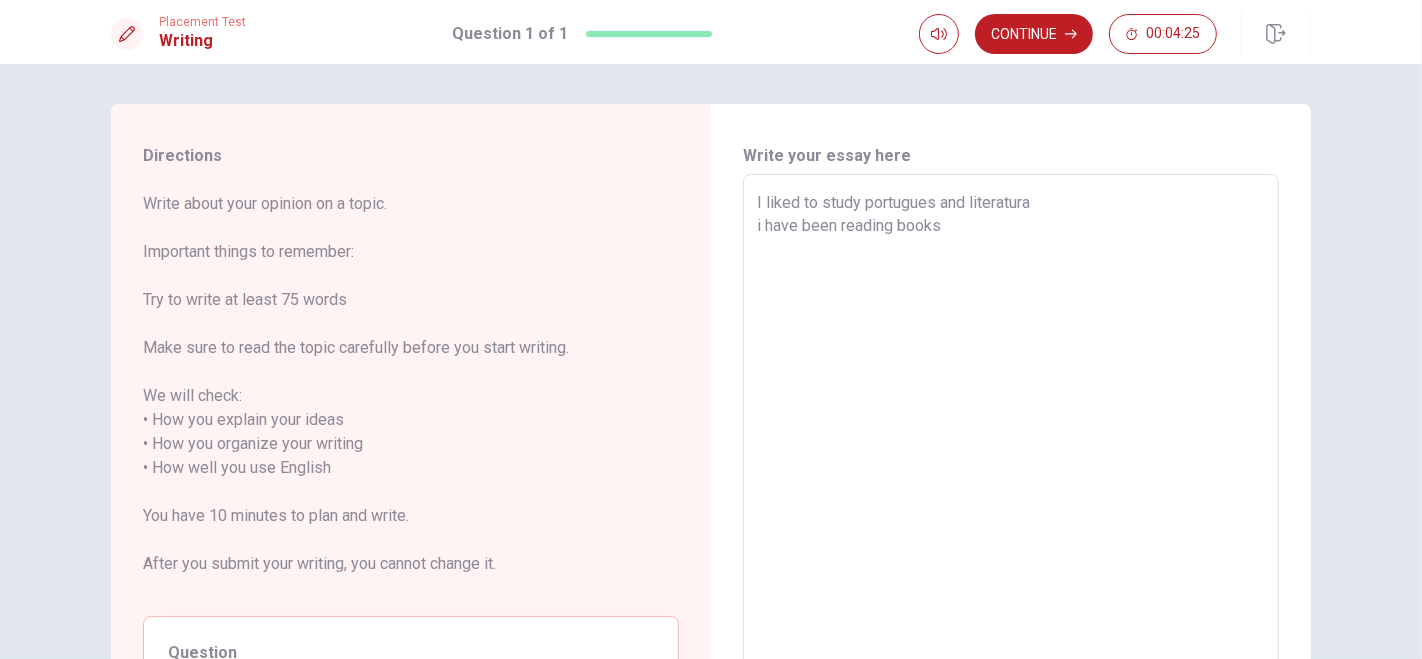 type on "I liked to study portugues and literatura
i have been reading books" 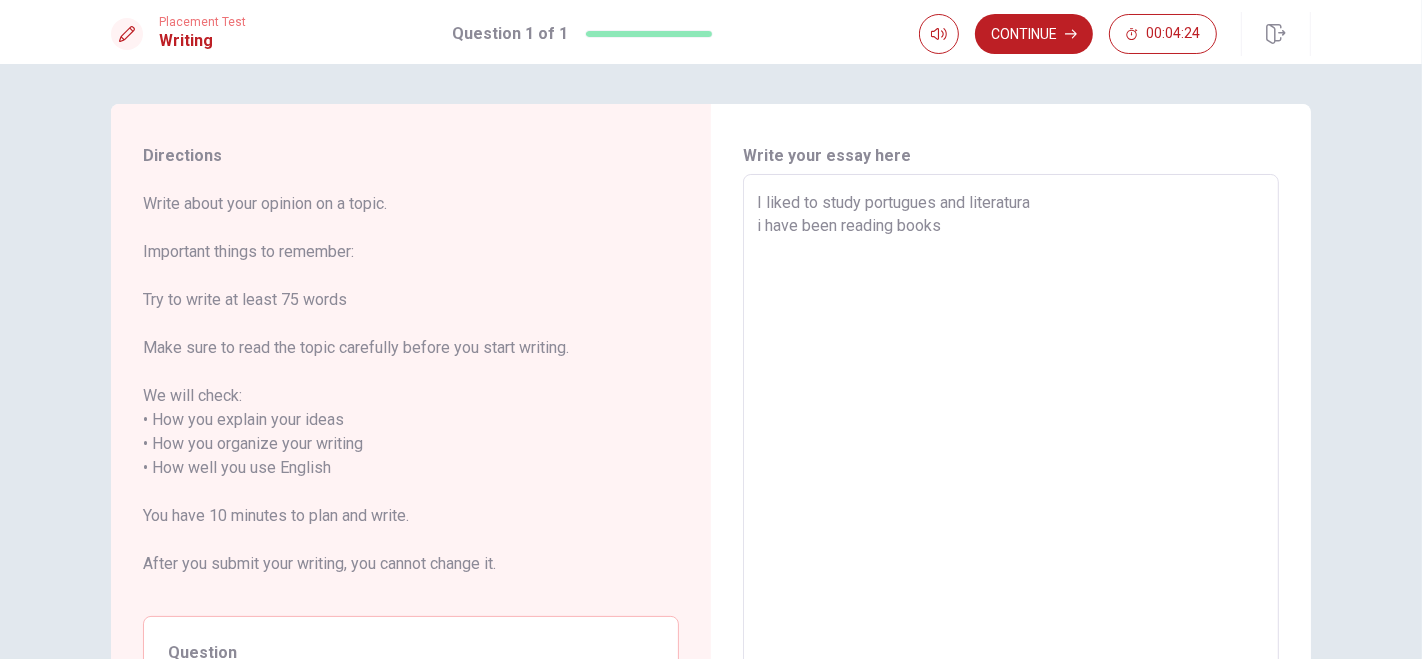 type on "x" 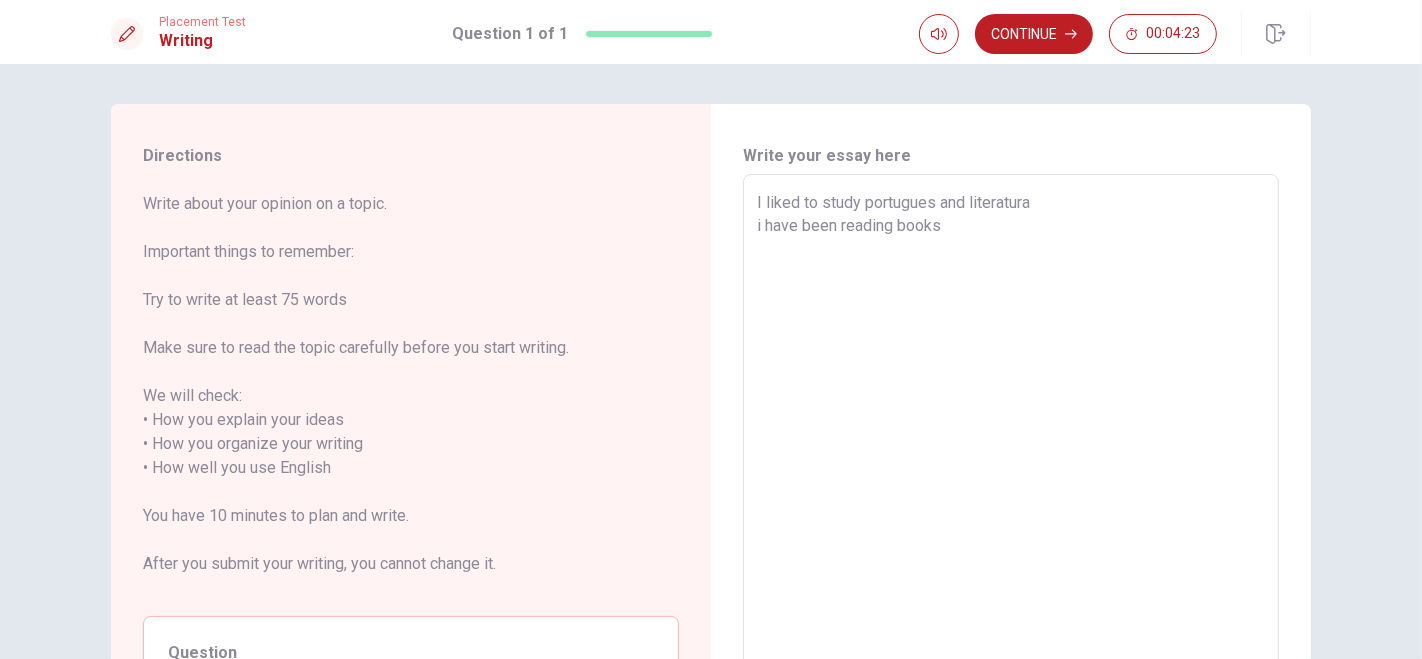 type on "I liked to study portugues and literatura
i have been reading books b" 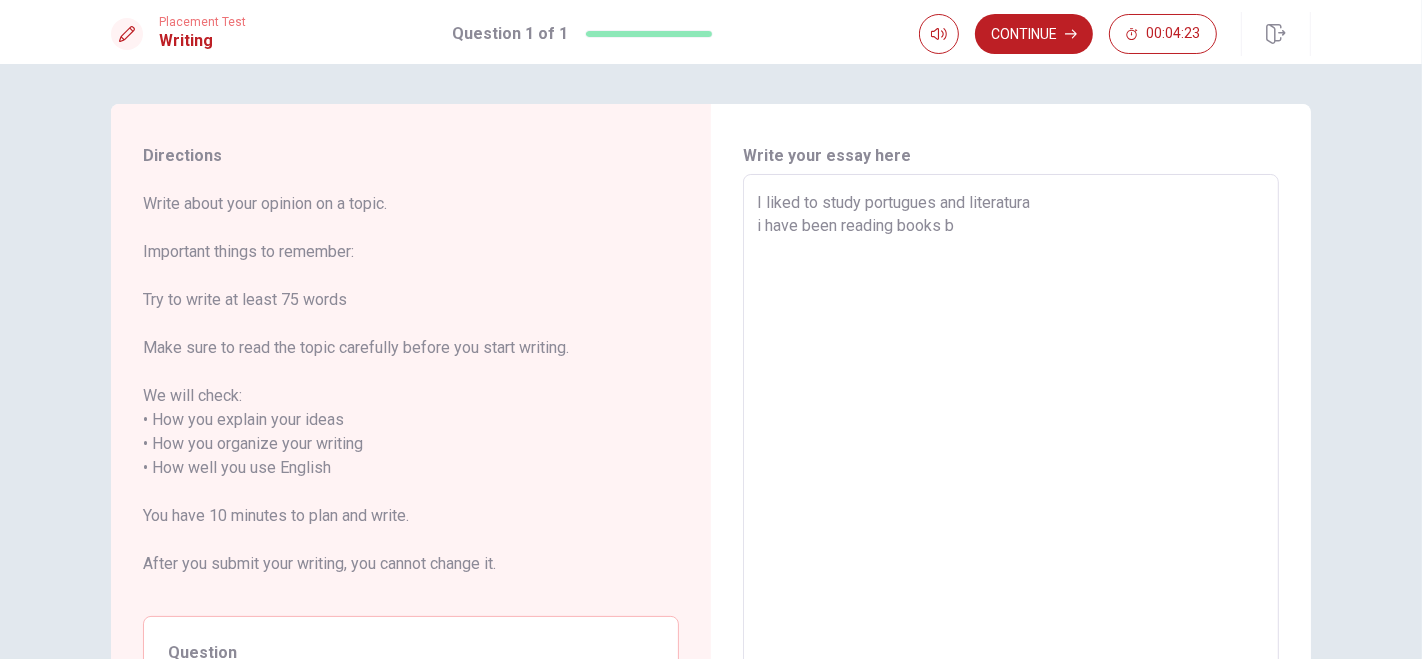 type on "x" 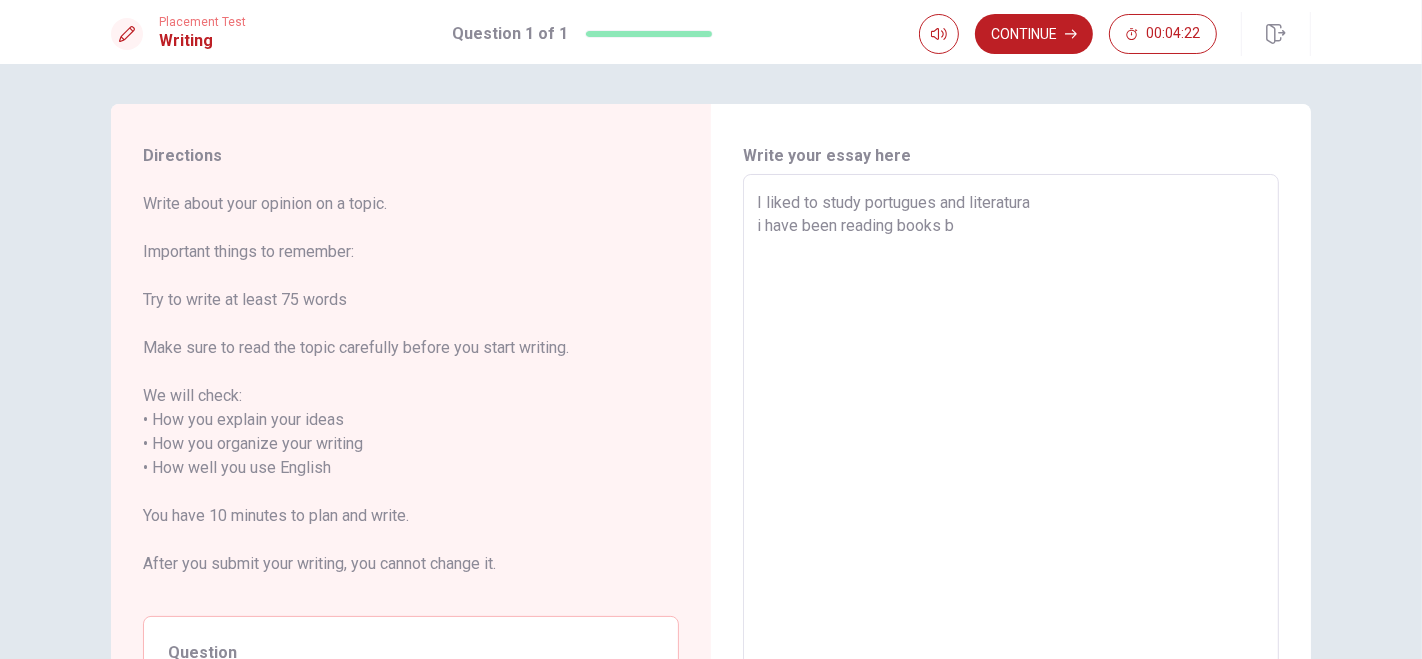 type on "I liked to study portugues and literatura
i have been reading books" 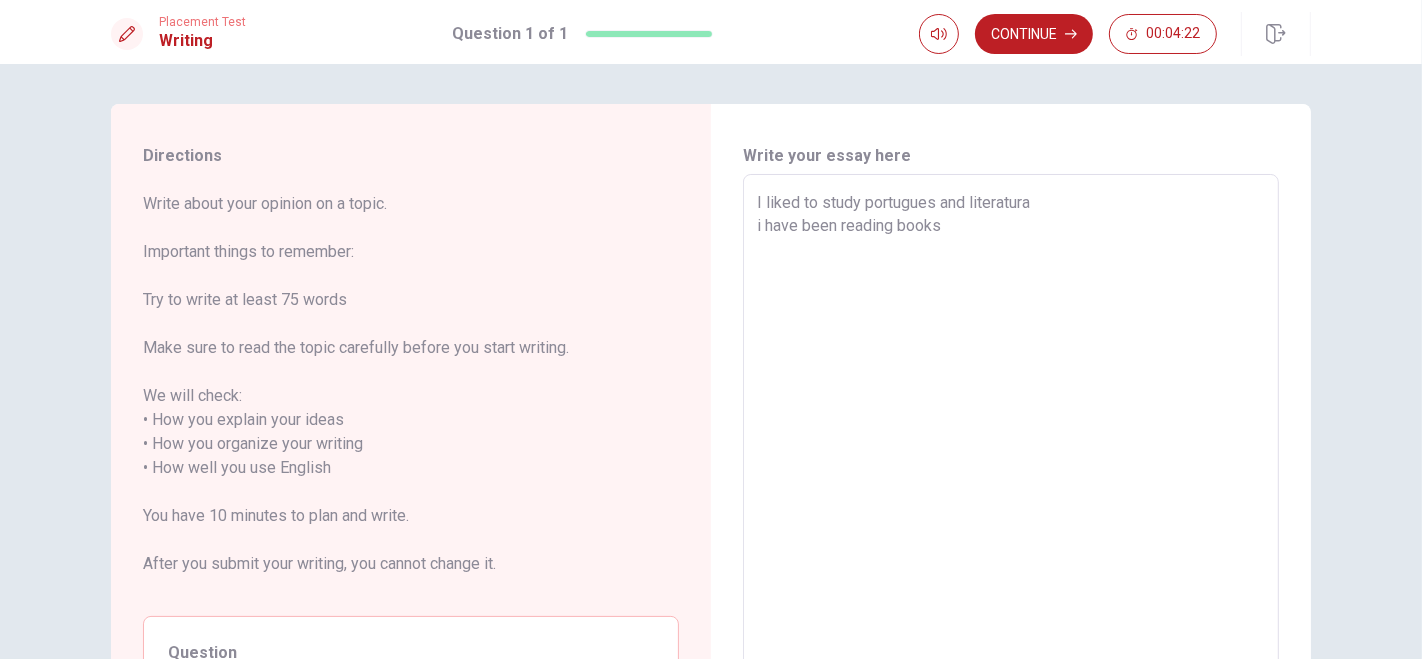 type on "x" 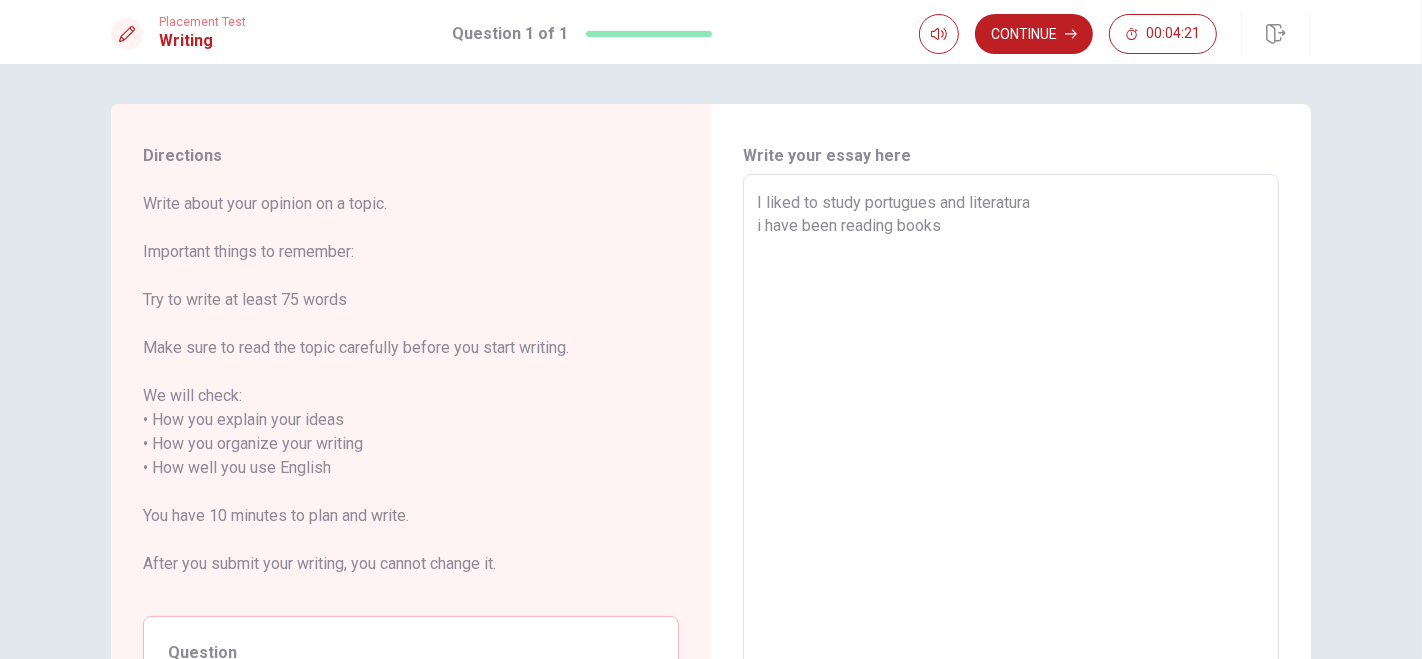 type on "I liked to study portugues and literatura
i have been reading books," 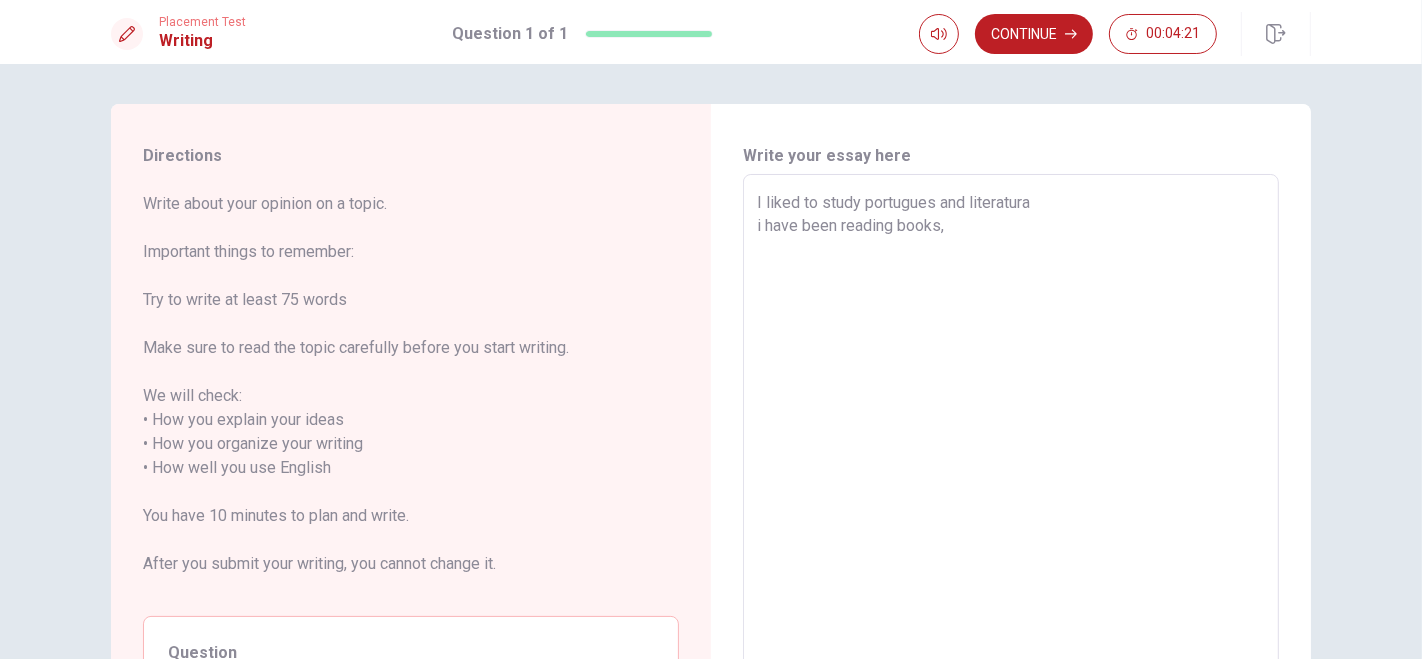 type on "x" 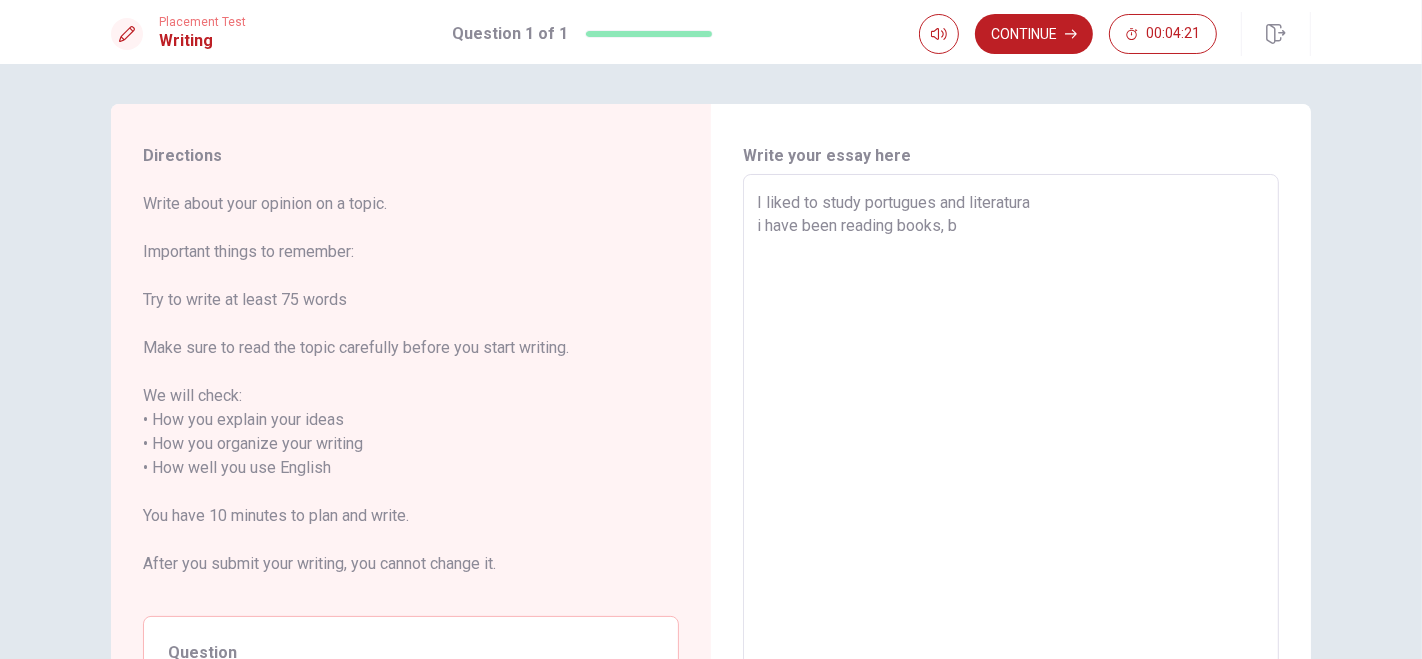type on "x" 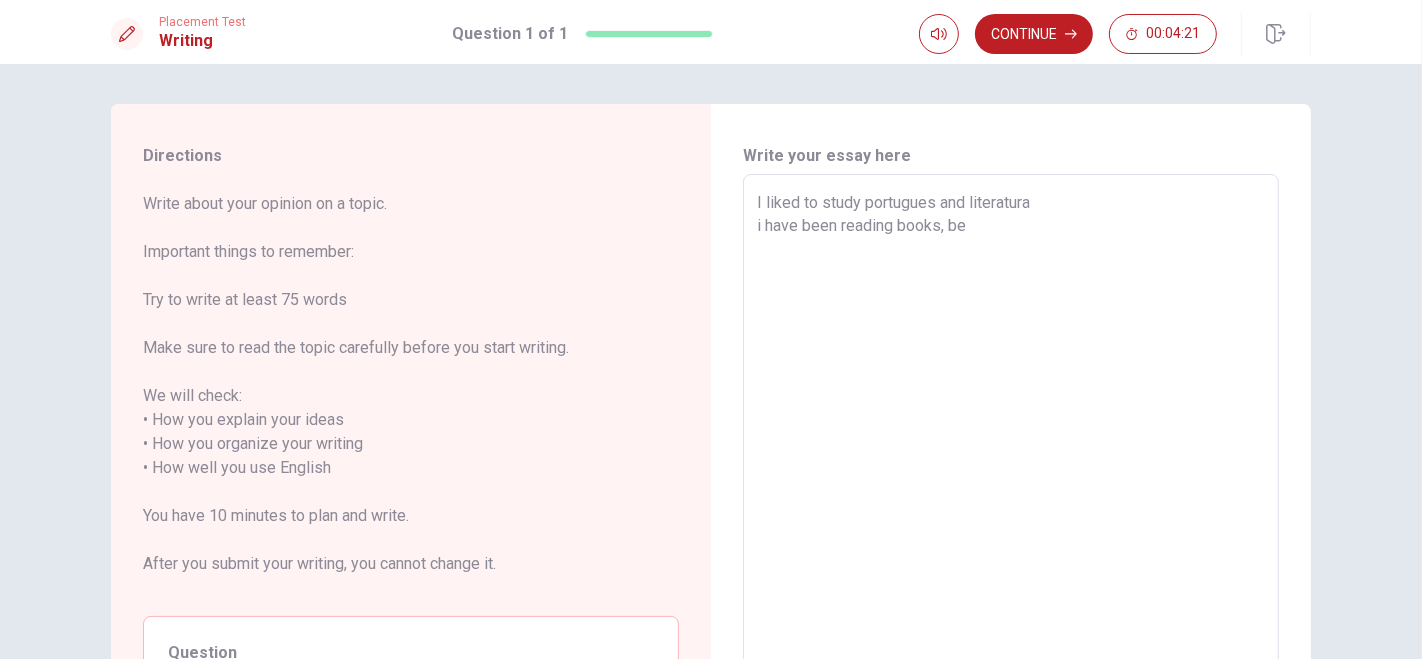 type on "x" 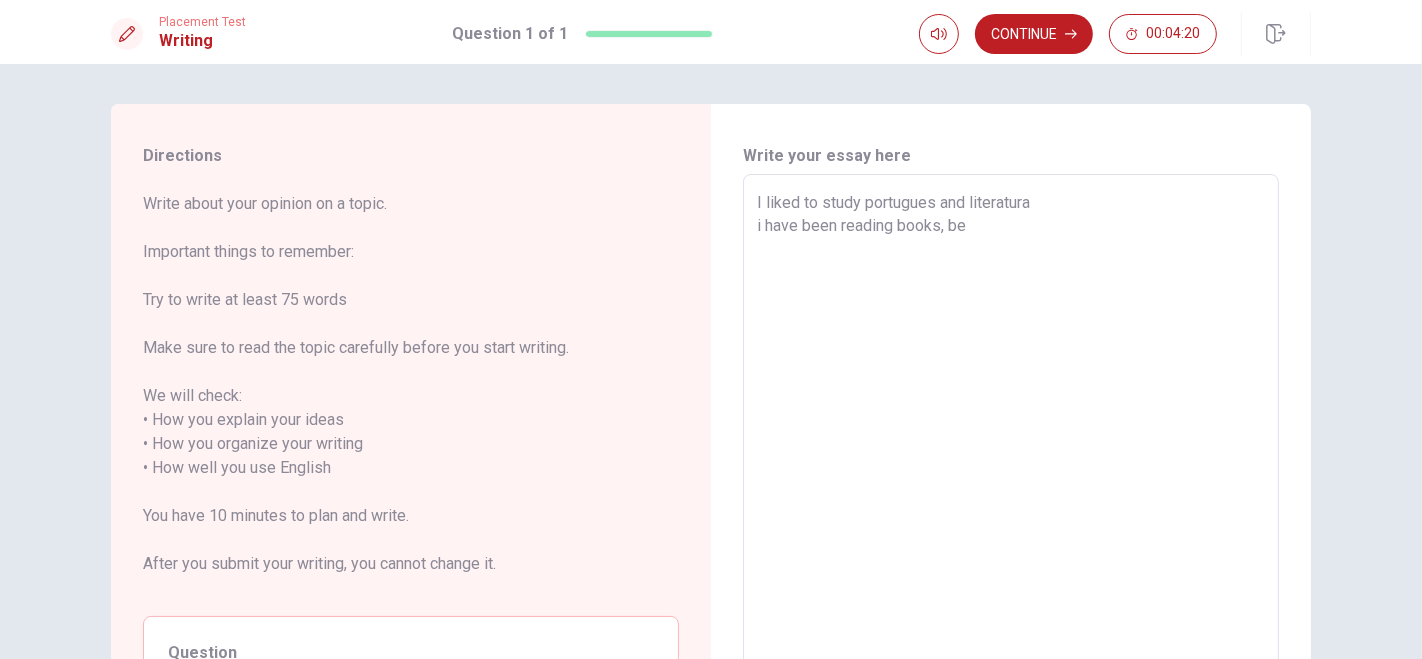 type on "I liked to study portugues and literatura
i have been reading books, bea" 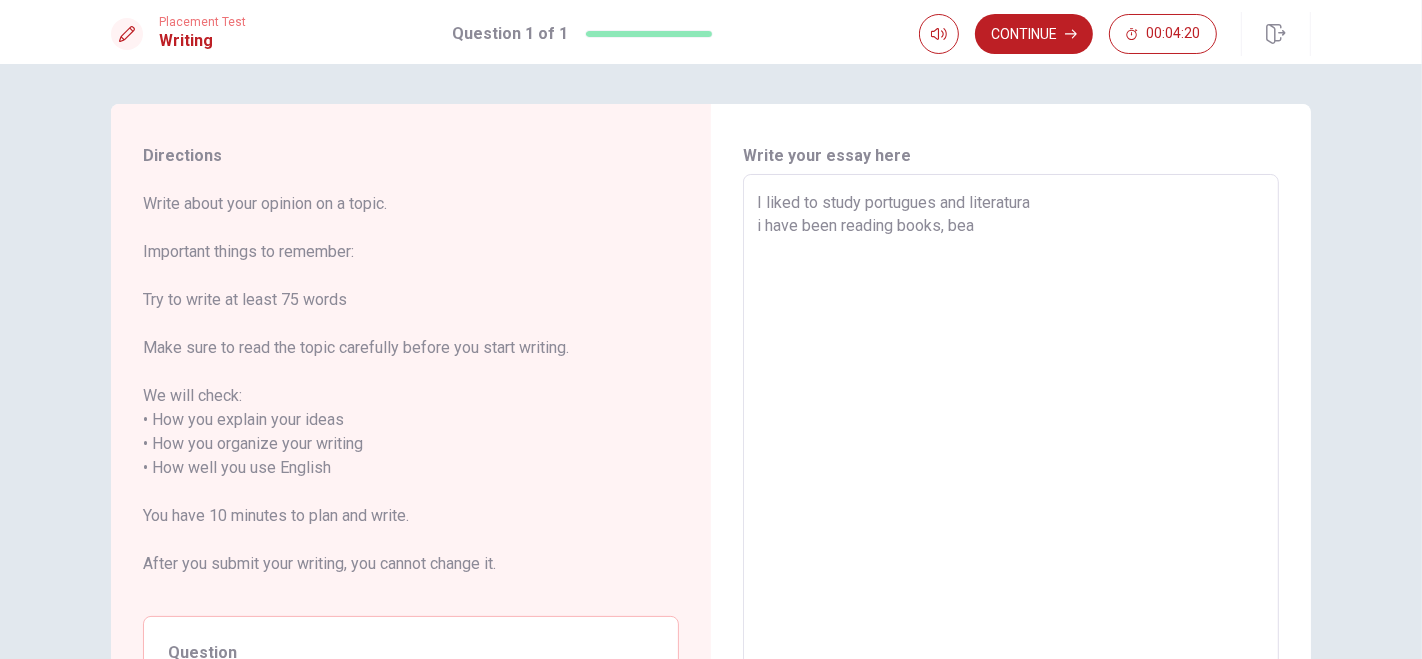 type on "x" 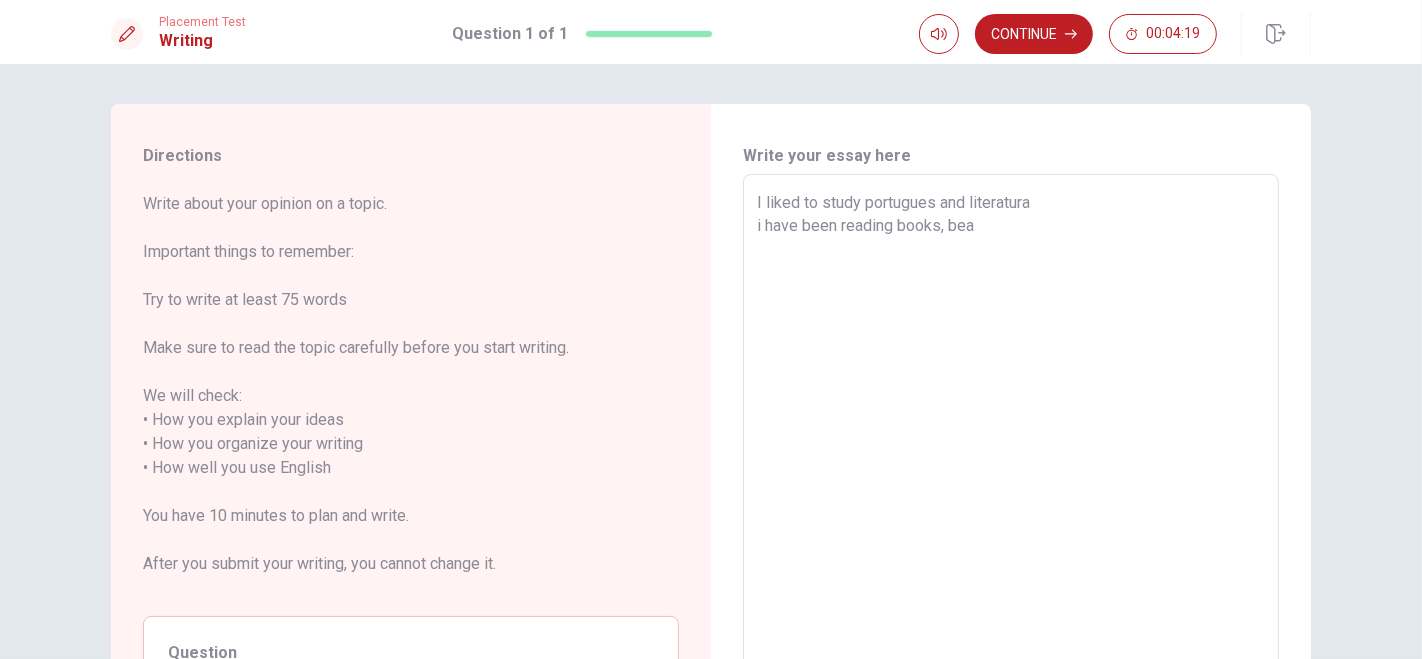 type on "I liked to study portugues and literatura
i have been reading books, beac" 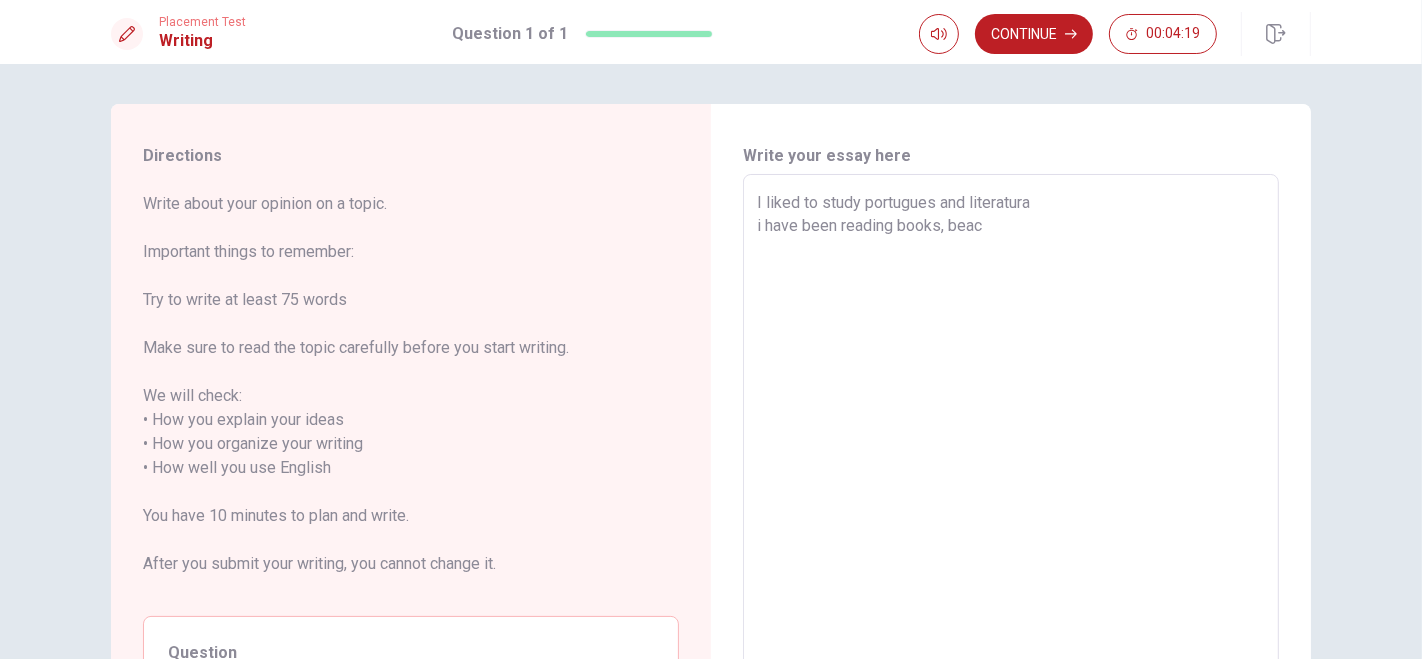 type on "x" 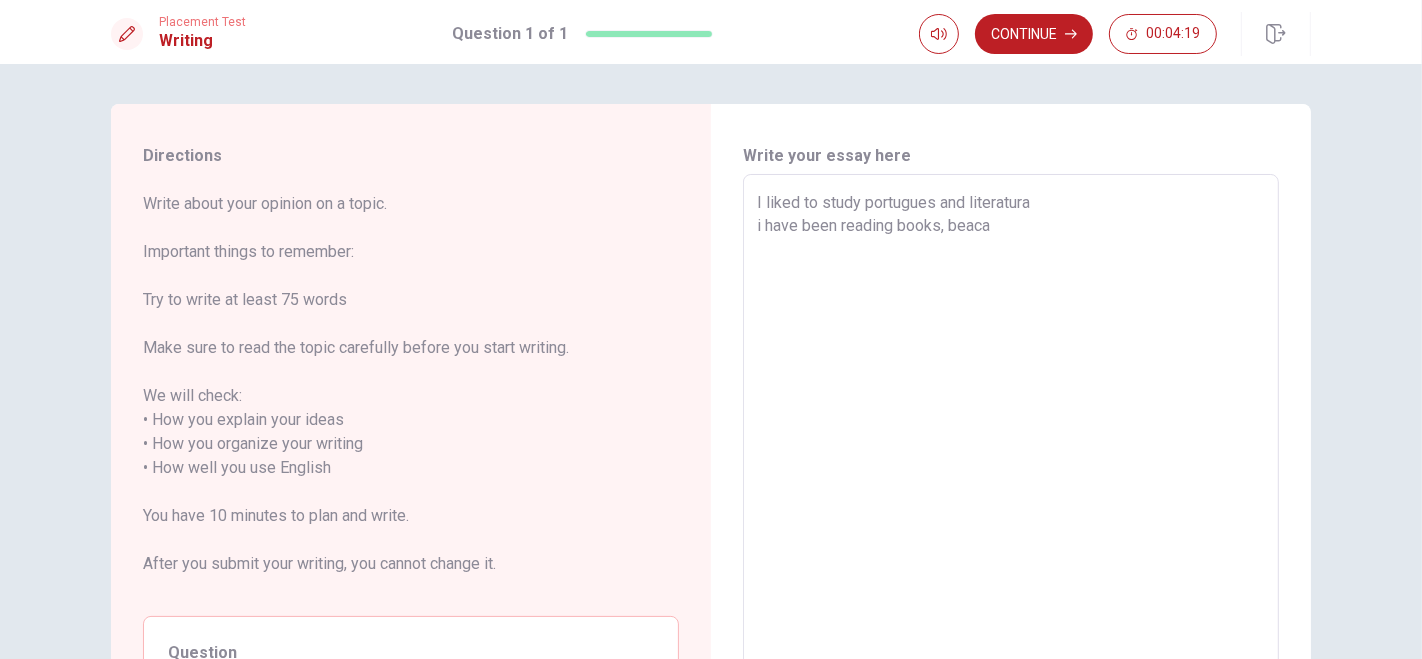 type on "x" 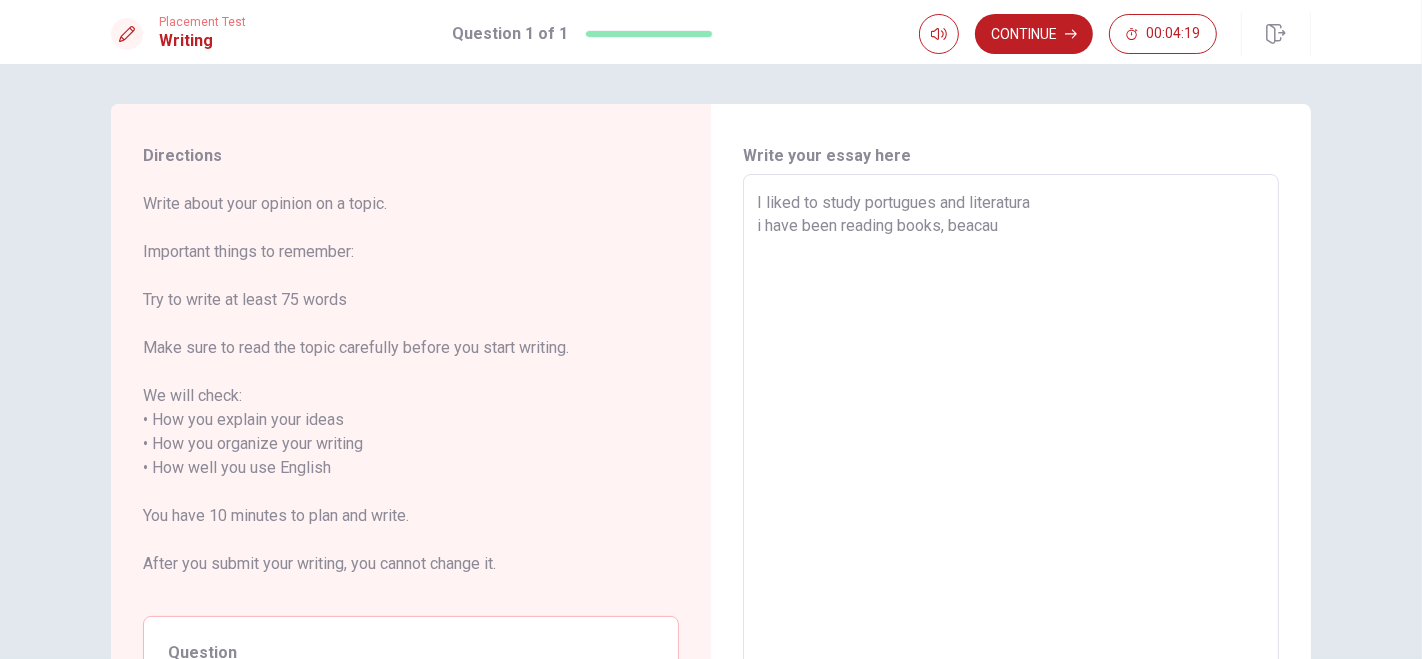 type 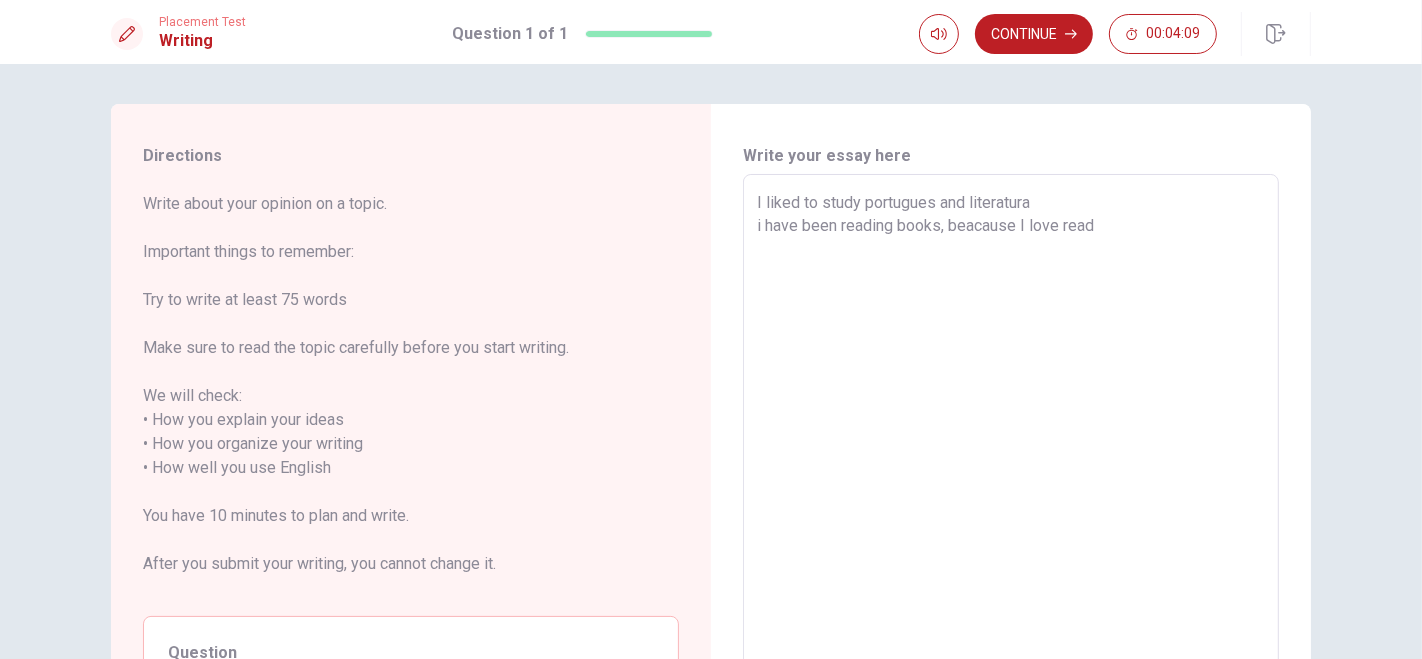 click on "I liked to study portugues and literatura
i have been reading books, beacause I love read" at bounding box center (1011, 468) 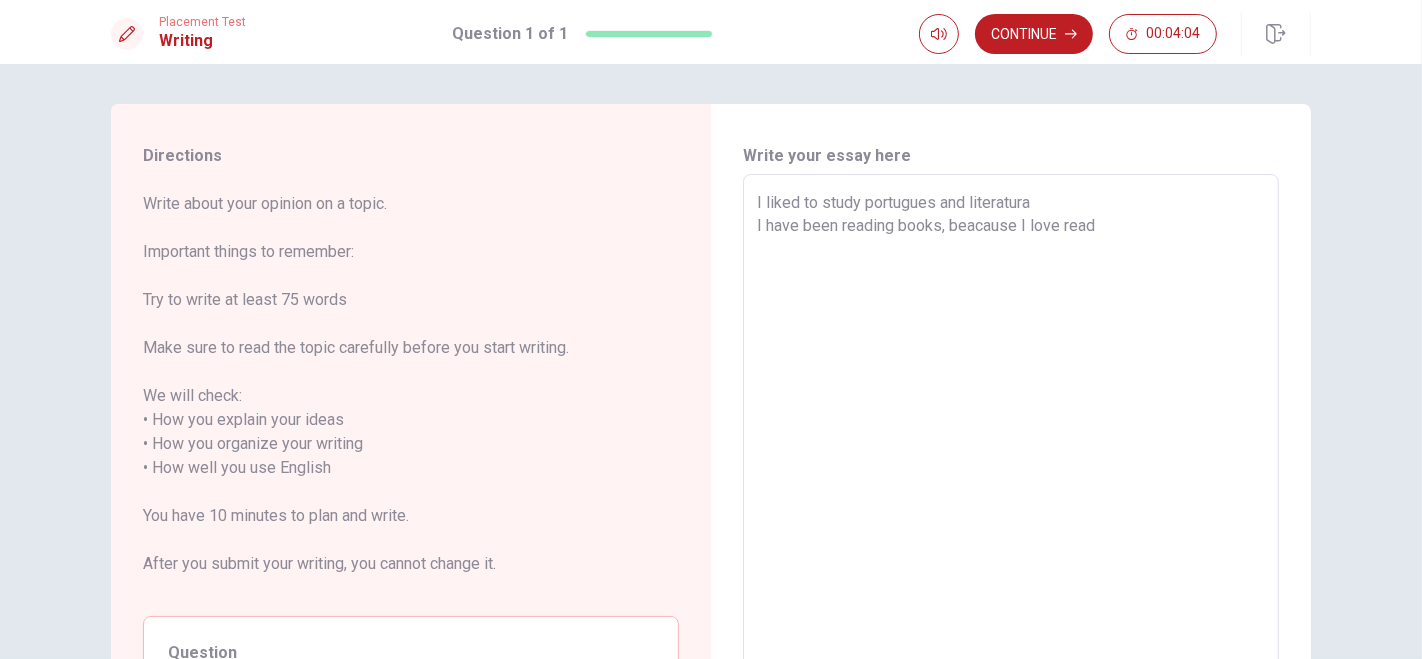 click on "I liked to study portugues and literatura
I have been reading books, beacause I love read" at bounding box center [1011, 468] 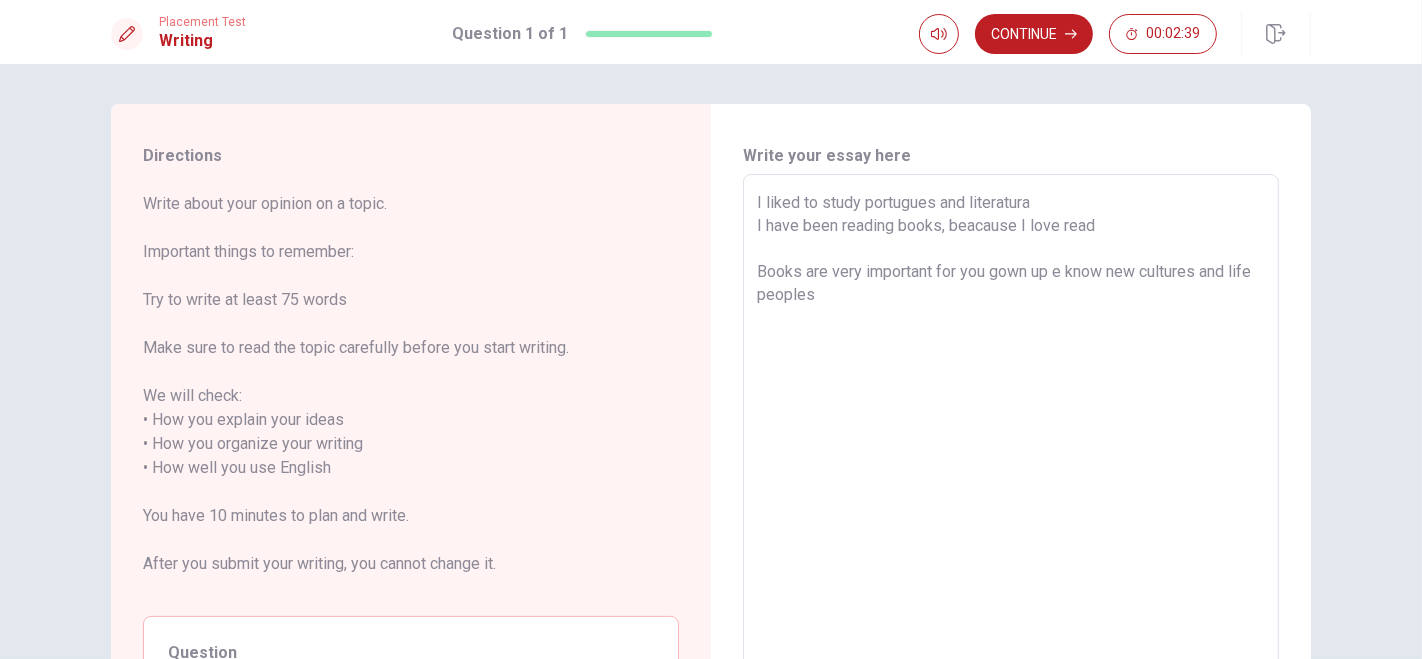 click on "I liked to study portugues and literatura
I have been reading books, beacause I love read
Books are very important for you gown up e know new cultures and life peoples" at bounding box center [1011, 468] 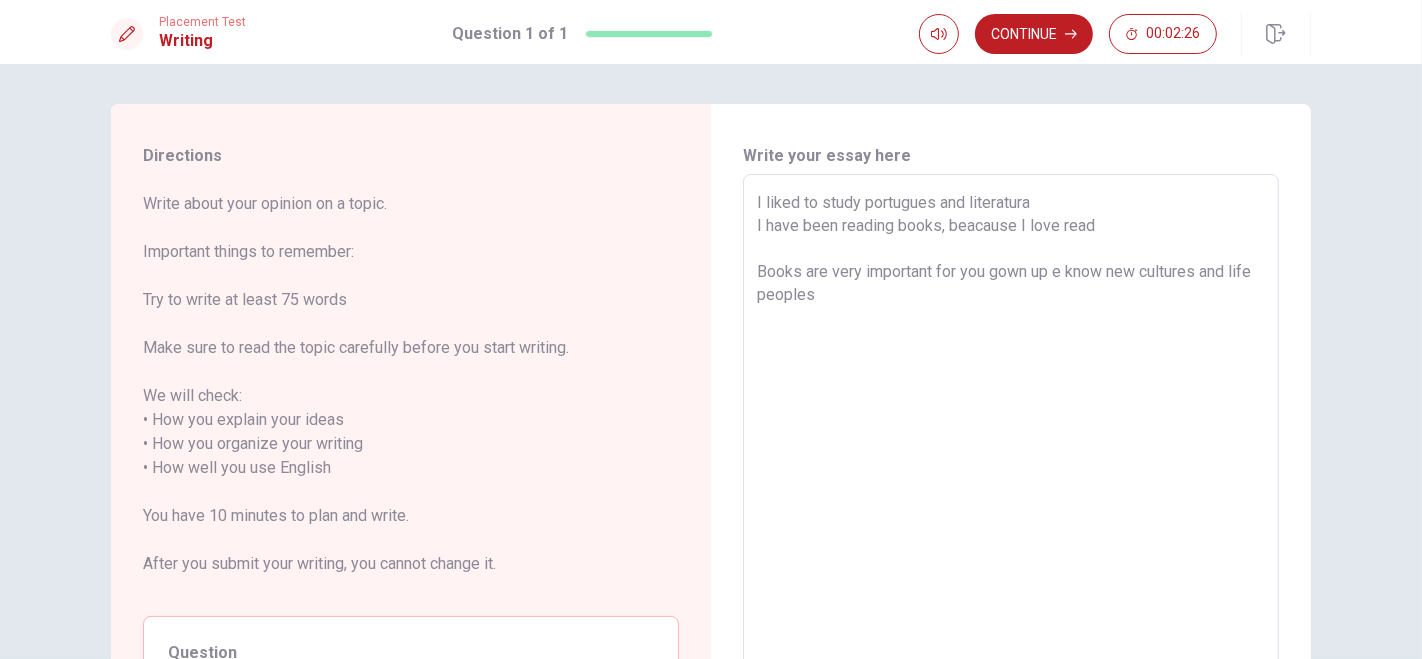 click on "I liked to study portugues and literatura
I have been reading books, beacause I love read
Books are very important for you gown up e know new cultures and life peoples" at bounding box center [1011, 468] 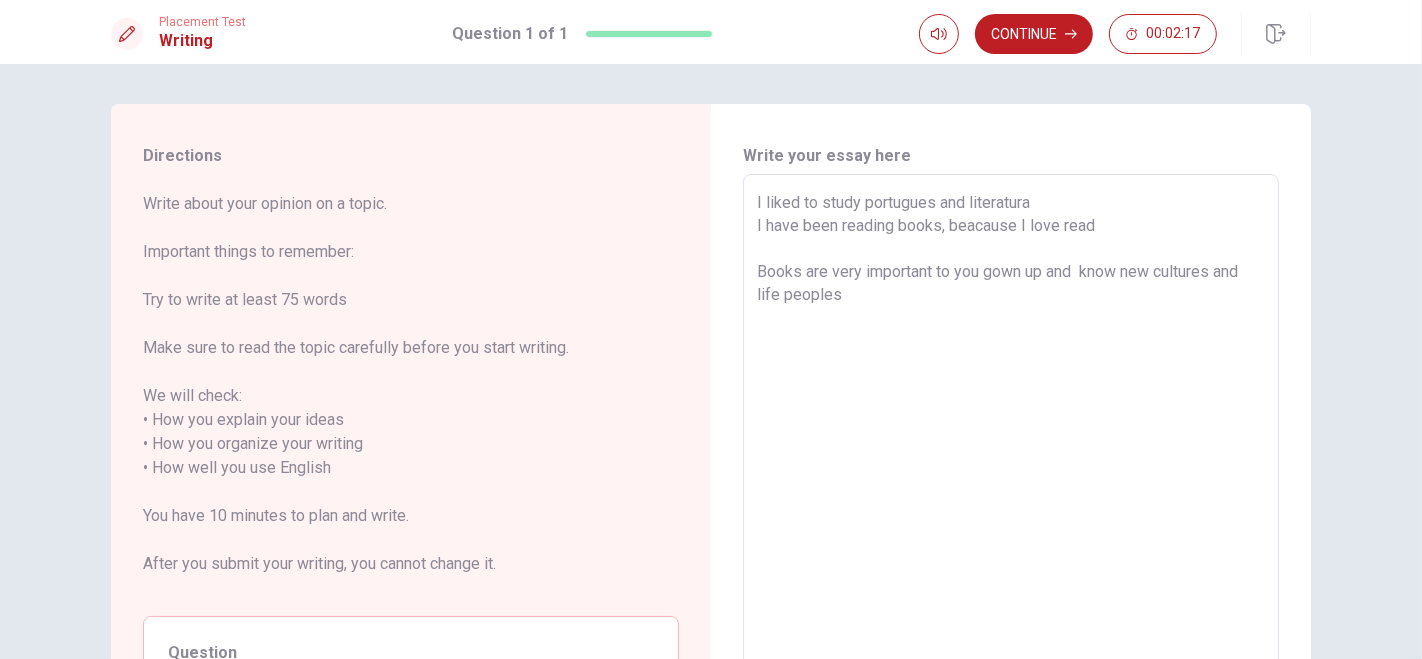click on "I liked to study portugues and literatura
I have been reading books, beacause I love read
Books are very important to you gown up and  know new cultures and life peoples" at bounding box center (1011, 468) 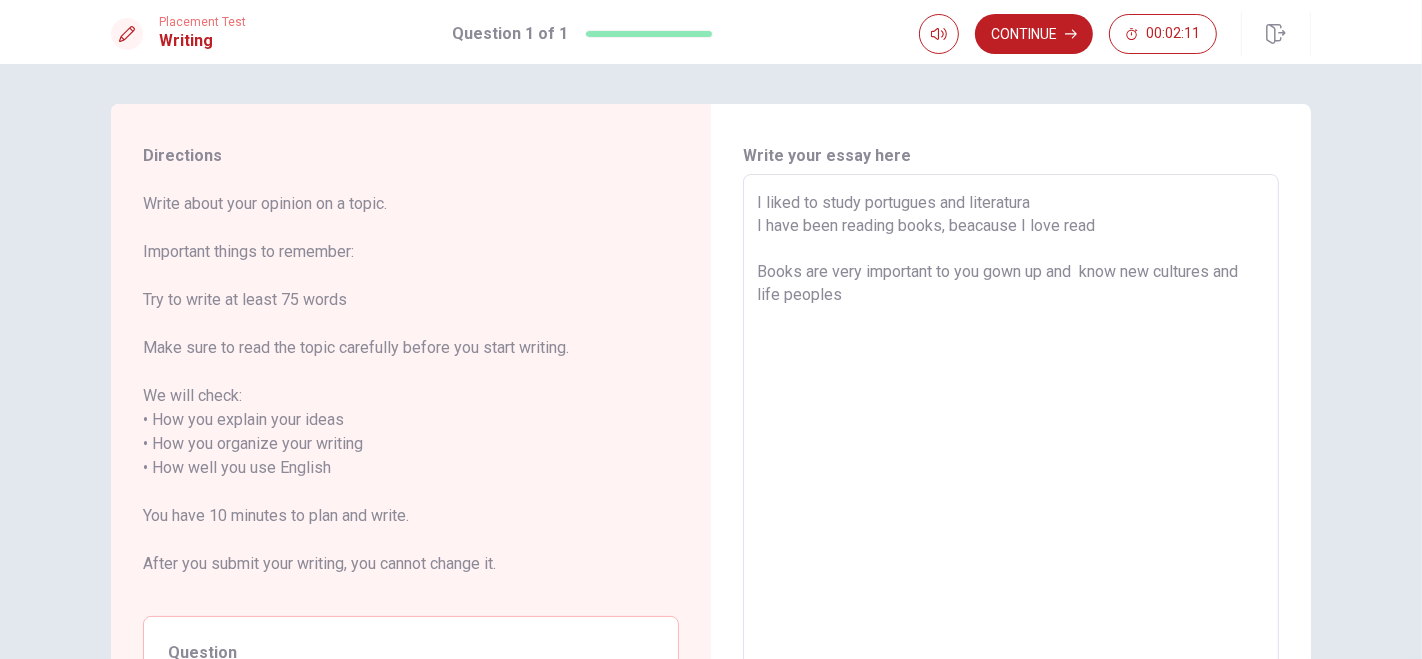 click on "I liked to study portugues and literatura
I have been reading books, beacause I love read
Books are very important to you gown up and  know new cultures and life peoples" at bounding box center (1011, 468) 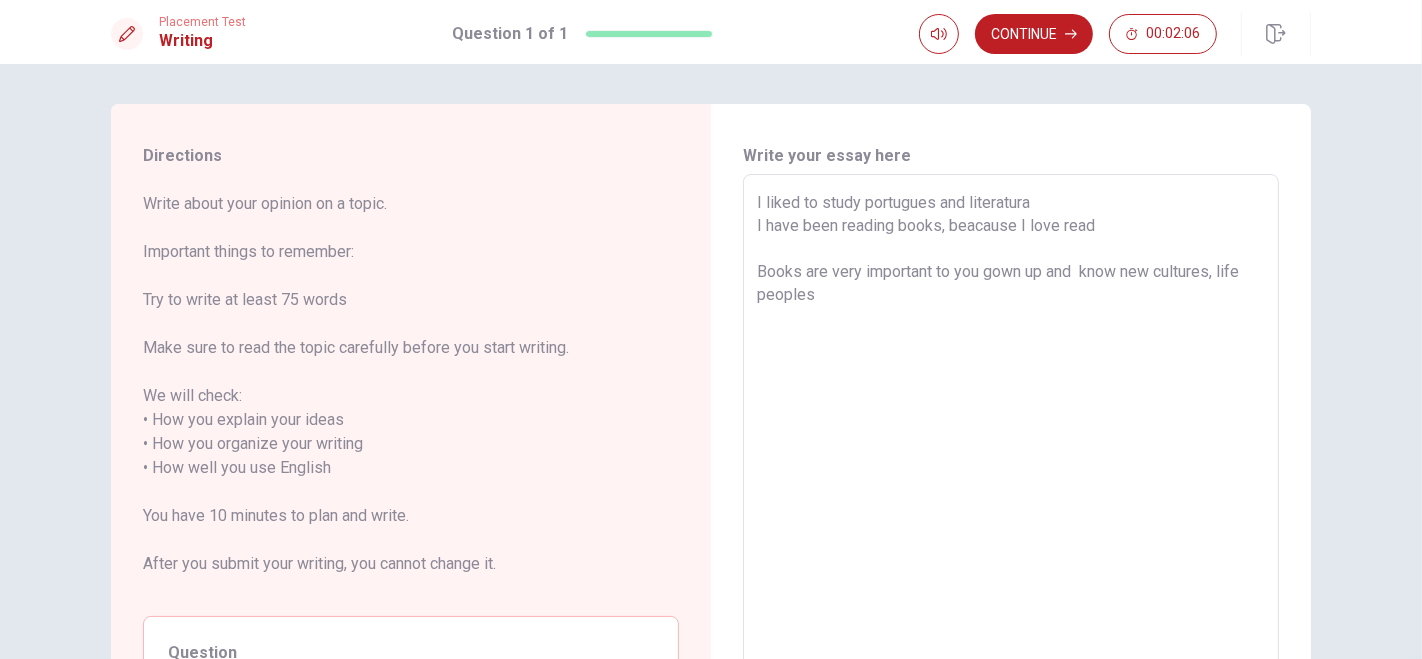 click on "I liked to study portugues and literatura
I have been reading books, beacause I love read
Books are very important to you gown up and  know new cultures, life peoples" at bounding box center (1011, 468) 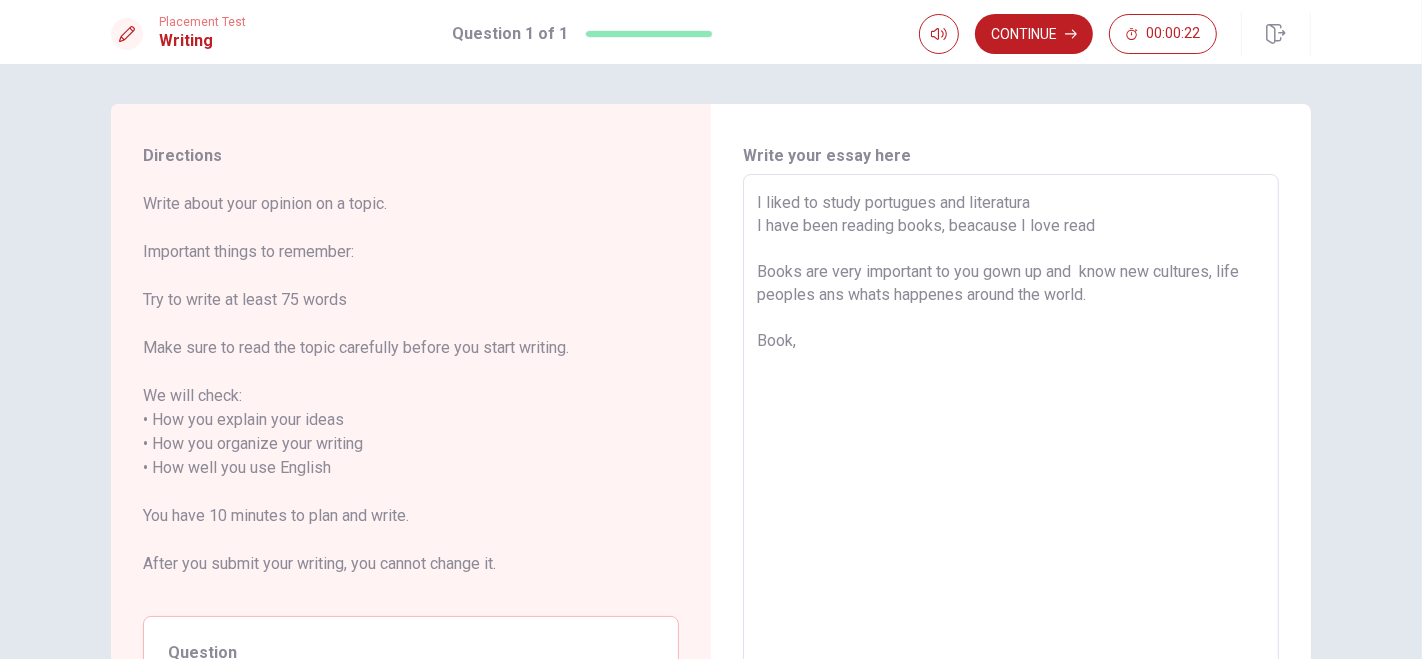 click on "I liked to study portugues and literatura
I have been reading books, beacause I love read
Books are very important to you gown up and  know new cultures, life peoples ans whats happenes around the world.
Book," at bounding box center [1011, 468] 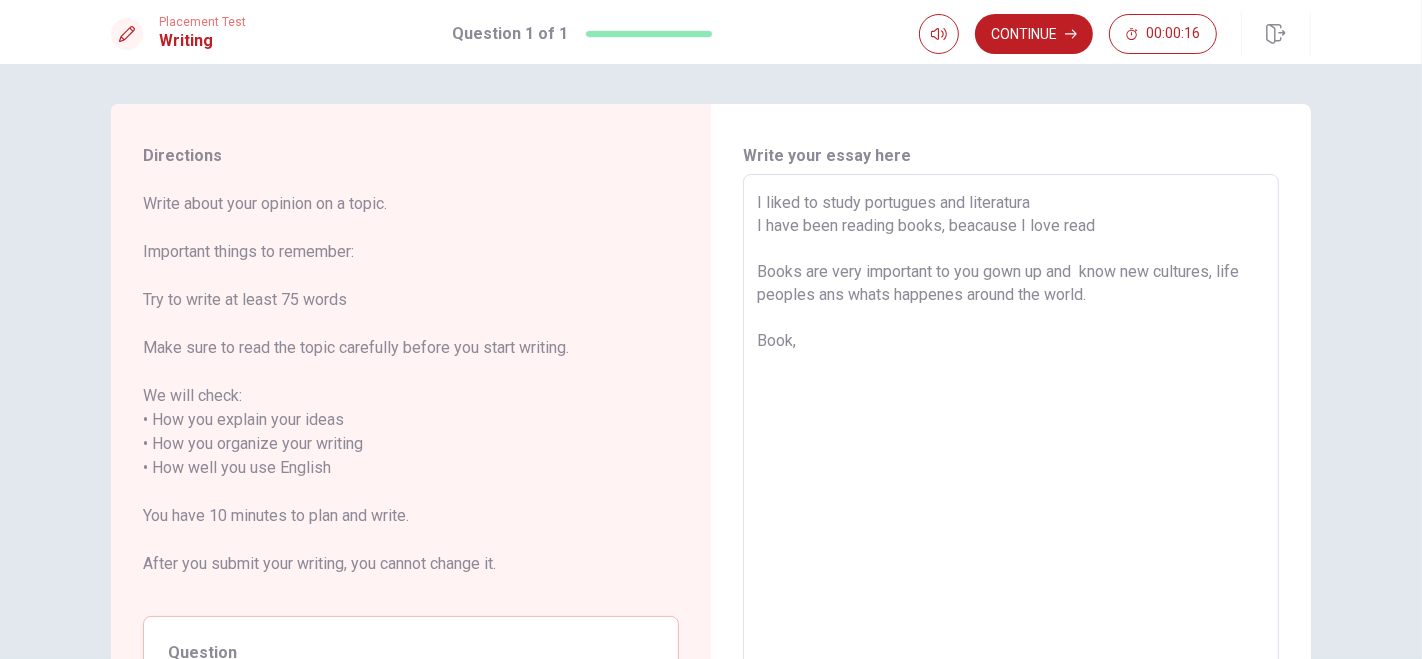 click on "I liked to study portugues and literatura
I have been reading books, beacause I love read
Books are very important to you gown up and  know new cultures, life peoples ans whats happenes around the world.
Book," at bounding box center (1011, 468) 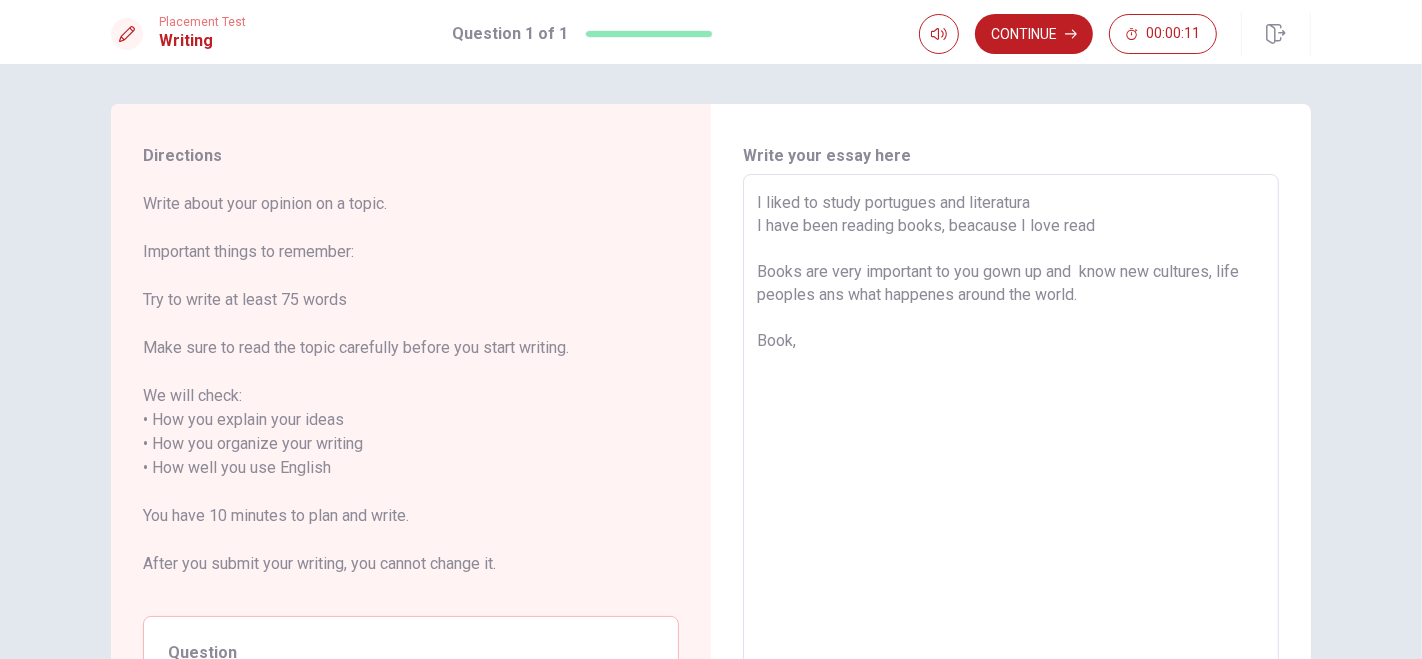 click on "I liked to study portugues and literatura
I have been reading books, beacause I love read
Books are very important to you gown up and  know new cultures, life peoples ans what happenes around the world.
Book," at bounding box center [1011, 468] 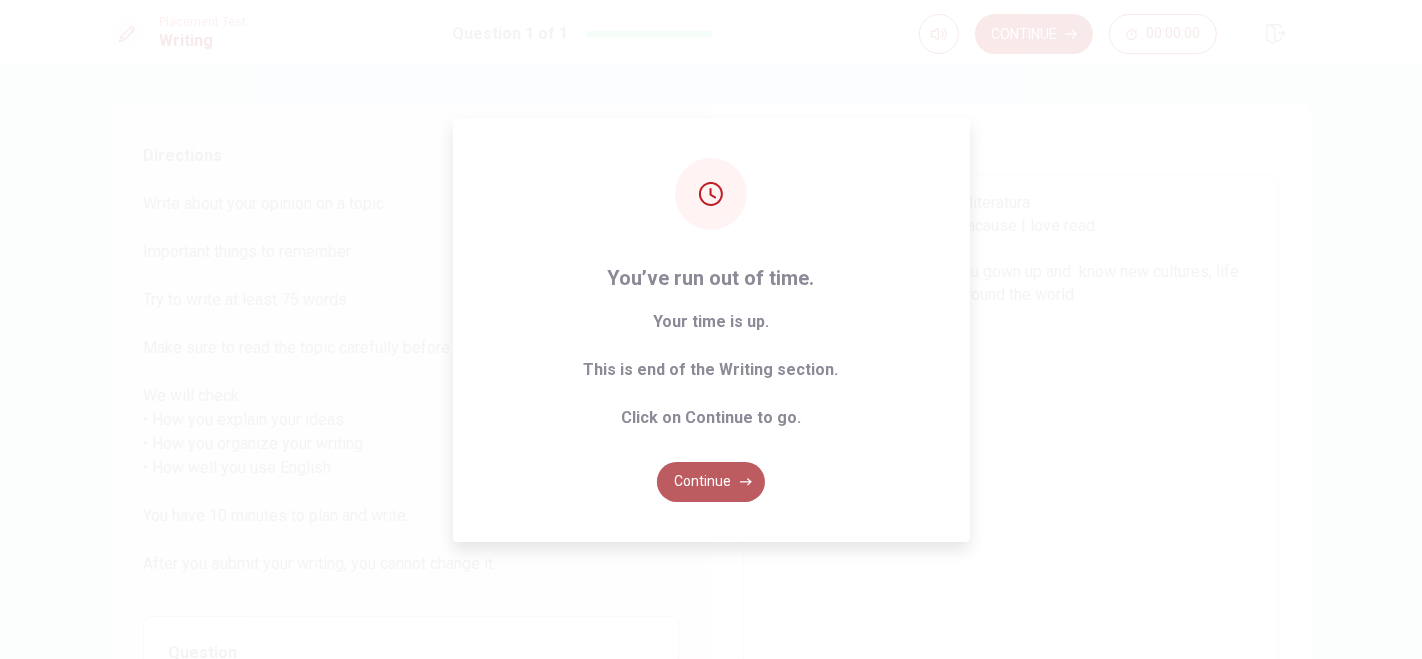 click on "Continue" at bounding box center [711, 482] 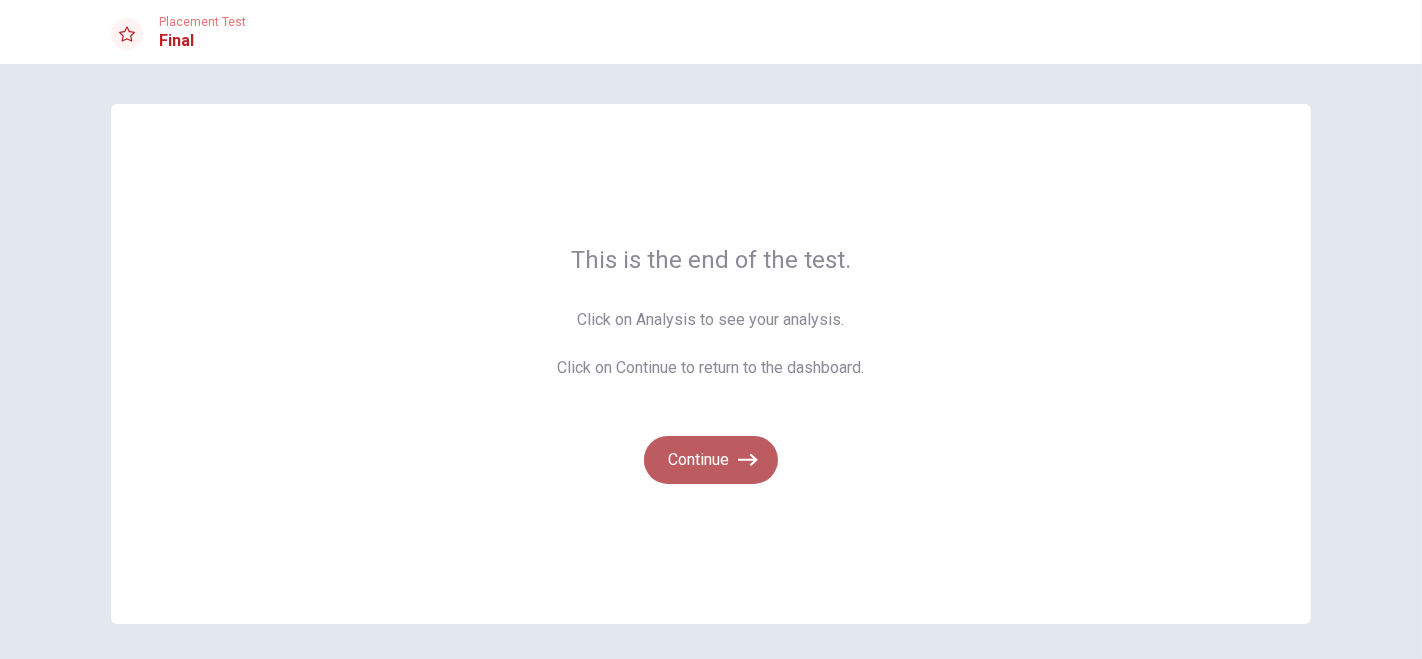 click on "Continue" at bounding box center (711, 460) 